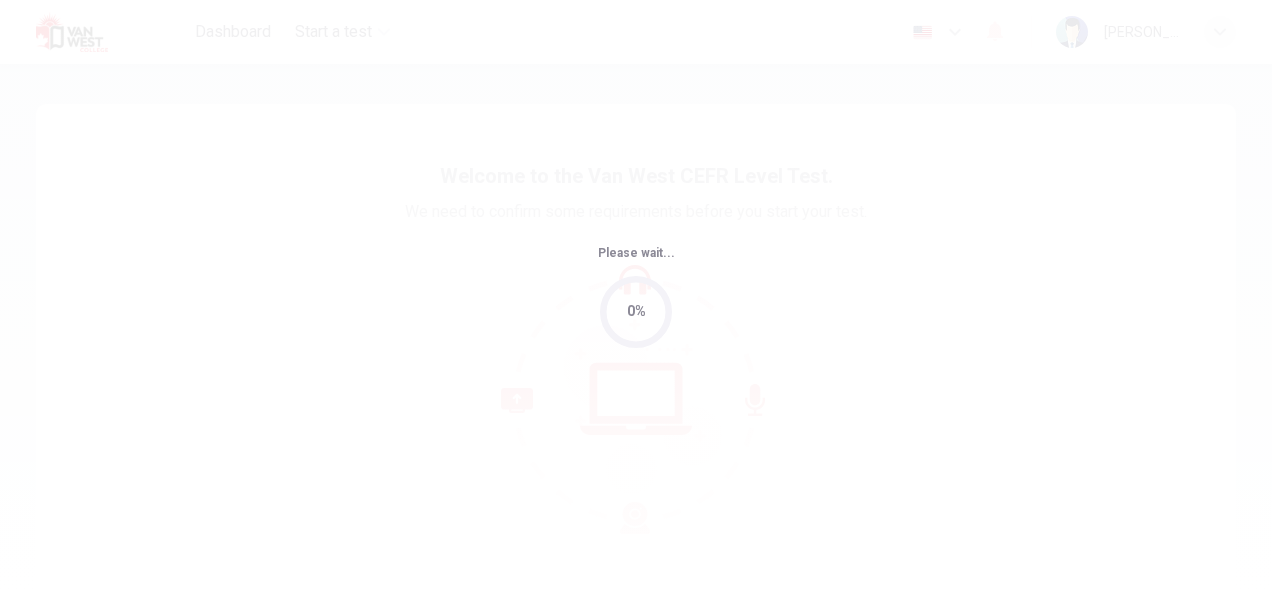 scroll, scrollTop: 0, scrollLeft: 0, axis: both 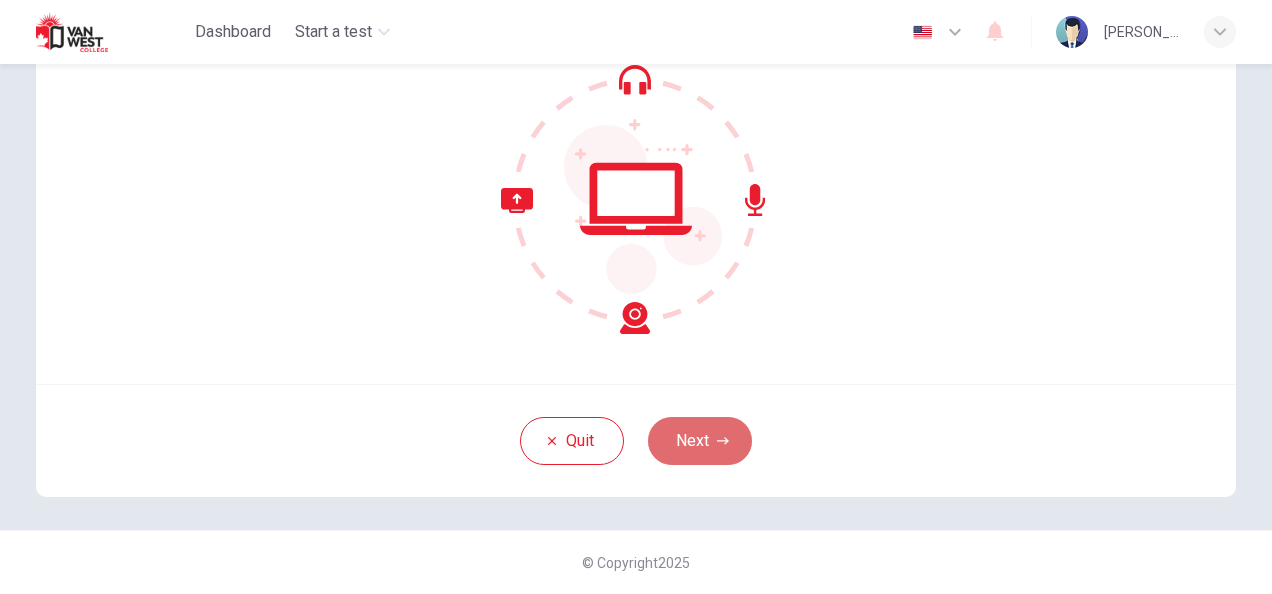 click on "Next" at bounding box center (700, 441) 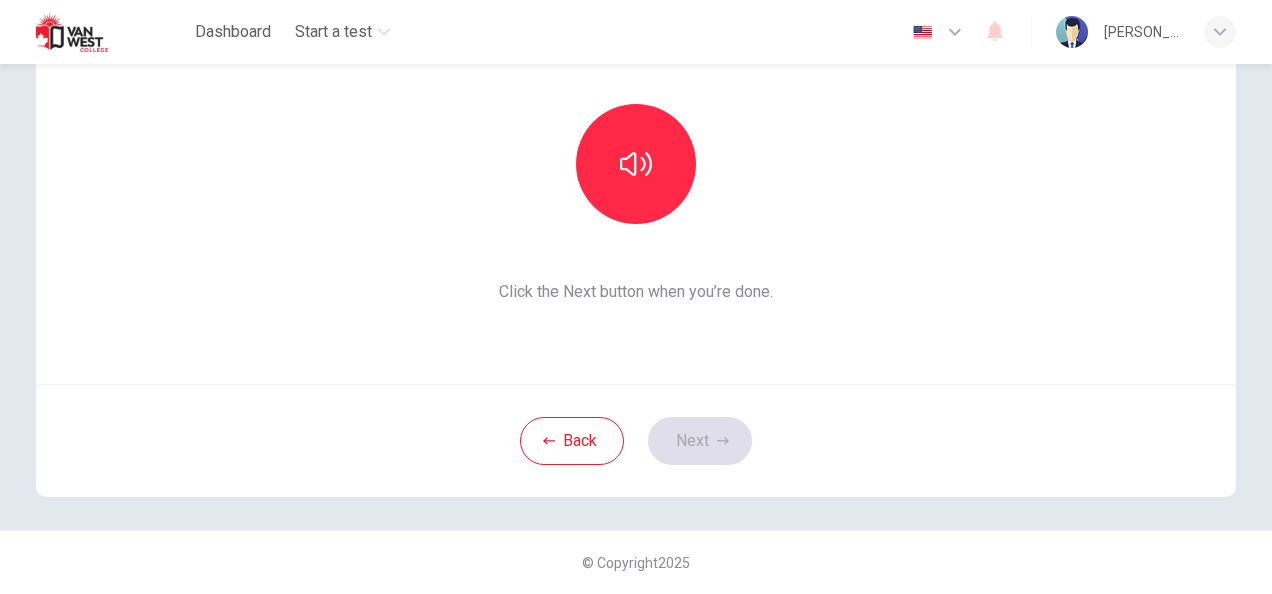 scroll, scrollTop: 0, scrollLeft: 0, axis: both 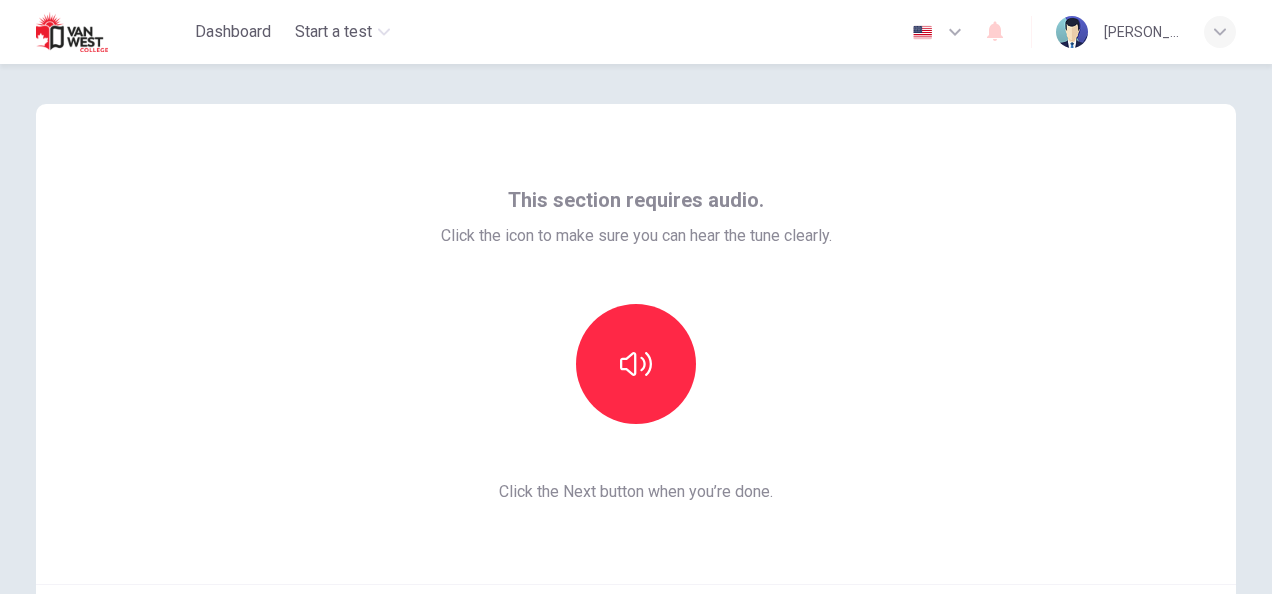 click on "This section requires audio. Click the icon to make sure you can hear the tune clearly. Click the Next button when you’re done." at bounding box center [636, 344] 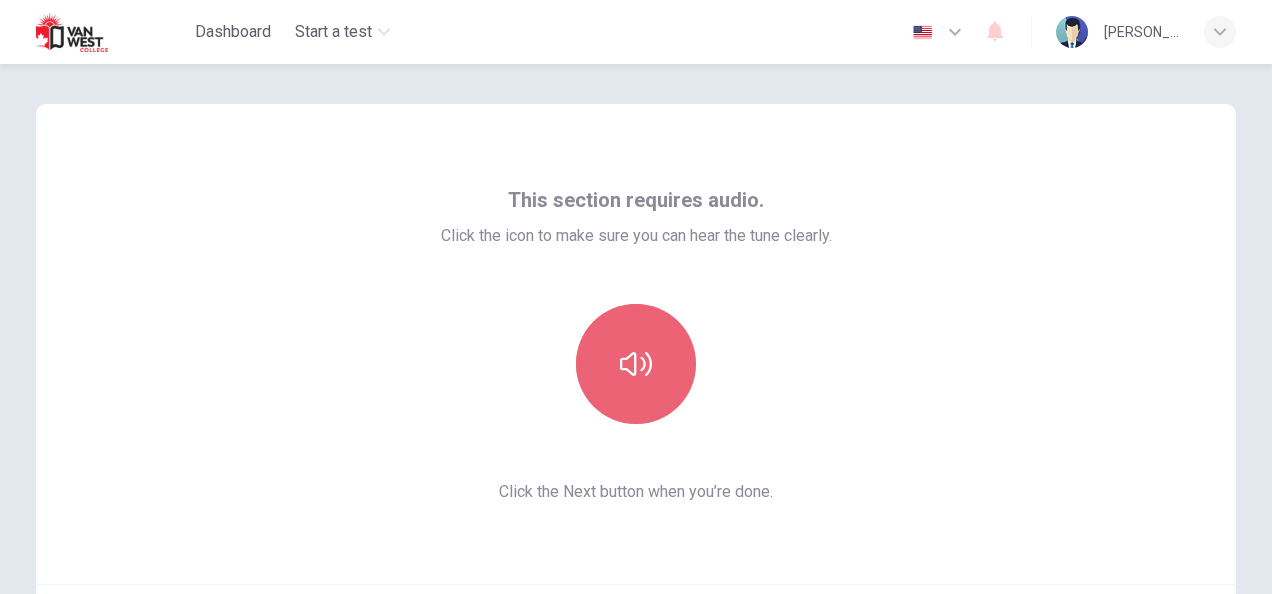 click 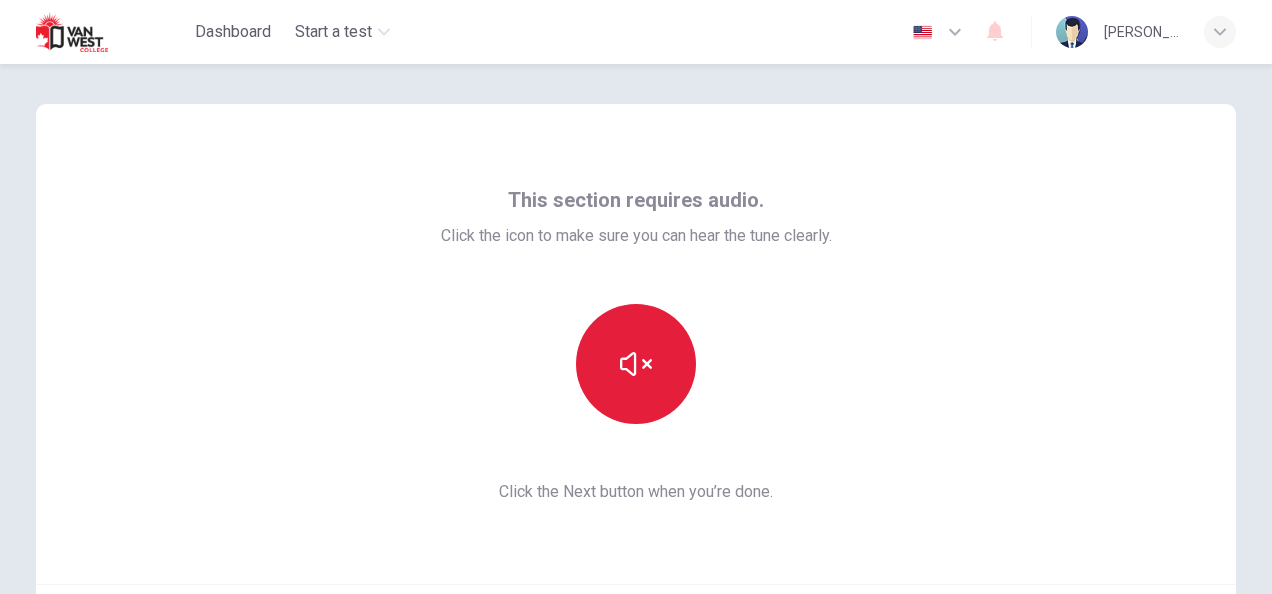 type 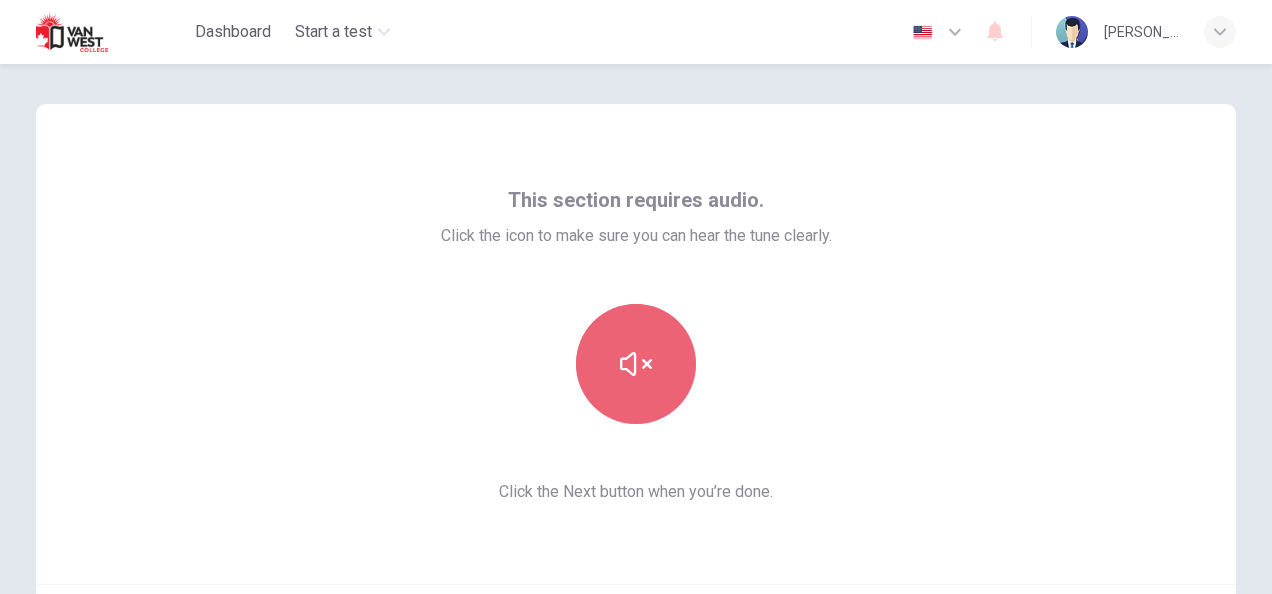 click 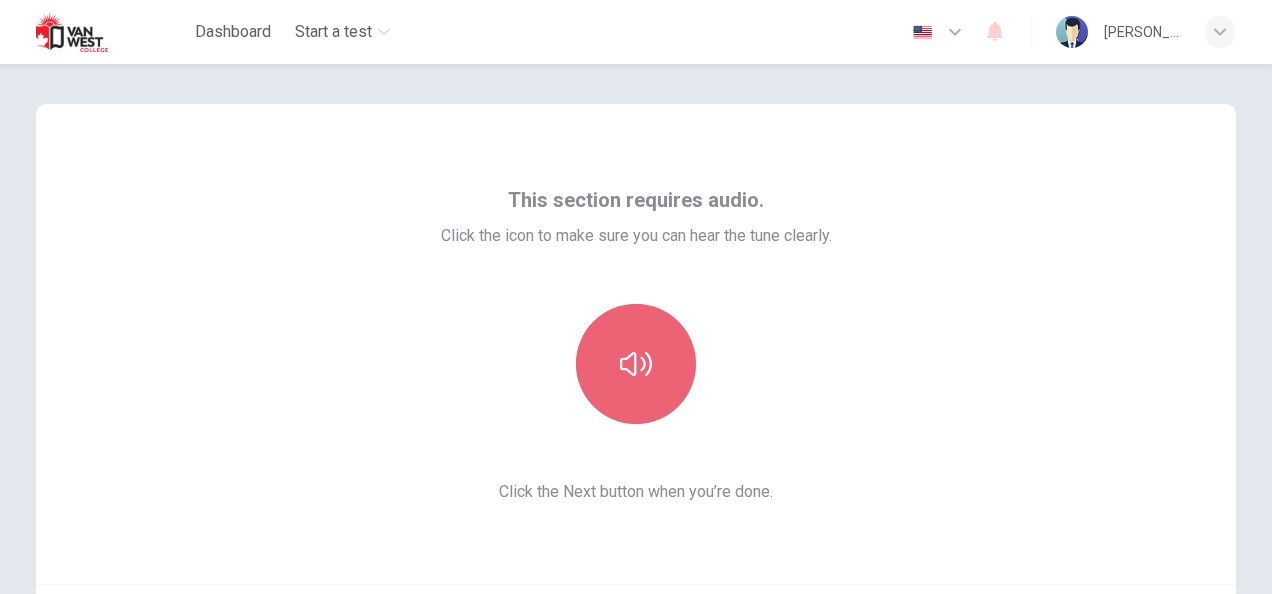 click 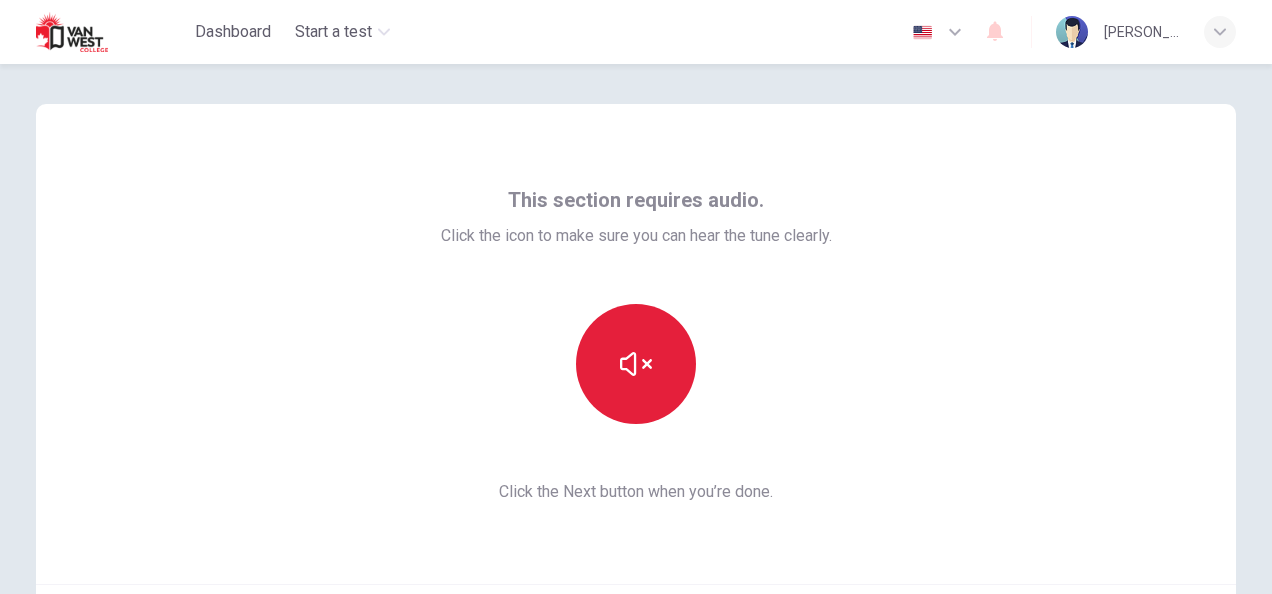 scroll, scrollTop: 200, scrollLeft: 0, axis: vertical 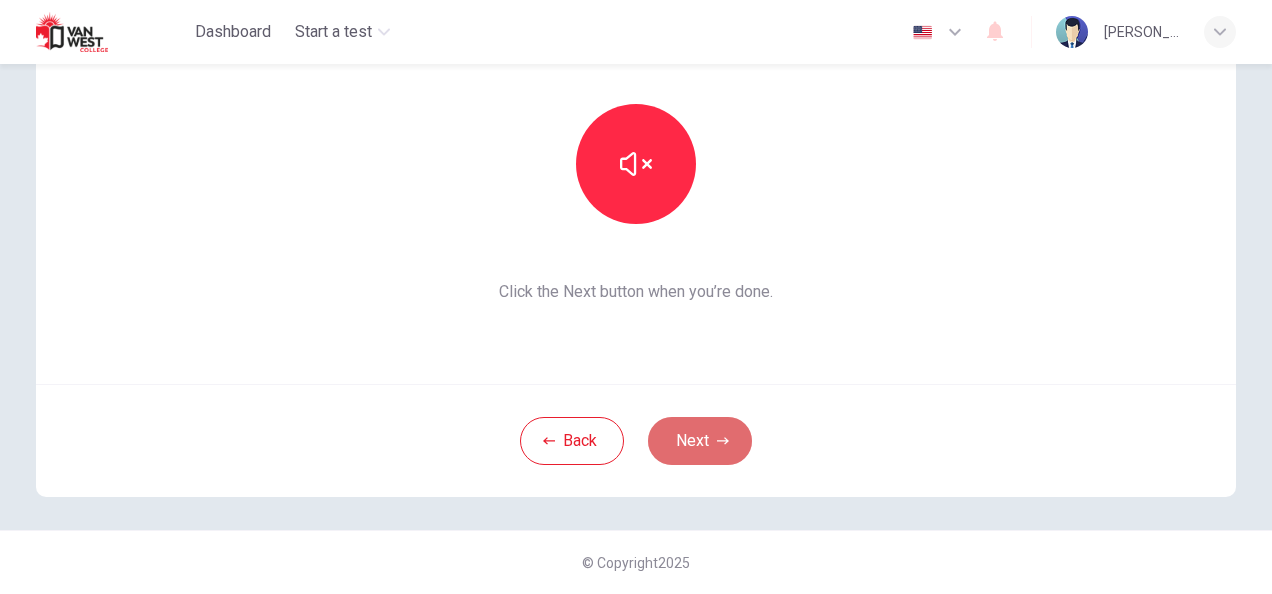 click on "Next" at bounding box center [700, 441] 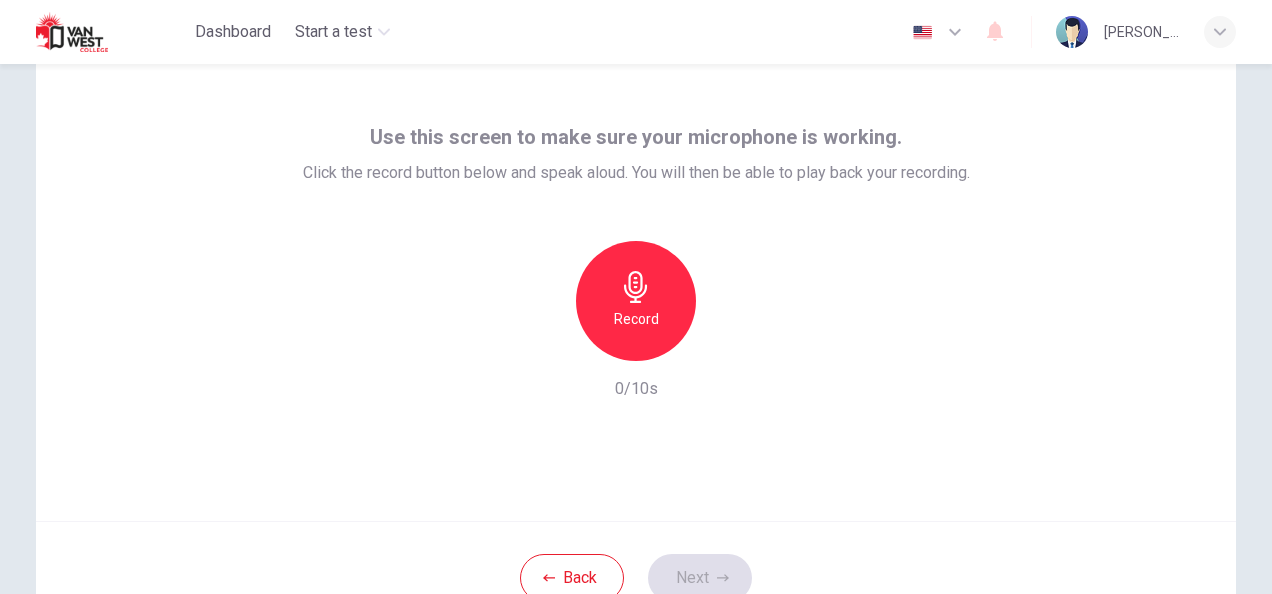 scroll, scrollTop: 61, scrollLeft: 0, axis: vertical 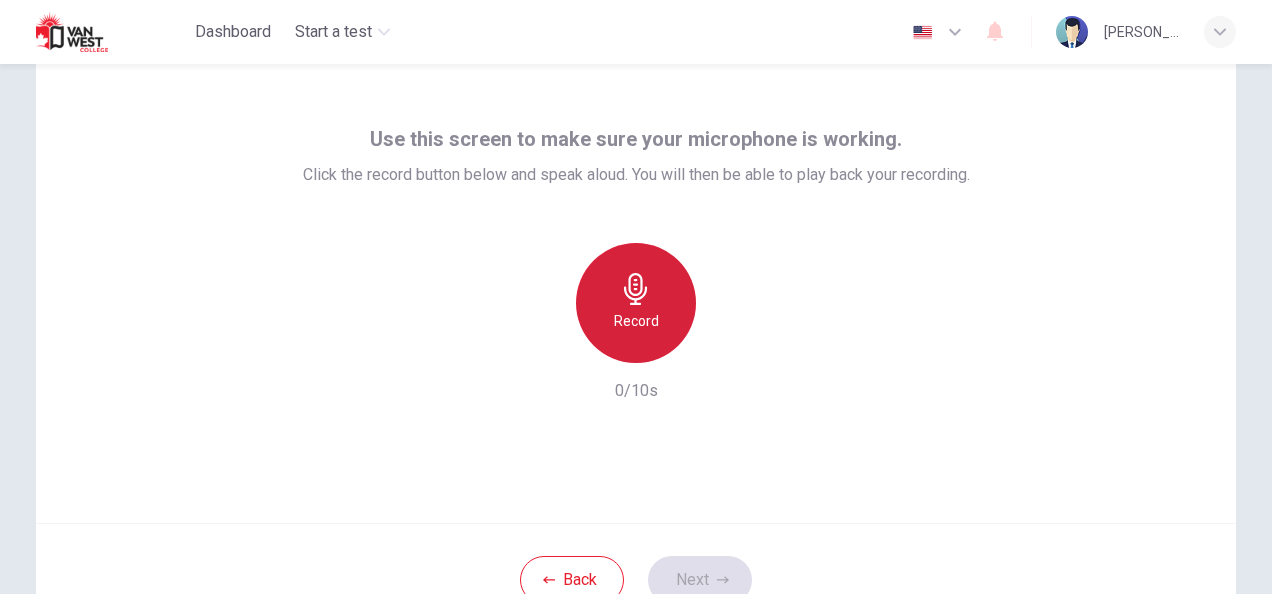 click on "Record" at bounding box center [636, 321] 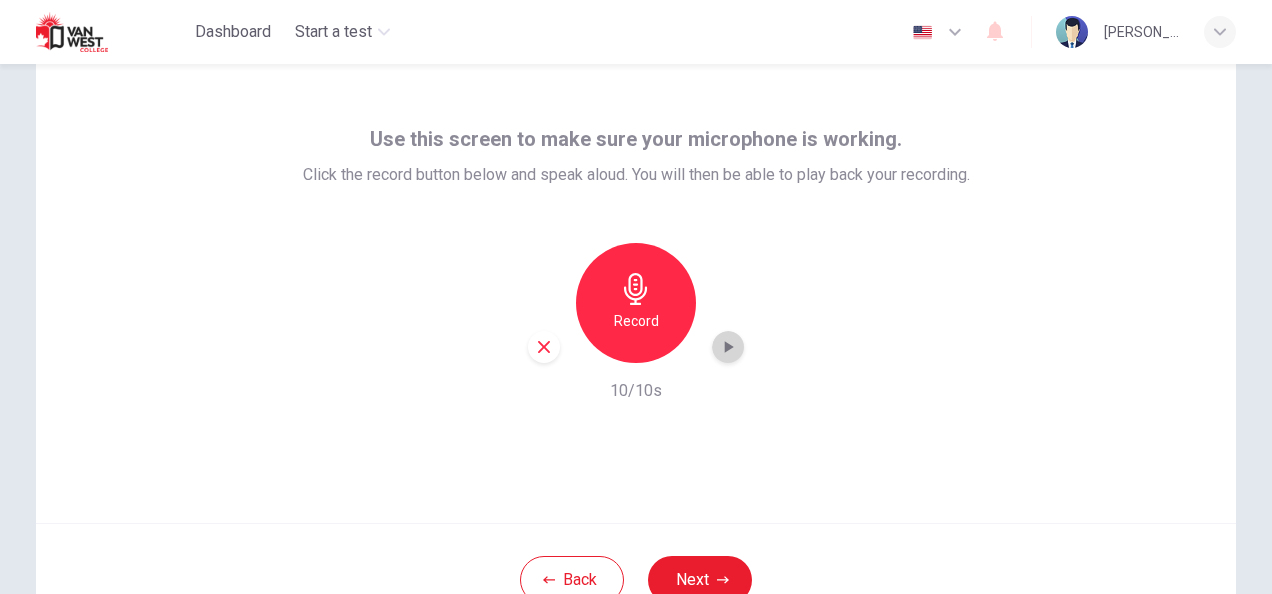 click 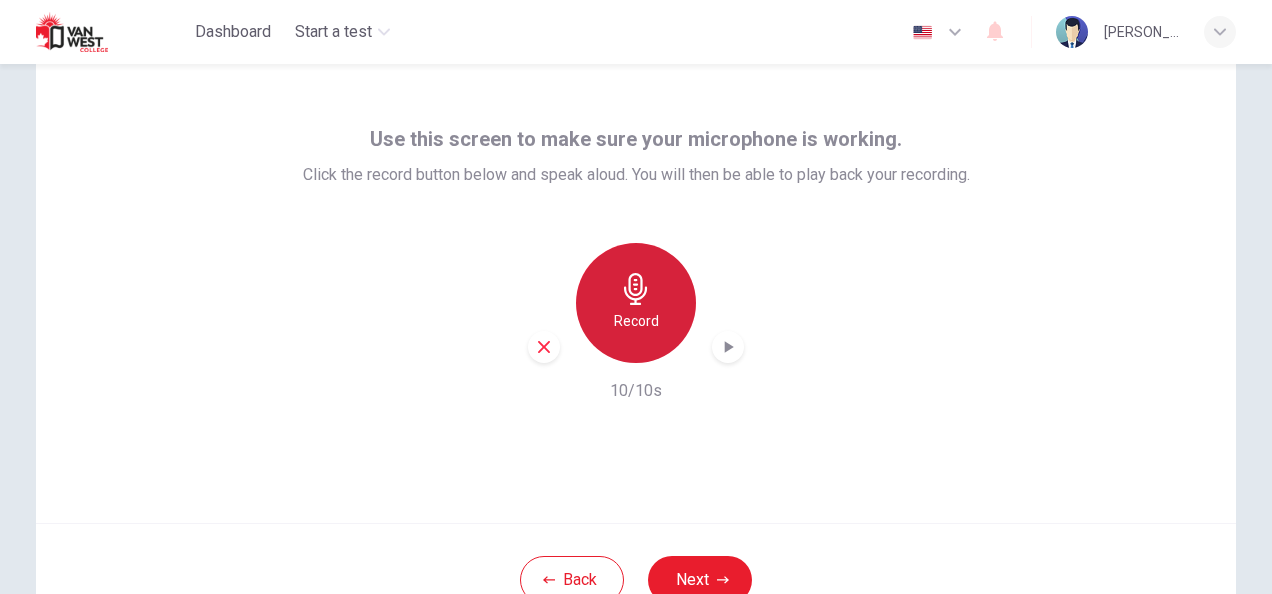 click 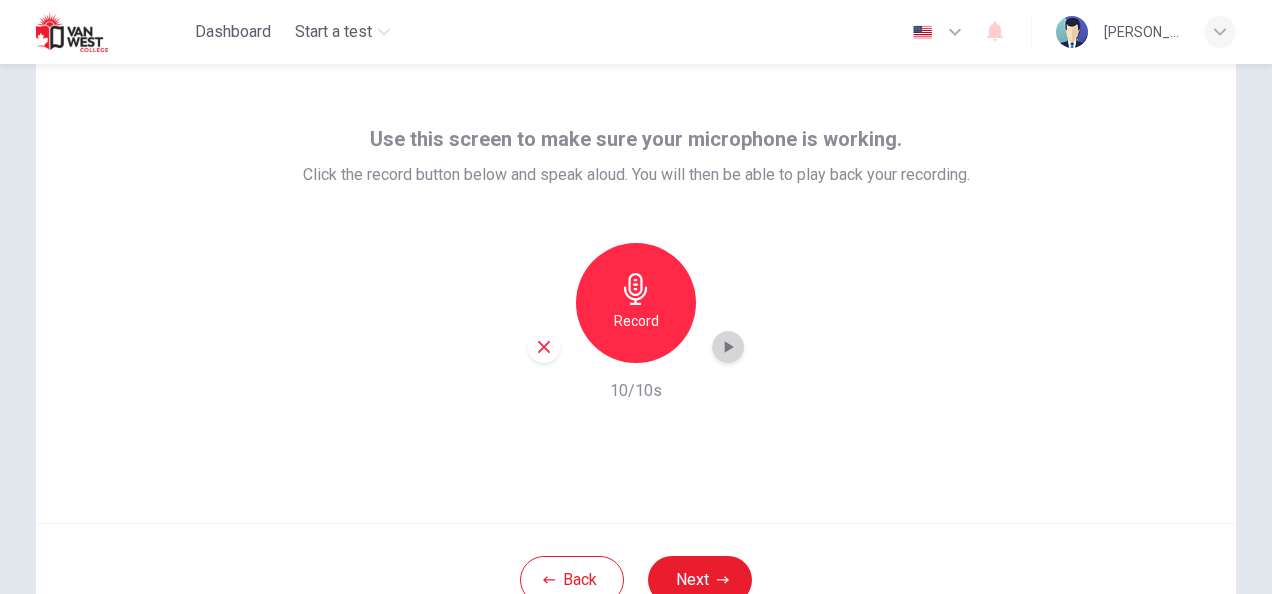 click 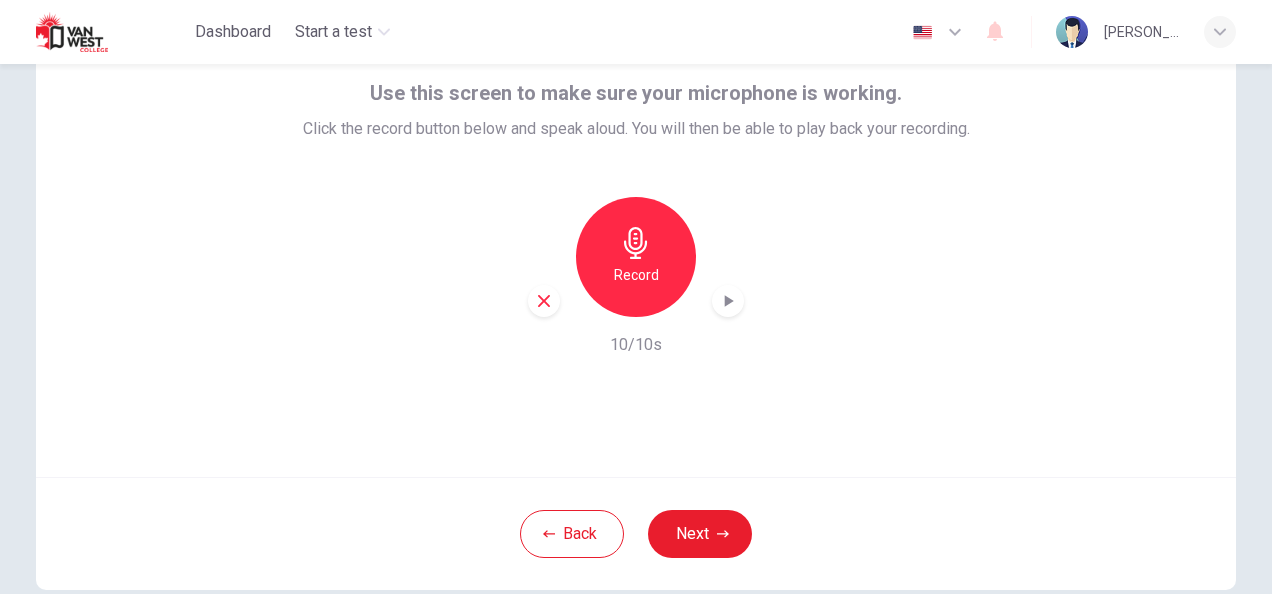 scroll, scrollTop: 108, scrollLeft: 0, axis: vertical 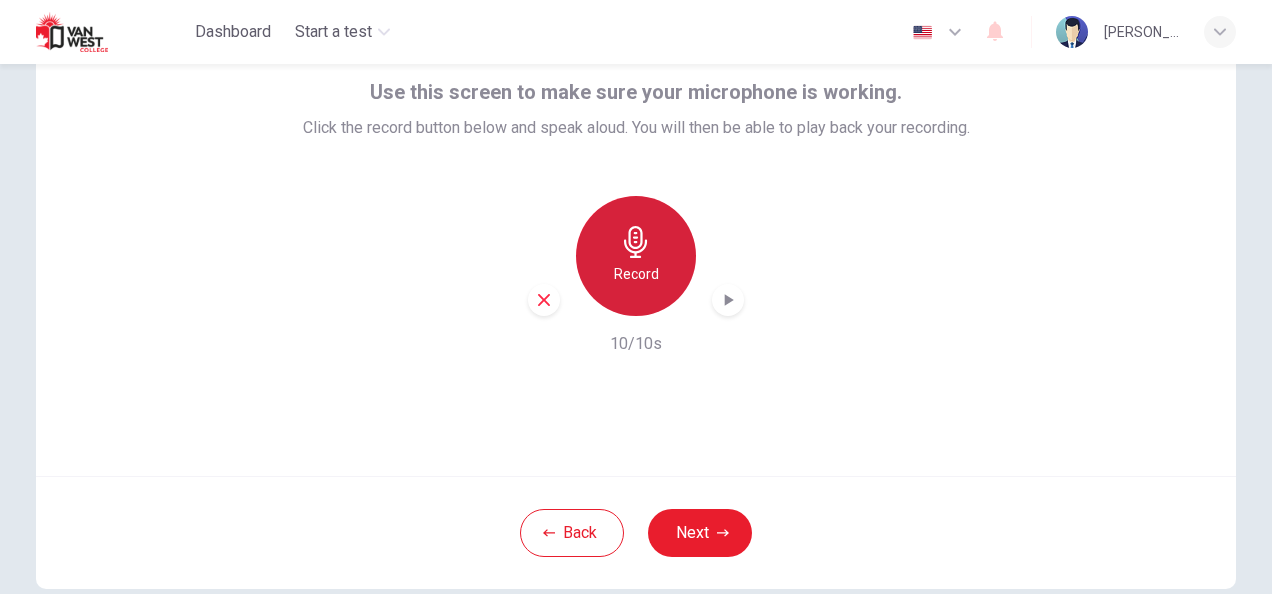 click on "Record" at bounding box center [636, 274] 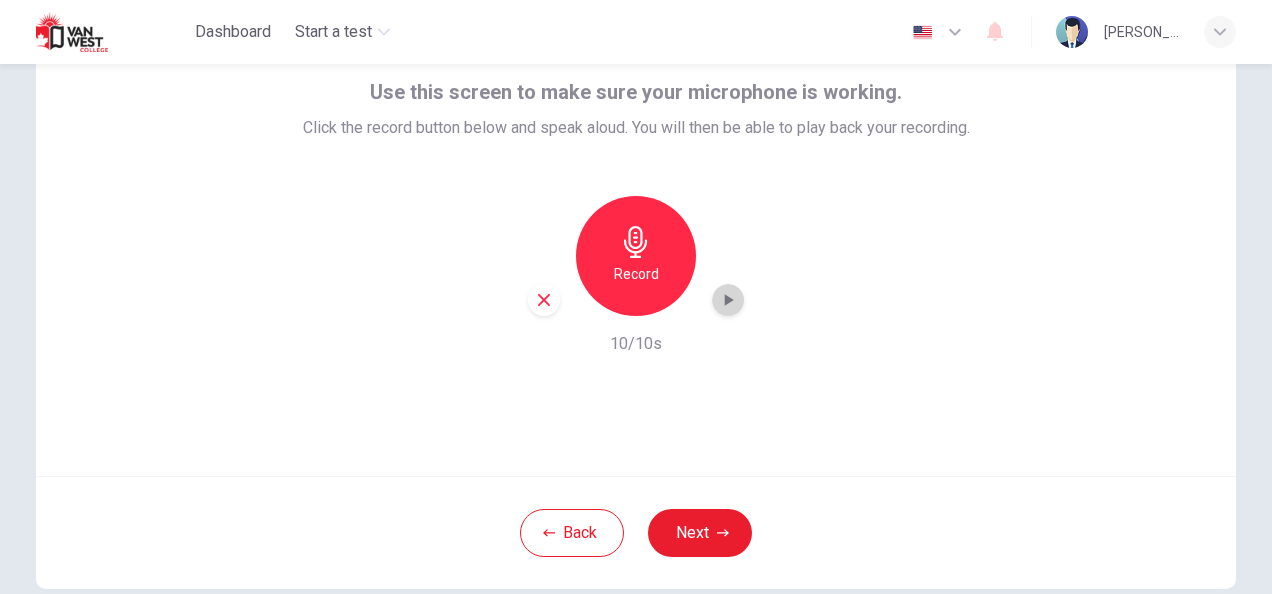 click at bounding box center (728, 300) 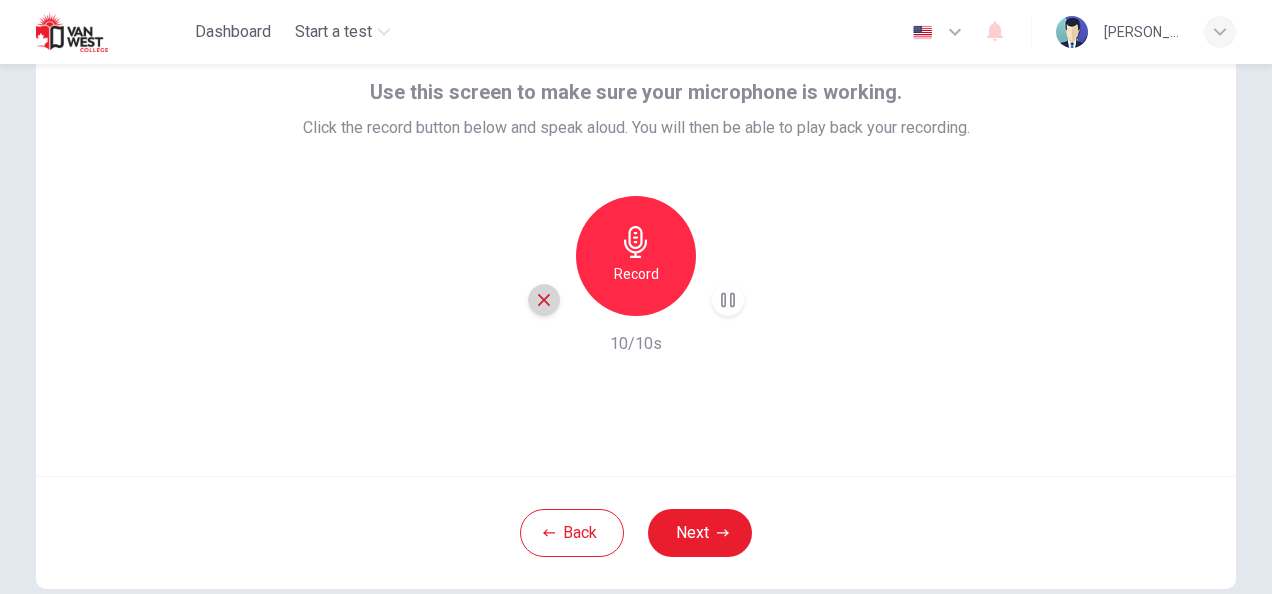 click 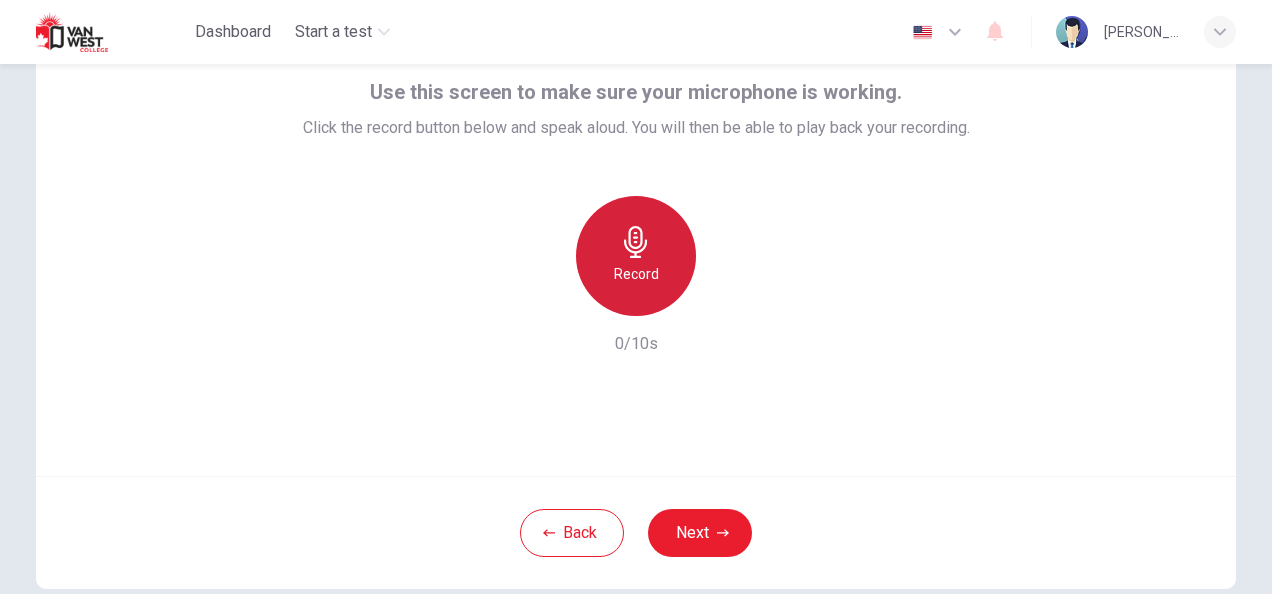 click 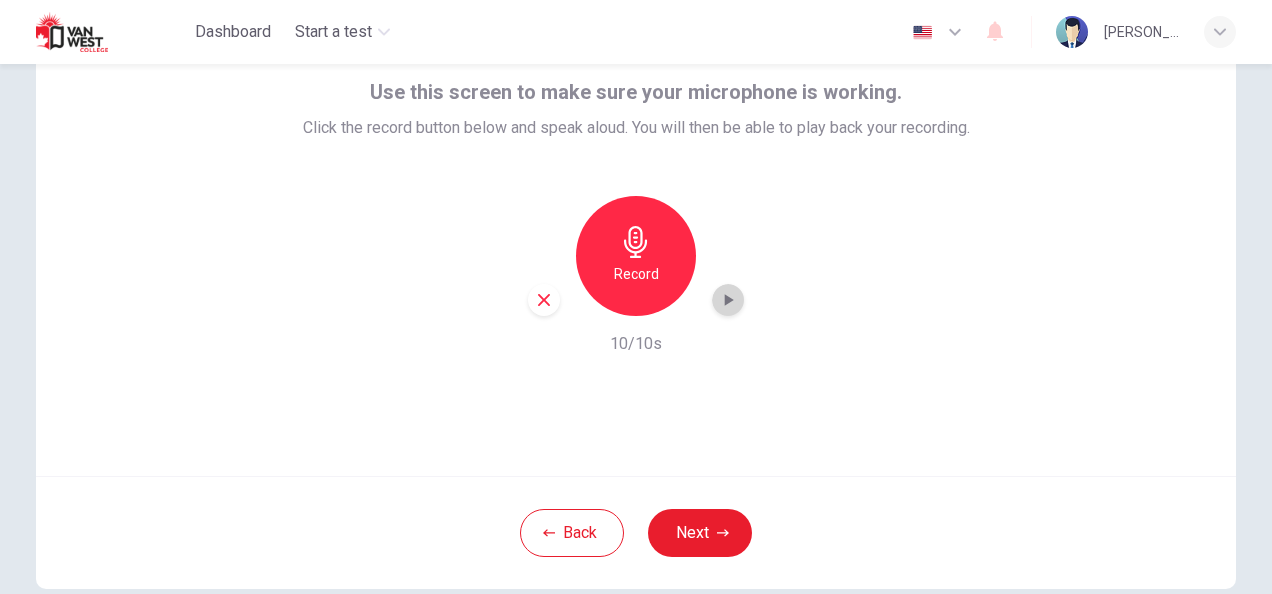 click 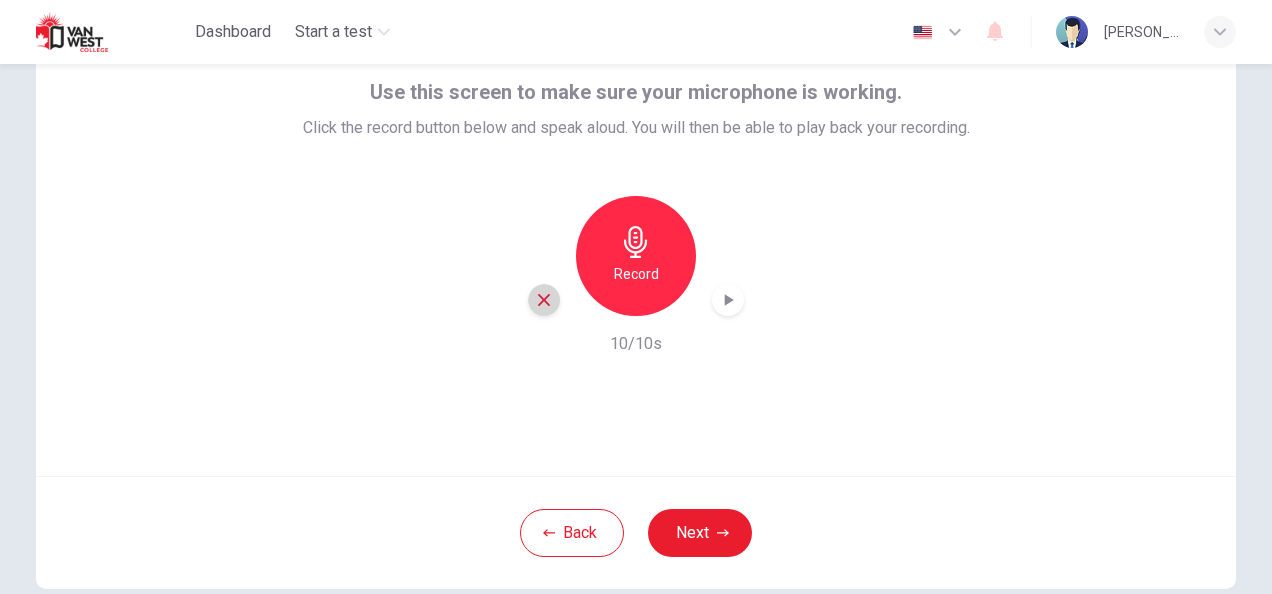 click 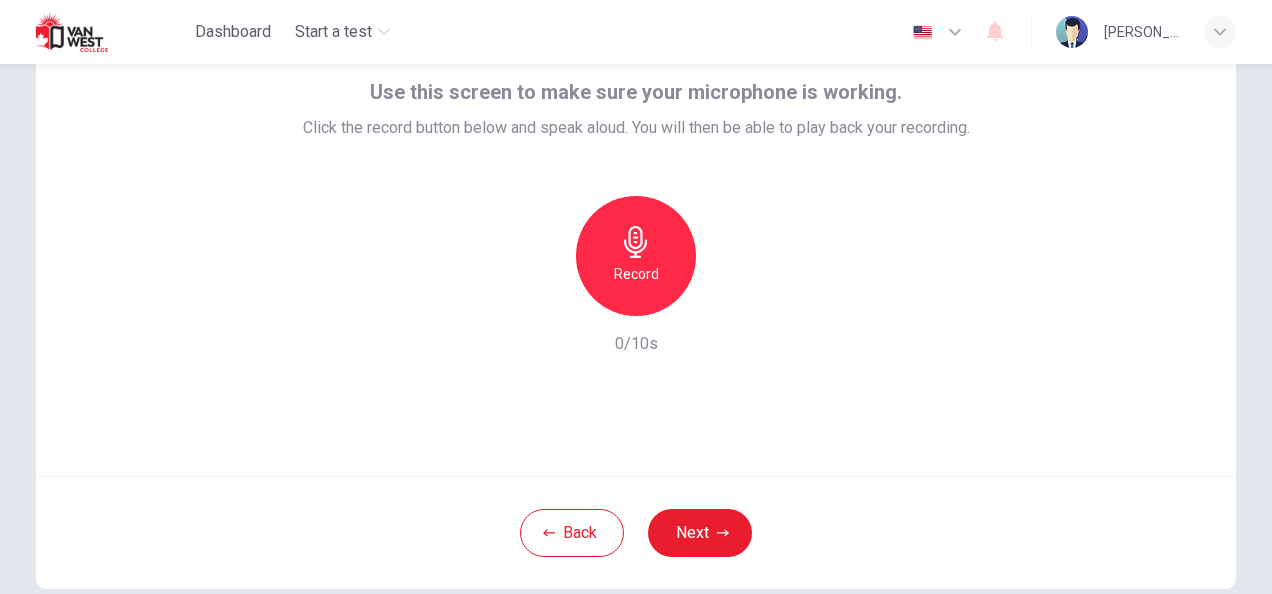 click on "Record" at bounding box center [636, 256] 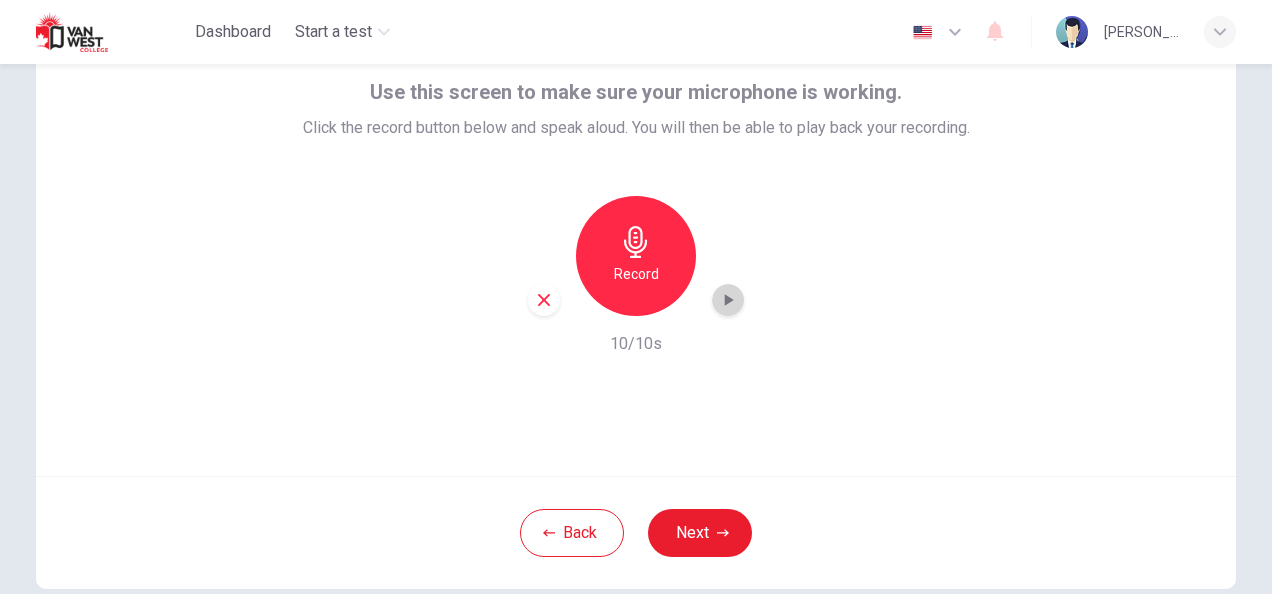 click 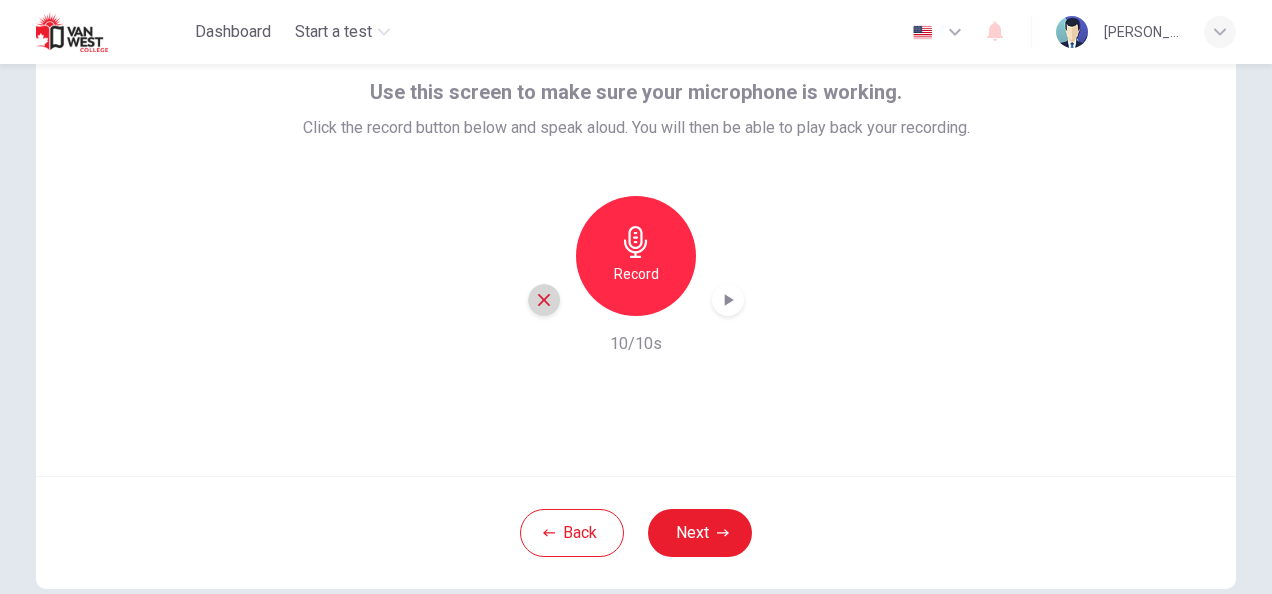 click 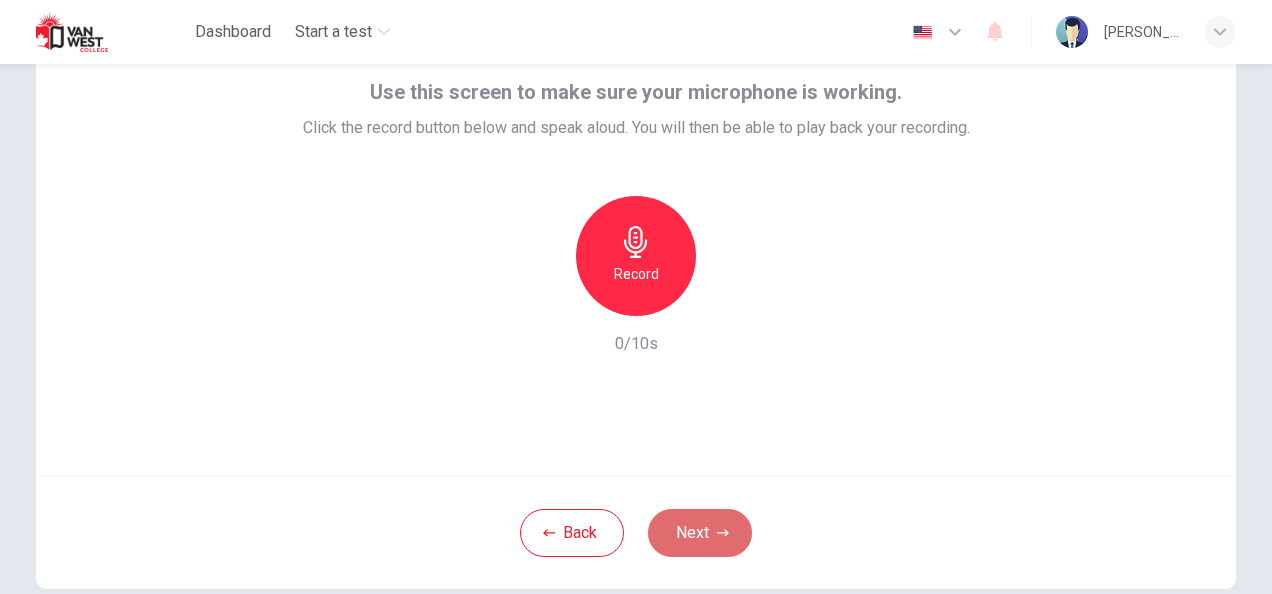 click on "Next" at bounding box center [700, 533] 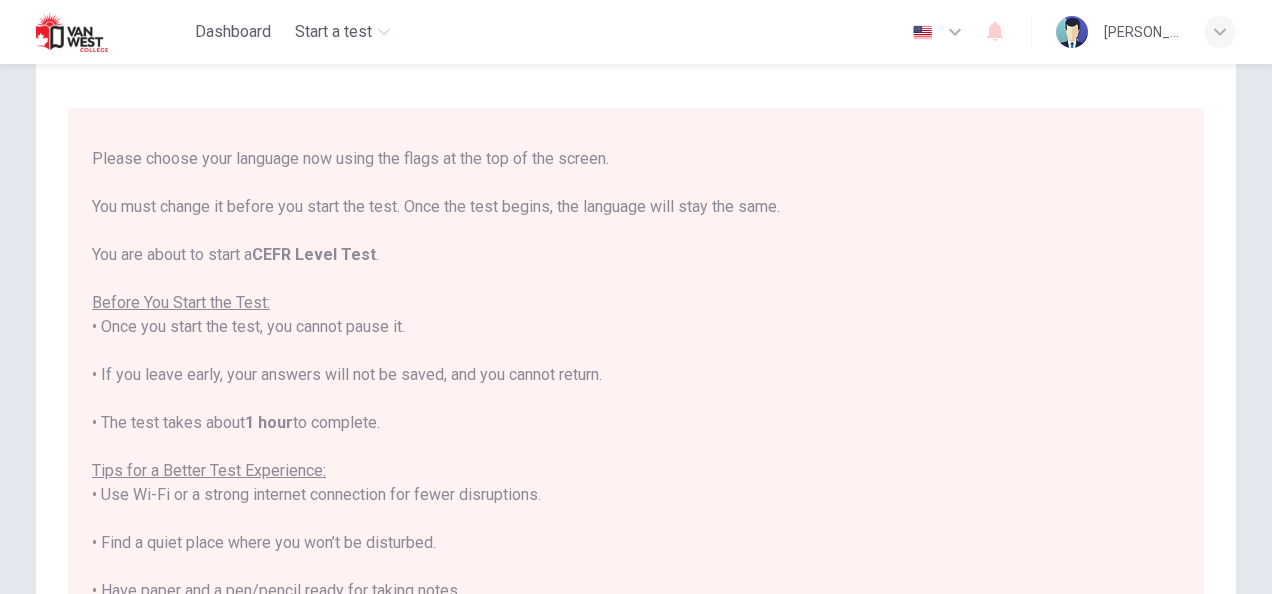 scroll, scrollTop: 36, scrollLeft: 0, axis: vertical 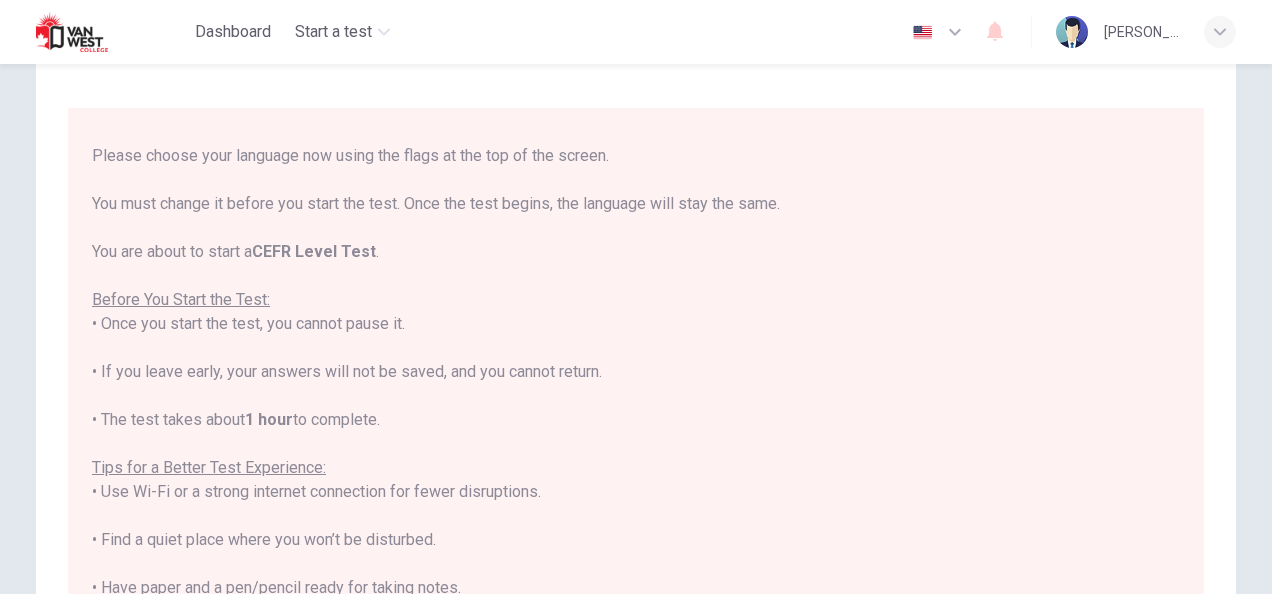 click at bounding box center [938, 32] 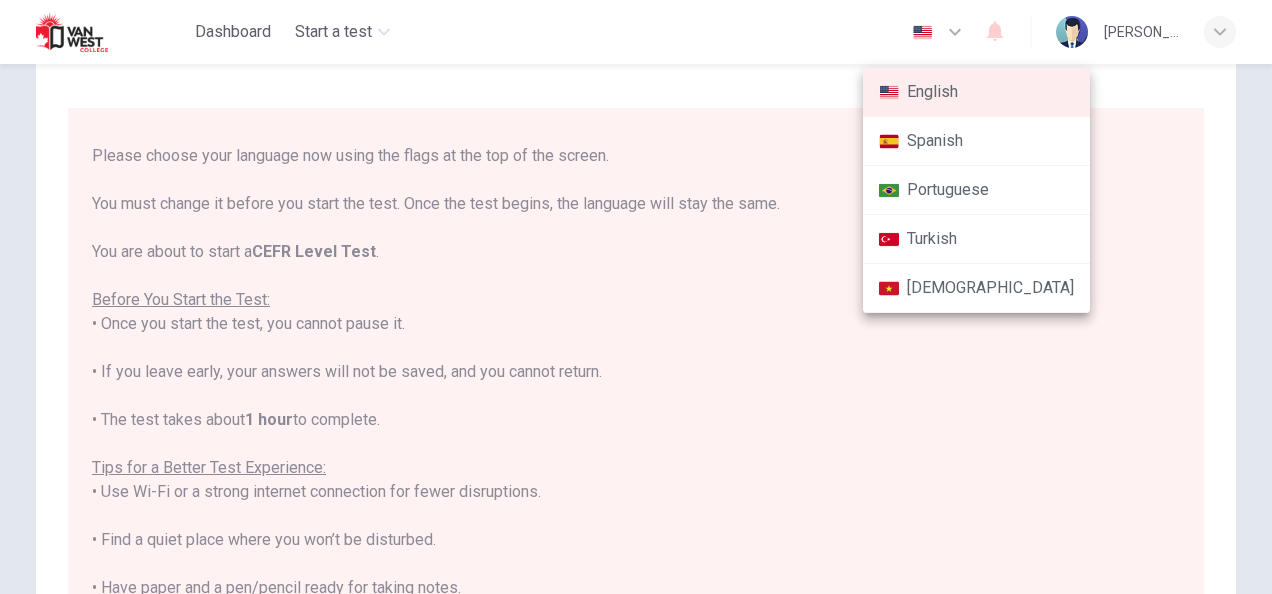 click at bounding box center (636, 297) 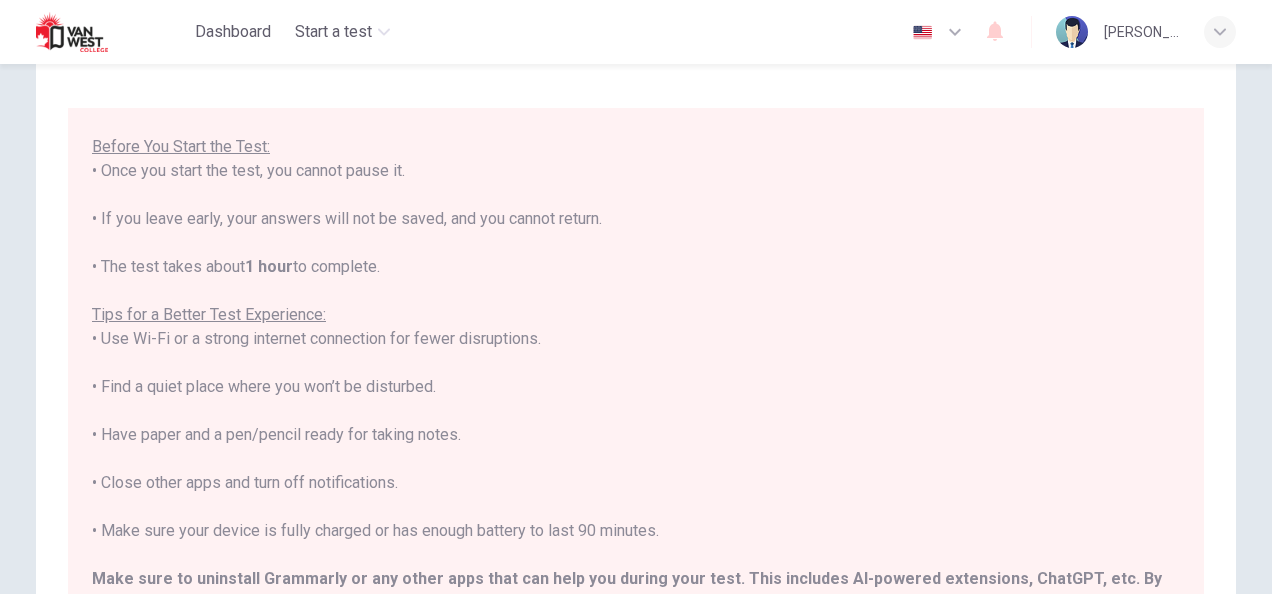 scroll, scrollTop: 190, scrollLeft: 0, axis: vertical 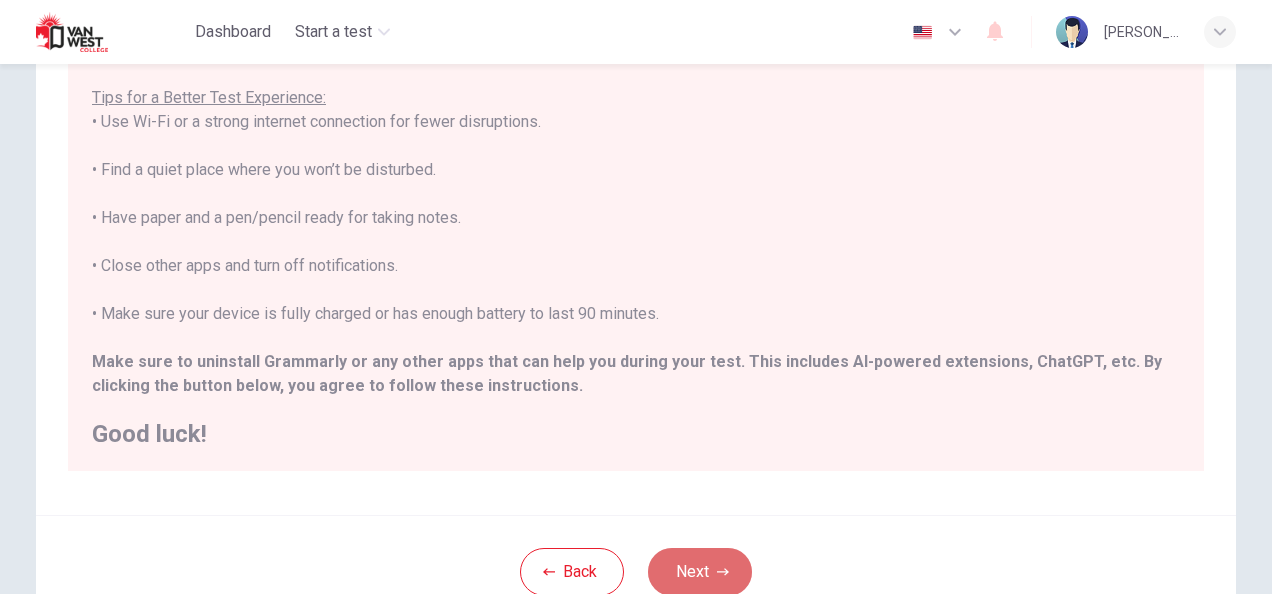 click on "Next" at bounding box center (700, 572) 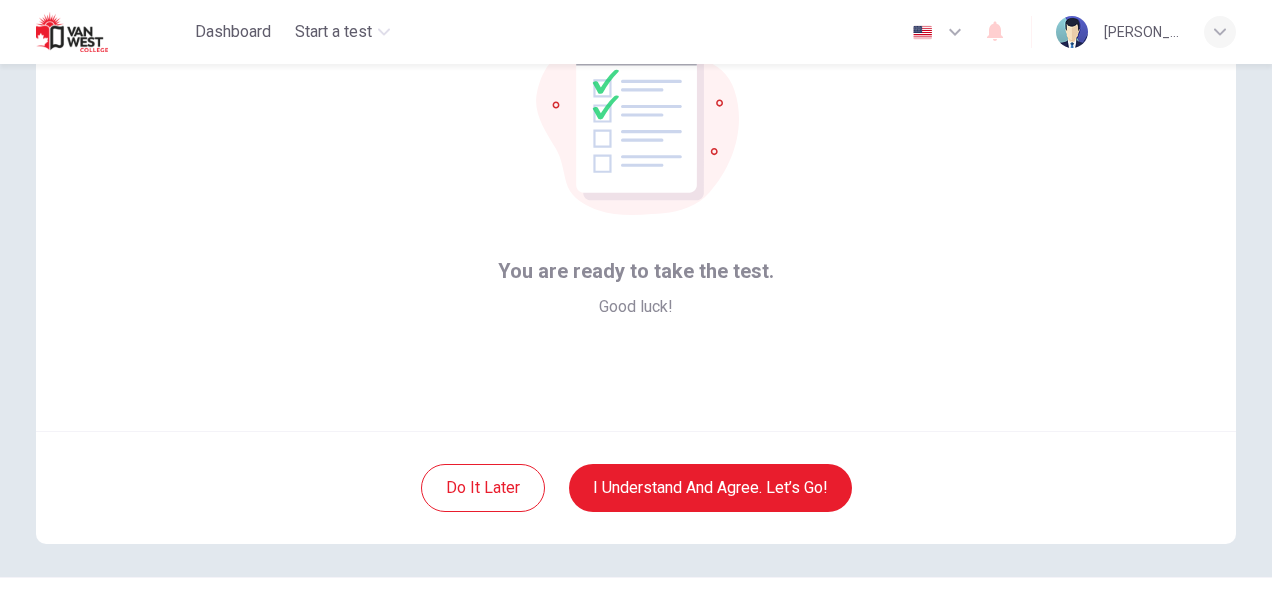 scroll, scrollTop: 148, scrollLeft: 0, axis: vertical 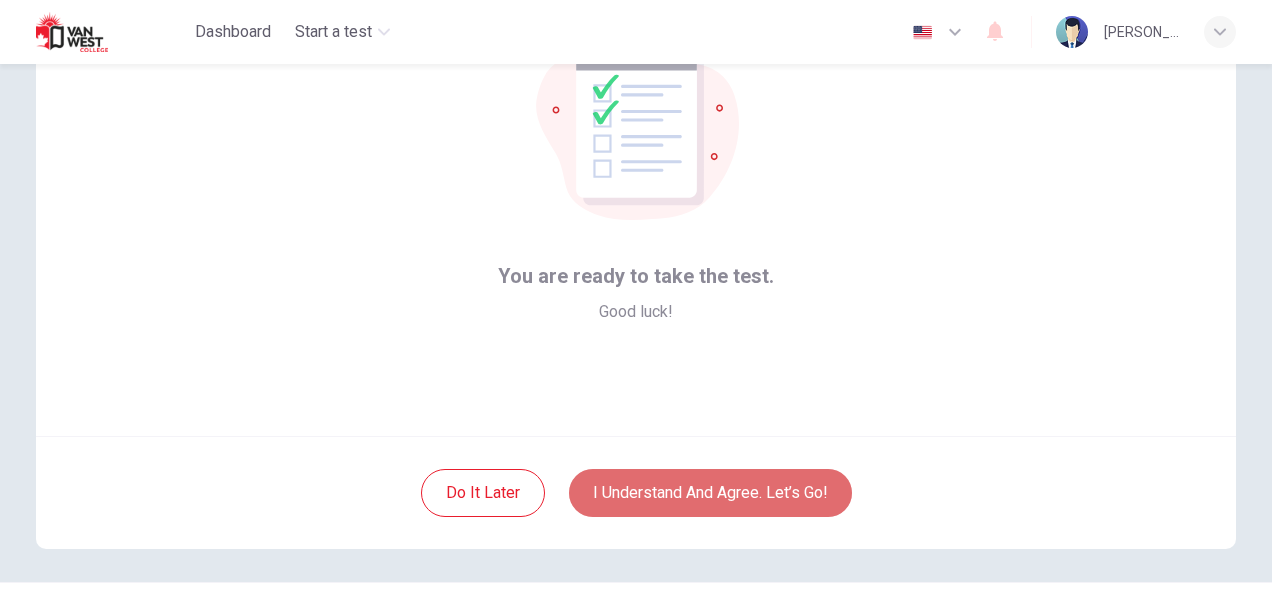 click on "I understand and agree. Let’s go!" at bounding box center (710, 493) 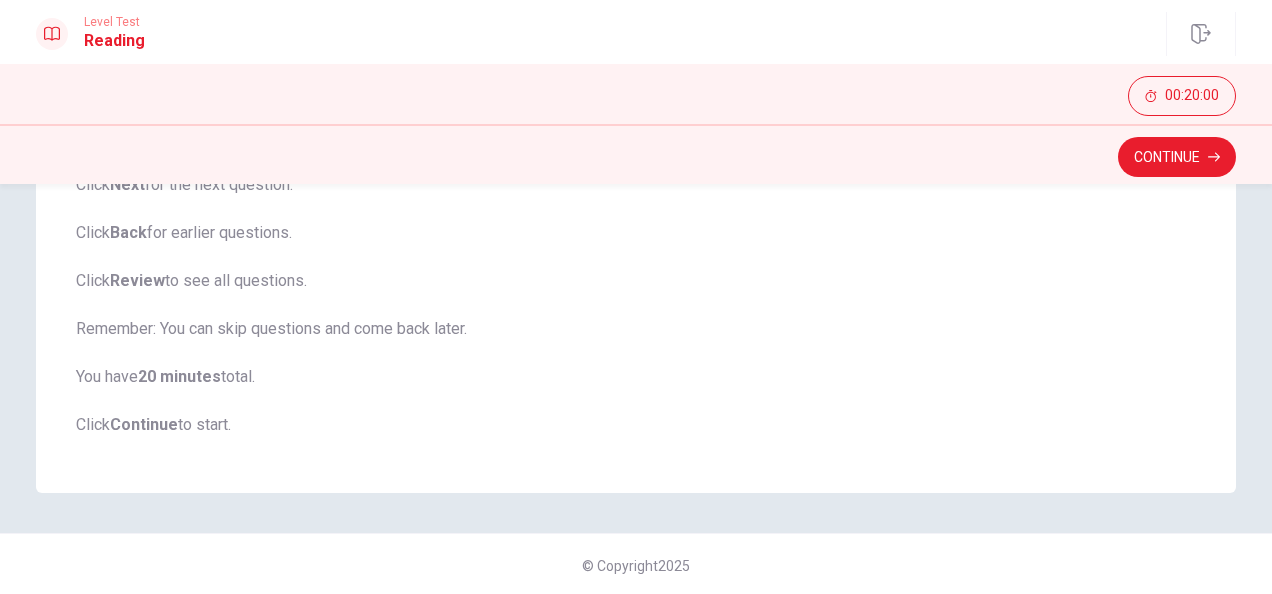 scroll, scrollTop: 374, scrollLeft: 0, axis: vertical 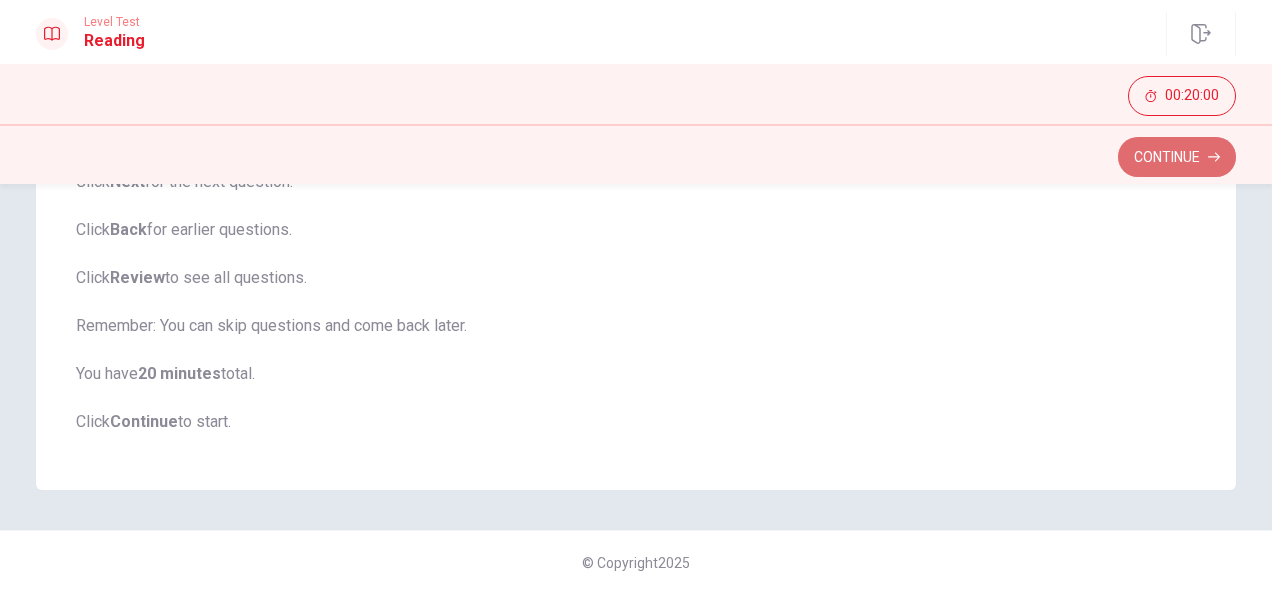 click on "Continue" at bounding box center [1177, 157] 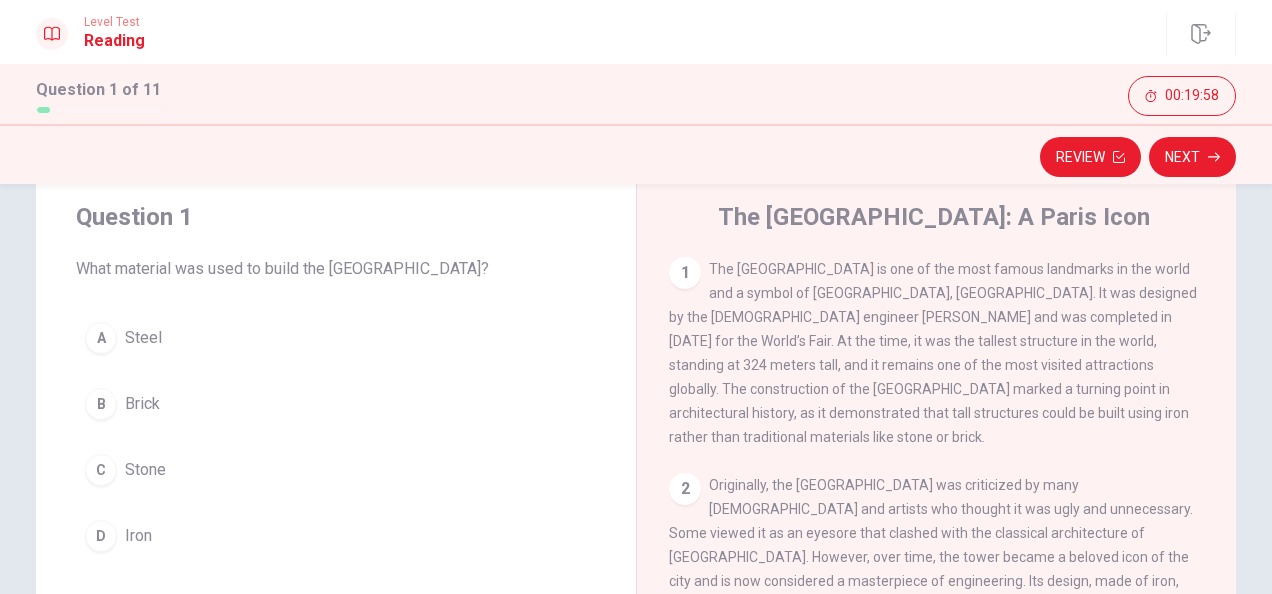 scroll, scrollTop: 54, scrollLeft: 0, axis: vertical 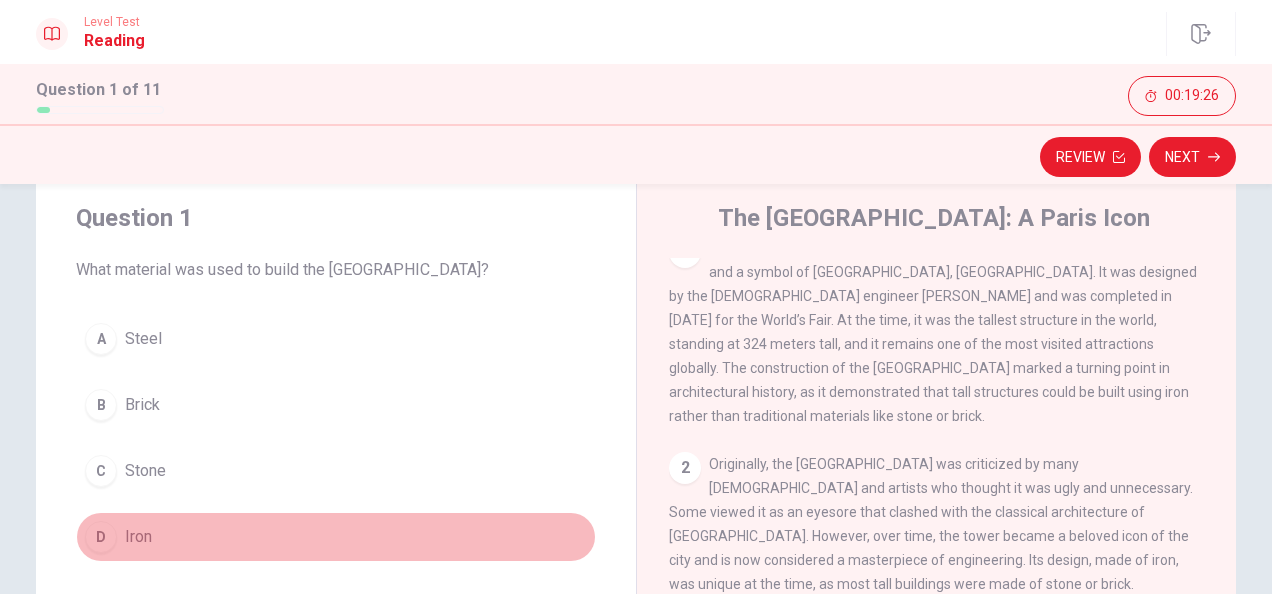 click on "D" at bounding box center [101, 537] 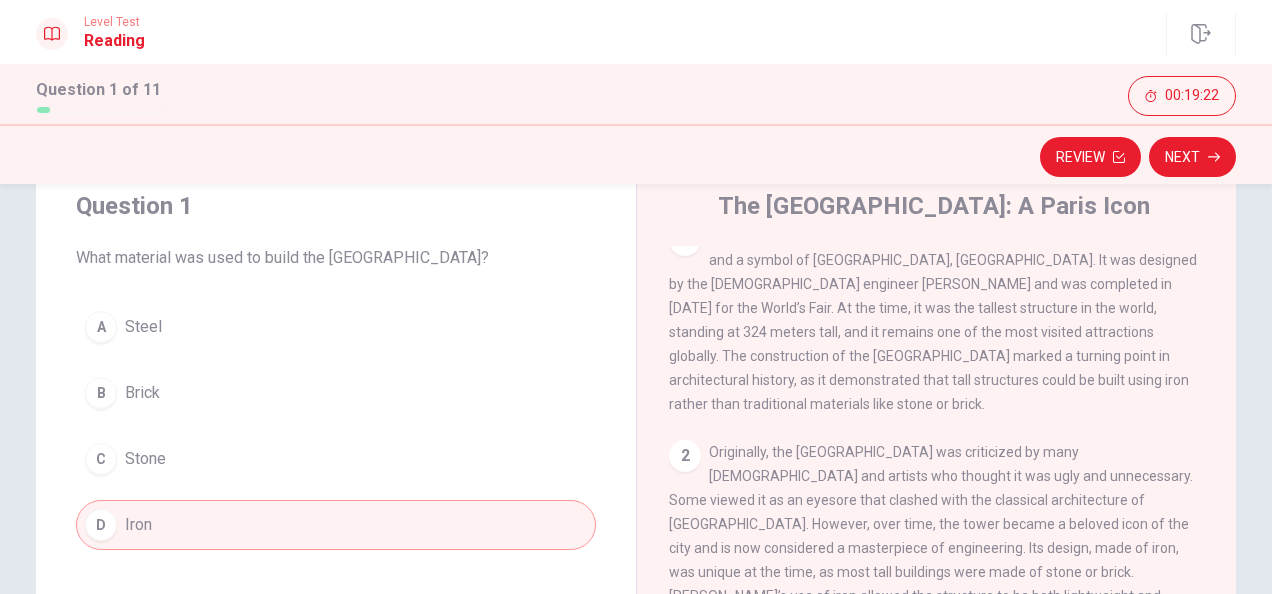 scroll, scrollTop: 6, scrollLeft: 0, axis: vertical 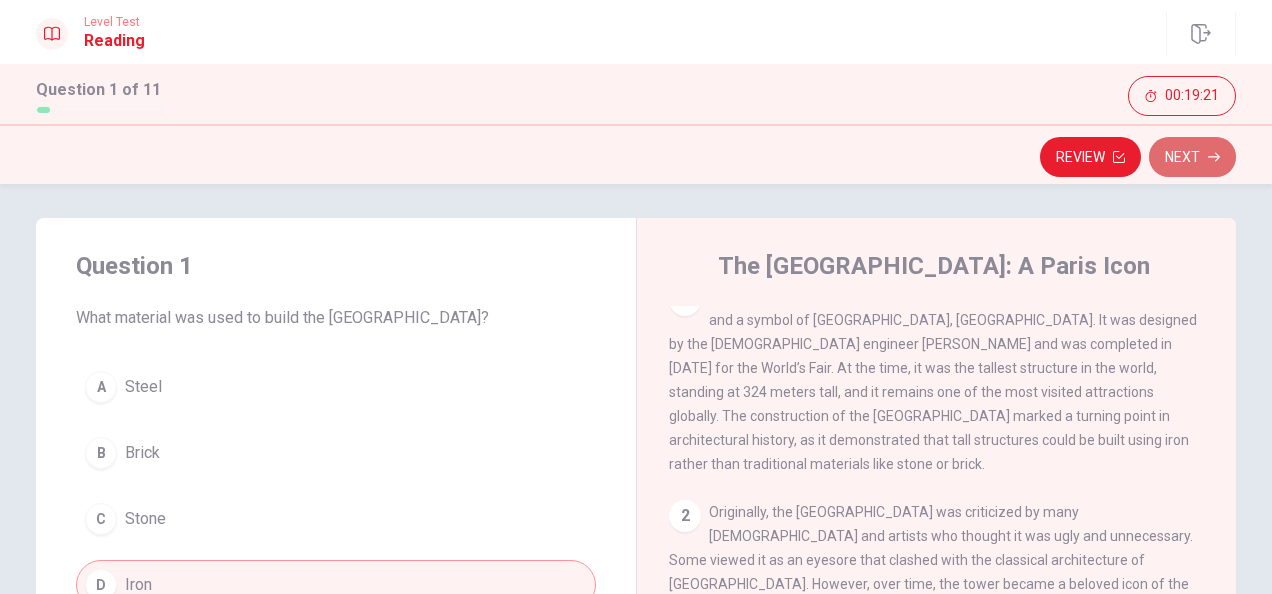 click on "Next" at bounding box center [1192, 157] 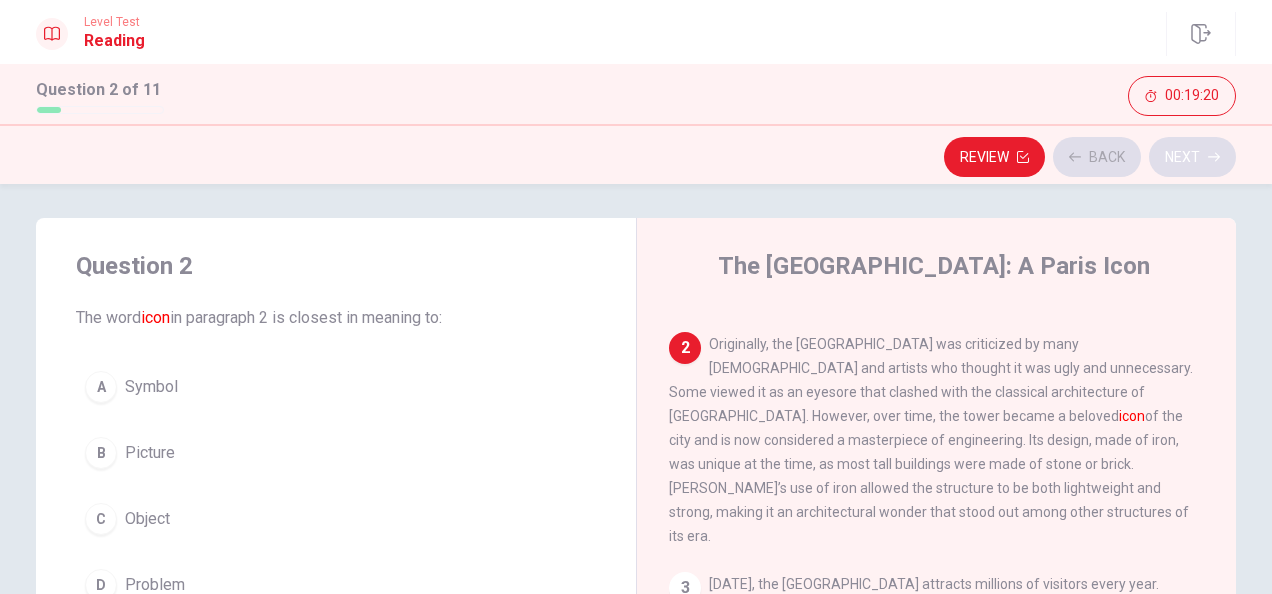 scroll, scrollTop: 196, scrollLeft: 0, axis: vertical 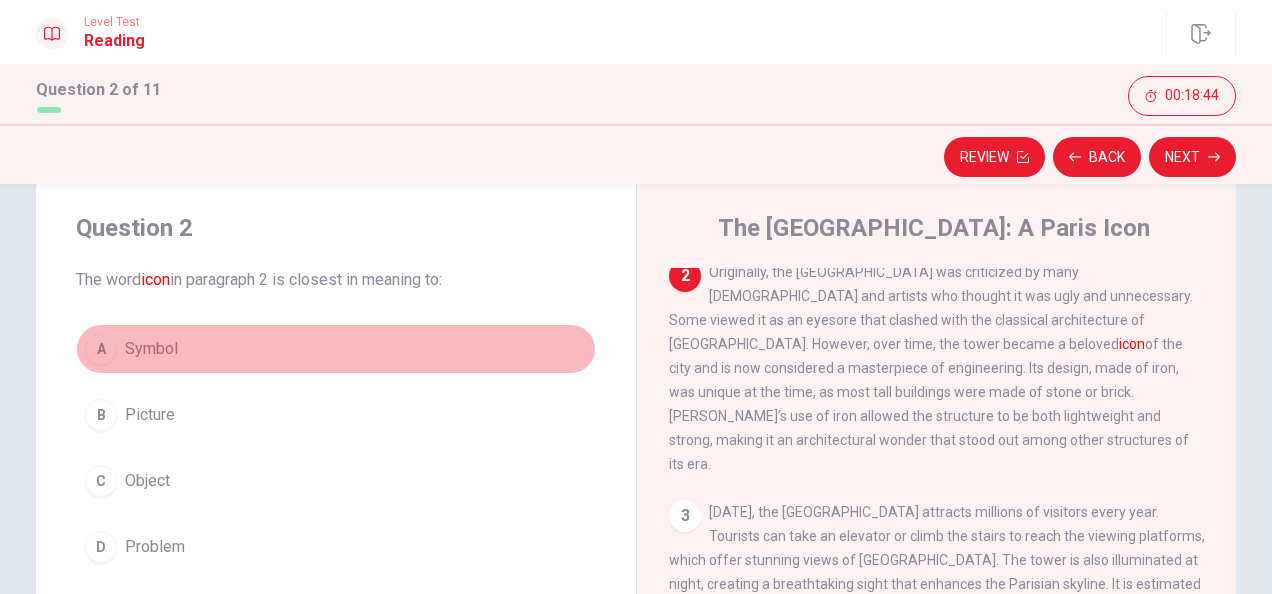 click on "A Symbol" at bounding box center [336, 349] 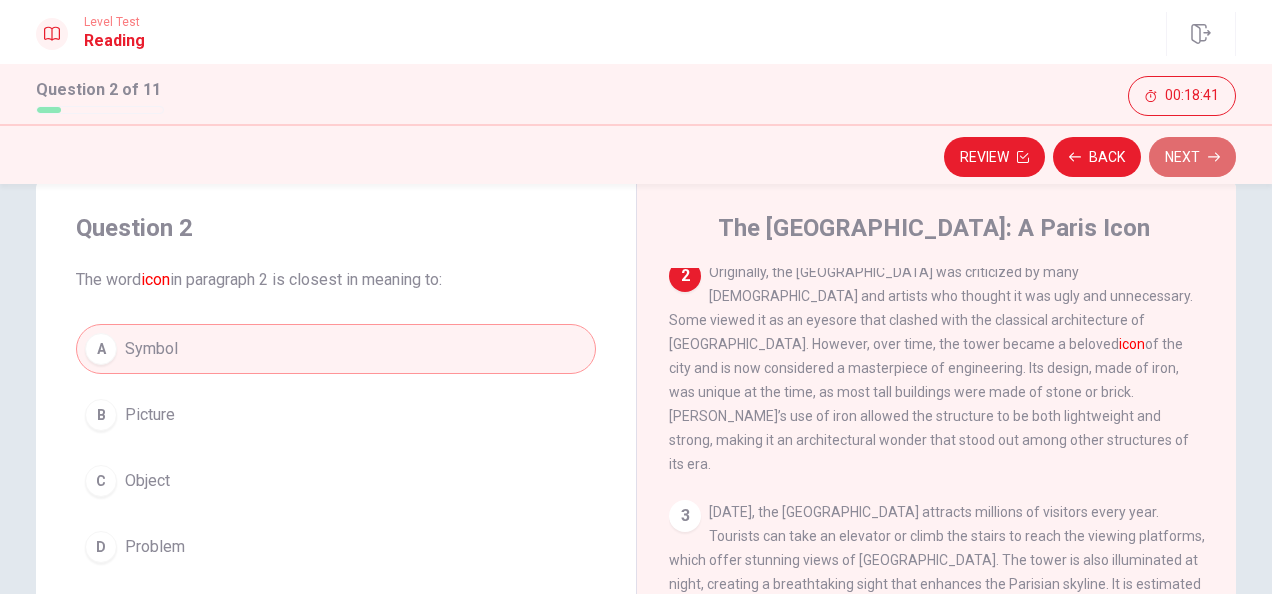click on "Next" at bounding box center (1192, 157) 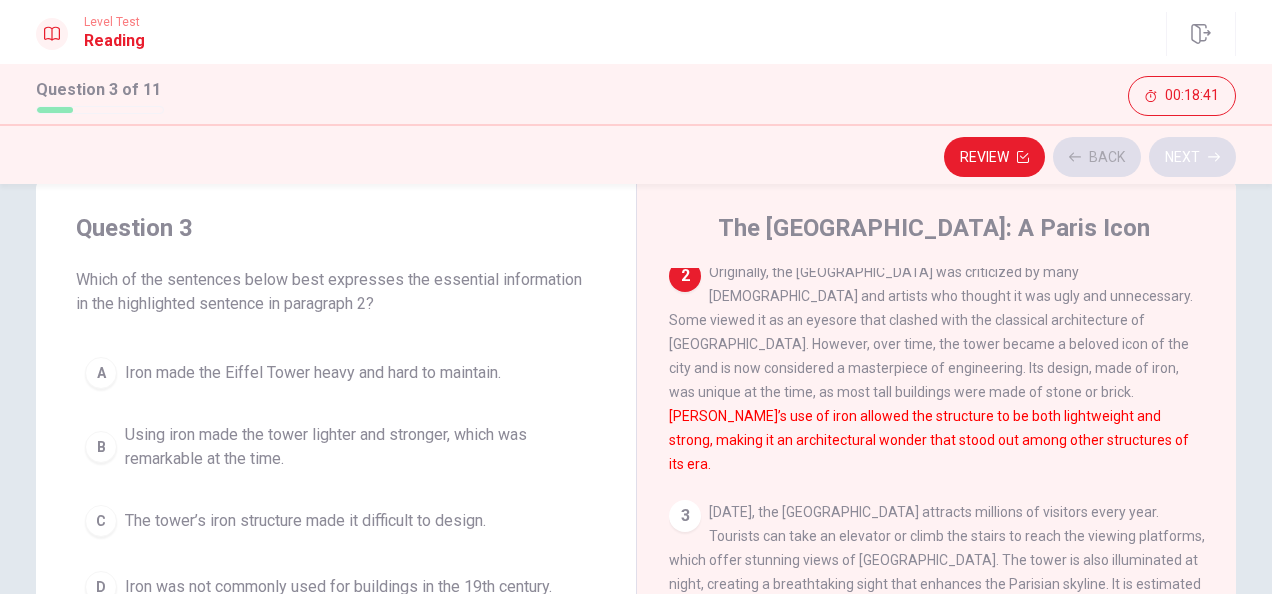 scroll, scrollTop: 196, scrollLeft: 0, axis: vertical 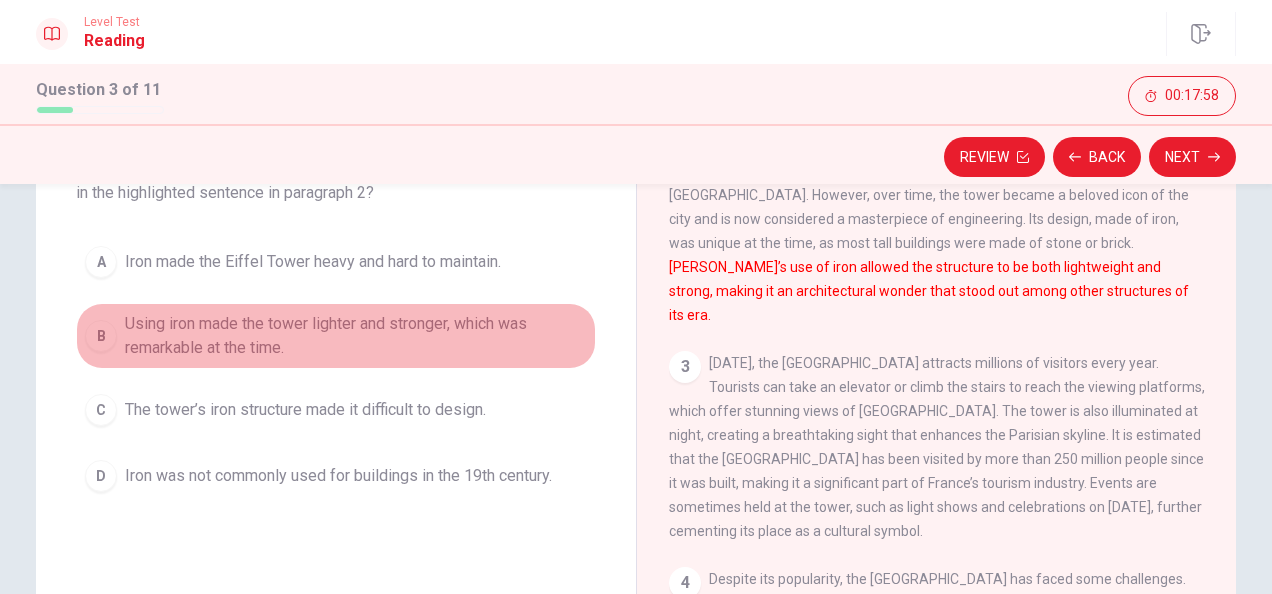 click on "Using iron made the tower lighter and stronger, which was remarkable at the time." at bounding box center (356, 336) 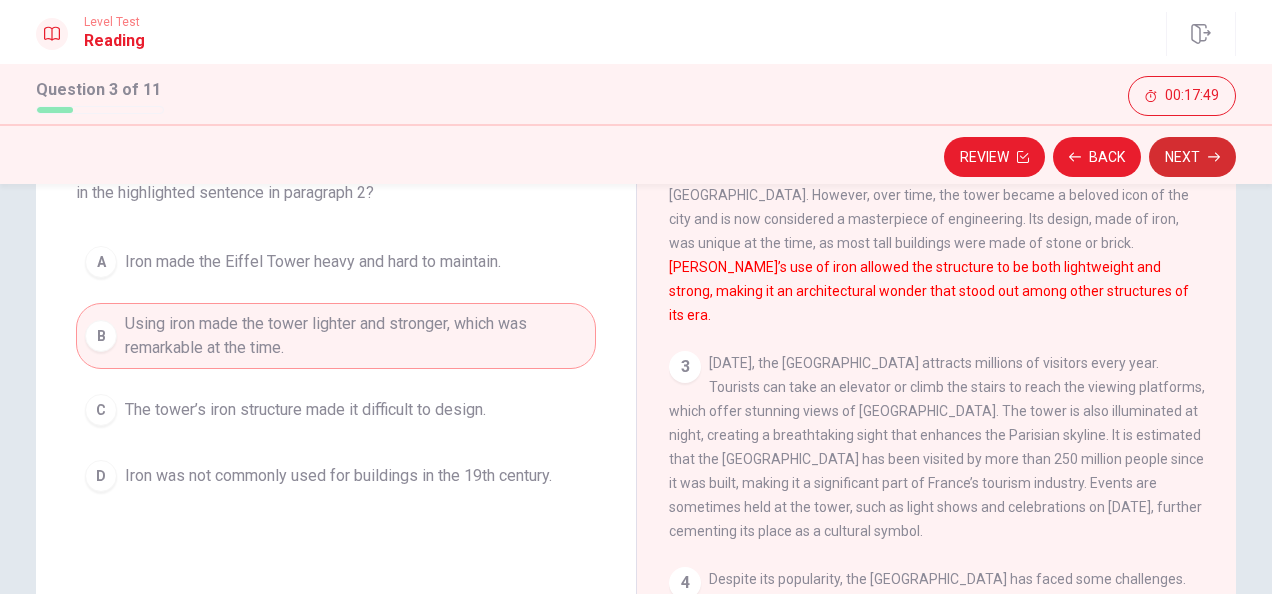 click on "Next" at bounding box center (1192, 157) 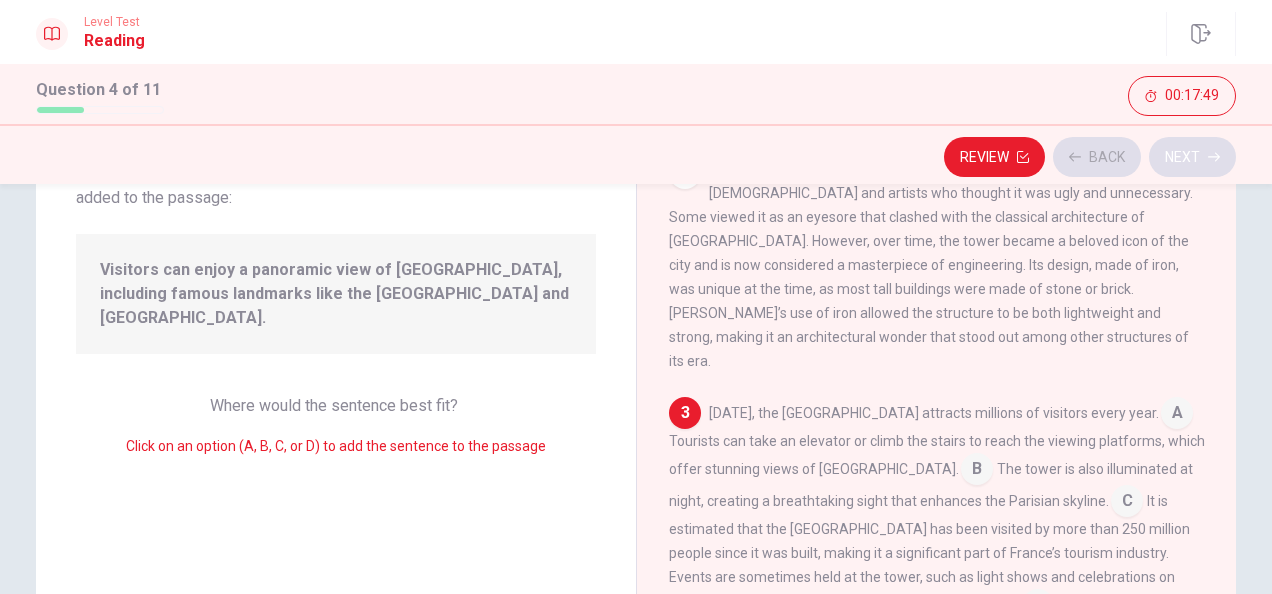 scroll, scrollTop: 267, scrollLeft: 0, axis: vertical 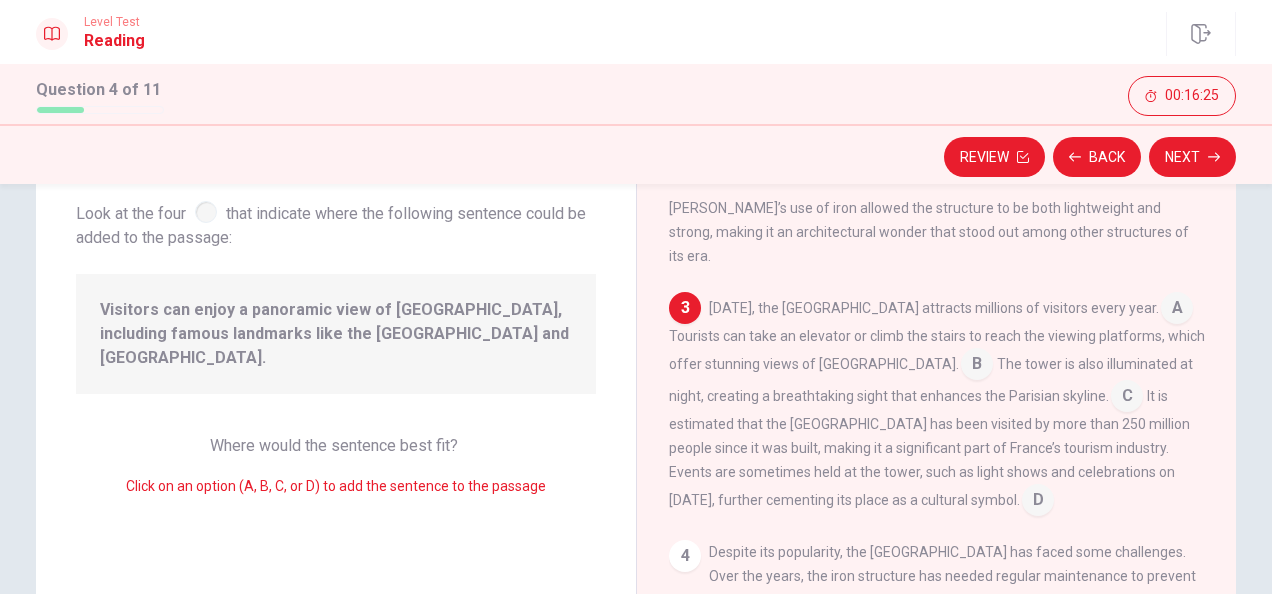 click at bounding box center [977, 366] 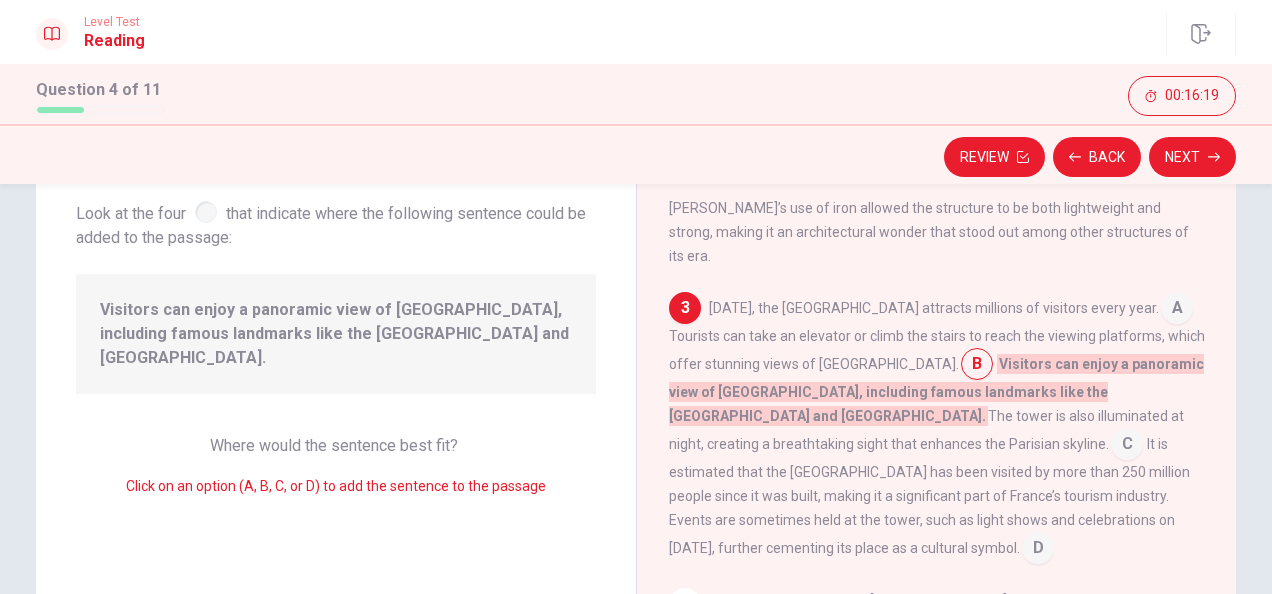 scroll, scrollTop: 385, scrollLeft: 0, axis: vertical 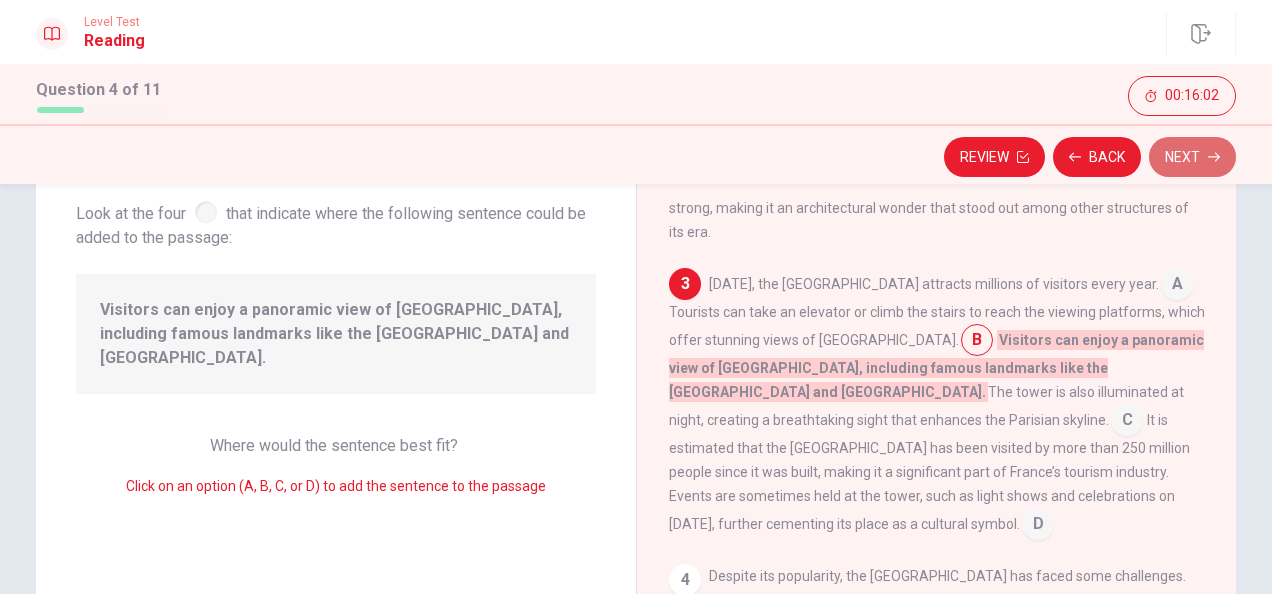 click on "Next" at bounding box center (1192, 157) 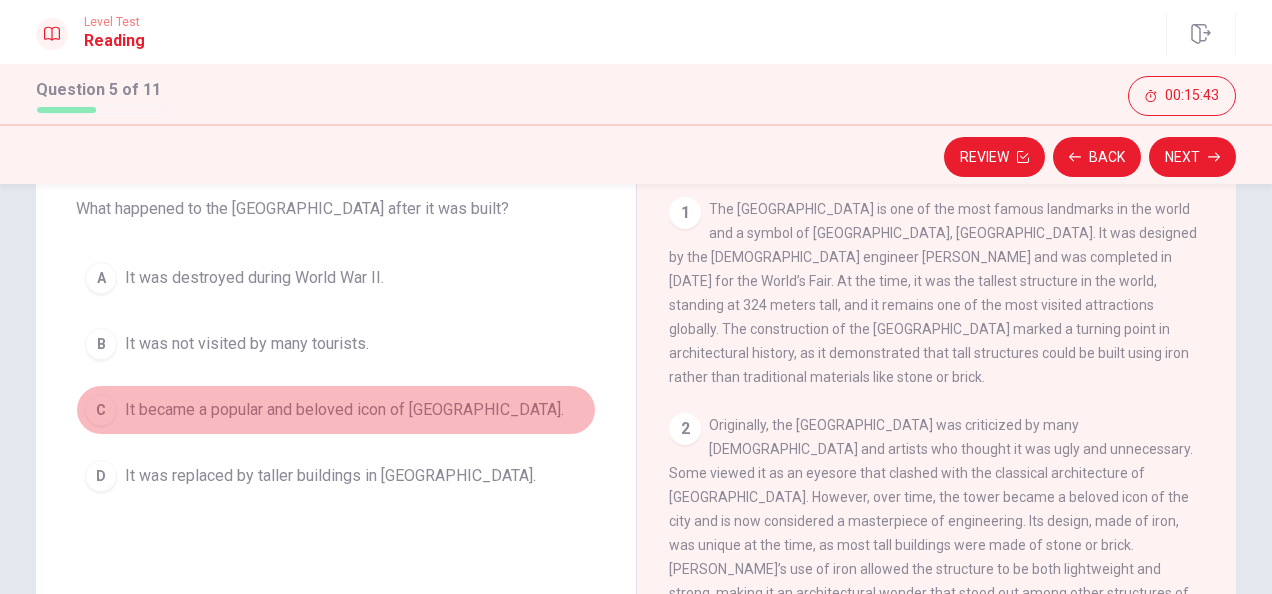 click on "It became a popular and beloved icon of [GEOGRAPHIC_DATA]." at bounding box center [344, 410] 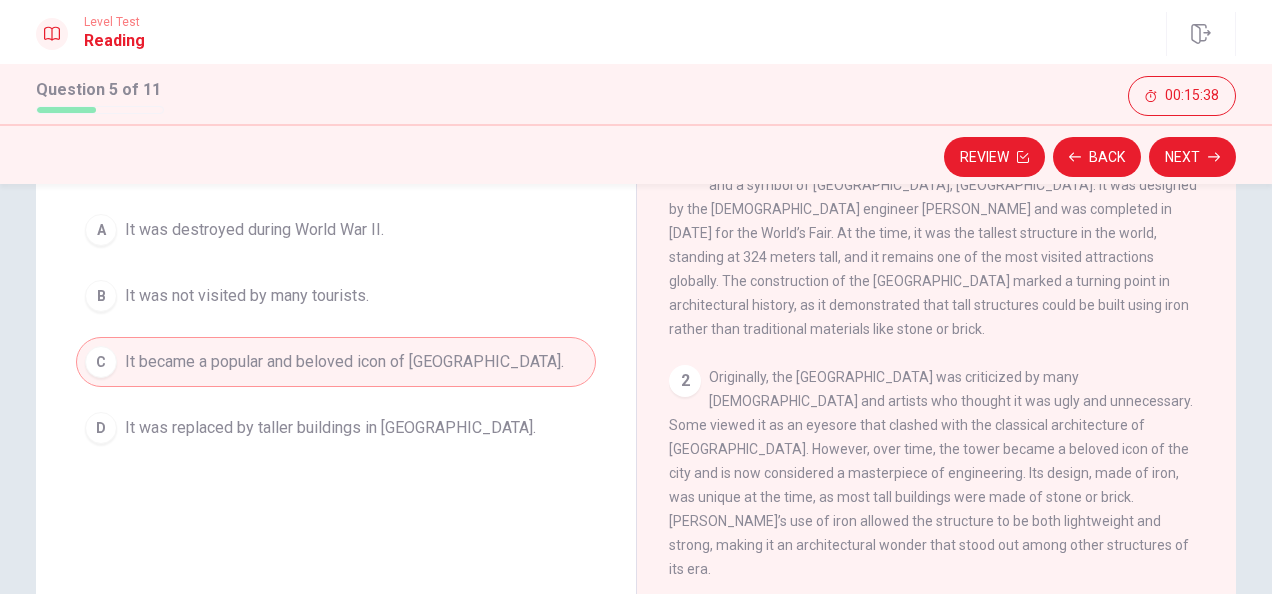 scroll, scrollTop: 429, scrollLeft: 0, axis: vertical 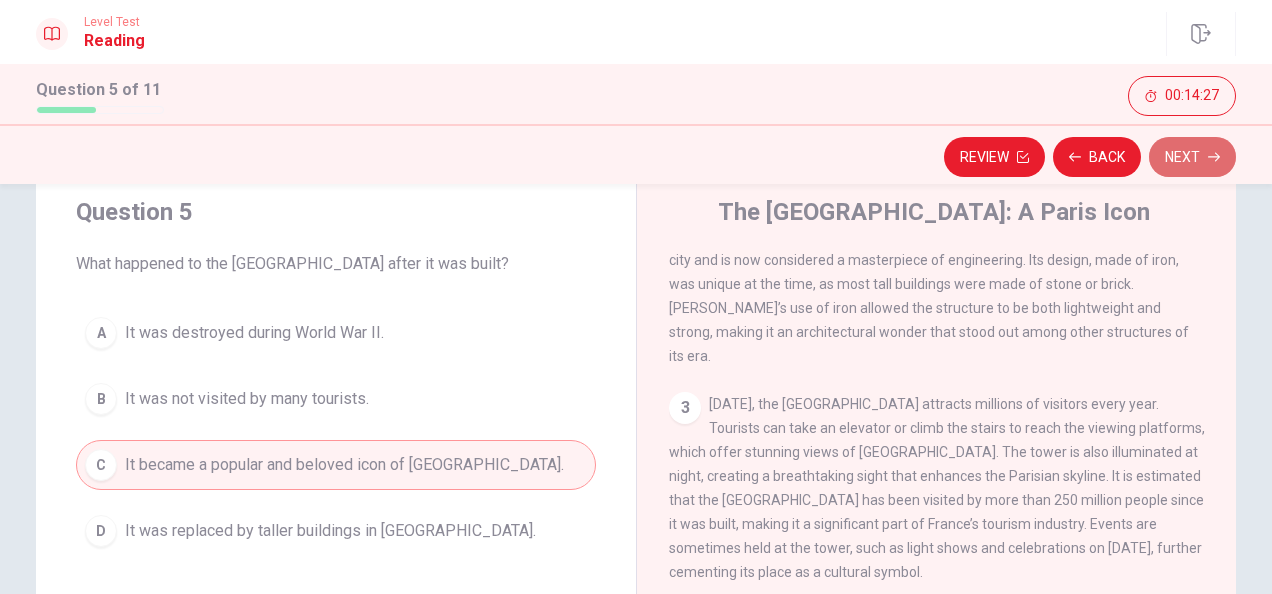 click on "Next" at bounding box center (1192, 157) 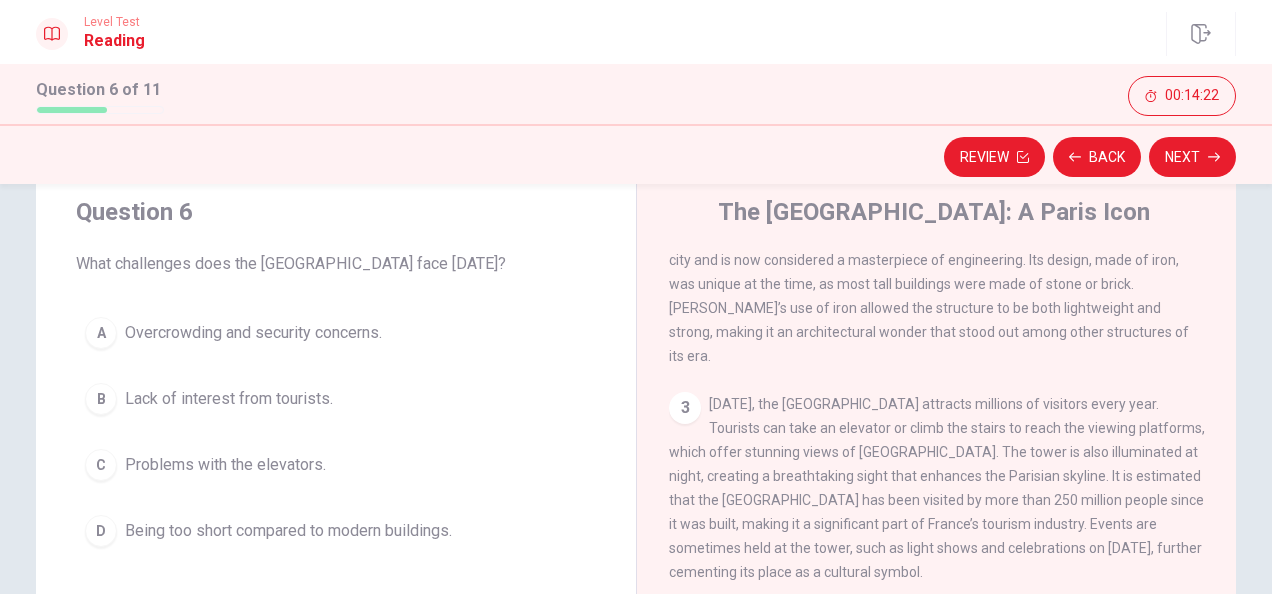 scroll, scrollTop: 334, scrollLeft: 0, axis: vertical 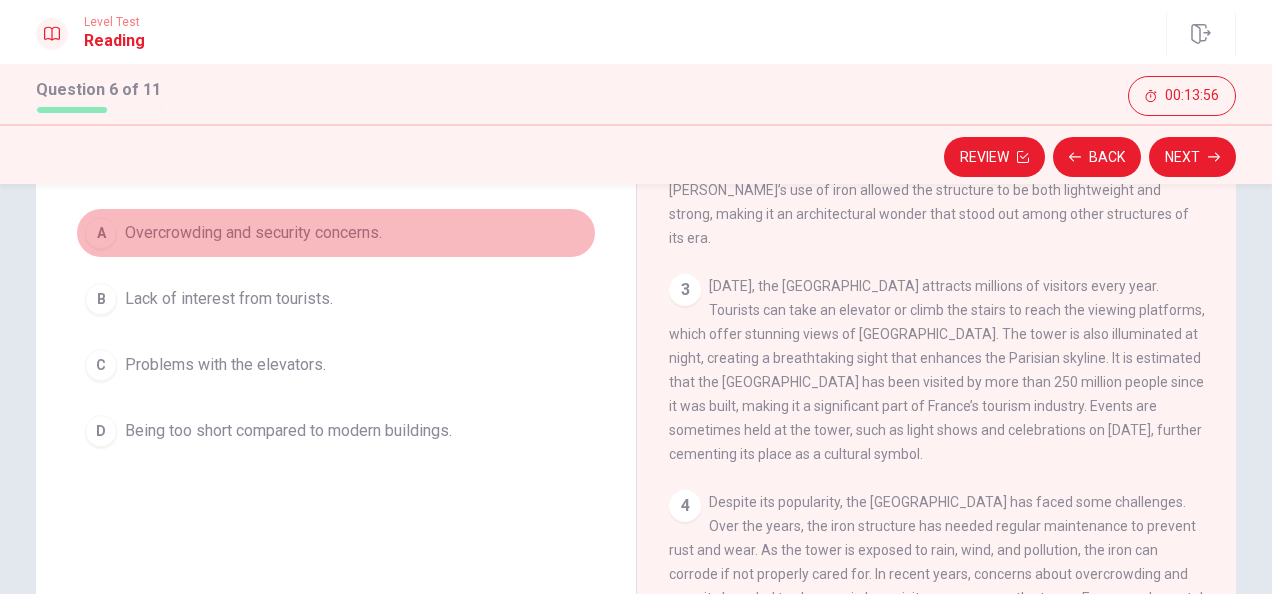 click on "Overcrowding and security concerns." at bounding box center (253, 233) 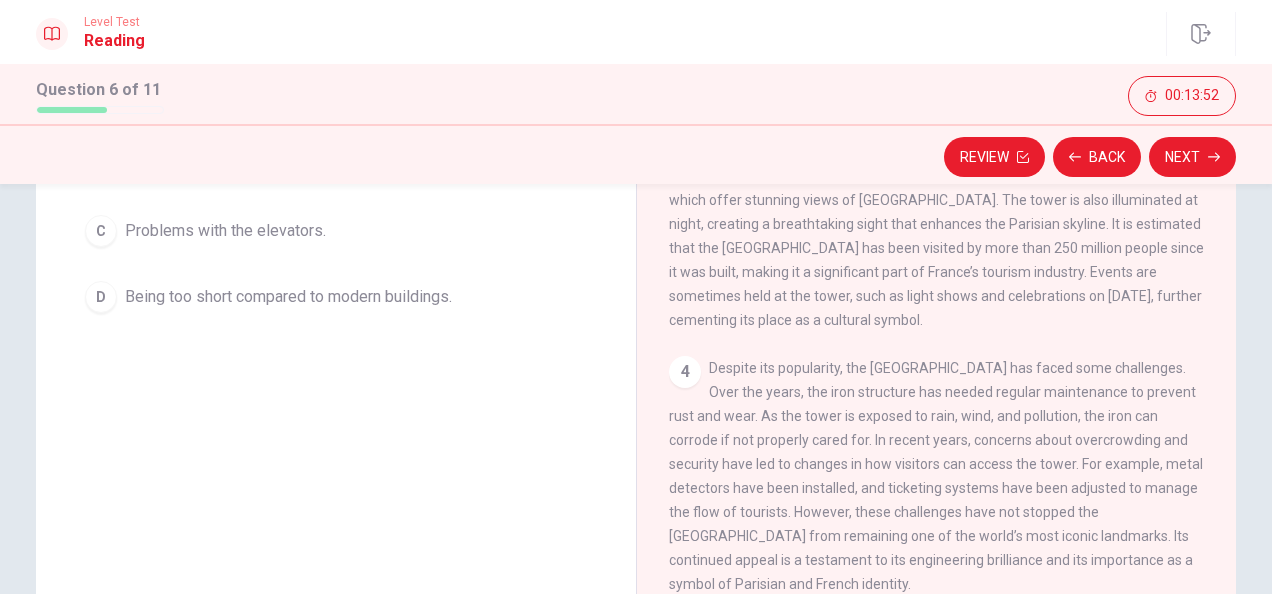 scroll, scrollTop: 322, scrollLeft: 0, axis: vertical 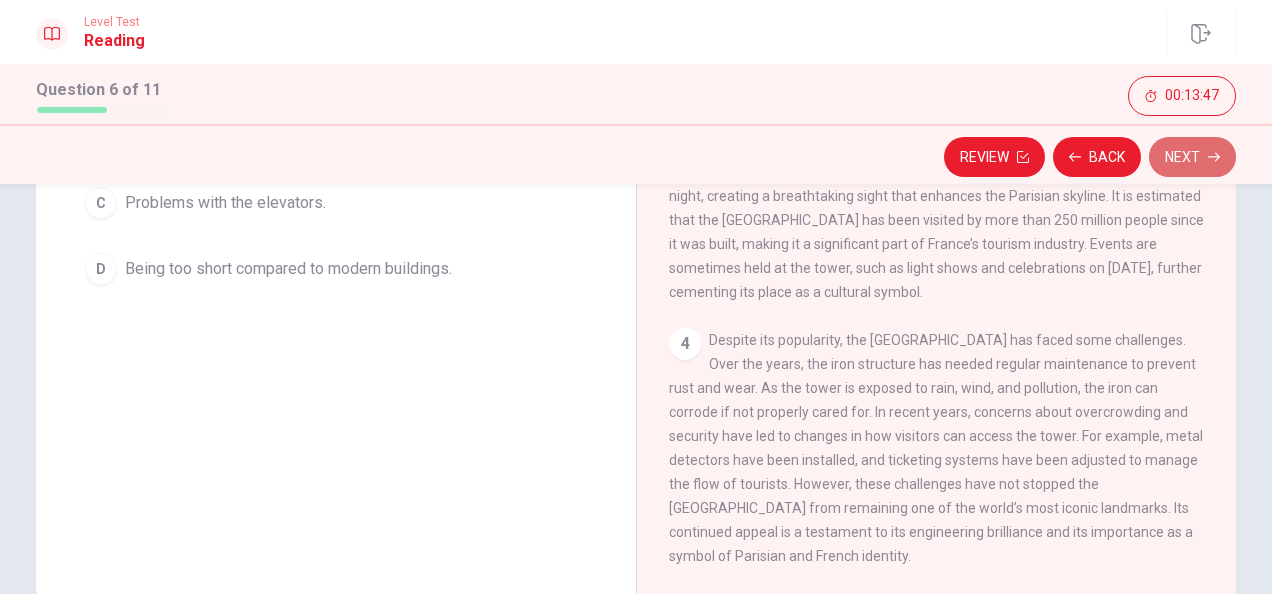 click on "Next" at bounding box center [1192, 157] 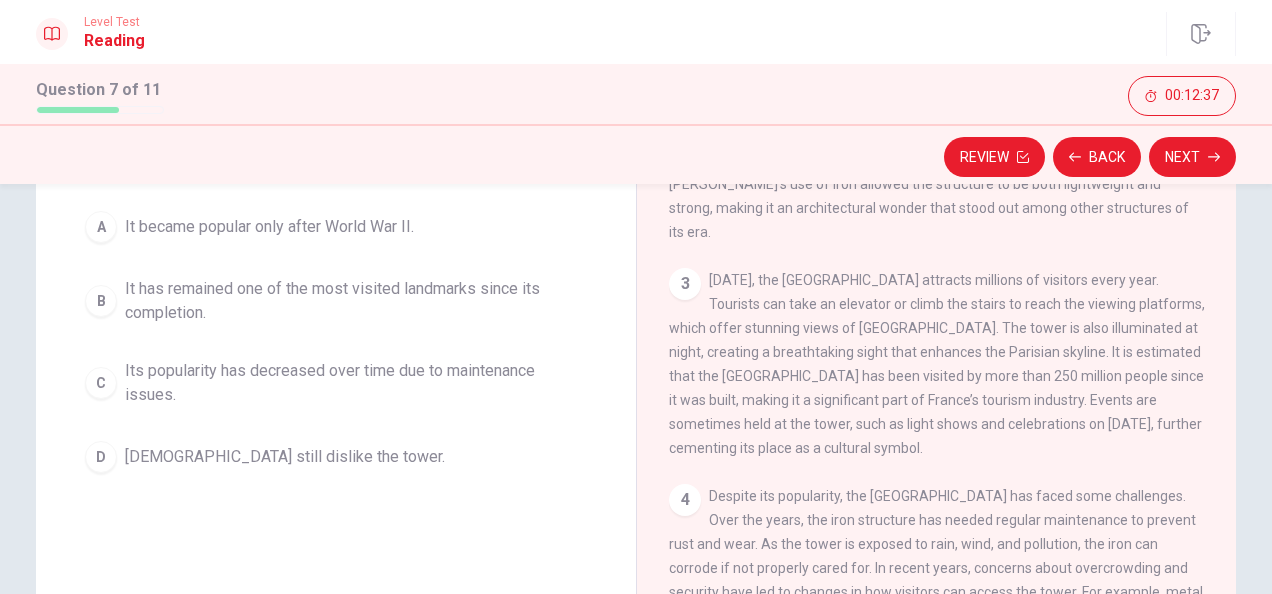 scroll, scrollTop: 165, scrollLeft: 0, axis: vertical 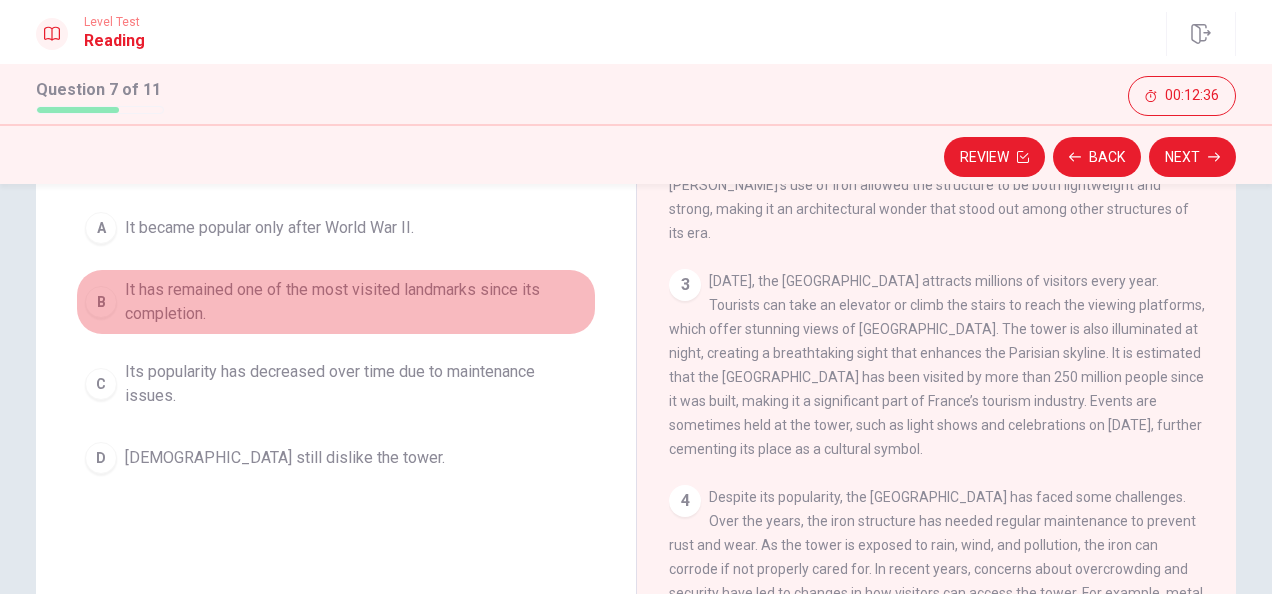click on "It has remained one of the most visited landmarks since its completion." at bounding box center [356, 302] 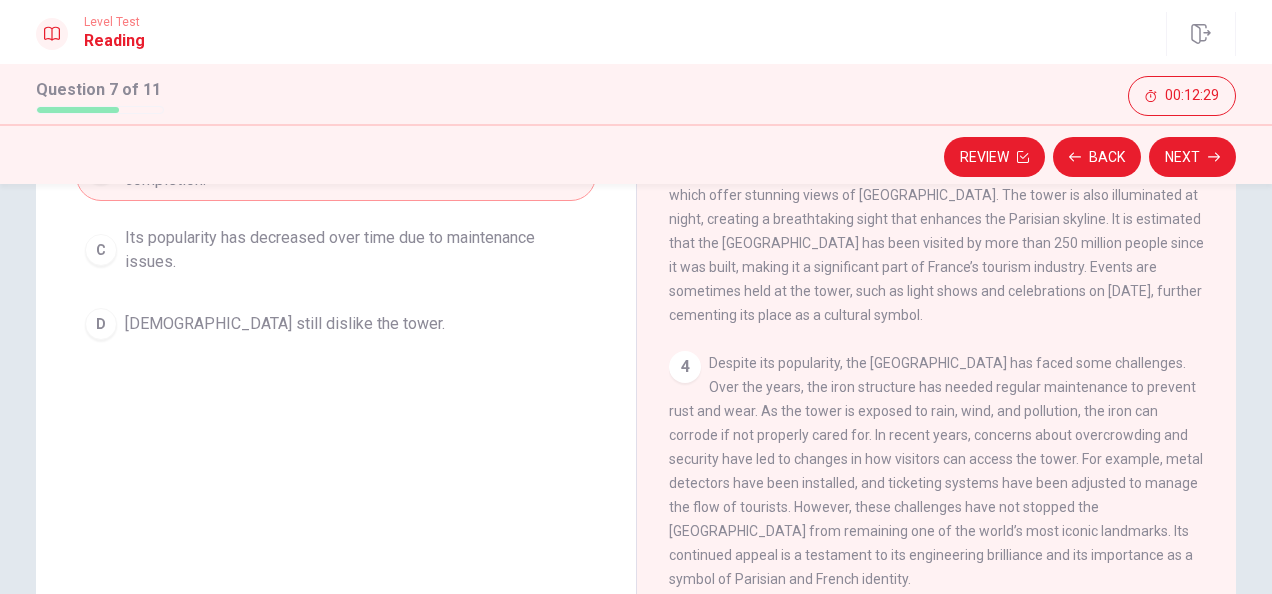 scroll, scrollTop: 300, scrollLeft: 0, axis: vertical 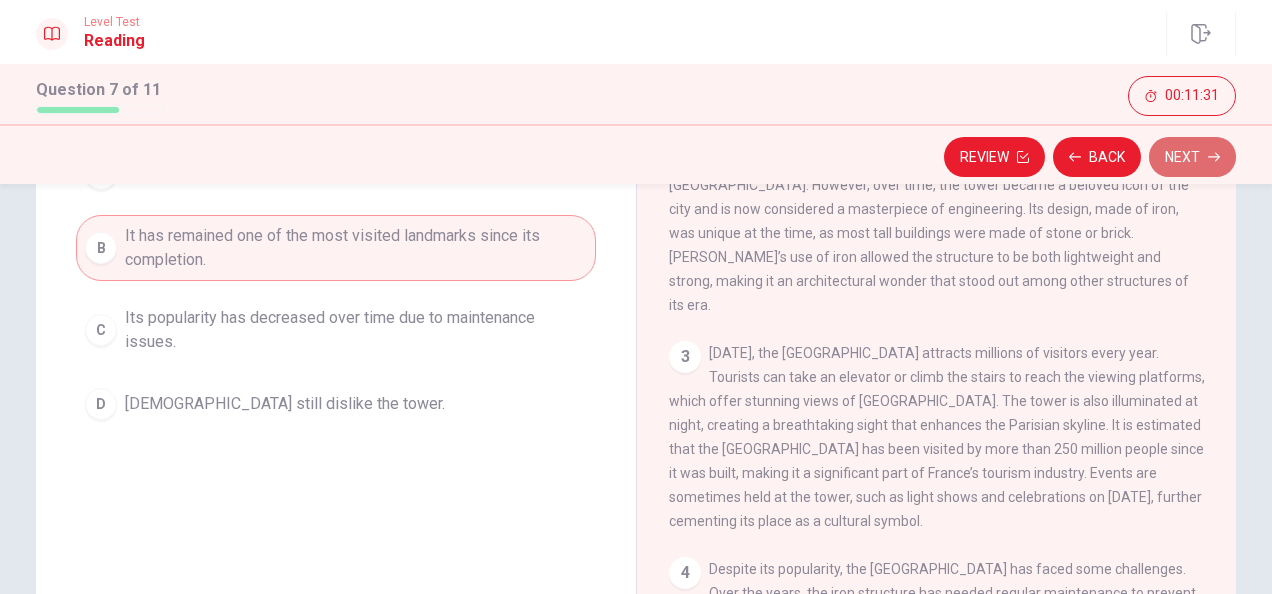 click on "Next" at bounding box center (1192, 157) 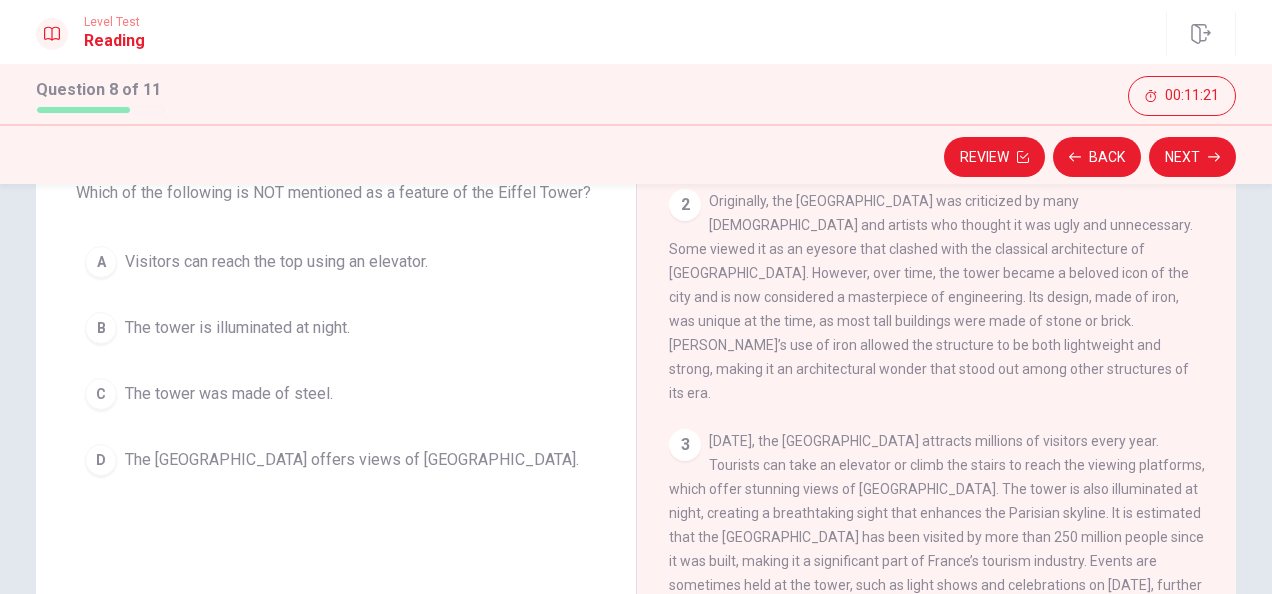 scroll, scrollTop: 144, scrollLeft: 0, axis: vertical 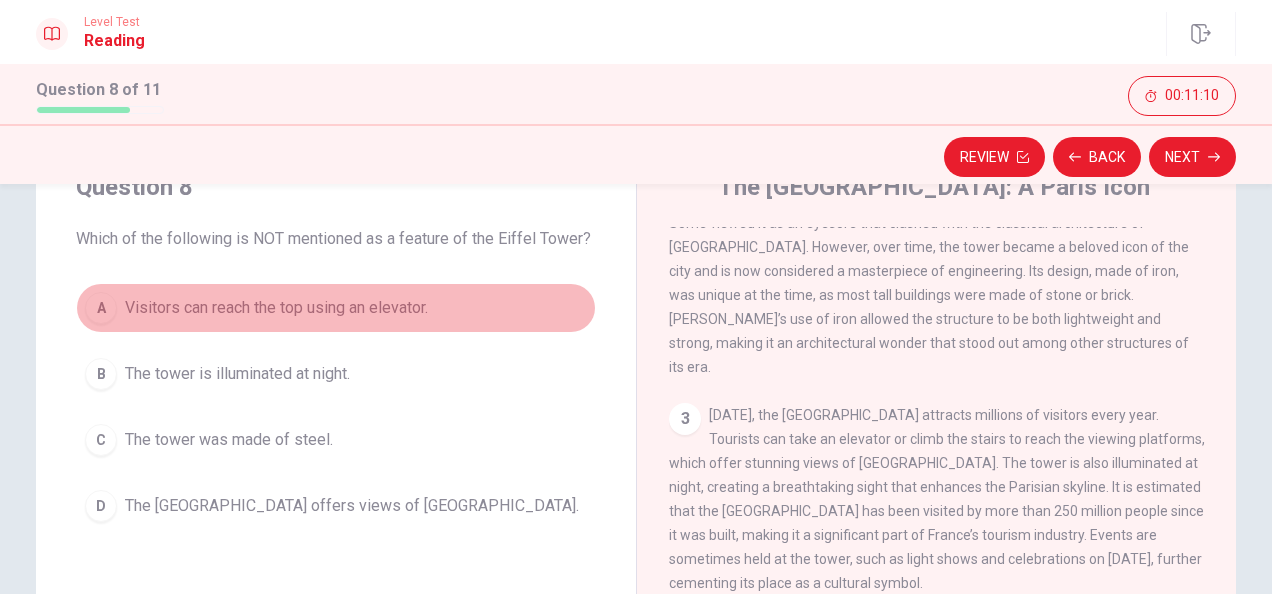 click on "Visitors can reach the top using an elevator." at bounding box center (276, 308) 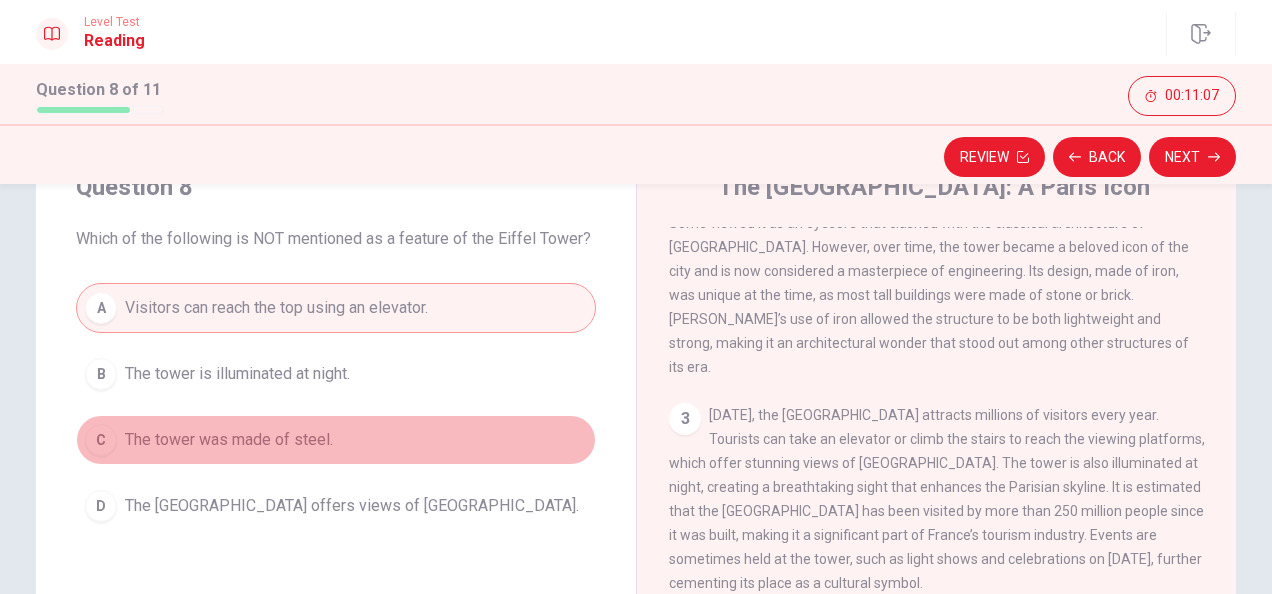click on "The tower was made of steel." at bounding box center [229, 440] 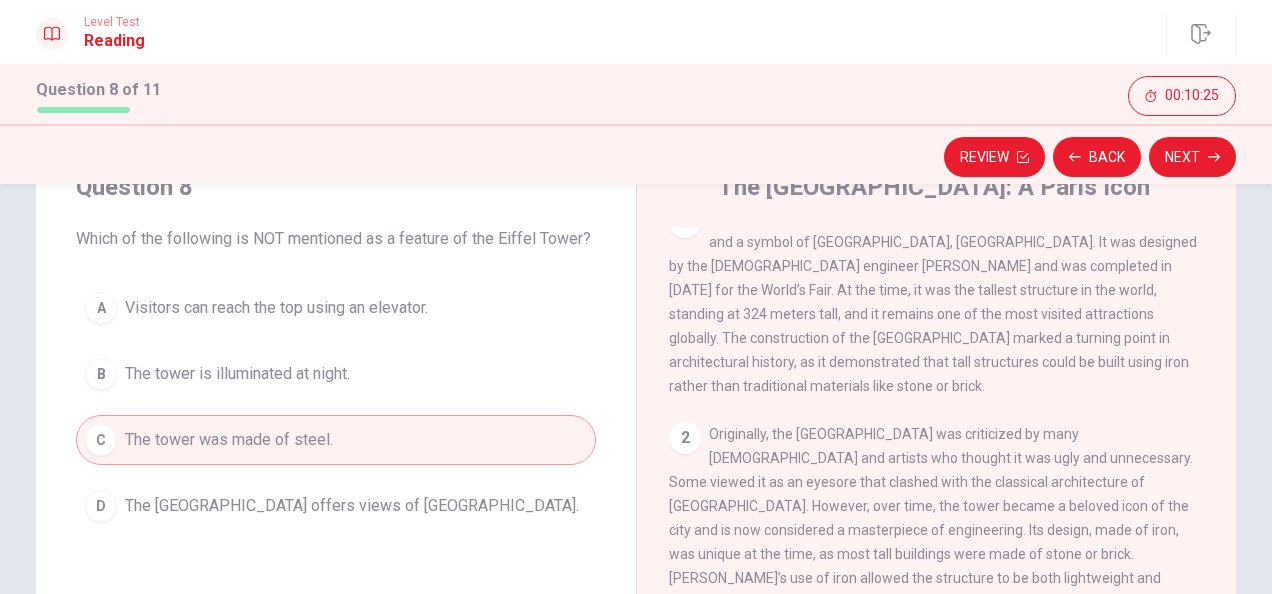 scroll, scrollTop: 0, scrollLeft: 0, axis: both 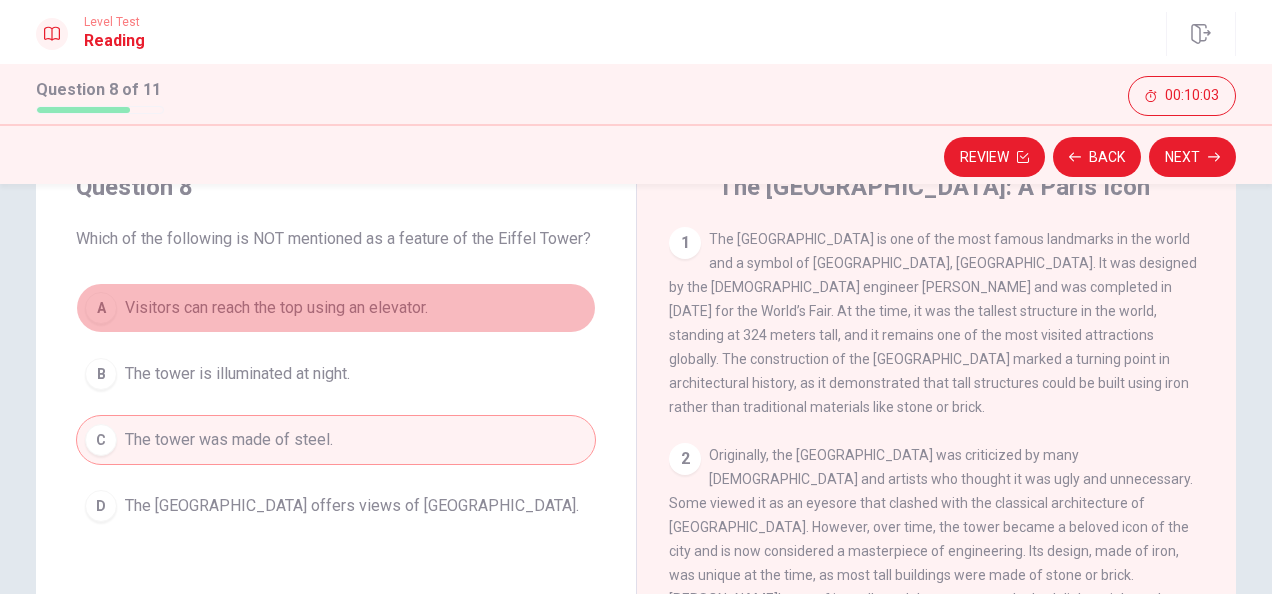 click on "Visitors can reach the top using an elevator." at bounding box center (276, 308) 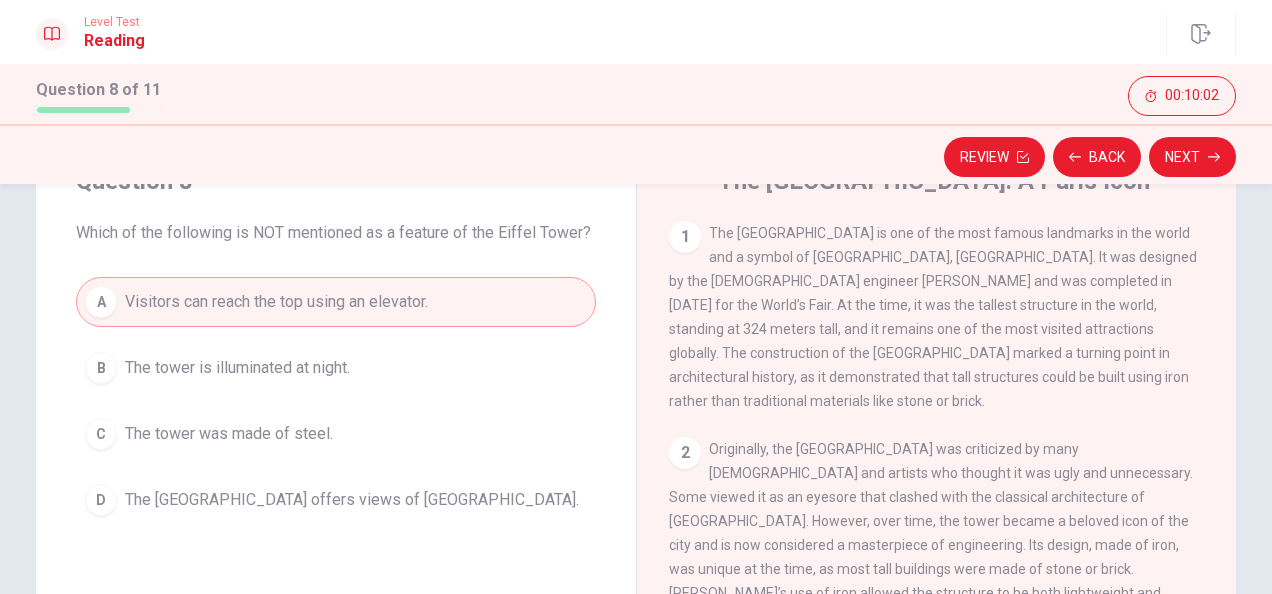 scroll, scrollTop: 97, scrollLeft: 0, axis: vertical 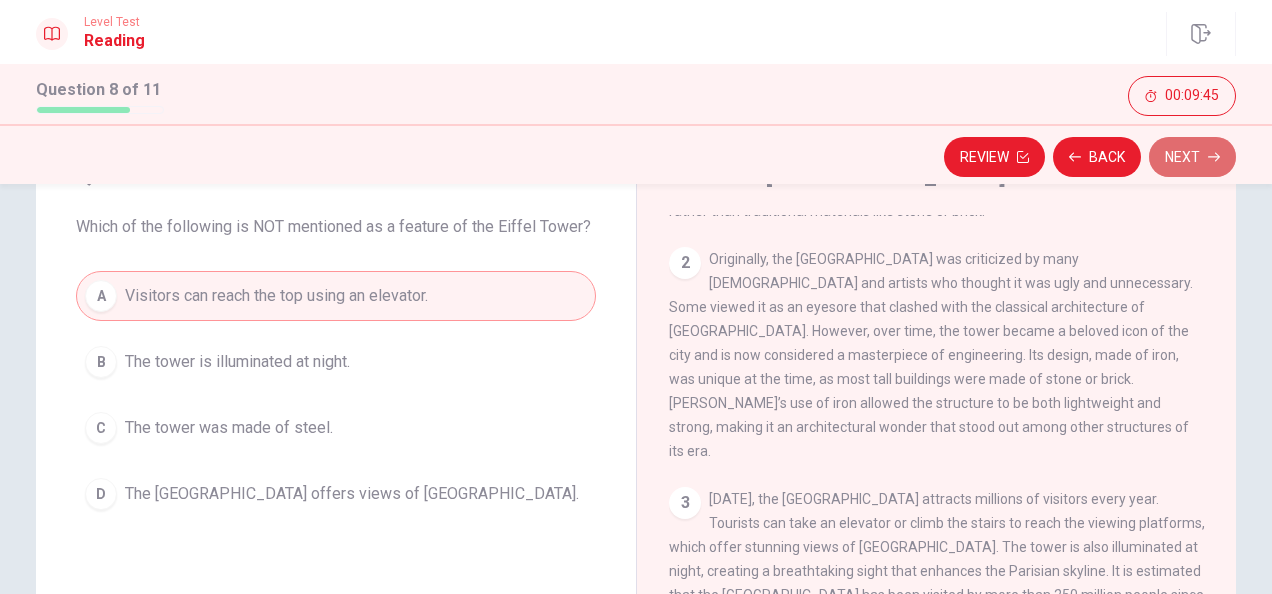 click on "Next" at bounding box center (1192, 157) 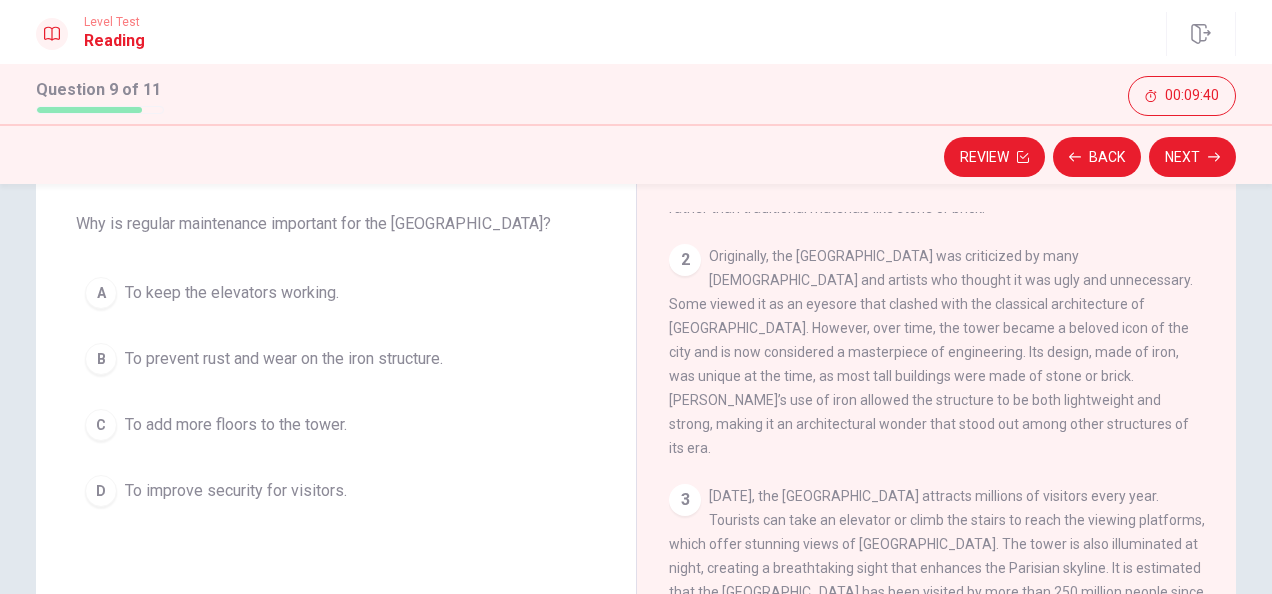 scroll, scrollTop: 117, scrollLeft: 0, axis: vertical 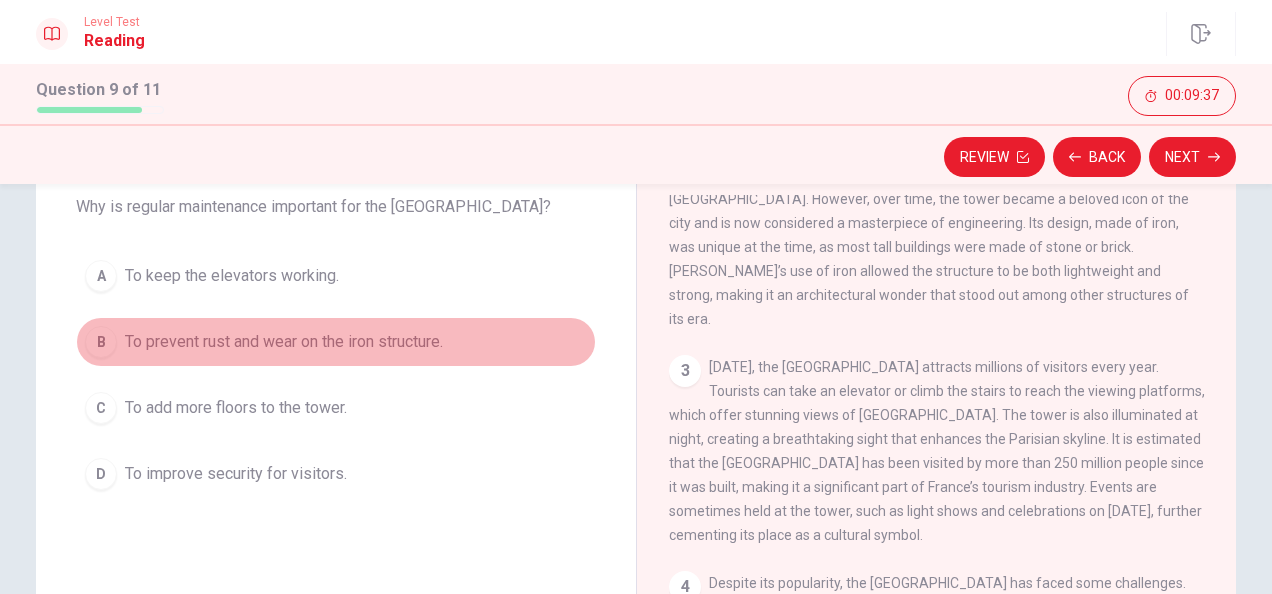 click on "To prevent rust and wear on the iron structure." at bounding box center (284, 342) 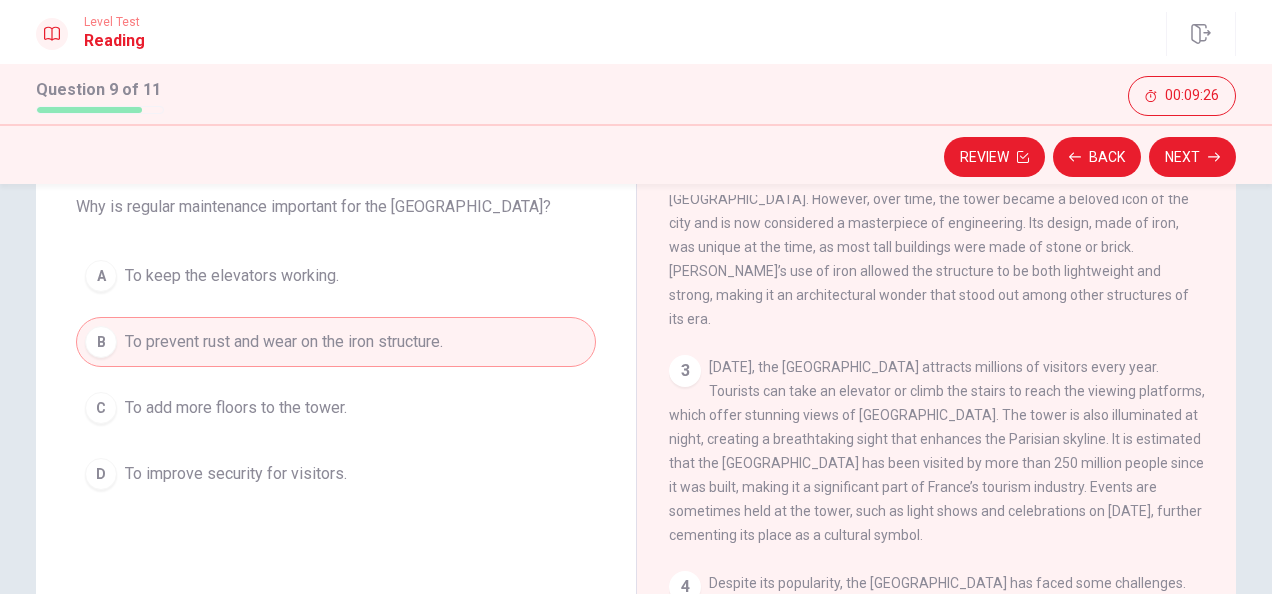 scroll, scrollTop: 334, scrollLeft: 0, axis: vertical 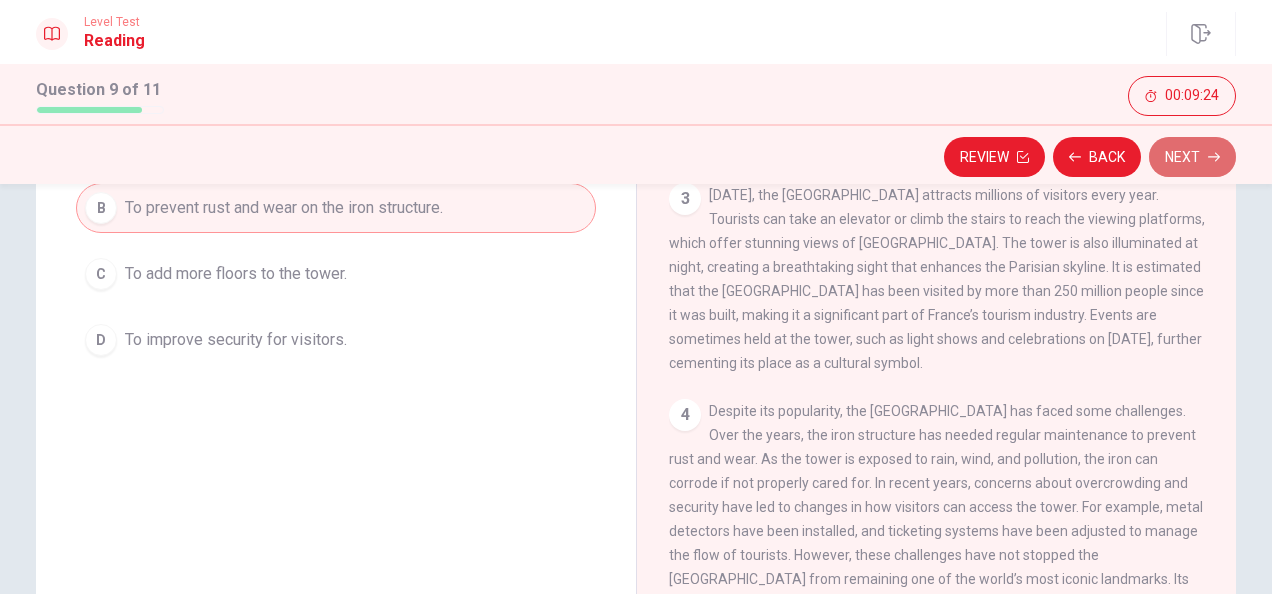click on "Next" at bounding box center (1192, 157) 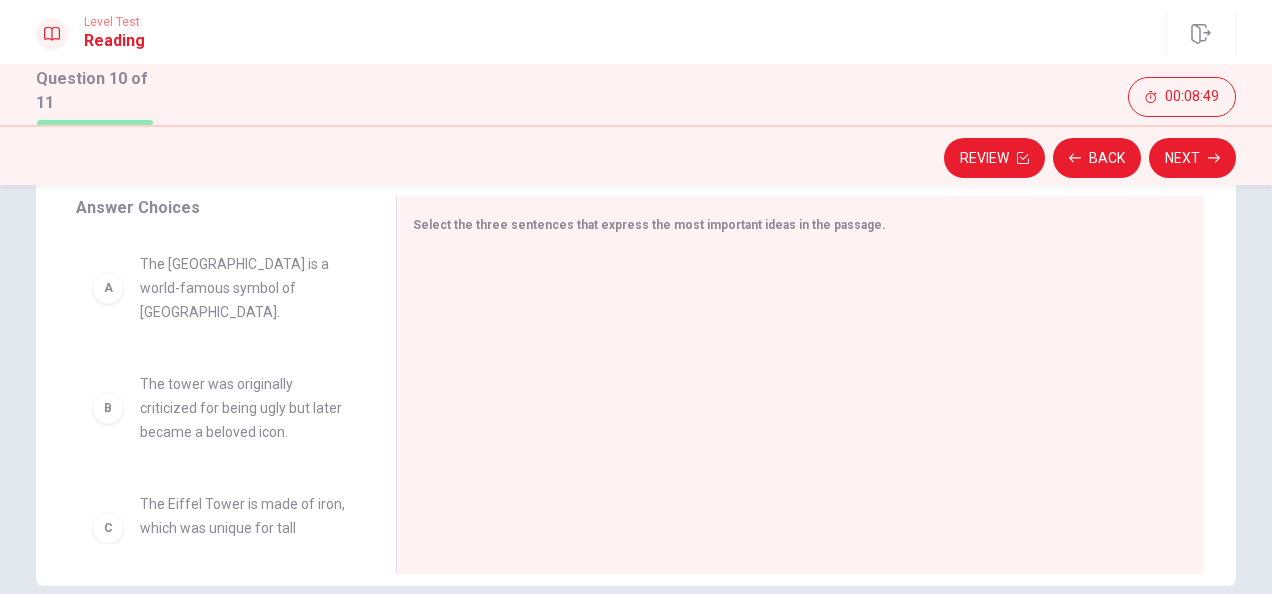 scroll, scrollTop: 394, scrollLeft: 0, axis: vertical 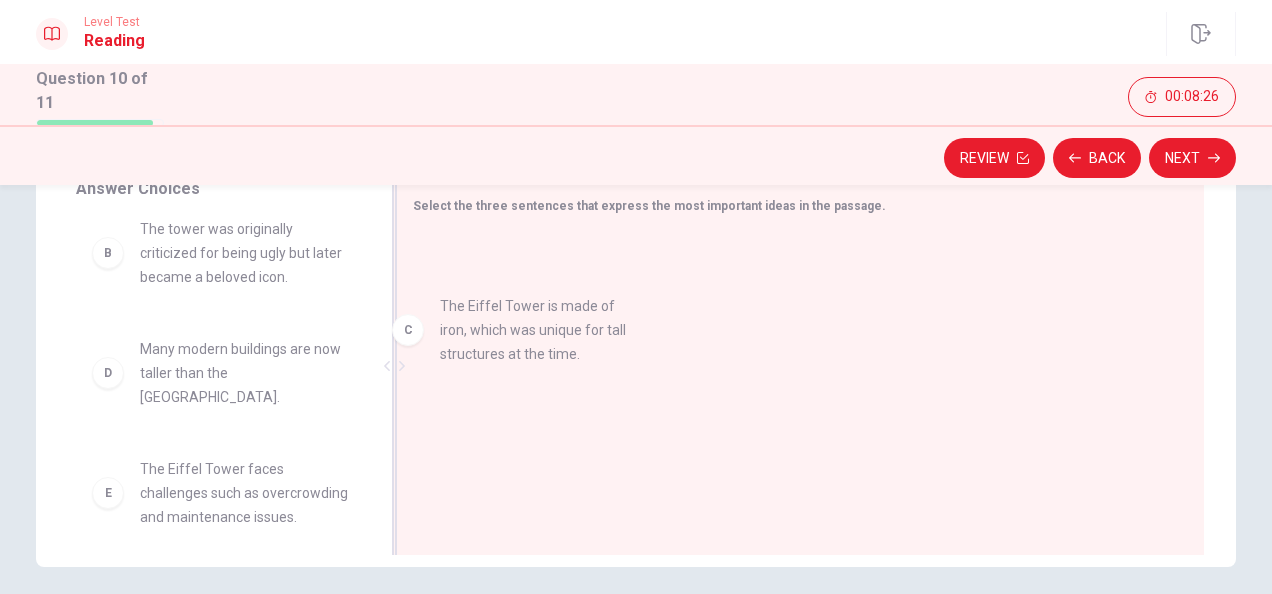 drag, startPoint x: 220, startPoint y: 348, endPoint x: 532, endPoint y: 331, distance: 312.4628 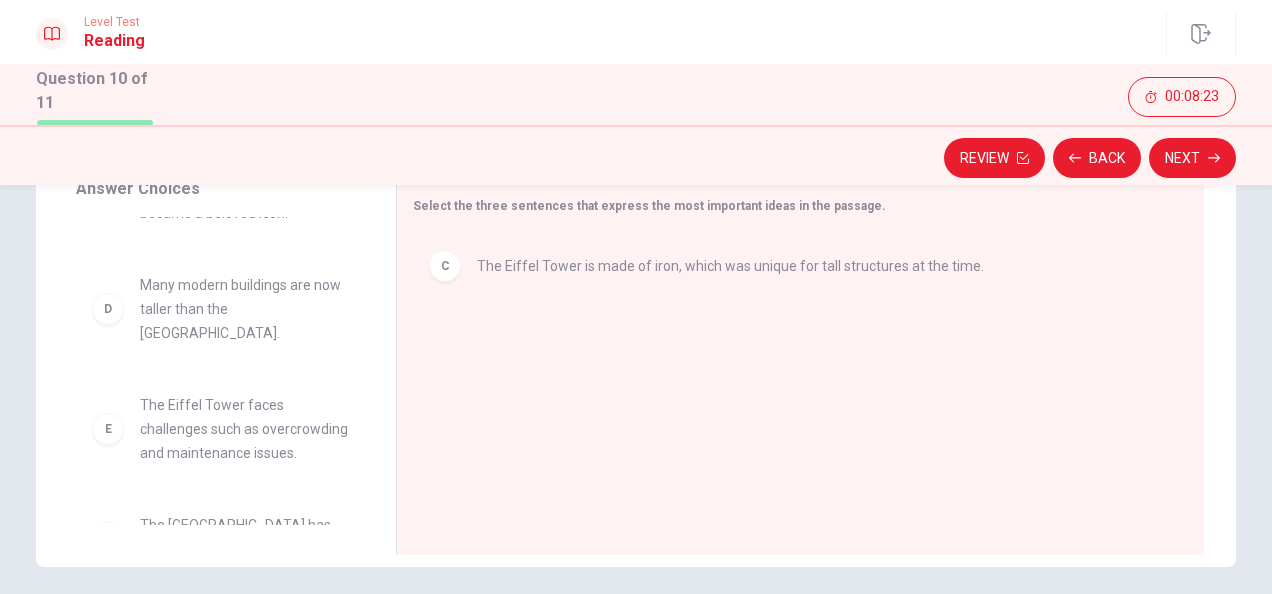 scroll, scrollTop: 228, scrollLeft: 0, axis: vertical 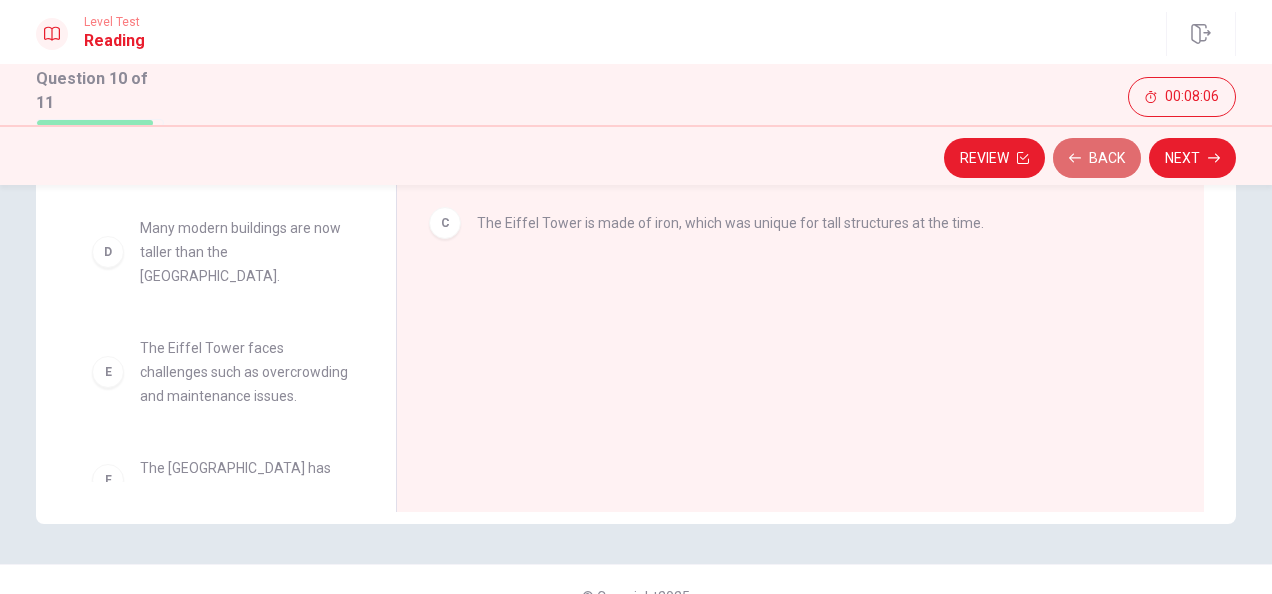click 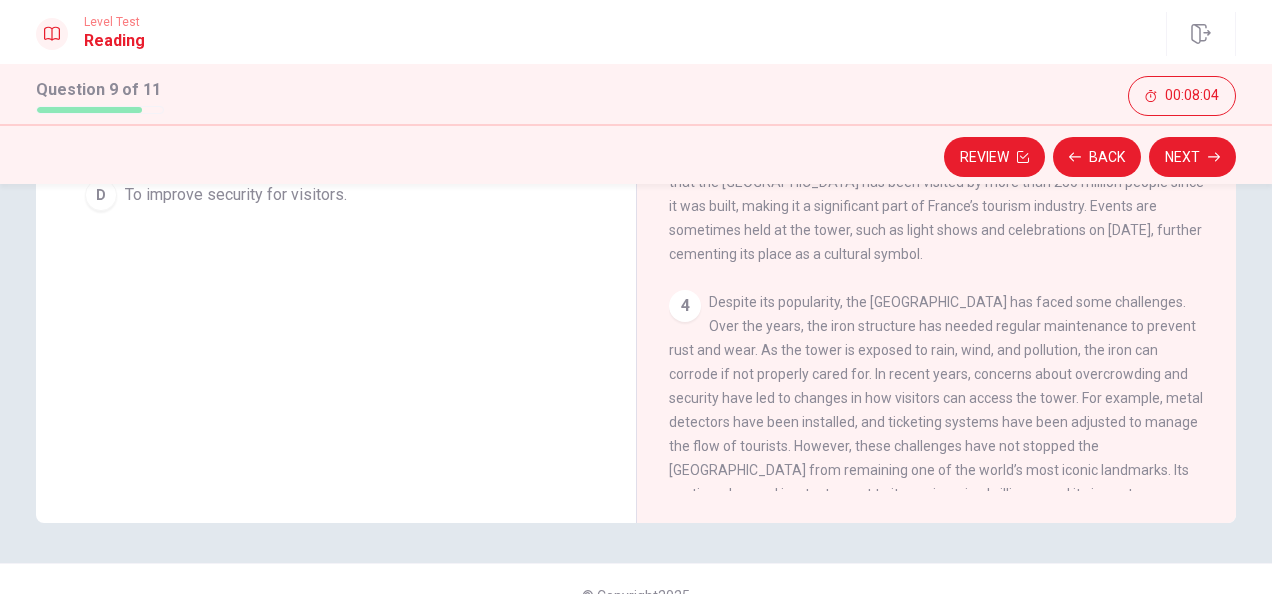 scroll, scrollTop: 334, scrollLeft: 0, axis: vertical 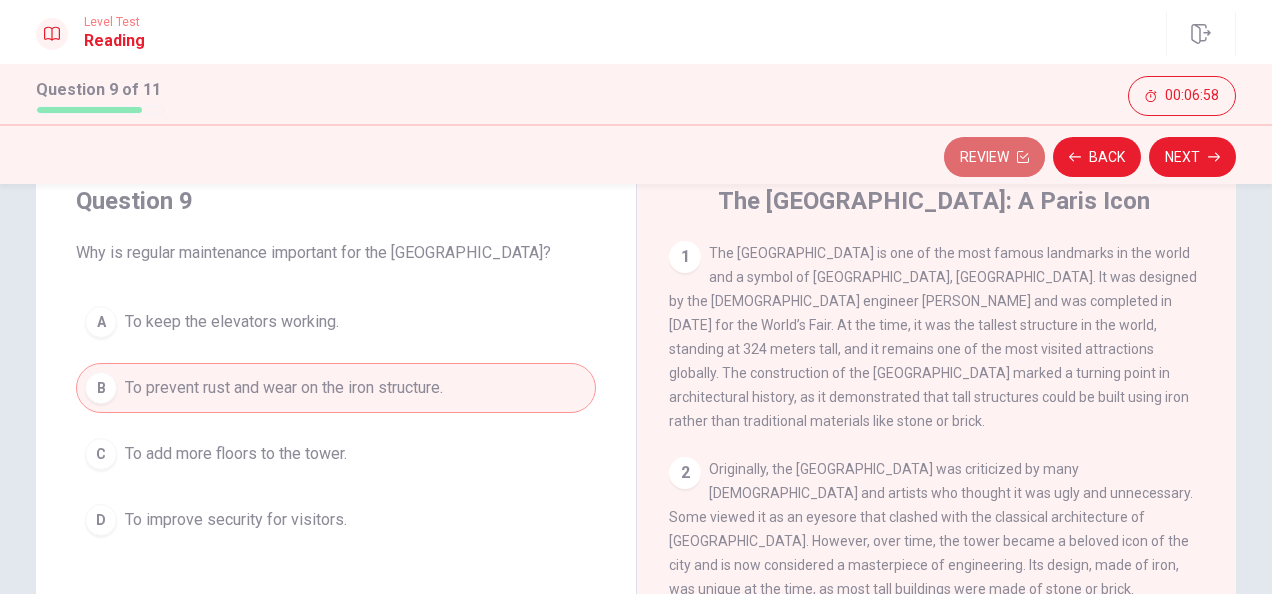 click on "Review" at bounding box center (994, 157) 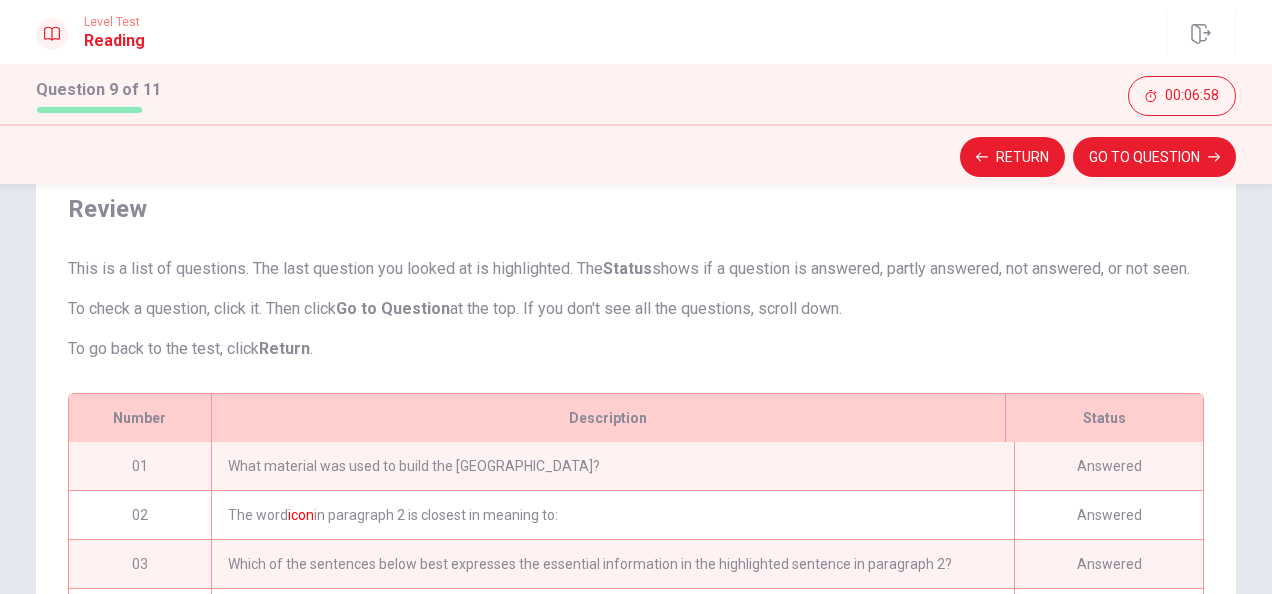 scroll, scrollTop: 297, scrollLeft: 0, axis: vertical 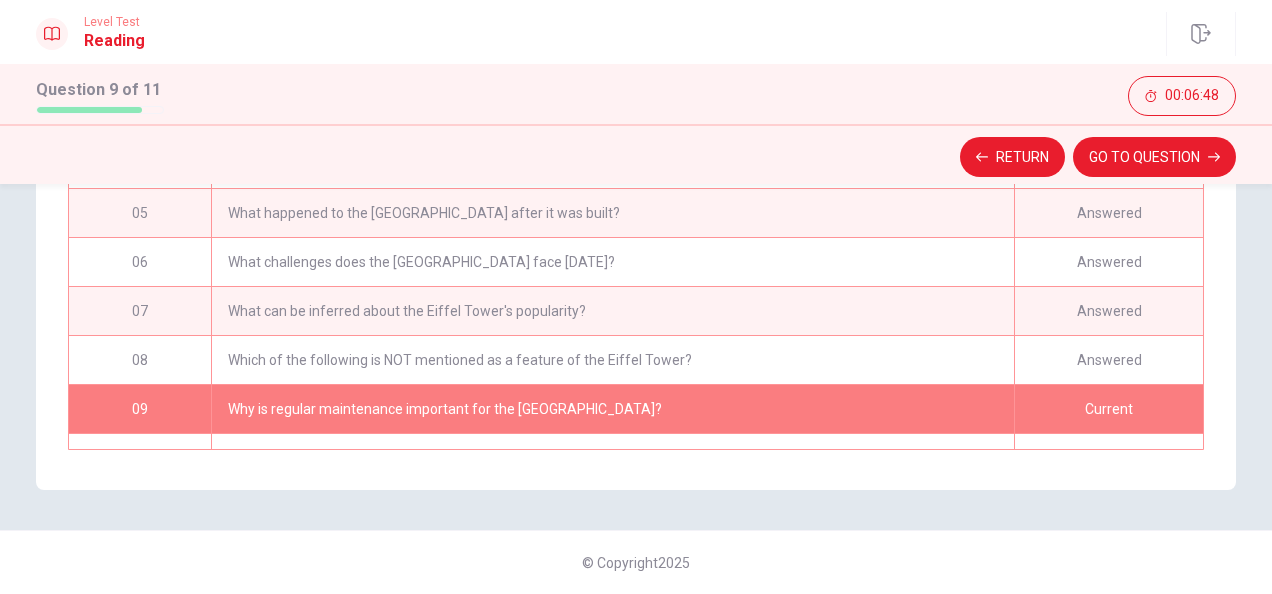 click on "Answered" at bounding box center (1108, 262) 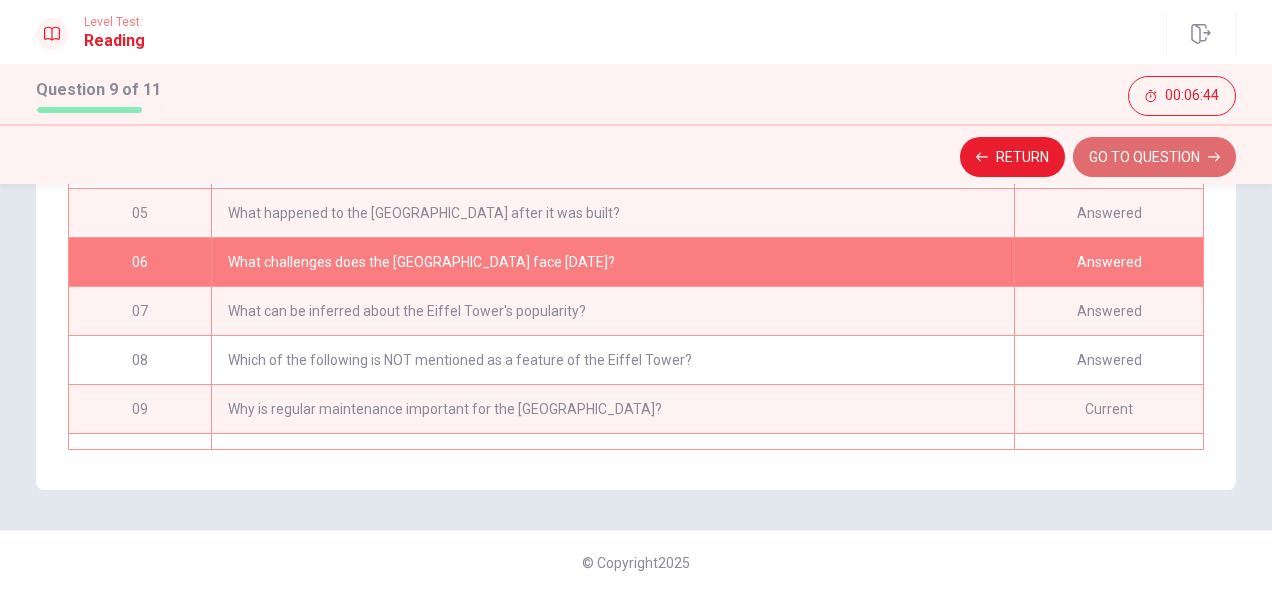 click on "GO TO QUESTION" at bounding box center [1154, 157] 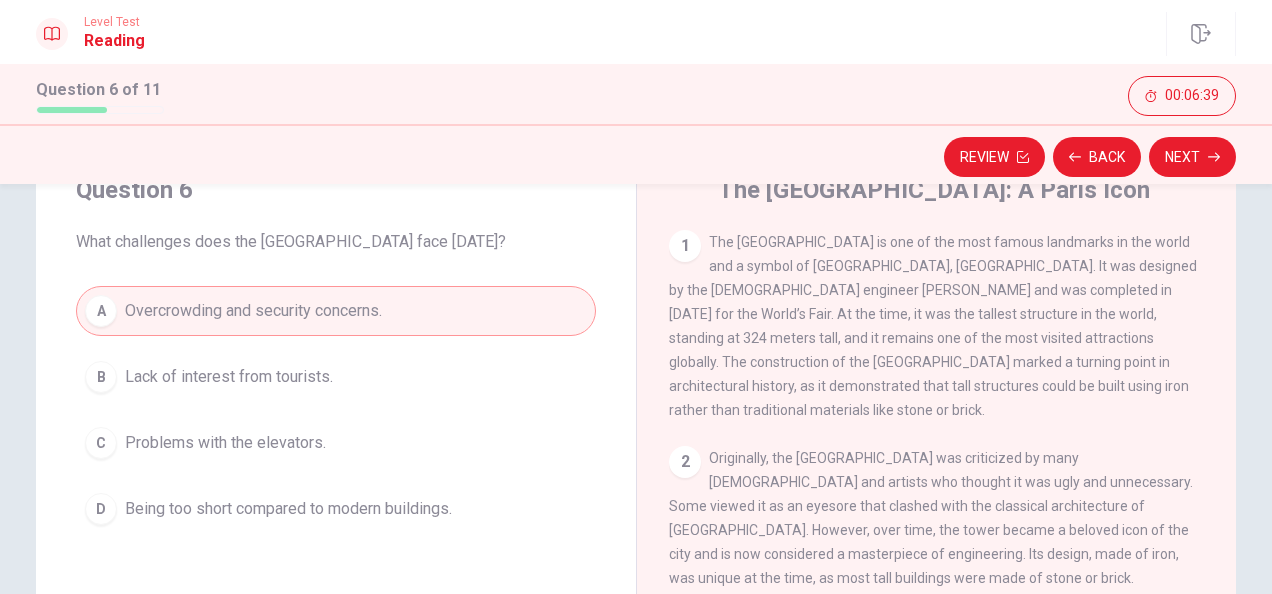 scroll, scrollTop: 99, scrollLeft: 0, axis: vertical 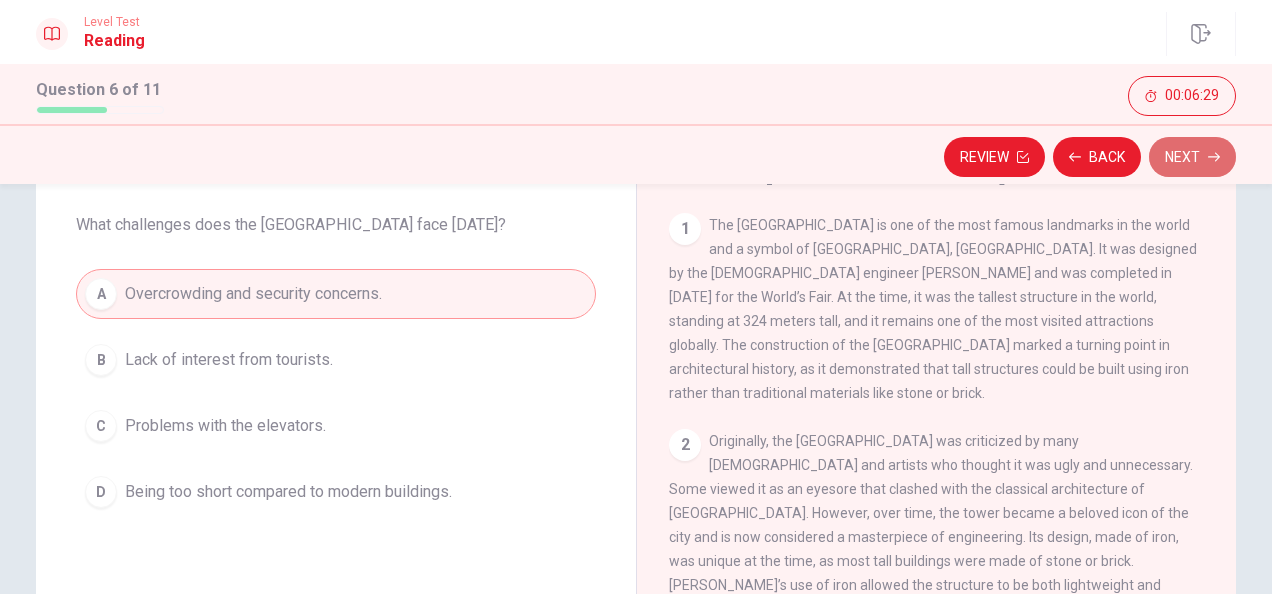 click on "Next" at bounding box center (1192, 157) 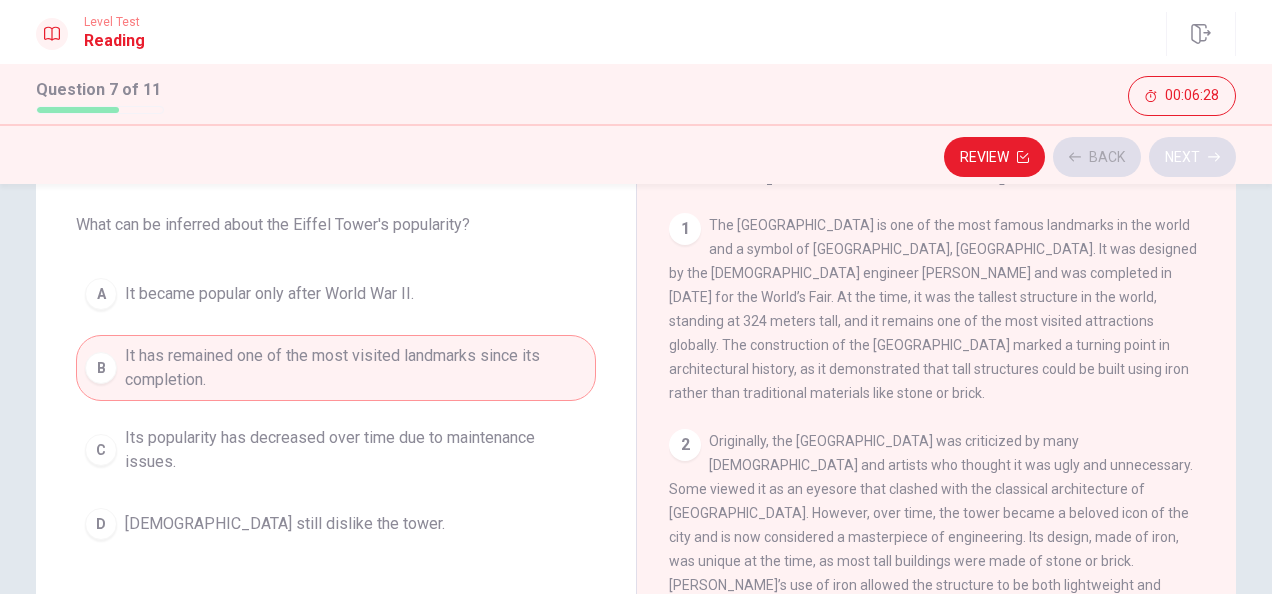 click on "Review Back Next" at bounding box center (636, 157) 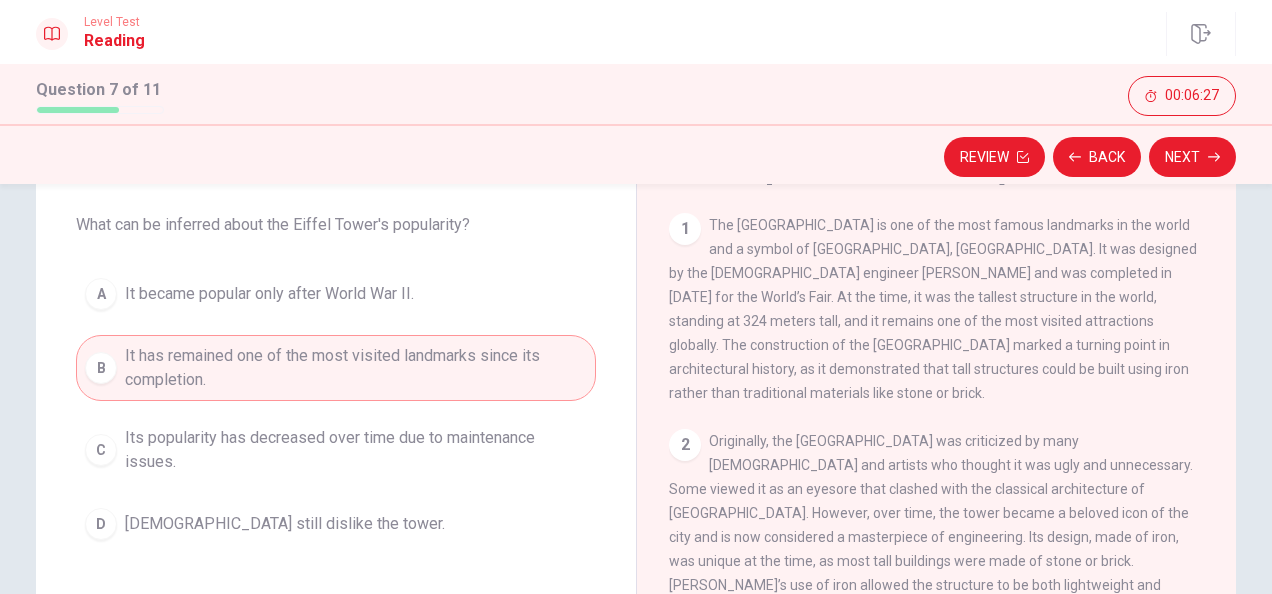 scroll, scrollTop: 0, scrollLeft: 0, axis: both 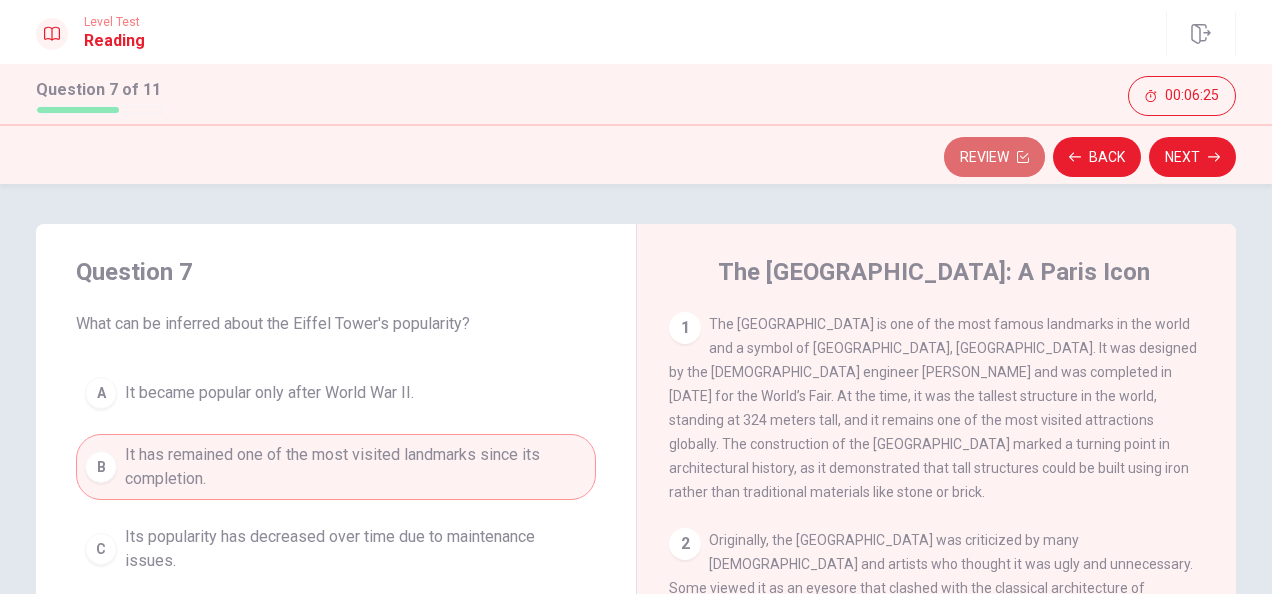 click on "Review" at bounding box center (994, 157) 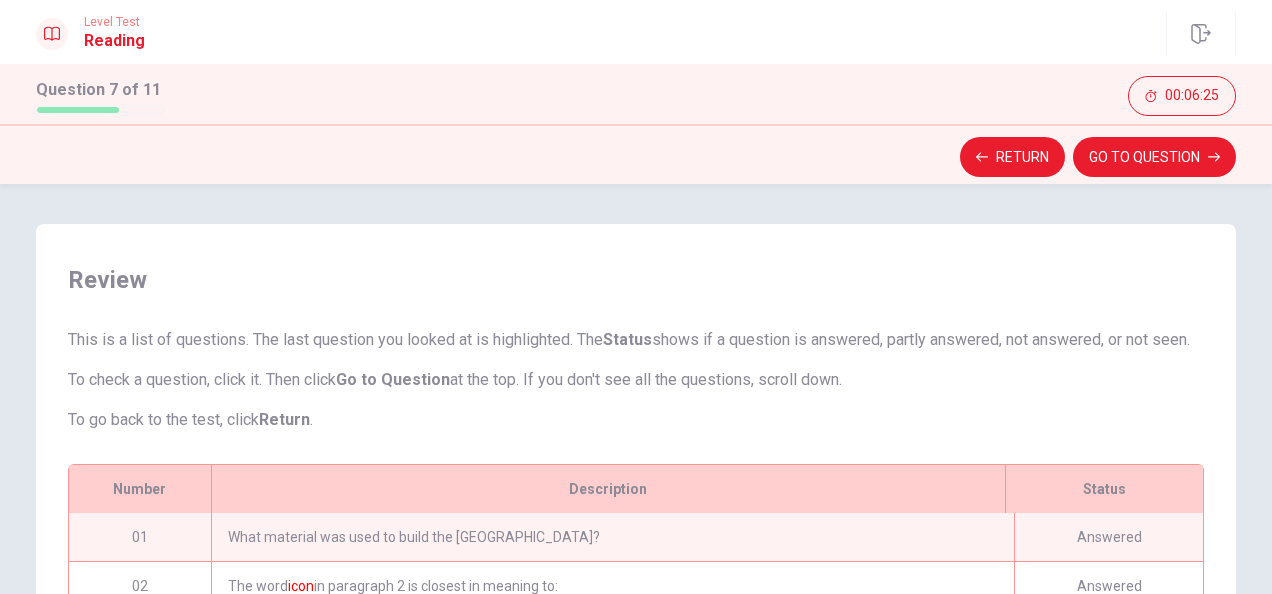 scroll, scrollTop: 231, scrollLeft: 0, axis: vertical 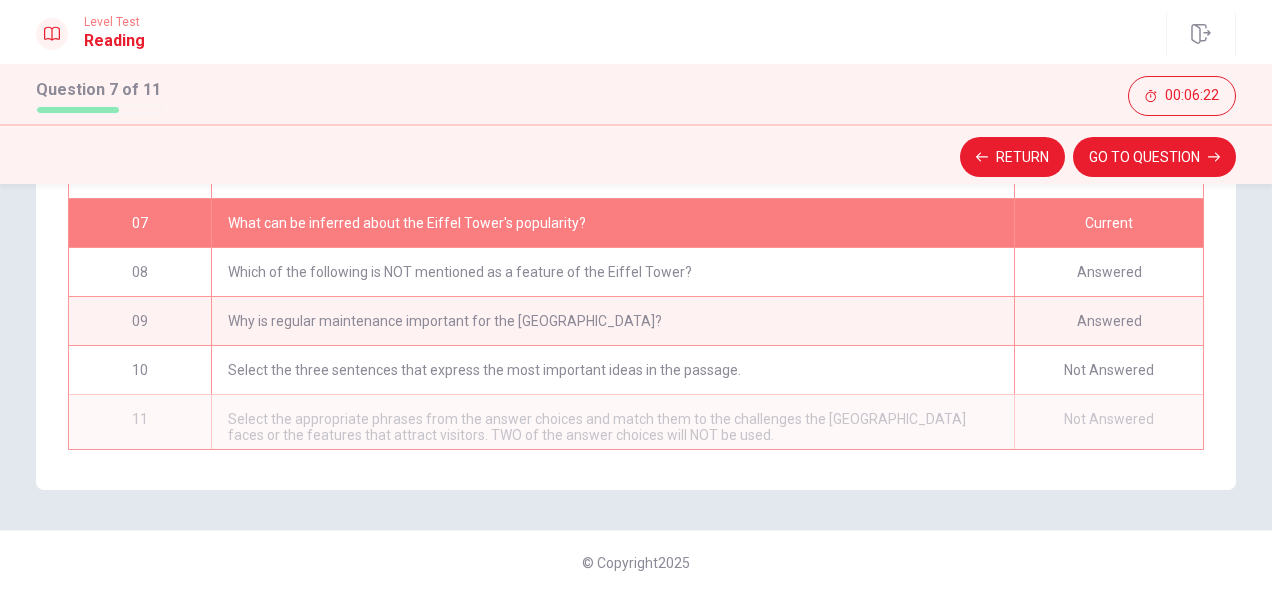 click on "Select the three sentences that express the most important ideas in the passage." at bounding box center [612, 370] 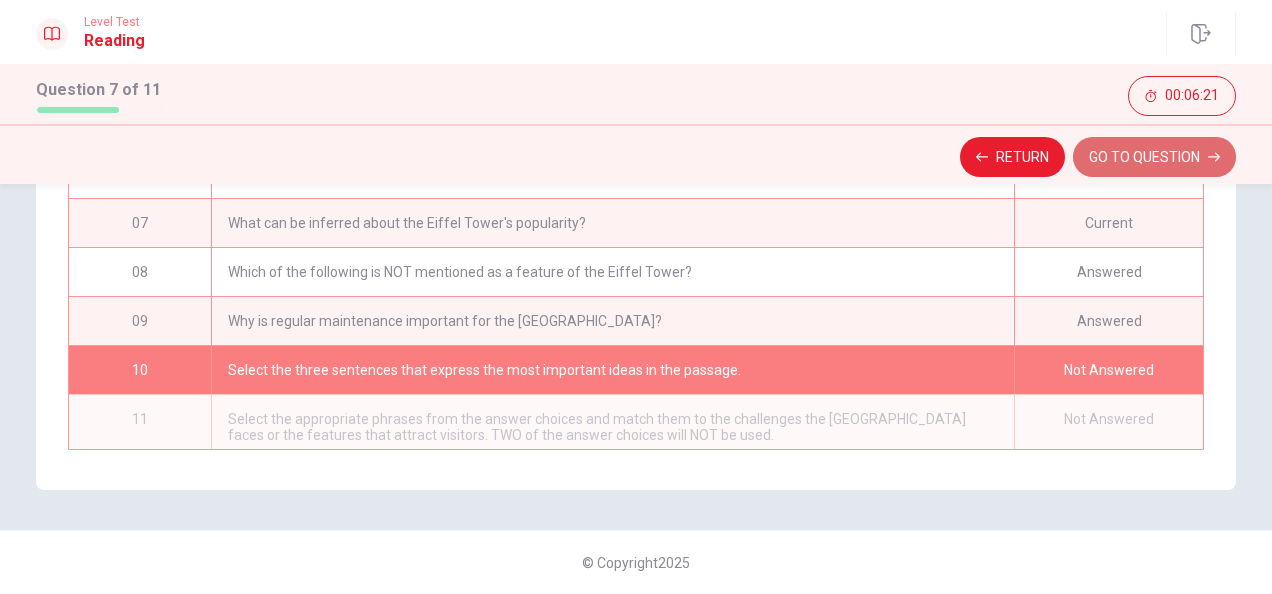 click on "GO TO QUESTION" at bounding box center [1154, 157] 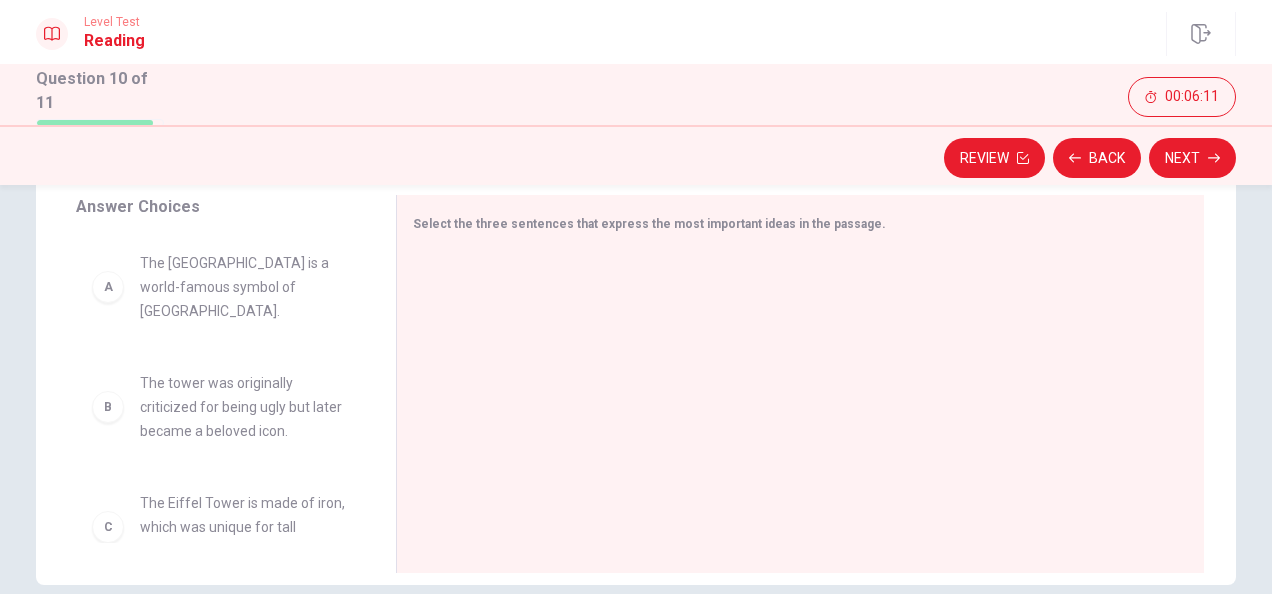 scroll, scrollTop: 336, scrollLeft: 0, axis: vertical 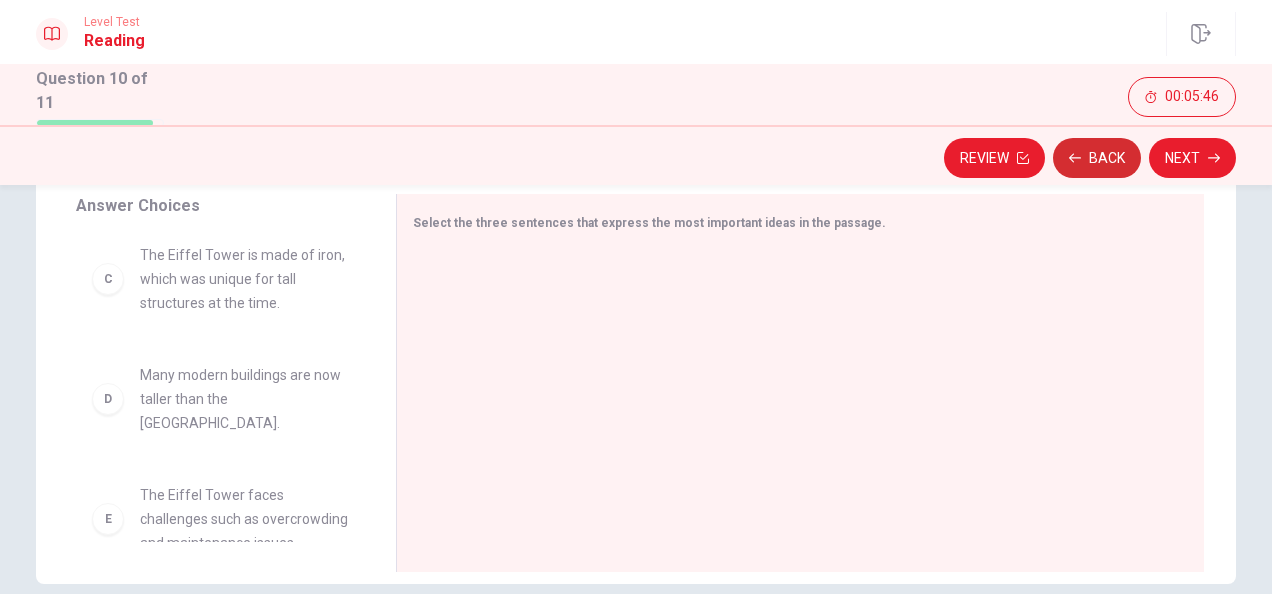 click on "Back" at bounding box center [1097, 158] 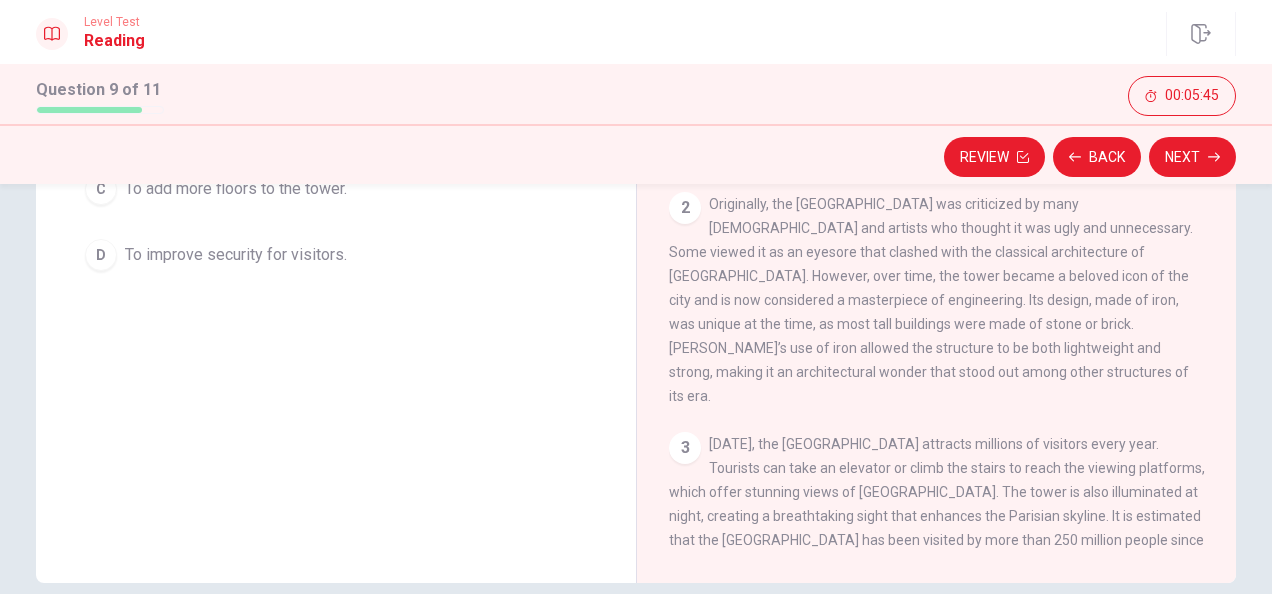 scroll, scrollTop: 0, scrollLeft: 0, axis: both 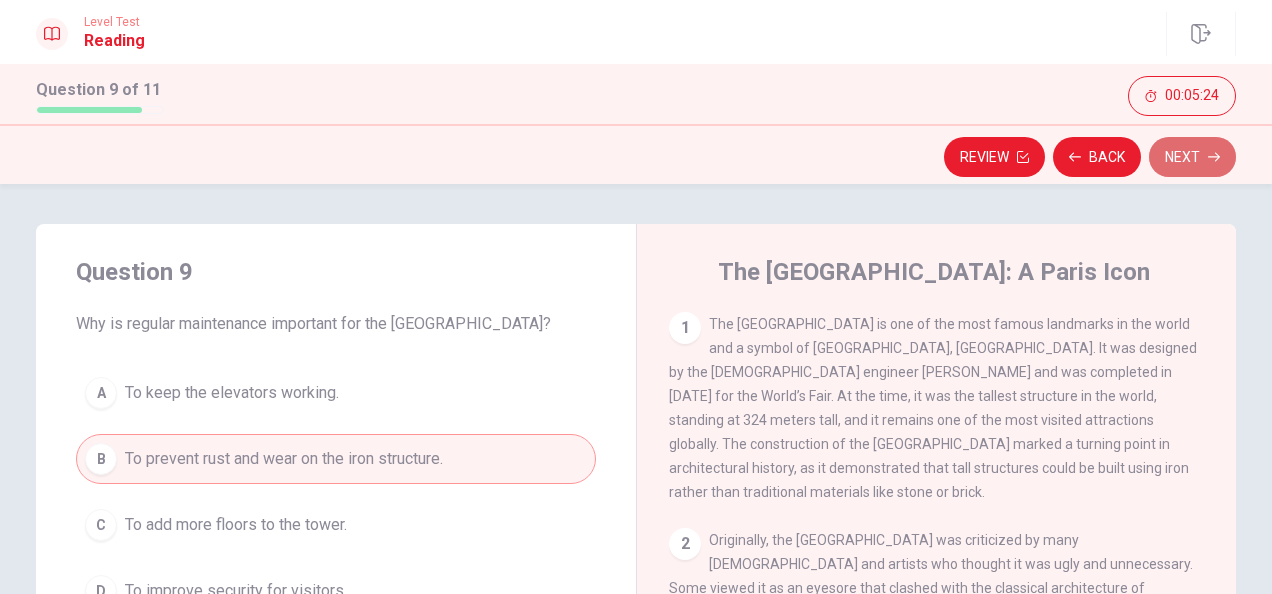 click on "Next" at bounding box center [1192, 157] 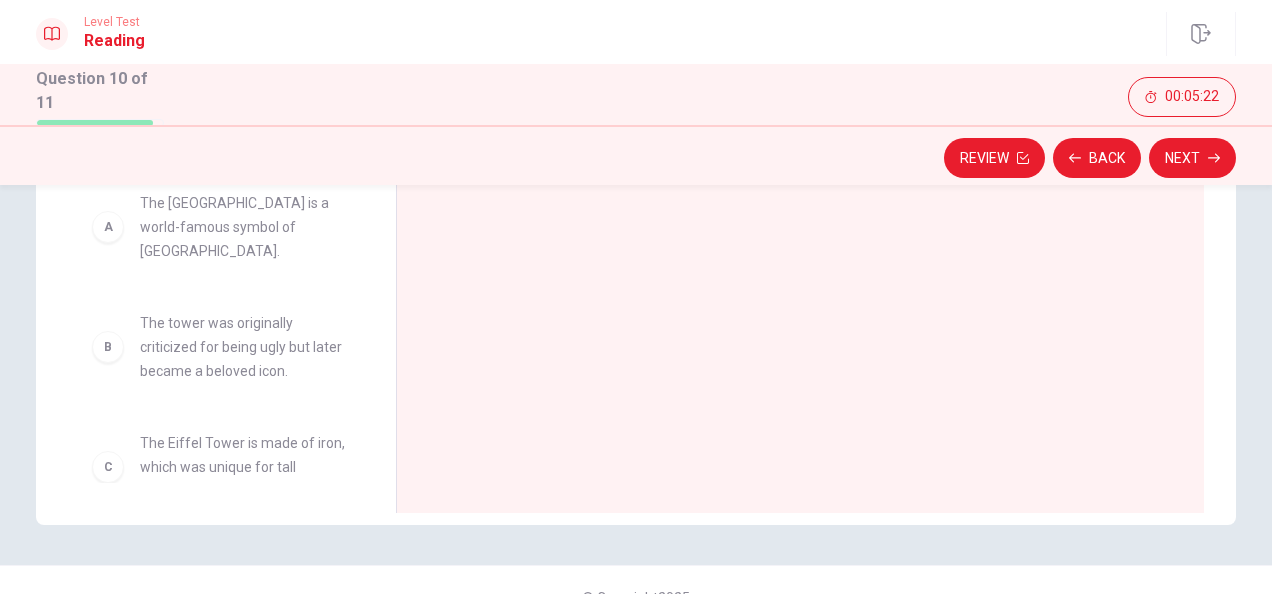 scroll, scrollTop: 398, scrollLeft: 0, axis: vertical 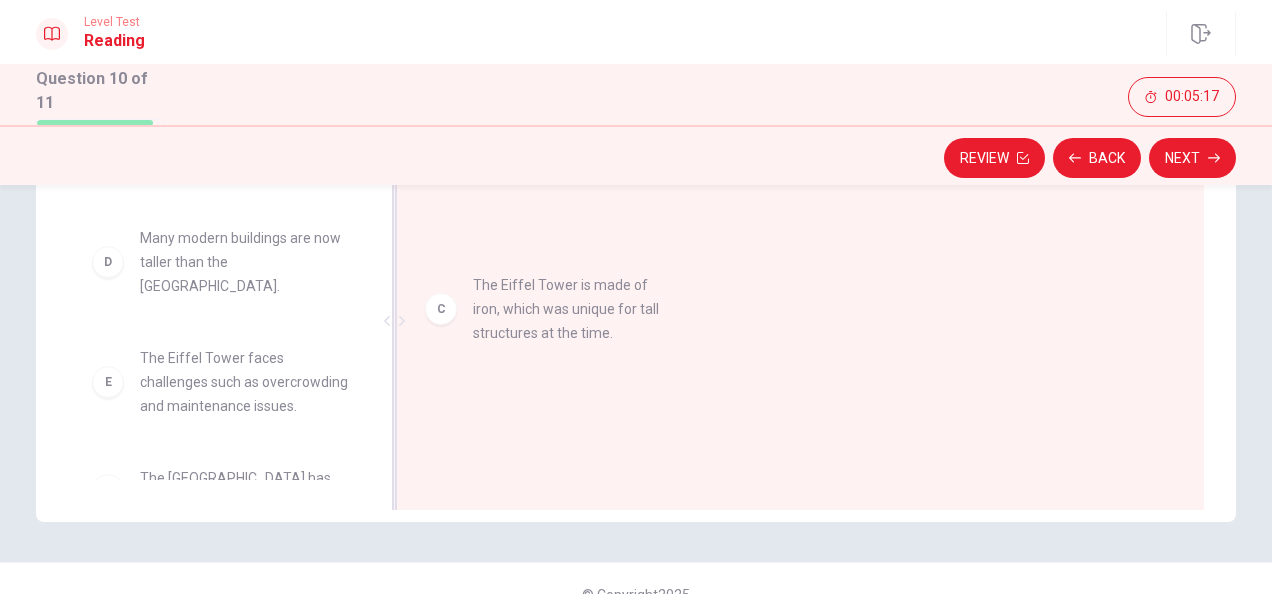 drag, startPoint x: 102, startPoint y: 242, endPoint x: 475, endPoint y: 321, distance: 381.27417 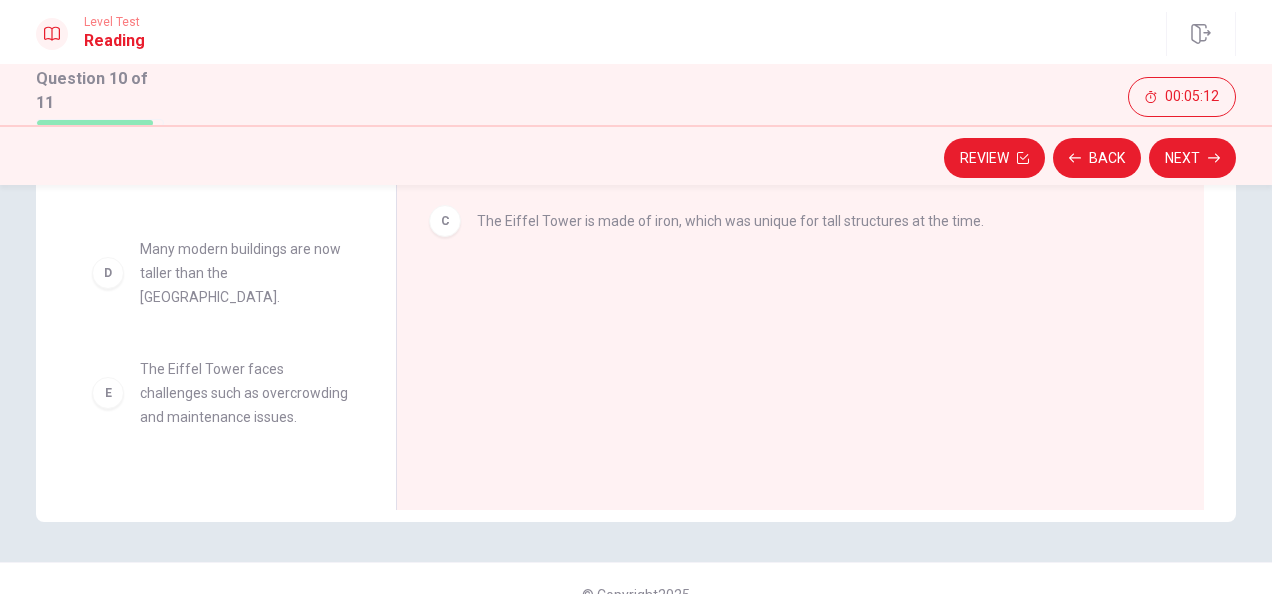 scroll, scrollTop: 162, scrollLeft: 0, axis: vertical 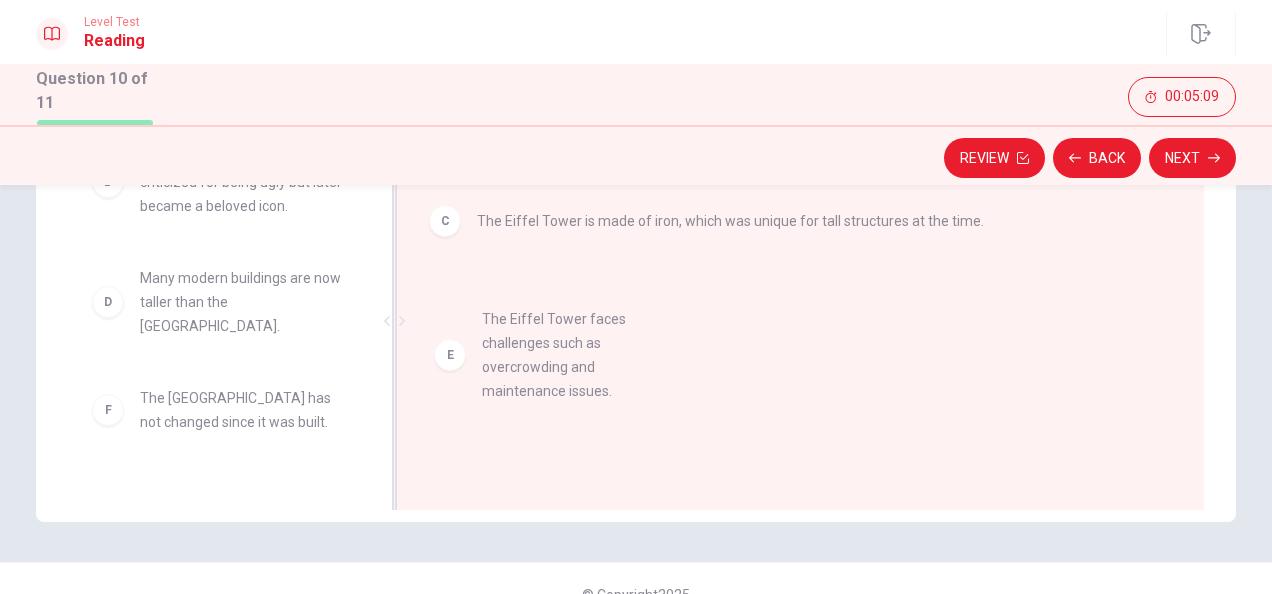 drag, startPoint x: 118, startPoint y: 393, endPoint x: 477, endPoint y: 363, distance: 360.2513 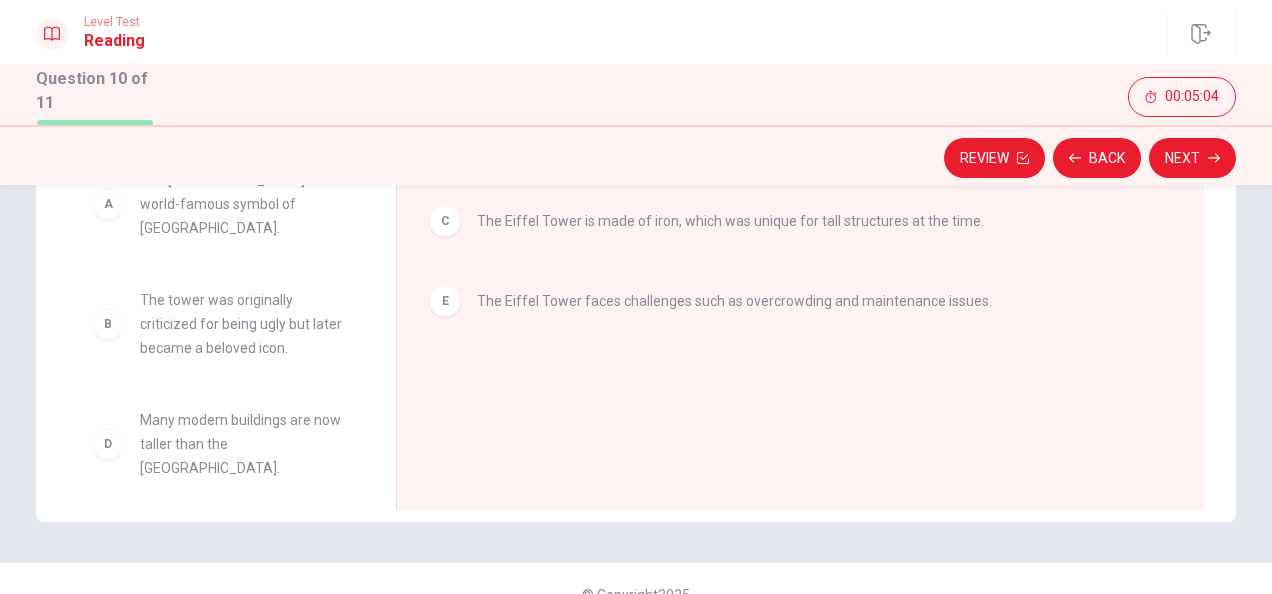 scroll, scrollTop: 0, scrollLeft: 0, axis: both 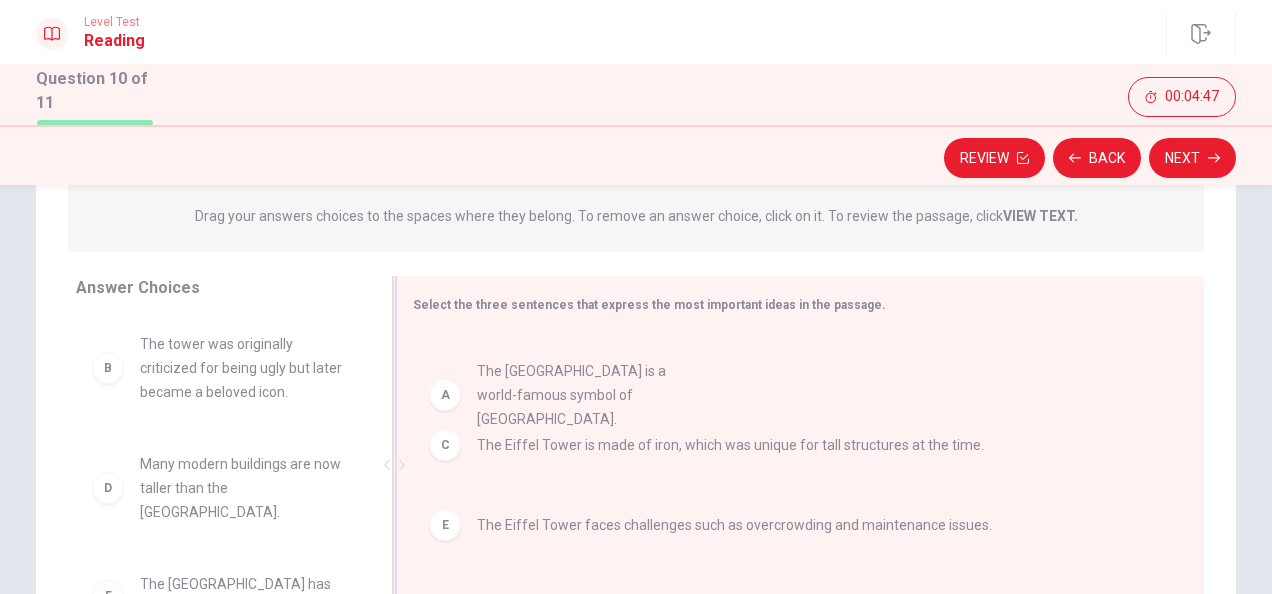 drag, startPoint x: 109, startPoint y: 354, endPoint x: 474, endPoint y: 382, distance: 366.0724 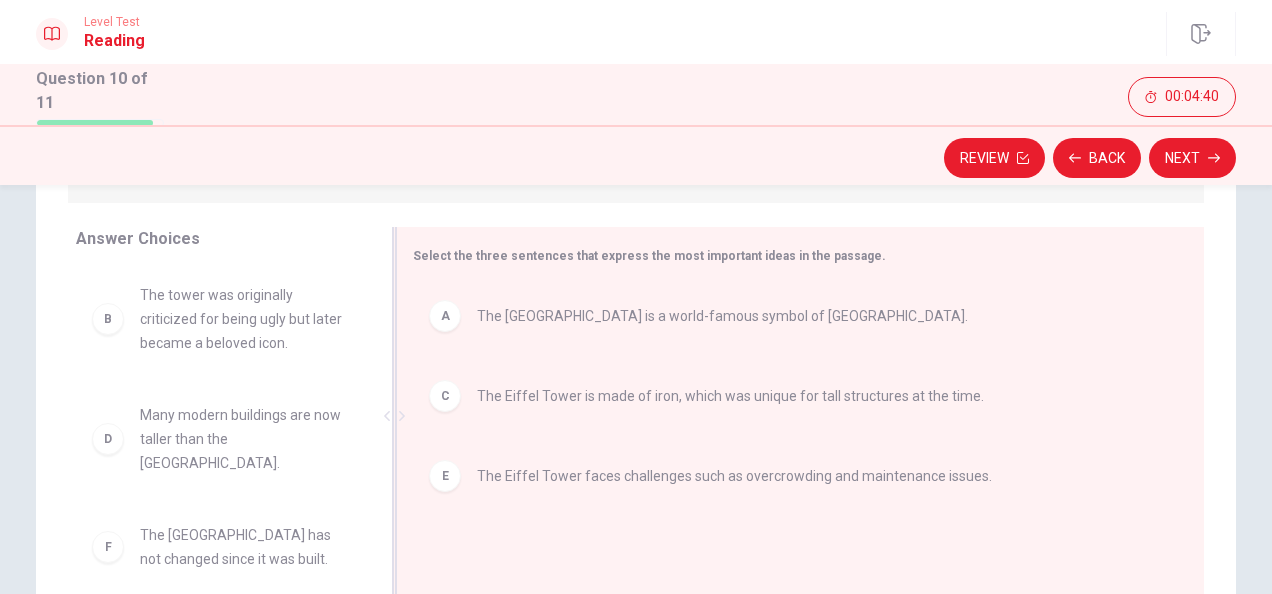 scroll, scrollTop: 302, scrollLeft: 0, axis: vertical 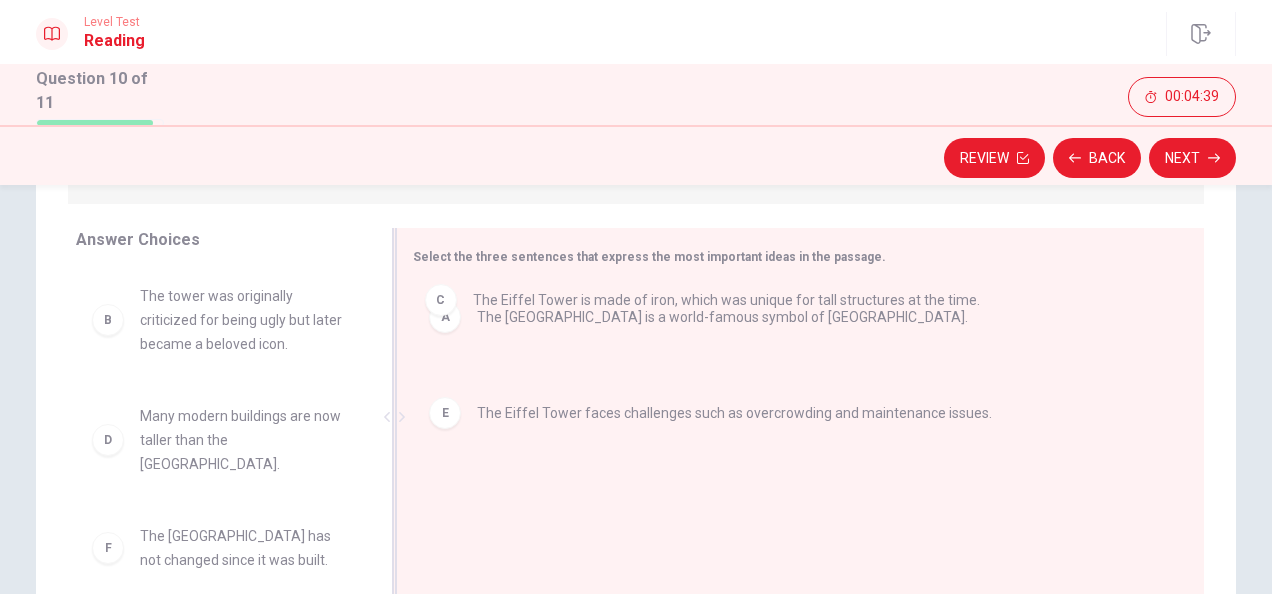 drag, startPoint x: 444, startPoint y: 392, endPoint x: 440, endPoint y: 275, distance: 117.06836 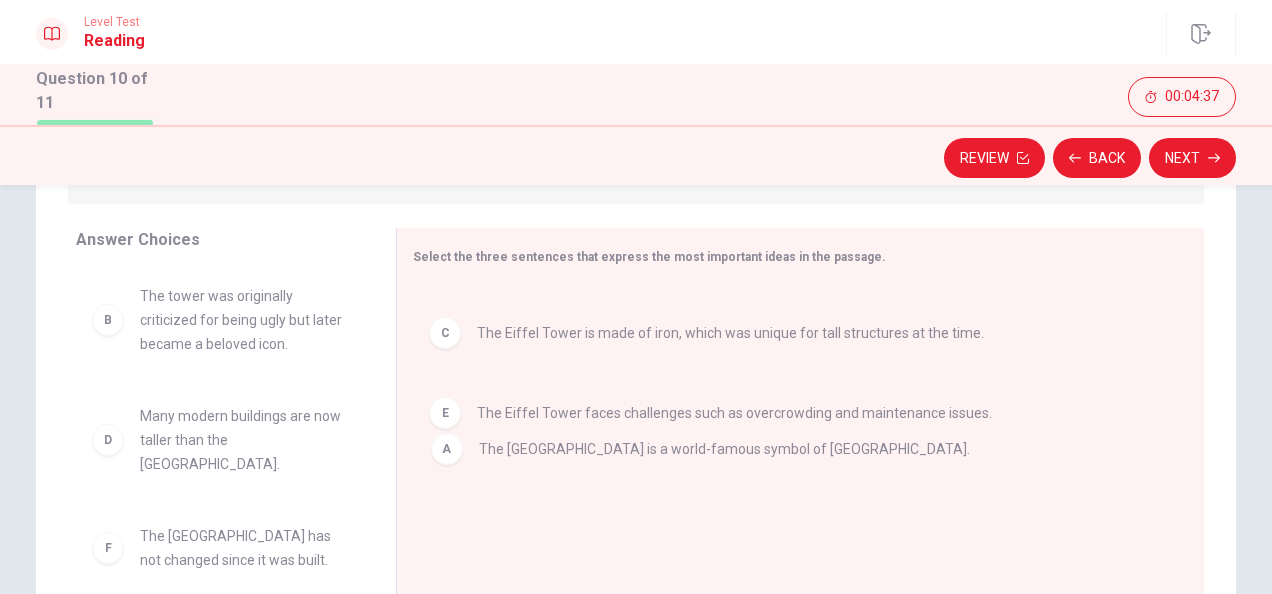 drag, startPoint x: 438, startPoint y: 321, endPoint x: 448, endPoint y: 466, distance: 145.34442 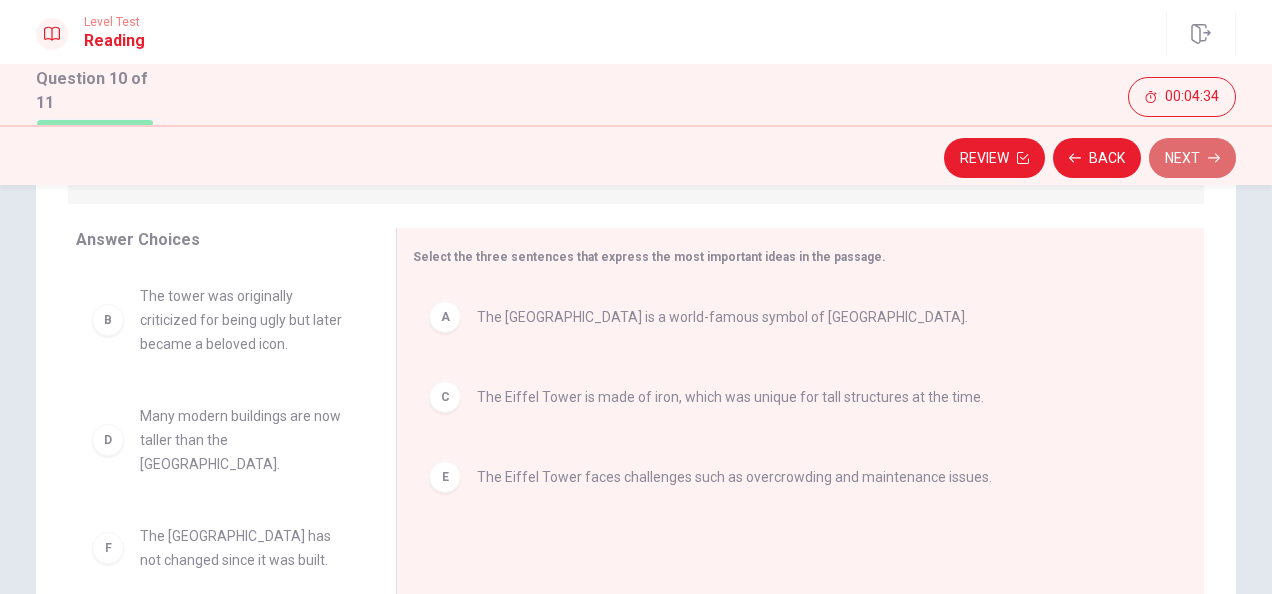click on "Next" at bounding box center [1192, 158] 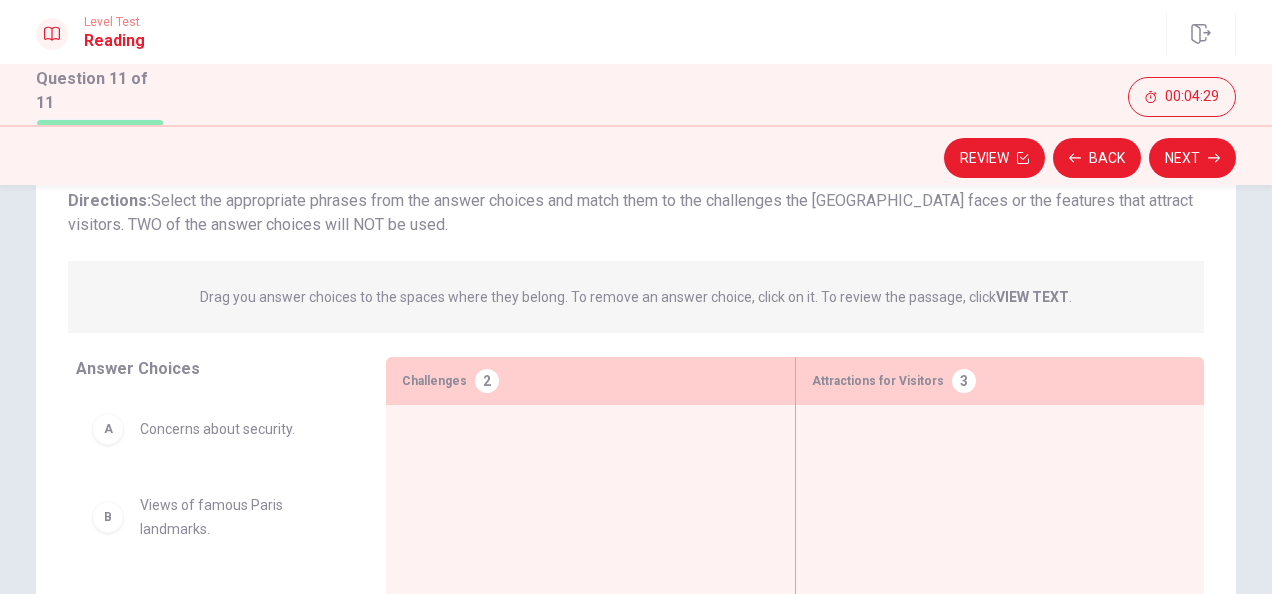 scroll, scrollTop: 144, scrollLeft: 0, axis: vertical 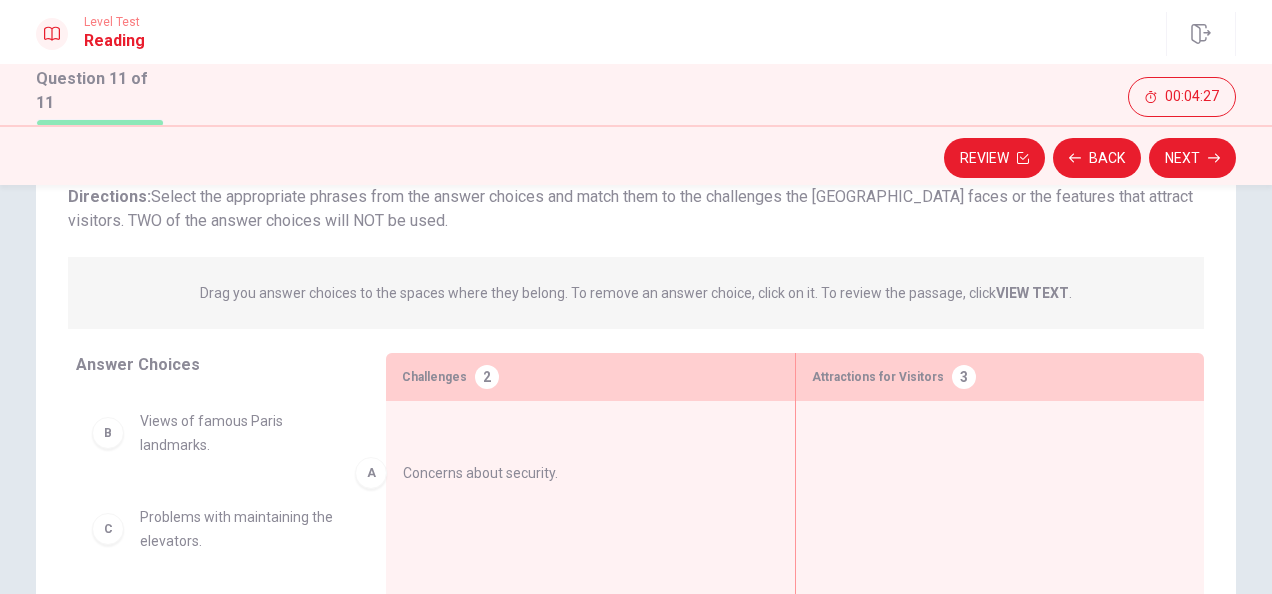 drag, startPoint x: 110, startPoint y: 430, endPoint x: 442, endPoint y: 488, distance: 337.0282 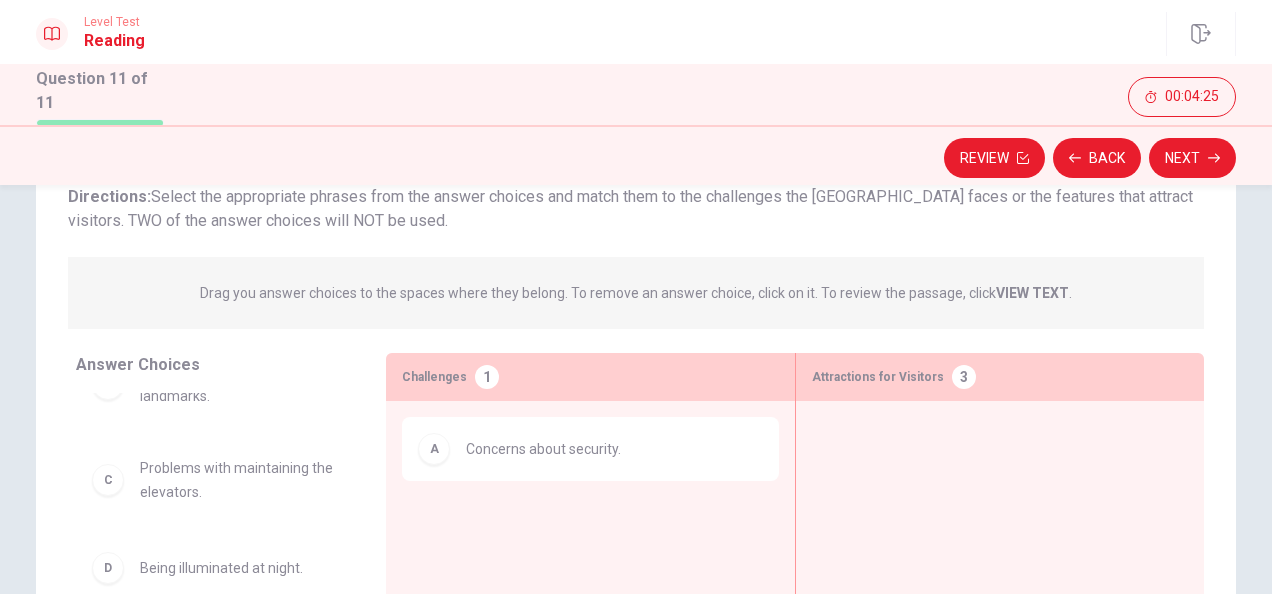 scroll, scrollTop: 10, scrollLeft: 0, axis: vertical 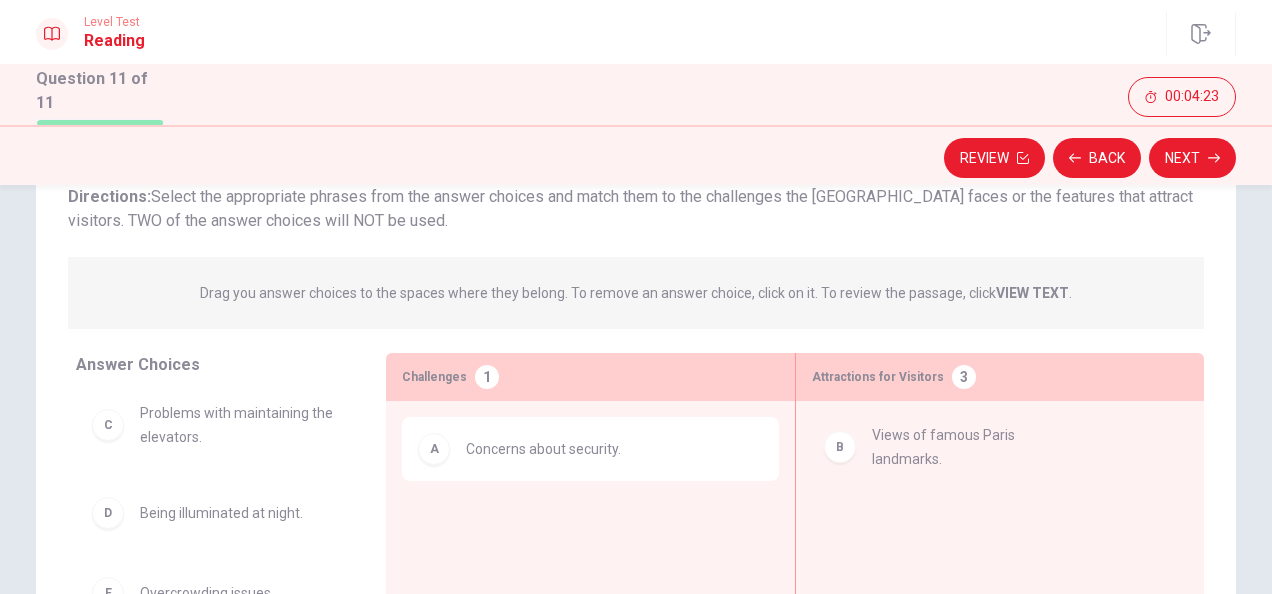 drag, startPoint x: 123, startPoint y: 425, endPoint x: 900, endPoint y: 451, distance: 777.4349 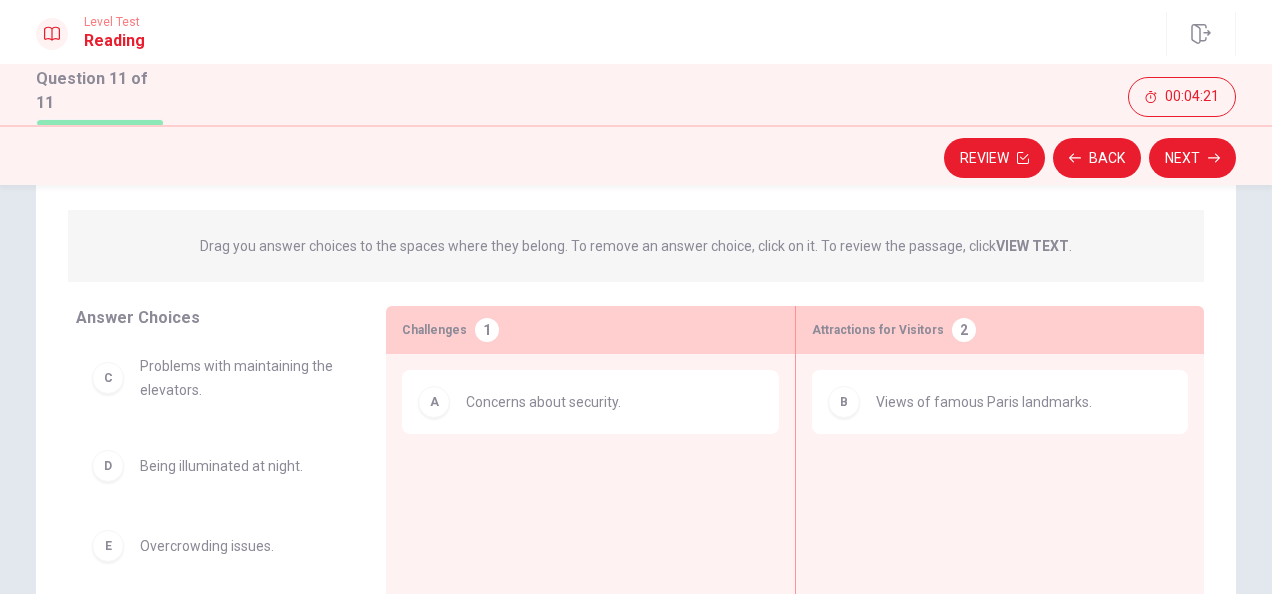 scroll, scrollTop: 208, scrollLeft: 0, axis: vertical 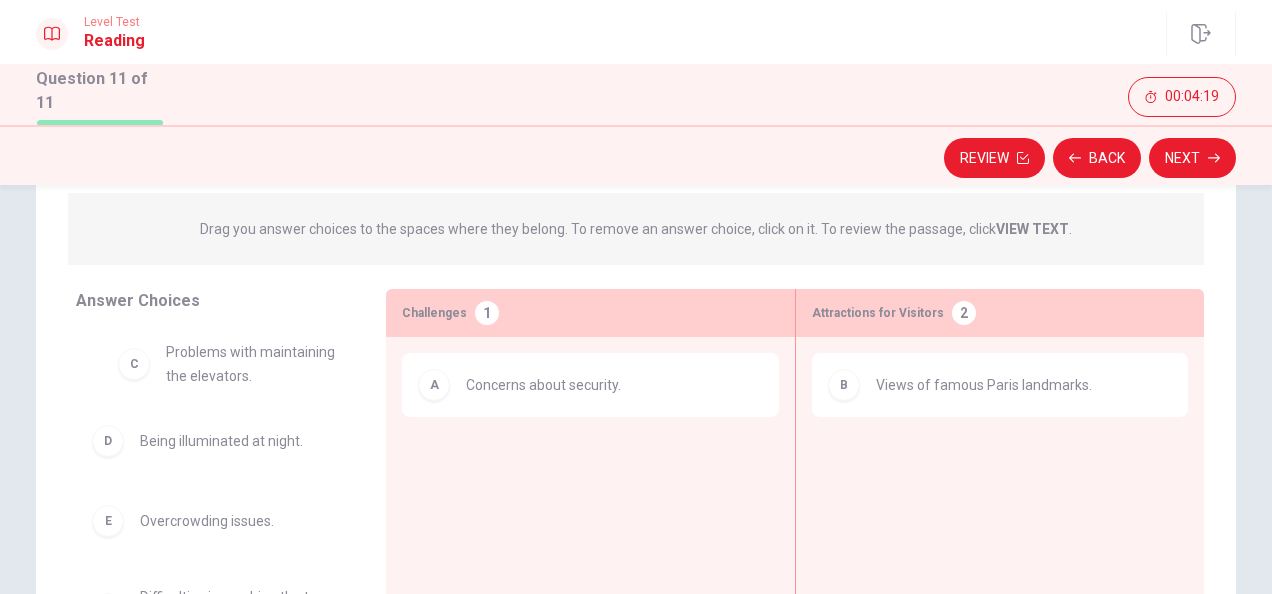 drag, startPoint x: 101, startPoint y: 366, endPoint x: 154, endPoint y: 375, distance: 53.75872 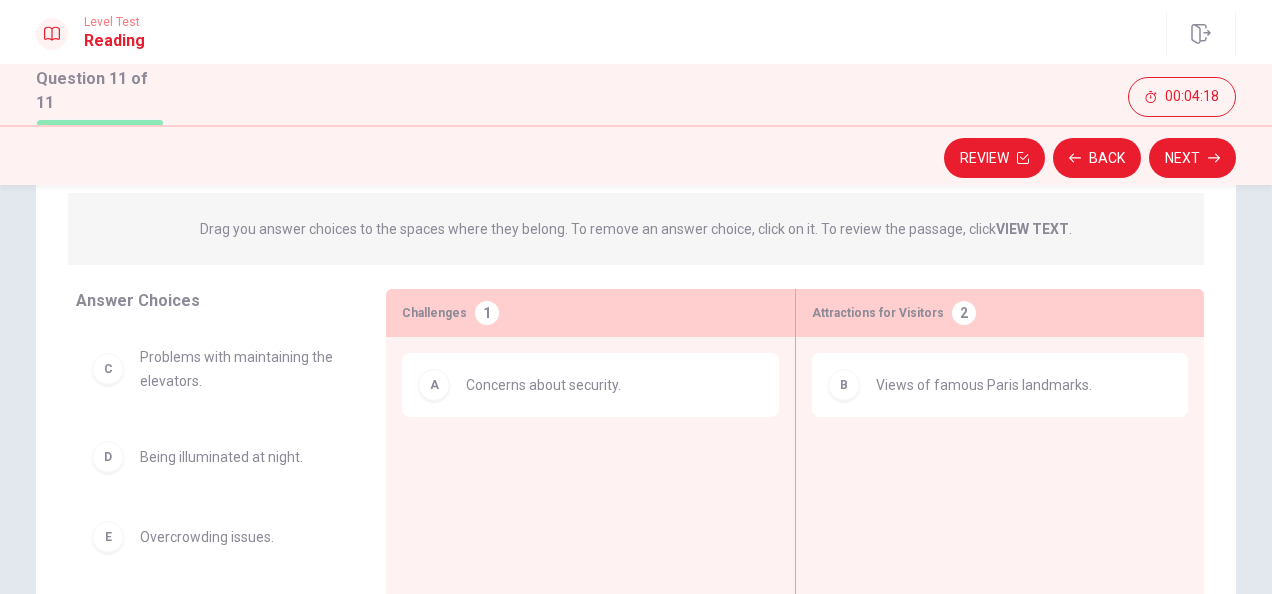 scroll, scrollTop: 0, scrollLeft: 0, axis: both 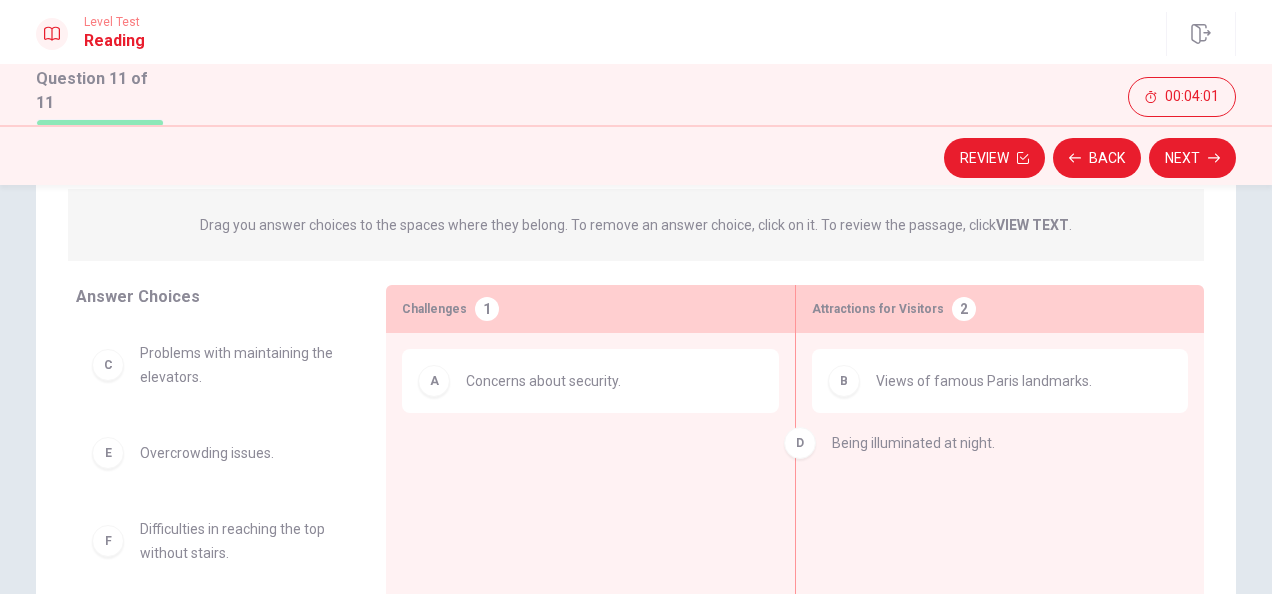 drag, startPoint x: 121, startPoint y: 456, endPoint x: 871, endPoint y: 447, distance: 750.054 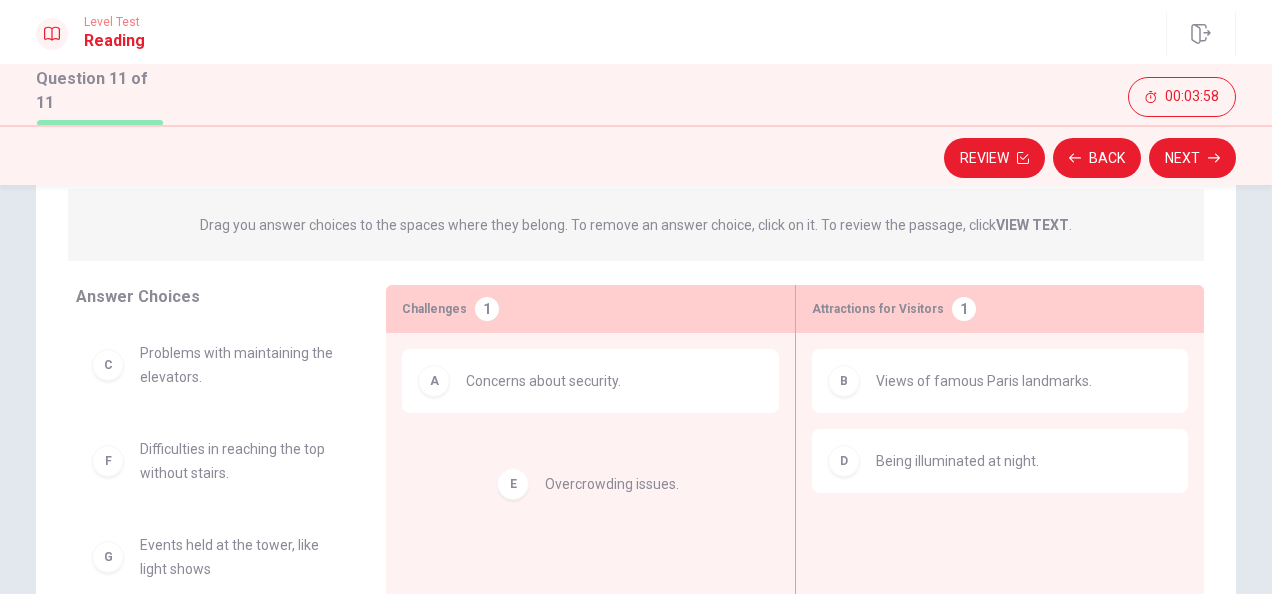 drag, startPoint x: 101, startPoint y: 454, endPoint x: 526, endPoint y: 488, distance: 426.35782 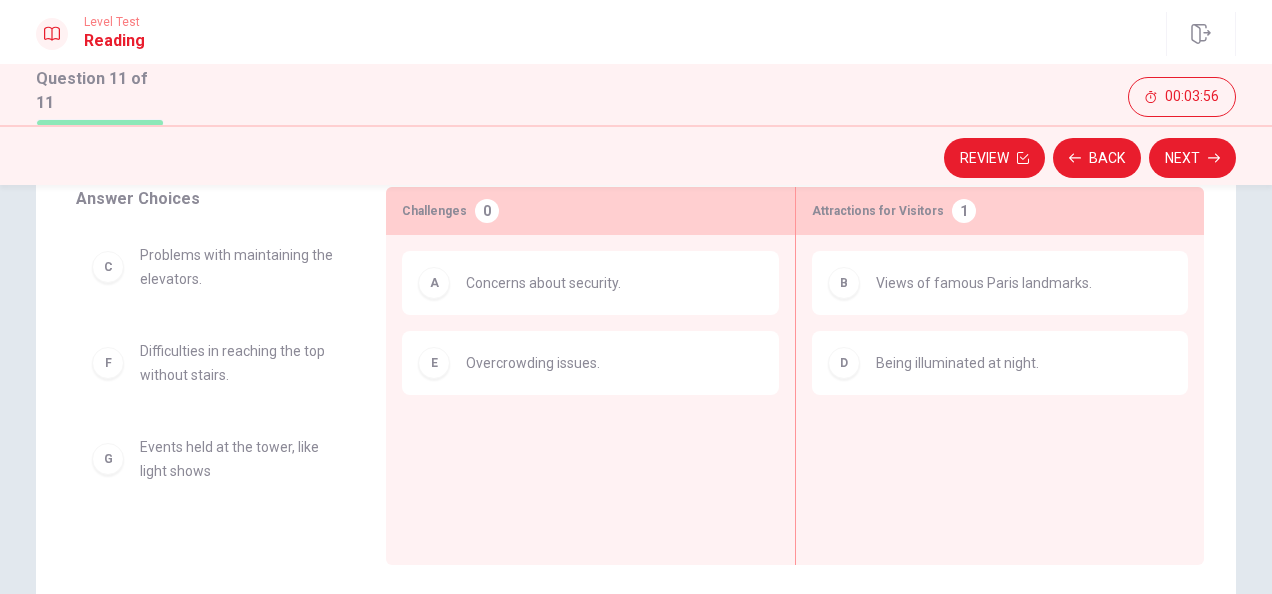 scroll, scrollTop: 313, scrollLeft: 0, axis: vertical 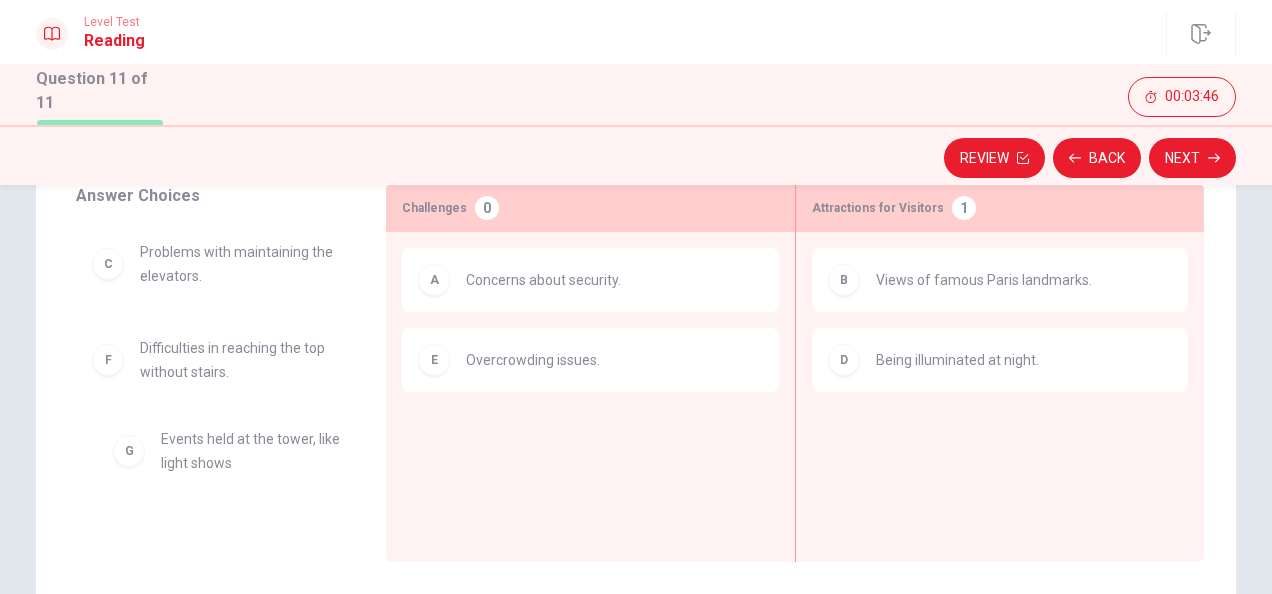 drag, startPoint x: 102, startPoint y: 462, endPoint x: 132, endPoint y: 458, distance: 30.265491 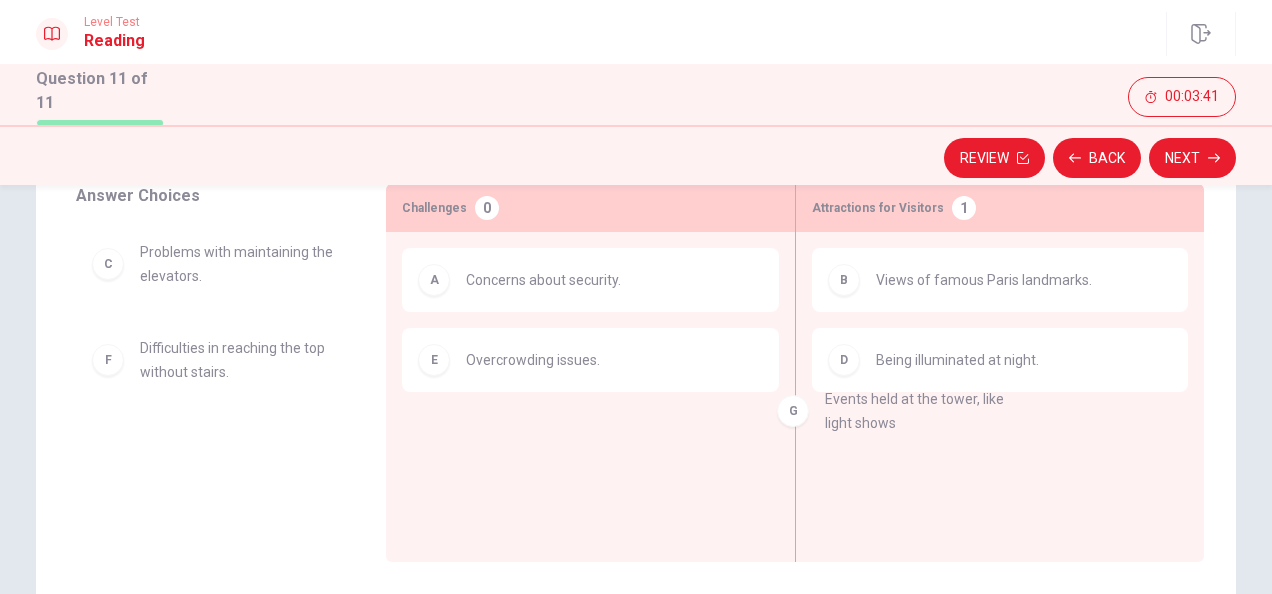 drag, startPoint x: 111, startPoint y: 464, endPoint x: 844, endPoint y: 422, distance: 734.2023 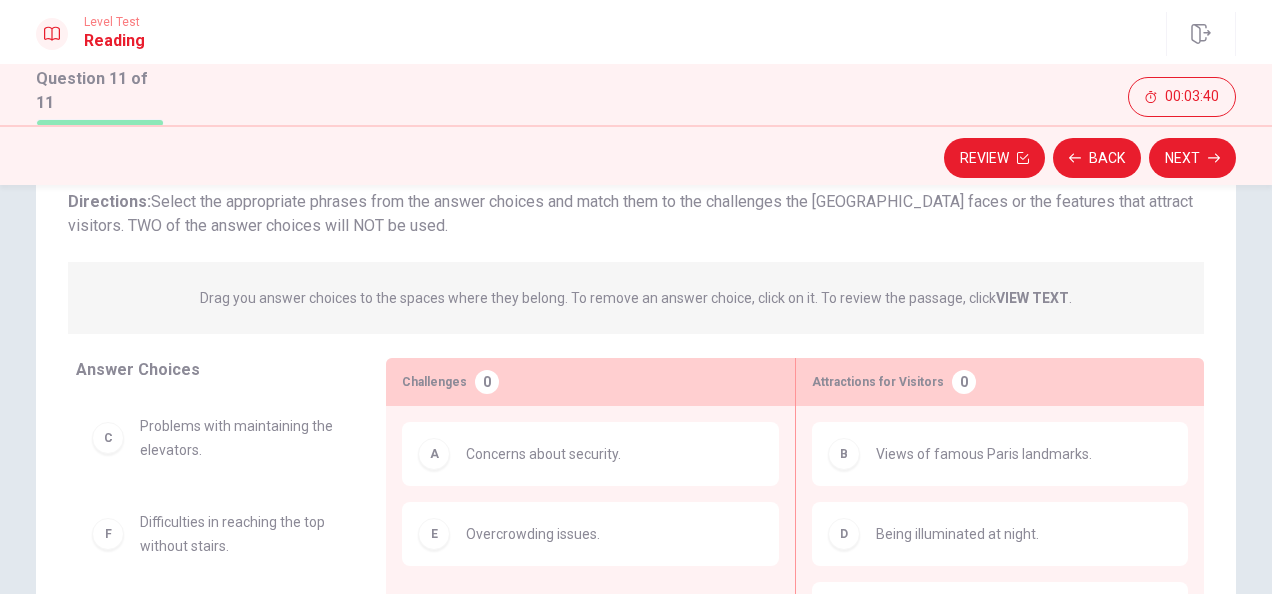 scroll, scrollTop: 0, scrollLeft: 0, axis: both 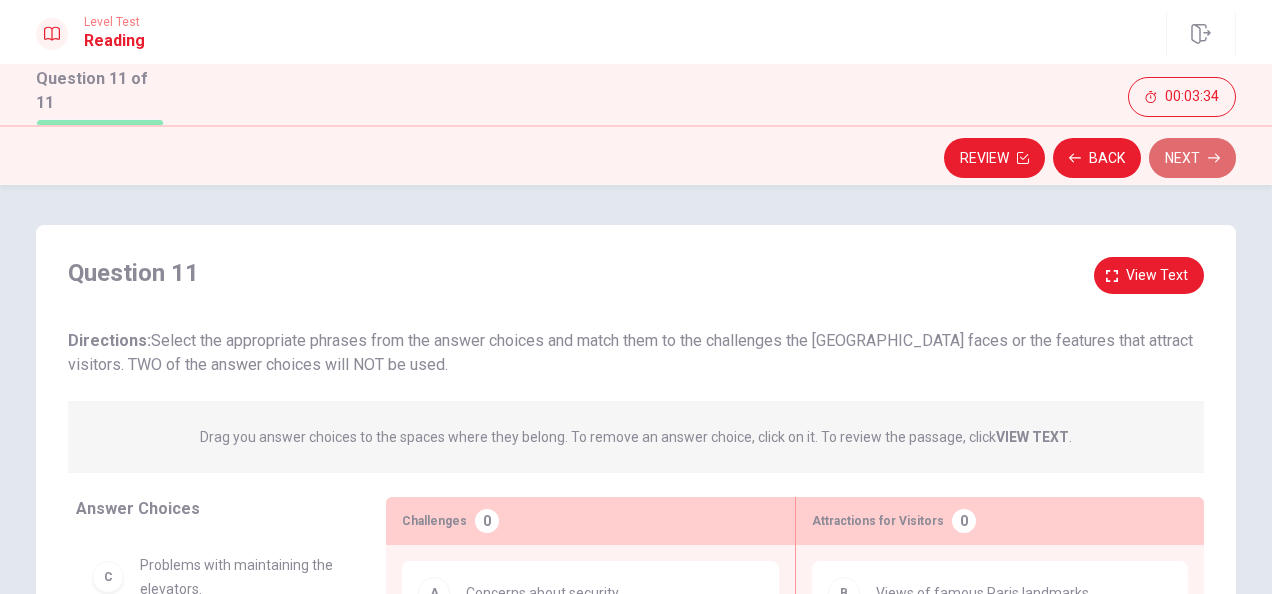 click on "Next" at bounding box center (1192, 158) 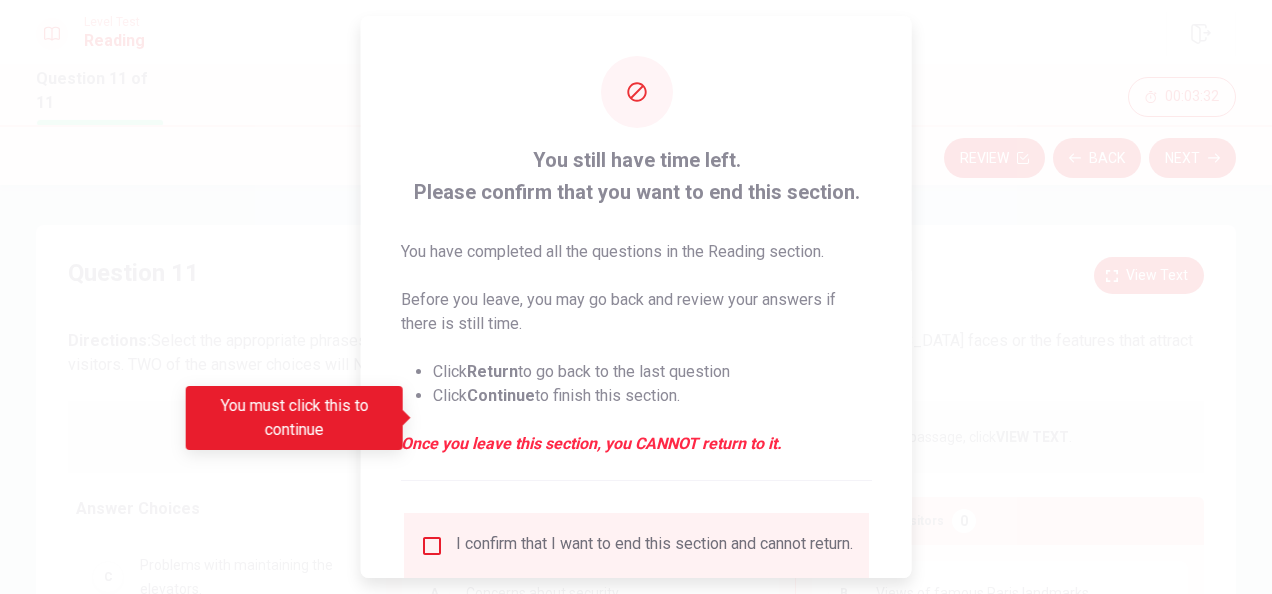 scroll, scrollTop: 152, scrollLeft: 0, axis: vertical 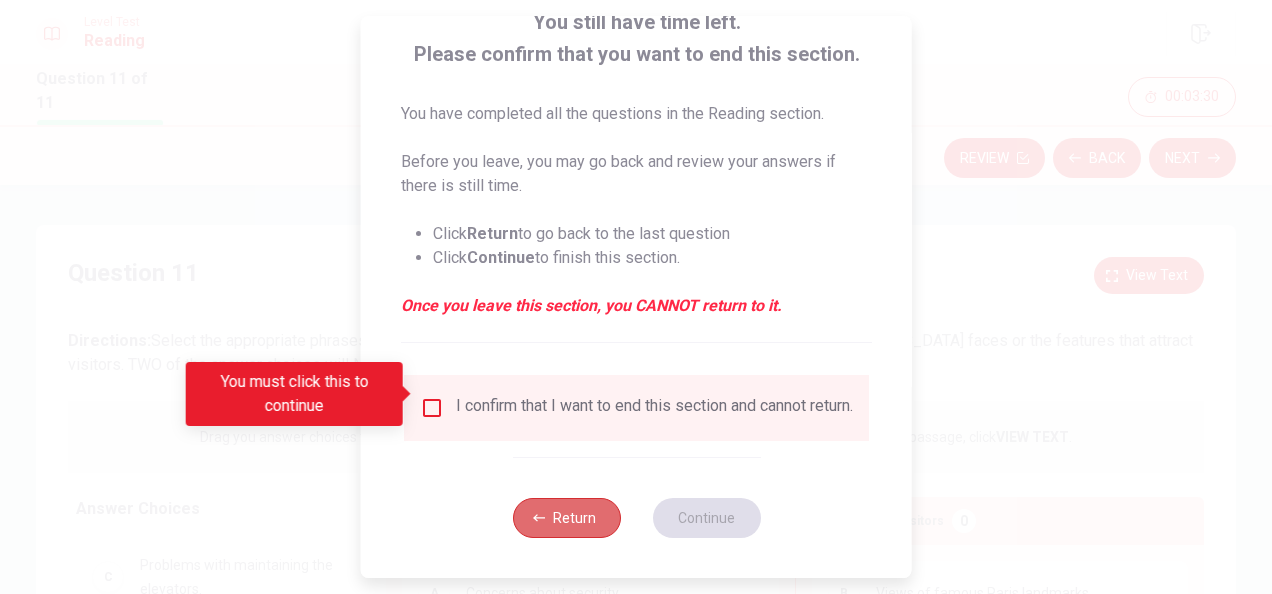 click on "Return" at bounding box center (566, 518) 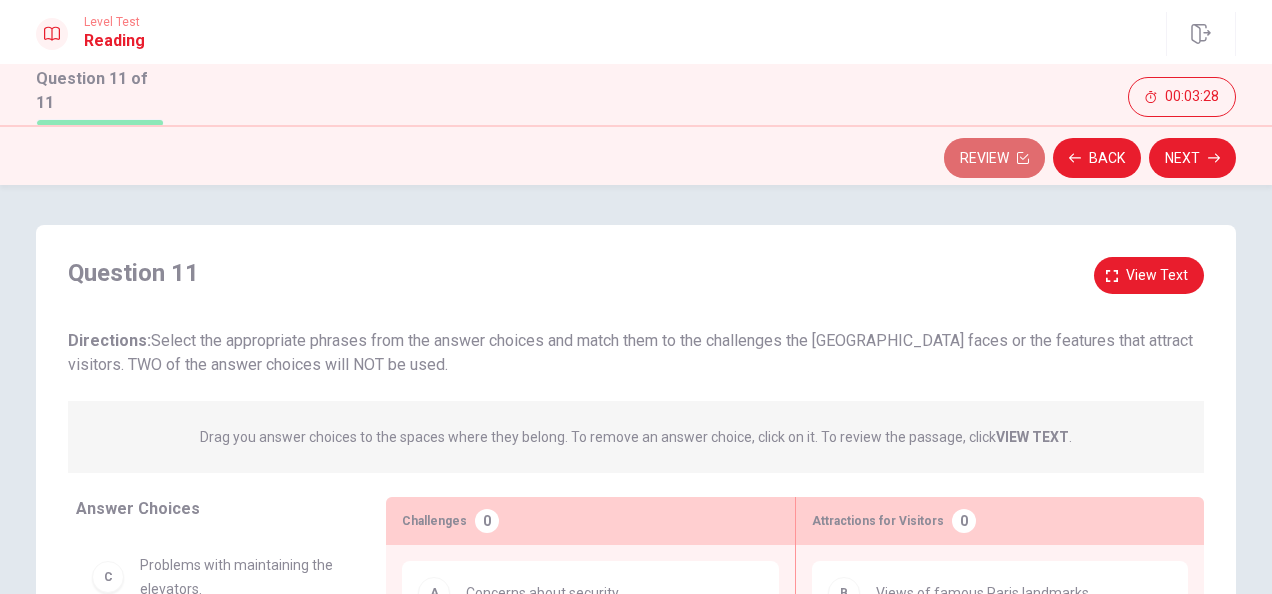 click on "Review" at bounding box center (994, 158) 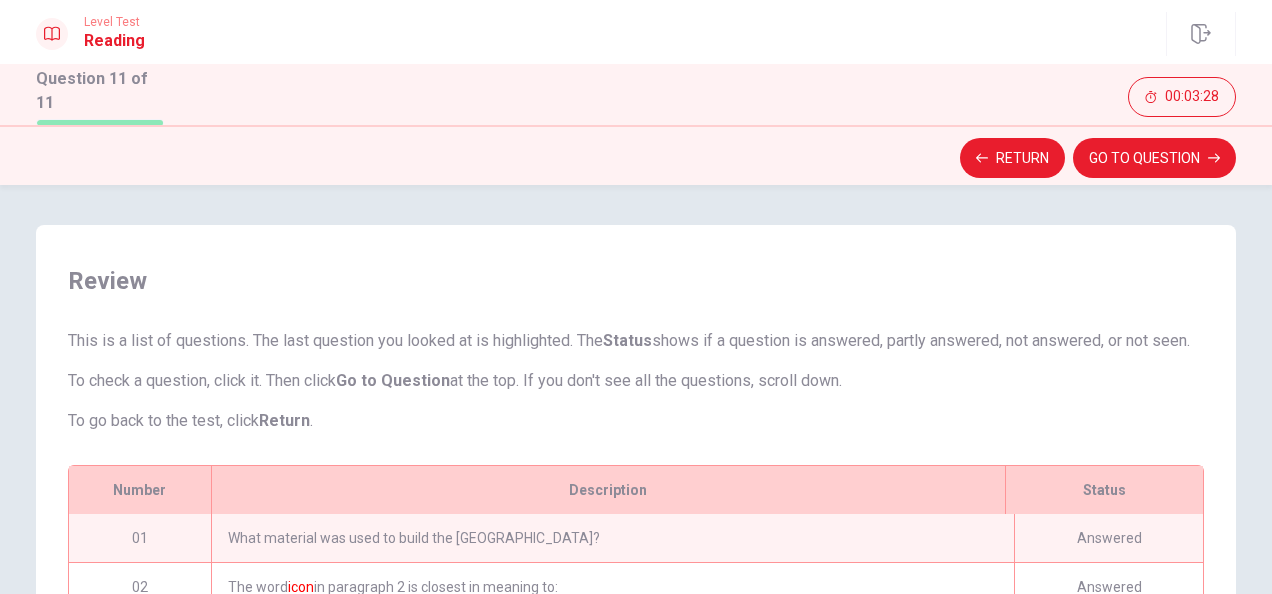 scroll, scrollTop: 230, scrollLeft: 0, axis: vertical 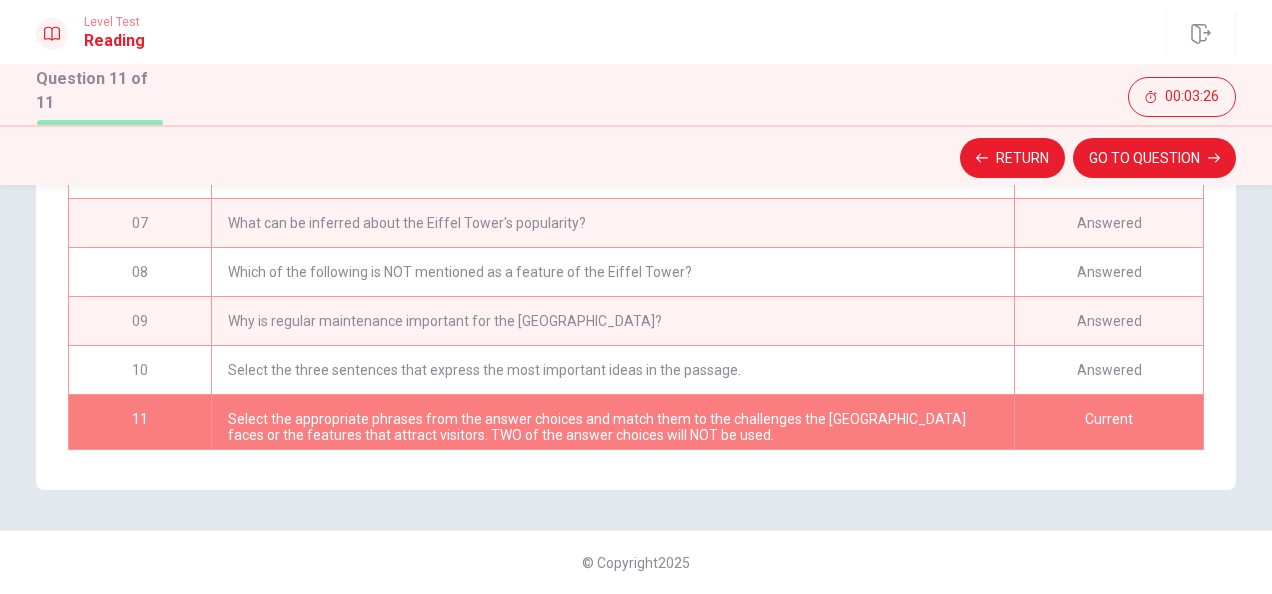 click on "Select the three sentences that express the most important ideas in the passage." at bounding box center [612, 370] 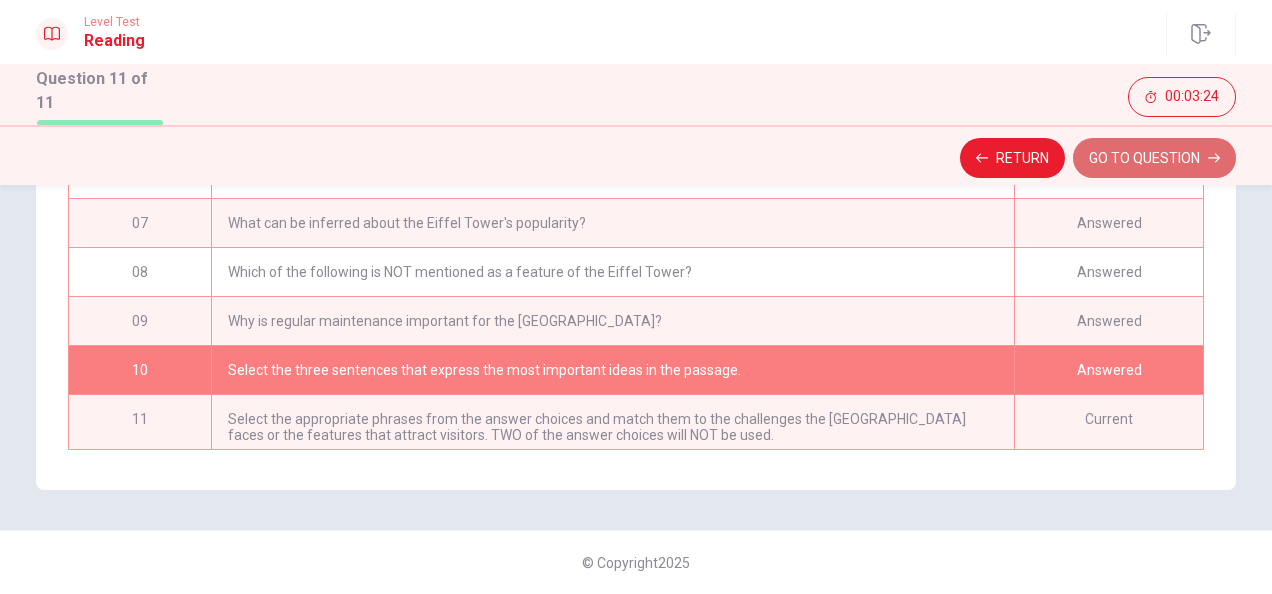 click on "GO TO QUESTION" at bounding box center (1154, 158) 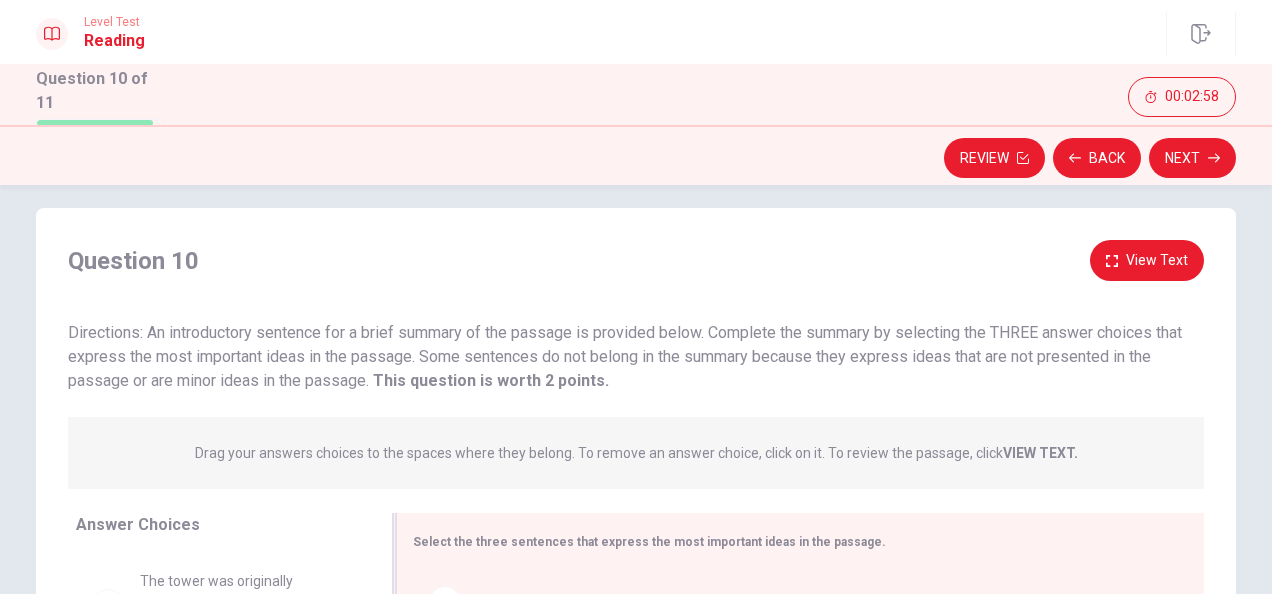 scroll, scrollTop: 16, scrollLeft: 0, axis: vertical 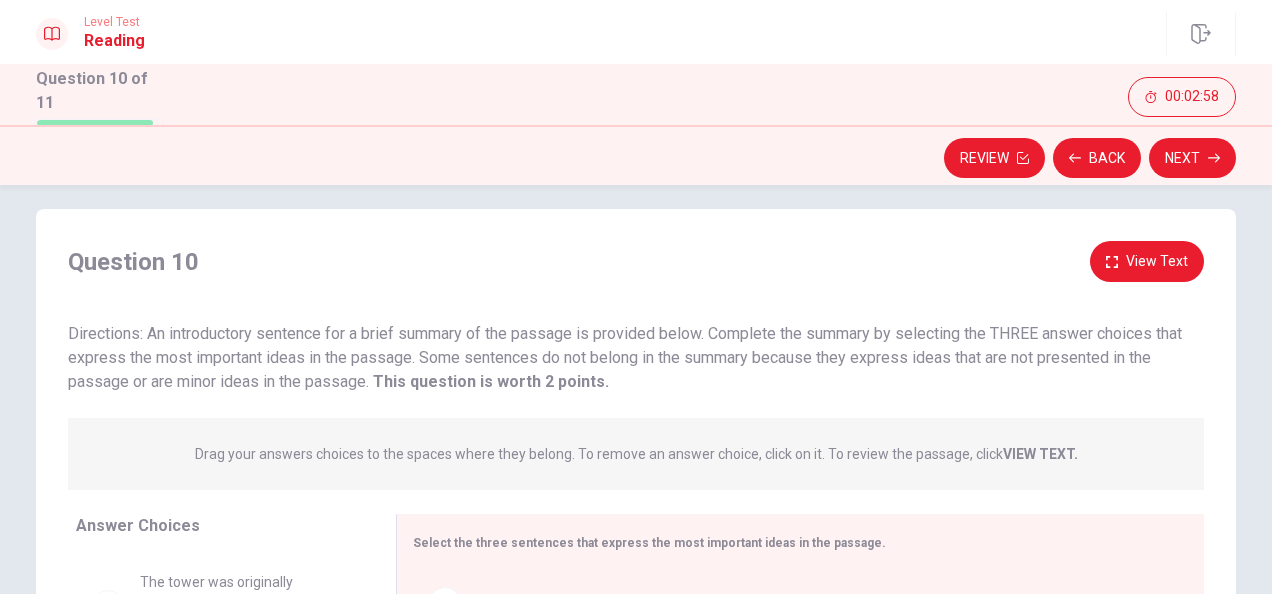 click on "Question 10 View Text Directions: An introductory sentence for a brief summary of the passage is provided below. Complete the summary by selecting the THREE answer choices that express the most important ideas in the passage. Some sentences do not belong in the summary because they express ideas that are not presented in the passage or are minor ideas in the passage.   This question is worth 2 points. This question is worth 2 points. Drag your answers choices to the spaces where they belong. To remove an answer choice, click on it. To review the passage, click   VIEW TEXT. Click on the answer choices below to select your answers. To remove an answer choice, go to the Answers tab and click on it. To review the passage, click the PASSAGE tab. Choices Answers B The tower was originally criticized for being ugly but later became a beloved icon.
D Many modern buildings are now taller than the [GEOGRAPHIC_DATA].
F The [GEOGRAPHIC_DATA] has not changed since it was built. A C E Answer Choices B D F A C E 1 2 3 4" at bounding box center [636, 556] 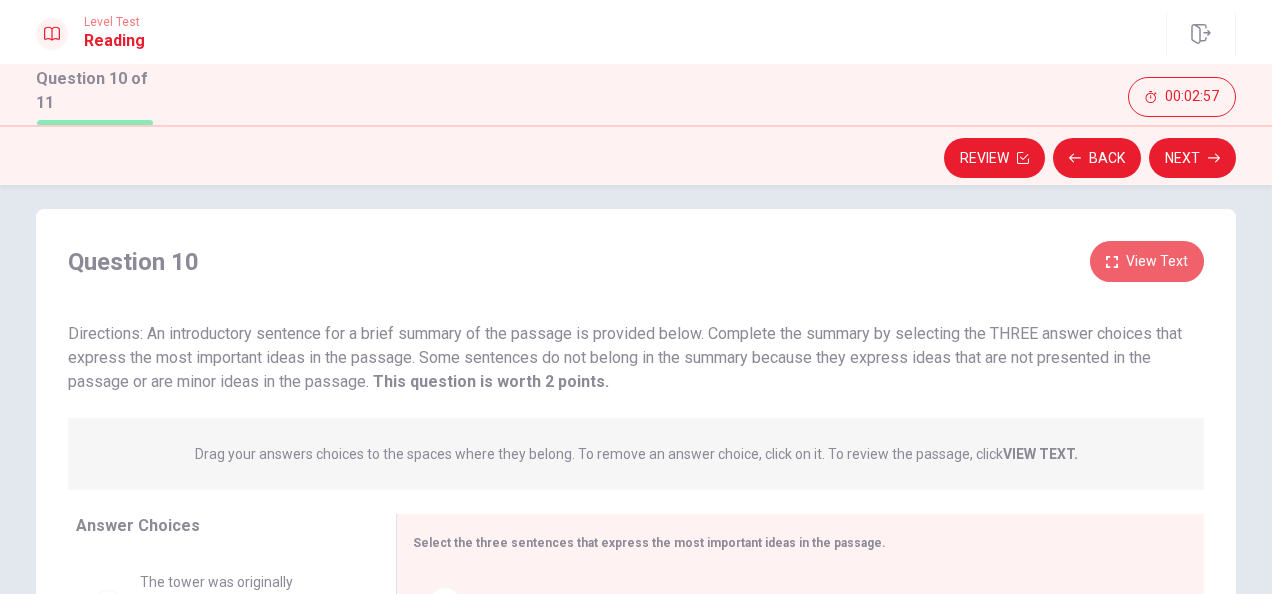 click on "View Text" at bounding box center (1147, 261) 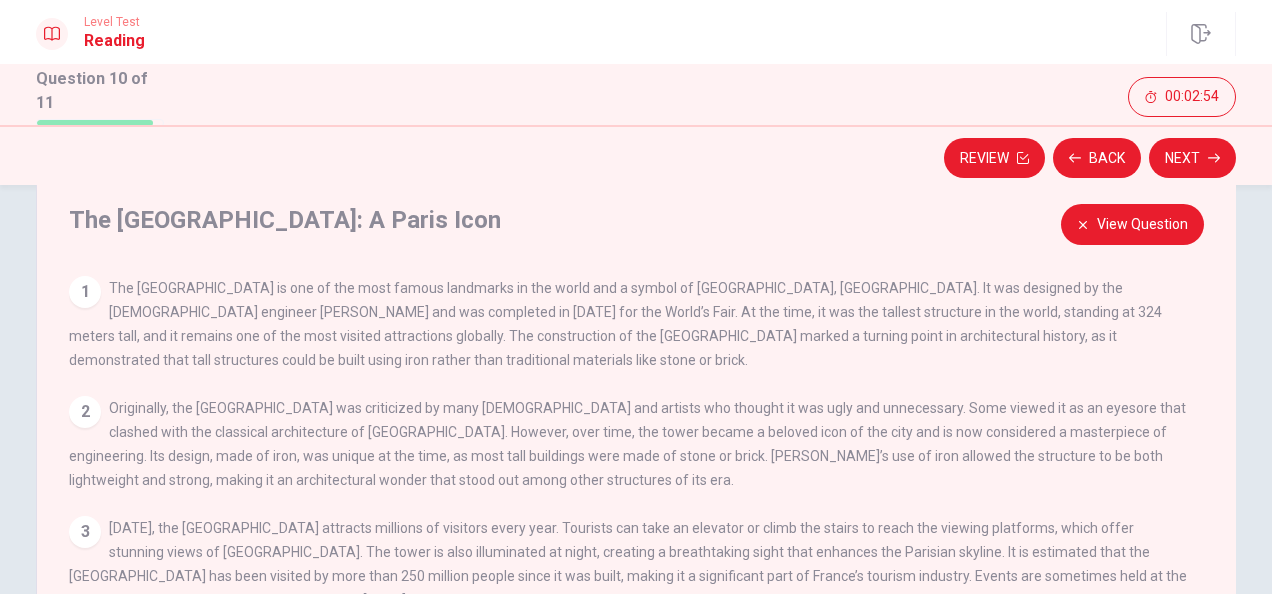 scroll, scrollTop: 78, scrollLeft: 0, axis: vertical 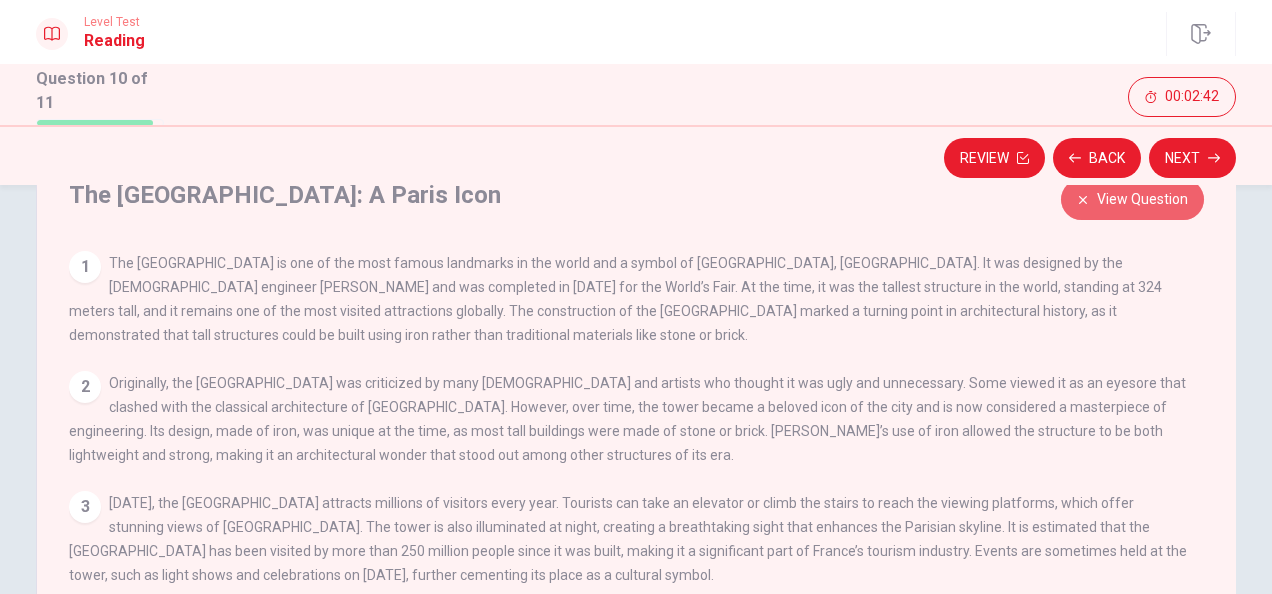 click 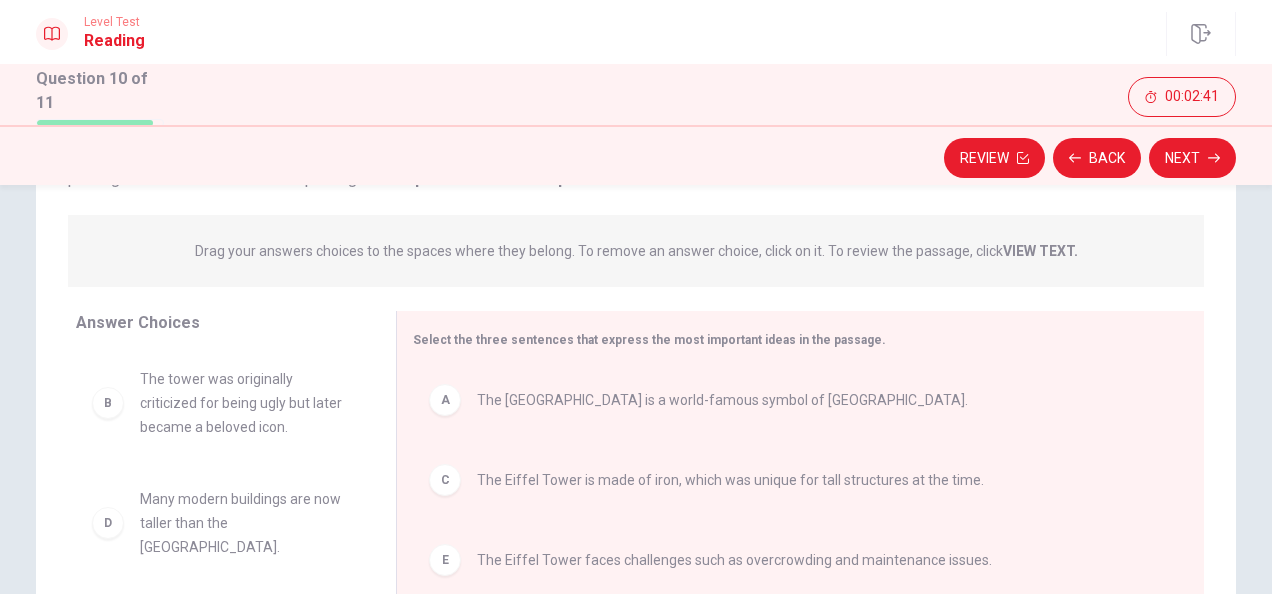 scroll, scrollTop: 220, scrollLeft: 0, axis: vertical 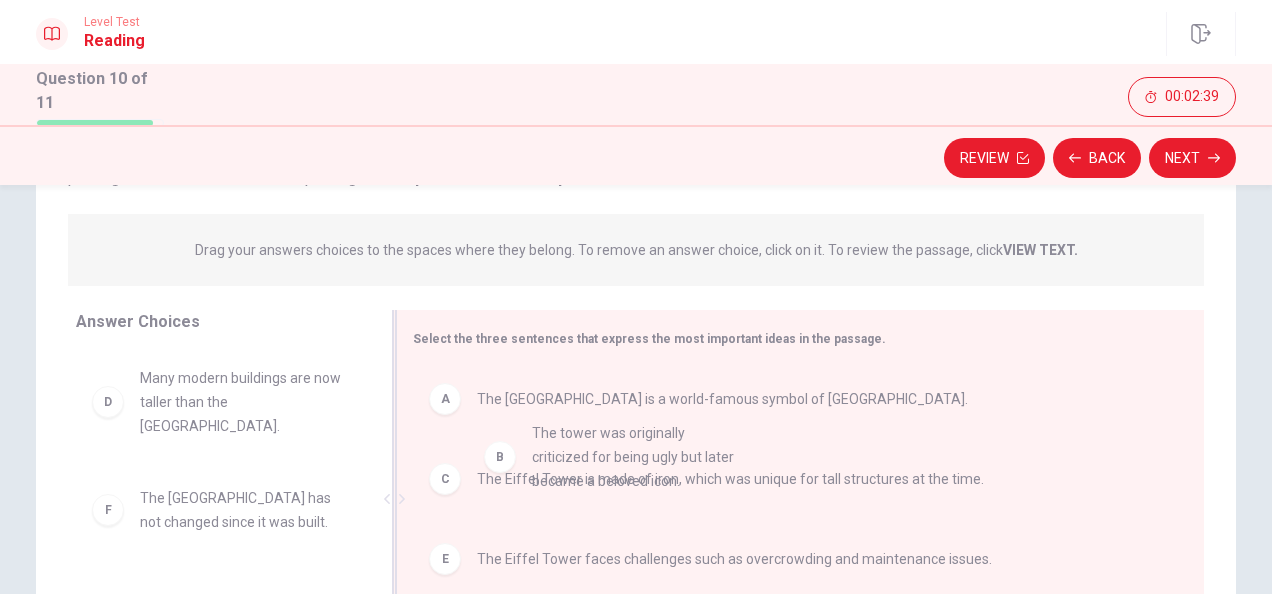 drag, startPoint x: 114, startPoint y: 396, endPoint x: 524, endPoint y: 454, distance: 414.08212 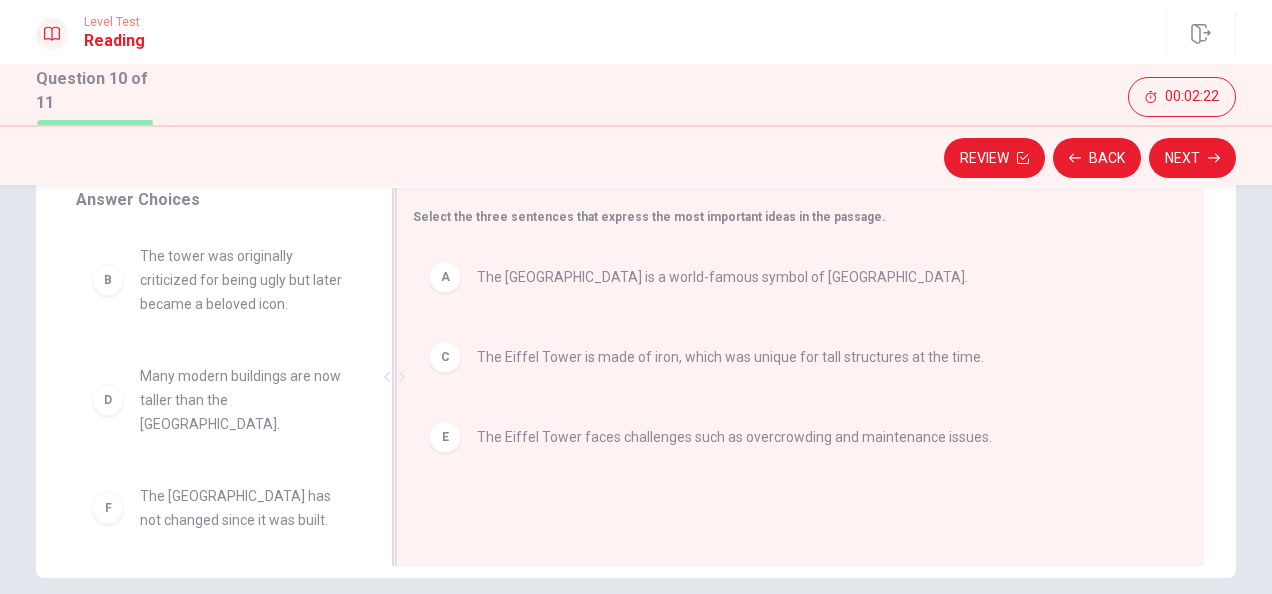 scroll, scrollTop: 343, scrollLeft: 0, axis: vertical 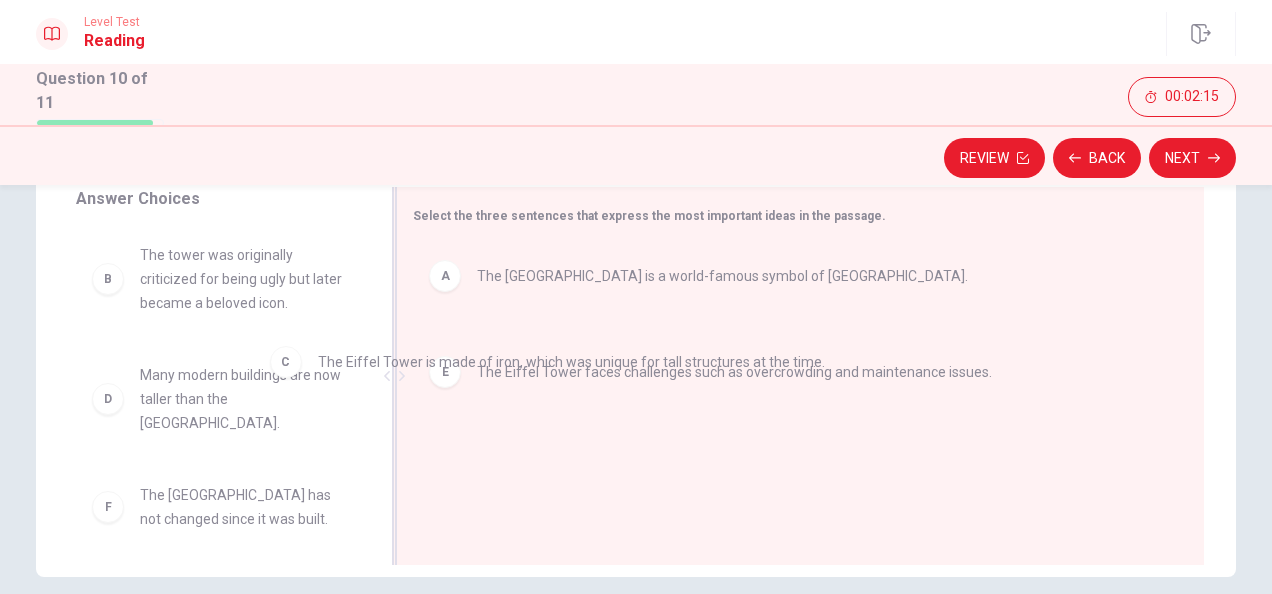 drag, startPoint x: 436, startPoint y: 365, endPoint x: 134, endPoint y: 391, distance: 303.11713 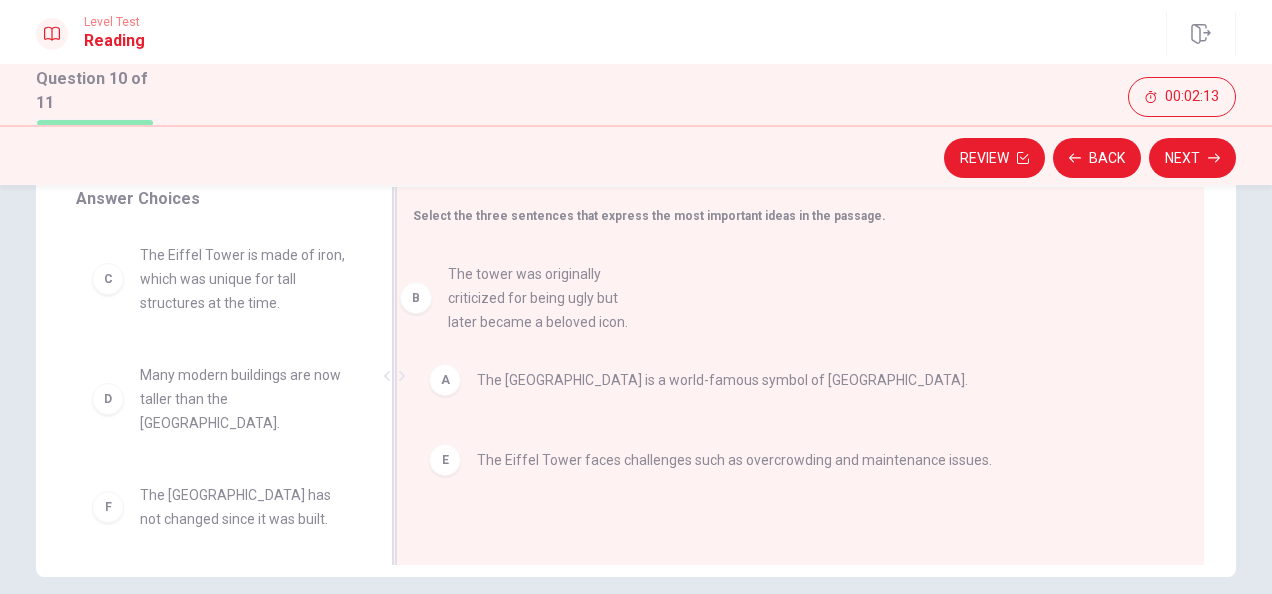 drag, startPoint x: 101, startPoint y: 282, endPoint x: 434, endPoint y: 303, distance: 333.6615 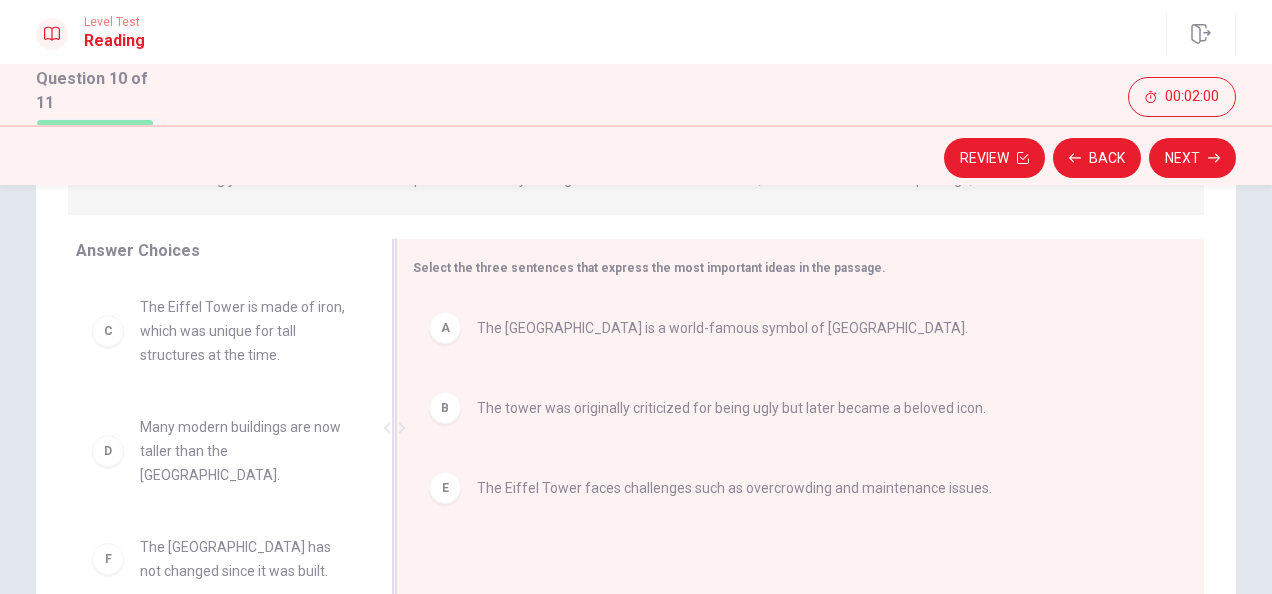 scroll, scrollTop: 0, scrollLeft: 0, axis: both 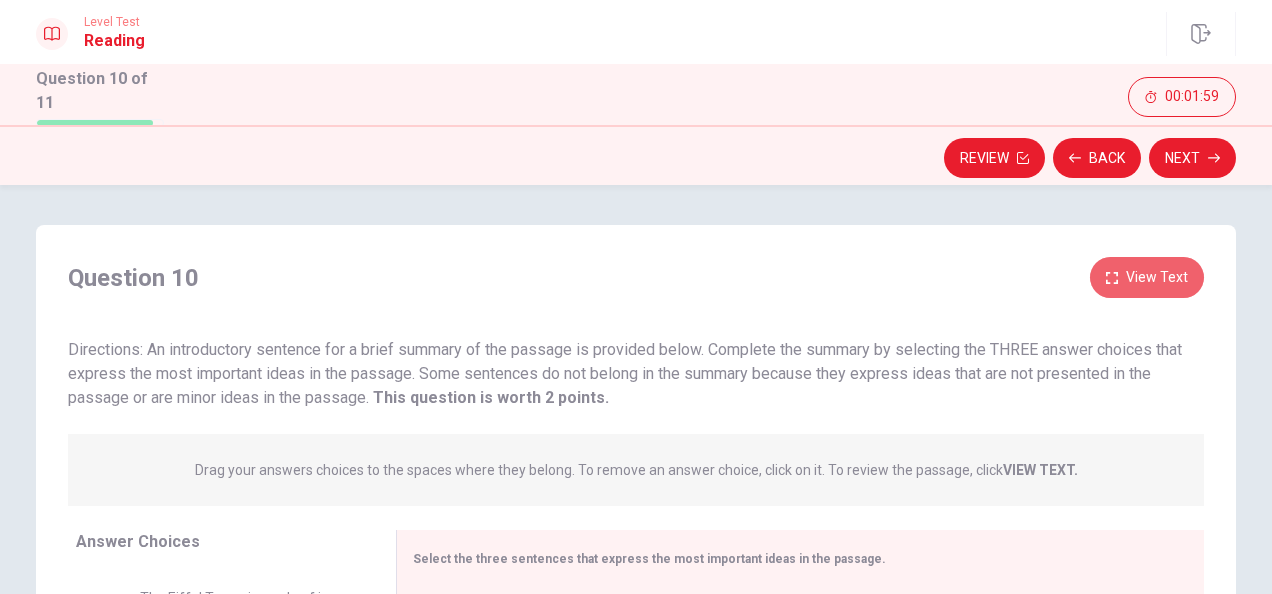 click on "View Text" at bounding box center (1147, 277) 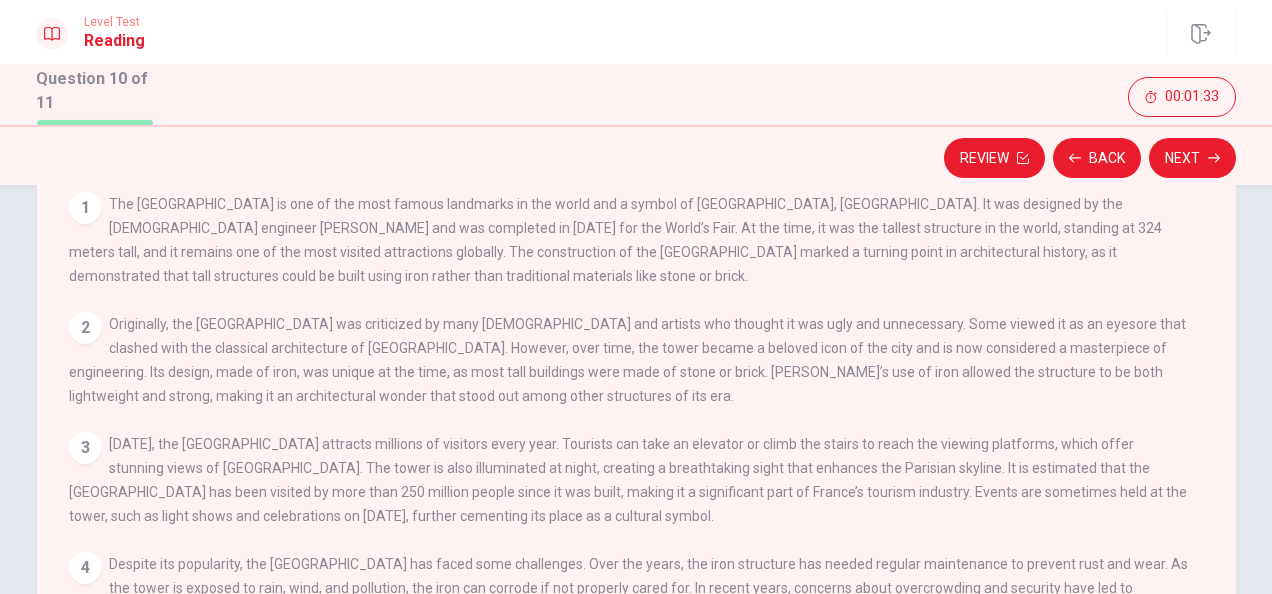 scroll, scrollTop: 142, scrollLeft: 0, axis: vertical 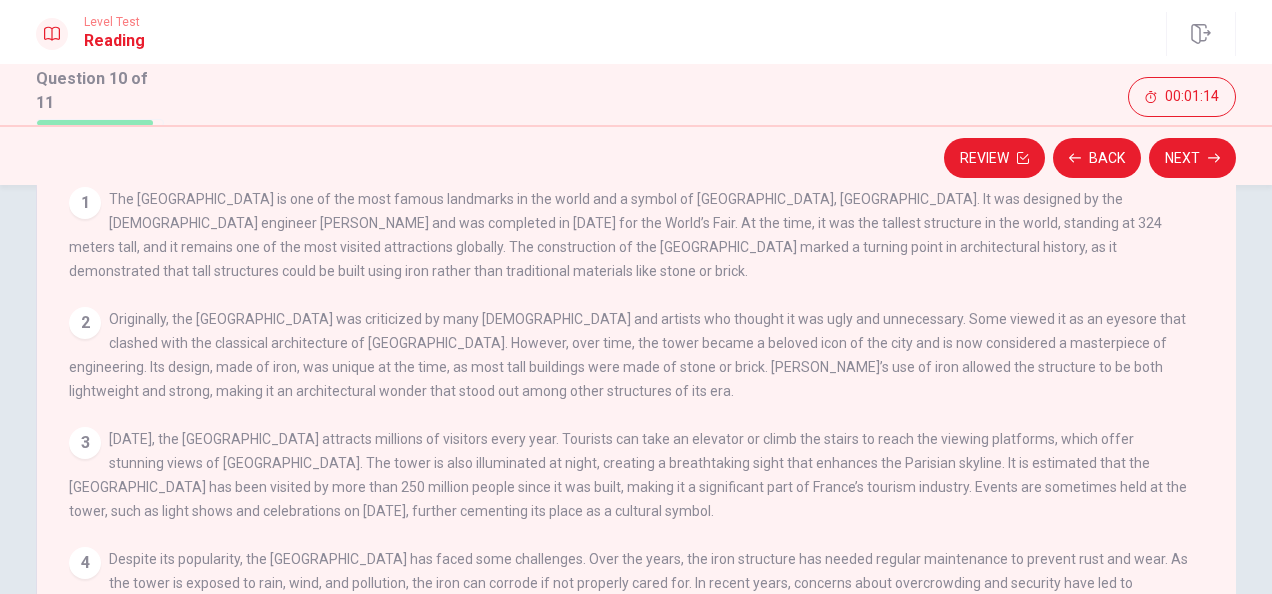 click on "View Question 1 The [GEOGRAPHIC_DATA] is one of the most famous landmarks in the world and a symbol of [GEOGRAPHIC_DATA], [GEOGRAPHIC_DATA]. It was designed by the [DEMOGRAPHIC_DATA] engineer [PERSON_NAME] and was completed in [DATE] for the World’s Fair. At the time, it was the tallest structure in the world, standing at 324 meters tall, and it remains one of the most visited attractions globally. The construction of the [GEOGRAPHIC_DATA] marked a turning point in architectural history, as it demonstrated that tall structures could be built using iron rather than traditional materials like stone or brick. 2 3 4" at bounding box center [642, 439] 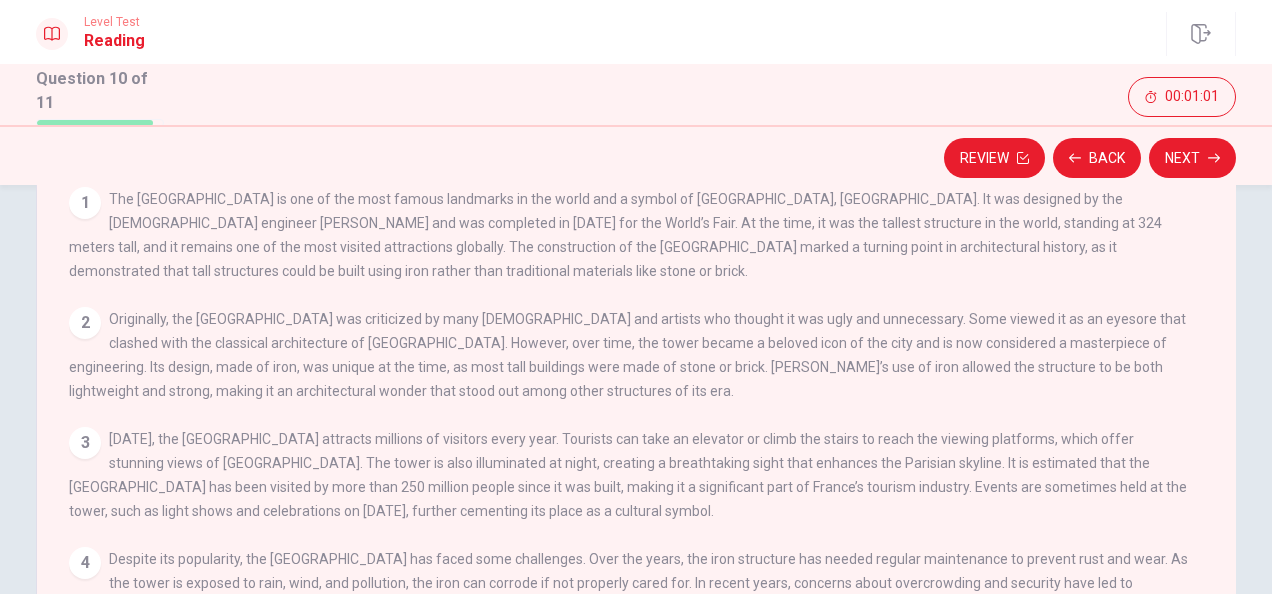 scroll, scrollTop: 0, scrollLeft: 0, axis: both 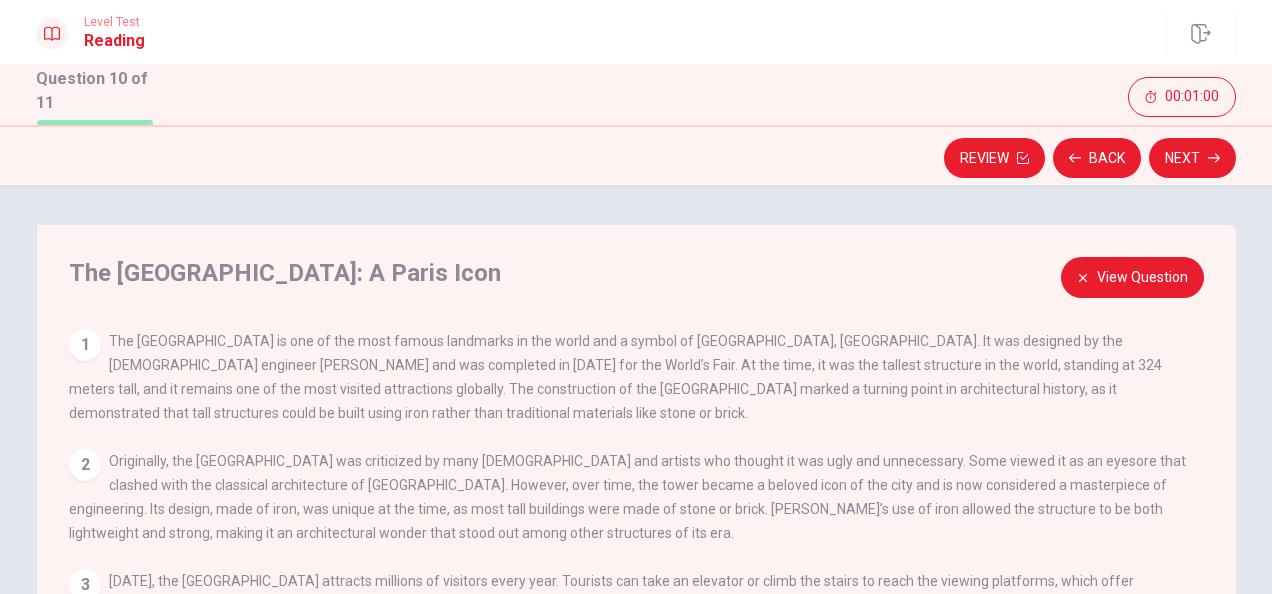 click on "View Question" at bounding box center [1132, 277] 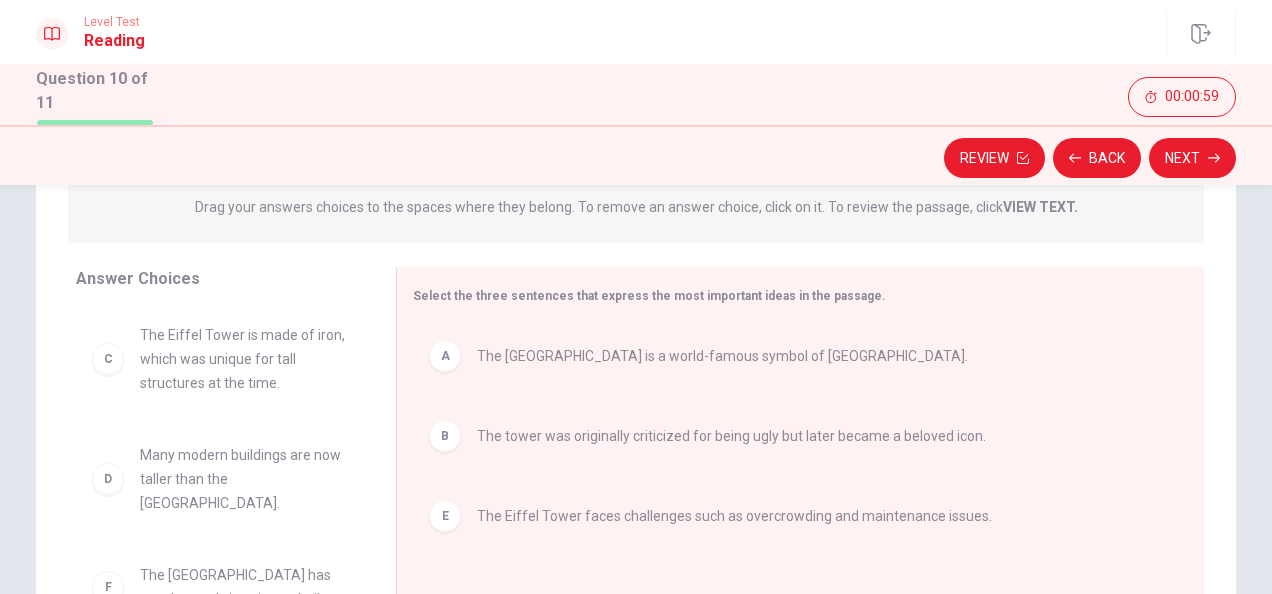 scroll, scrollTop: 270, scrollLeft: 0, axis: vertical 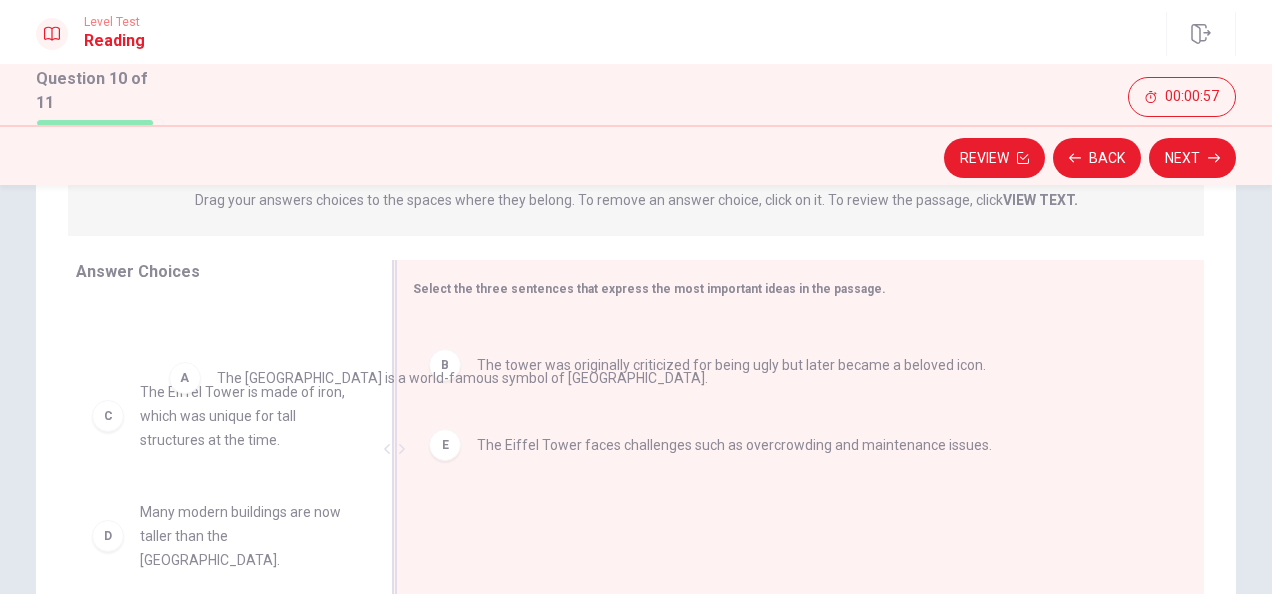 drag, startPoint x: 442, startPoint y: 363, endPoint x: 139, endPoint y: 395, distance: 304.6851 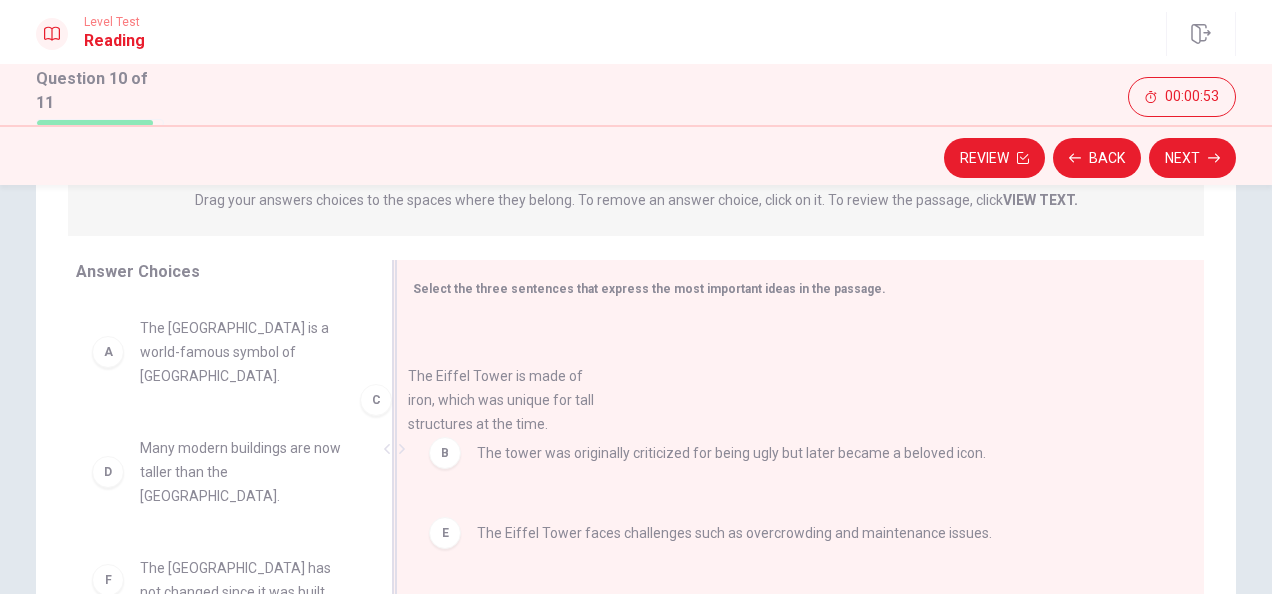 drag, startPoint x: 116, startPoint y: 452, endPoint x: 487, endPoint y: 390, distance: 376.14493 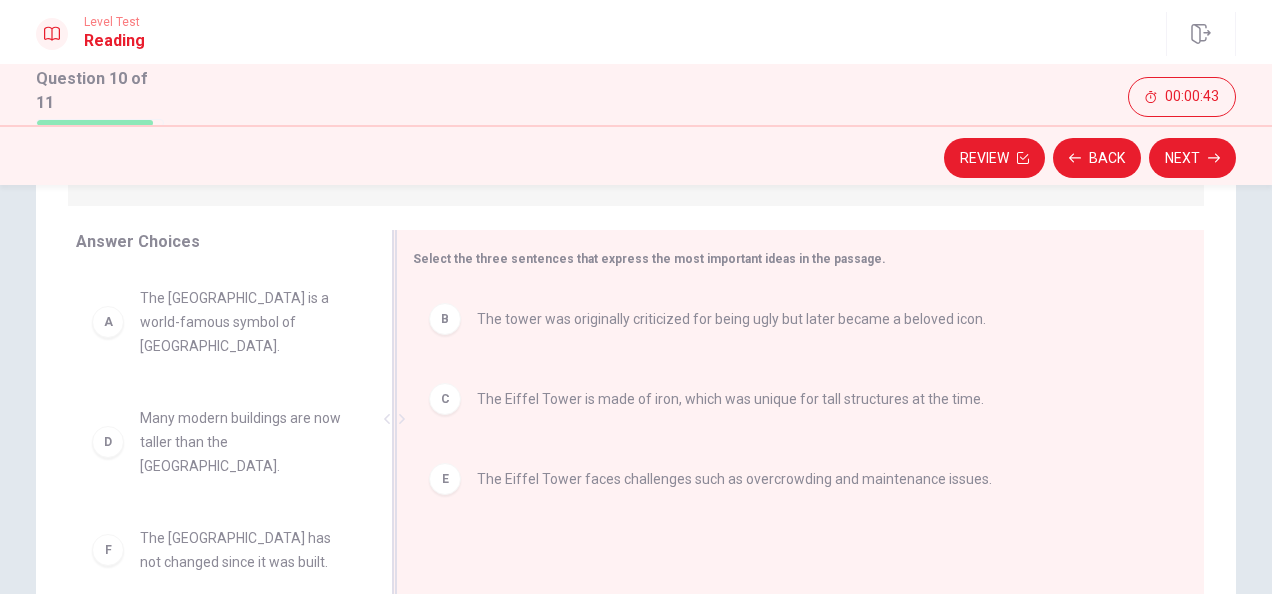 scroll, scrollTop: 0, scrollLeft: 0, axis: both 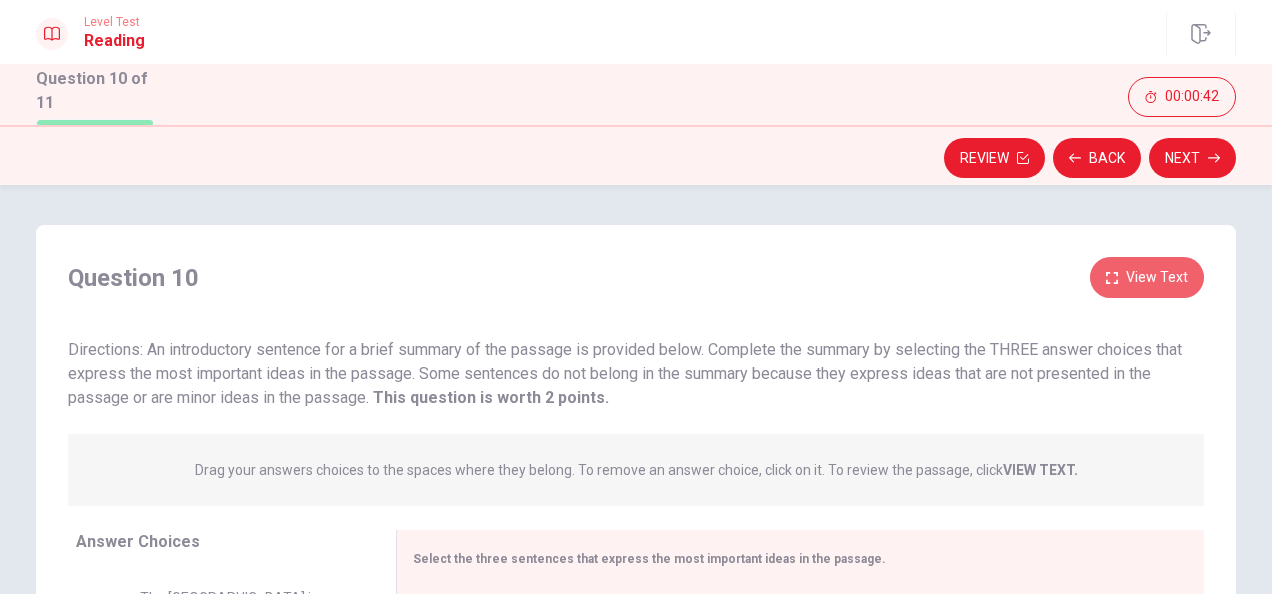 click on "View Text" at bounding box center [1147, 277] 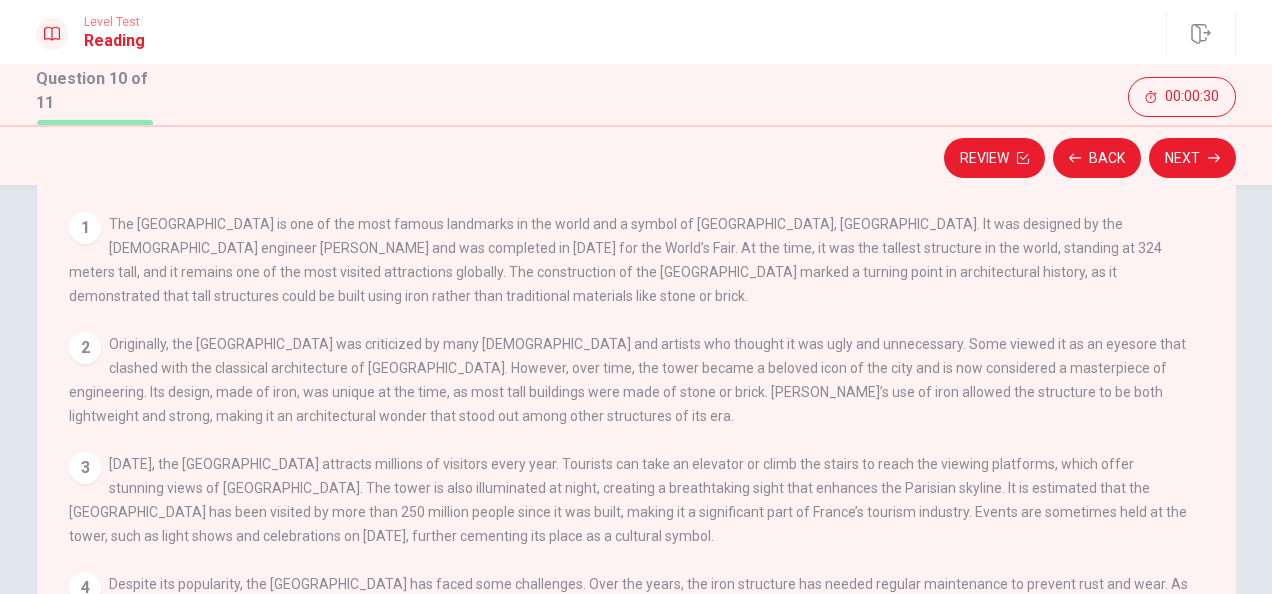 scroll, scrollTop: 118, scrollLeft: 0, axis: vertical 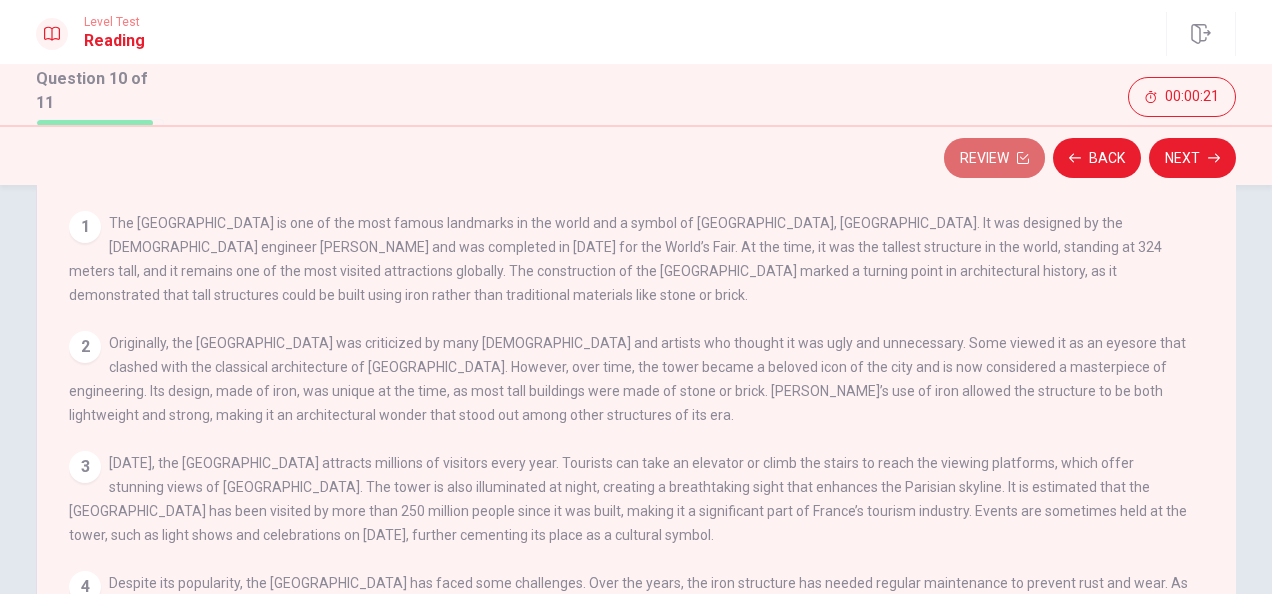 click on "Review" at bounding box center (994, 158) 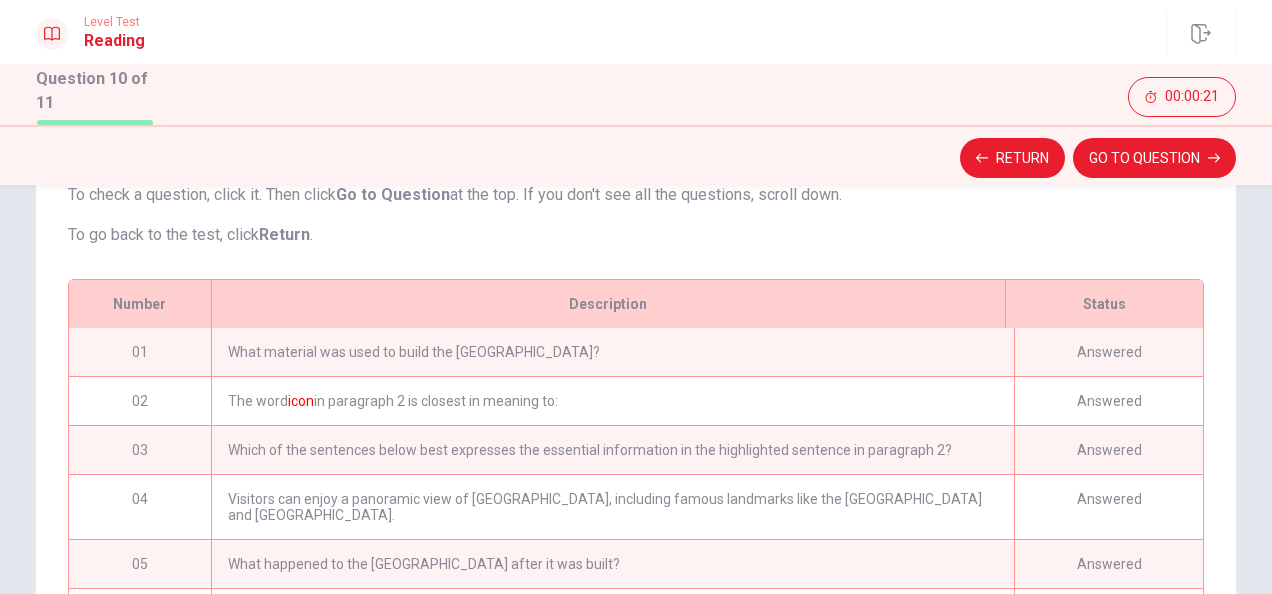 scroll, scrollTop: 369, scrollLeft: 0, axis: vertical 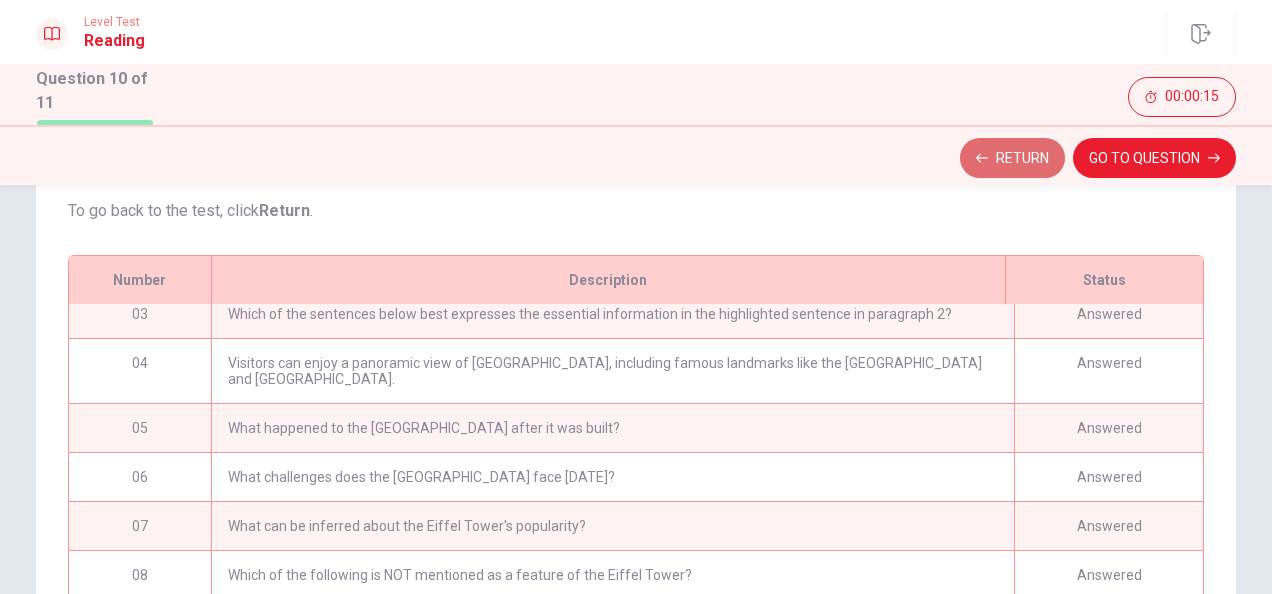 click on "Return" at bounding box center (1012, 158) 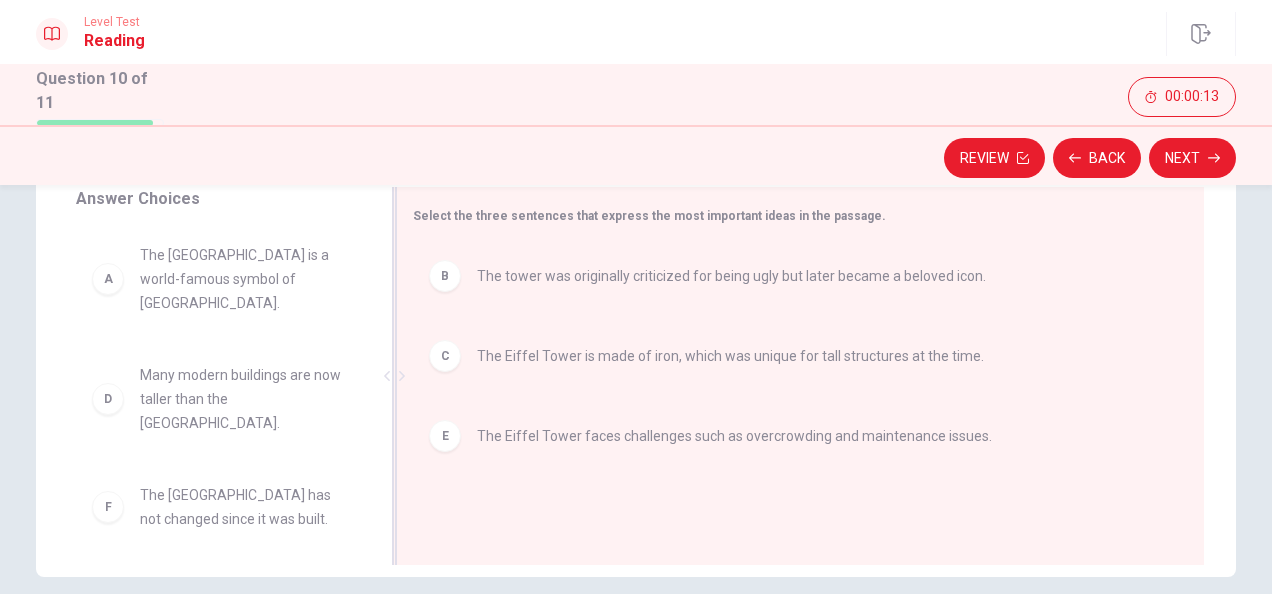 scroll, scrollTop: 345, scrollLeft: 0, axis: vertical 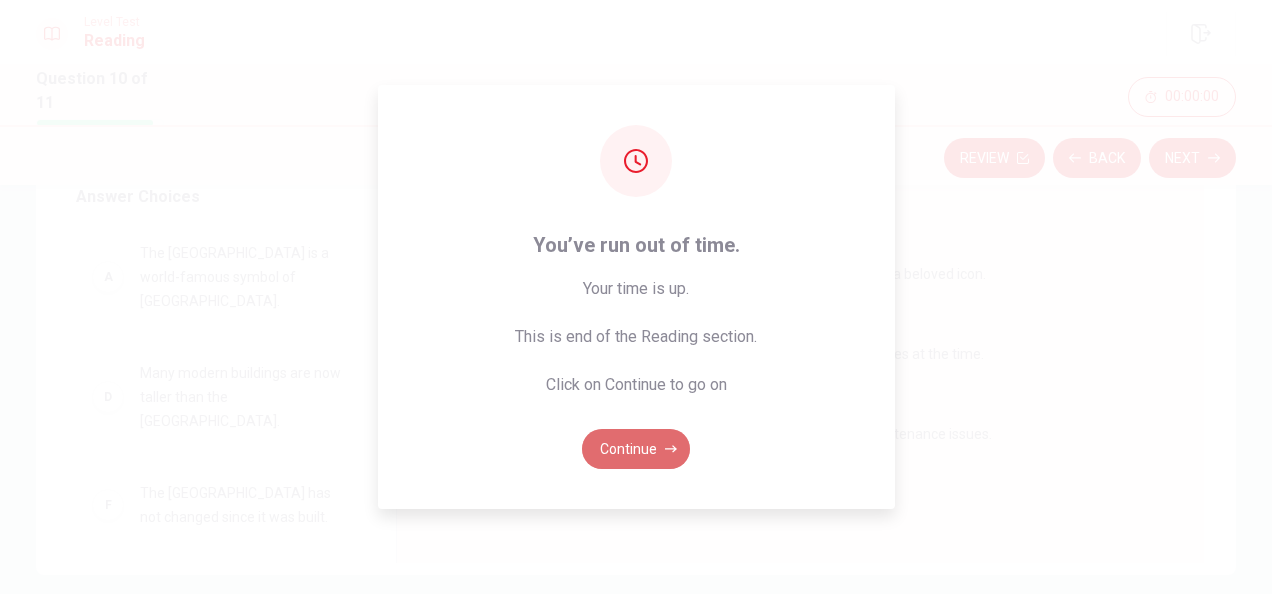 click on "Continue" at bounding box center [636, 449] 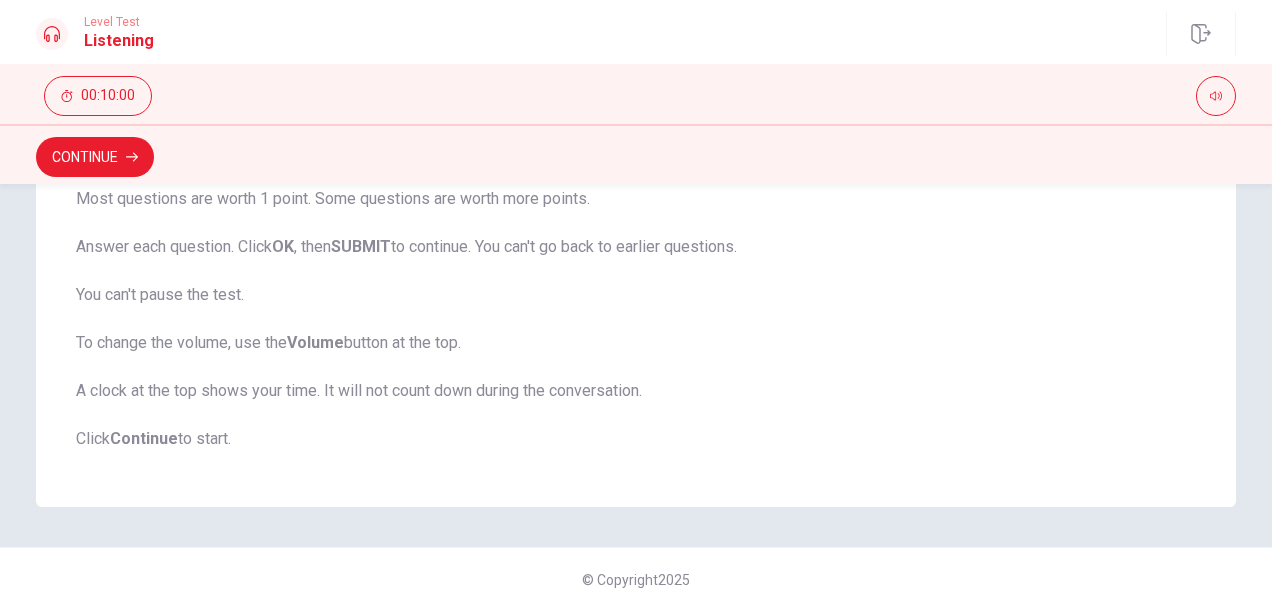 scroll, scrollTop: 461, scrollLeft: 0, axis: vertical 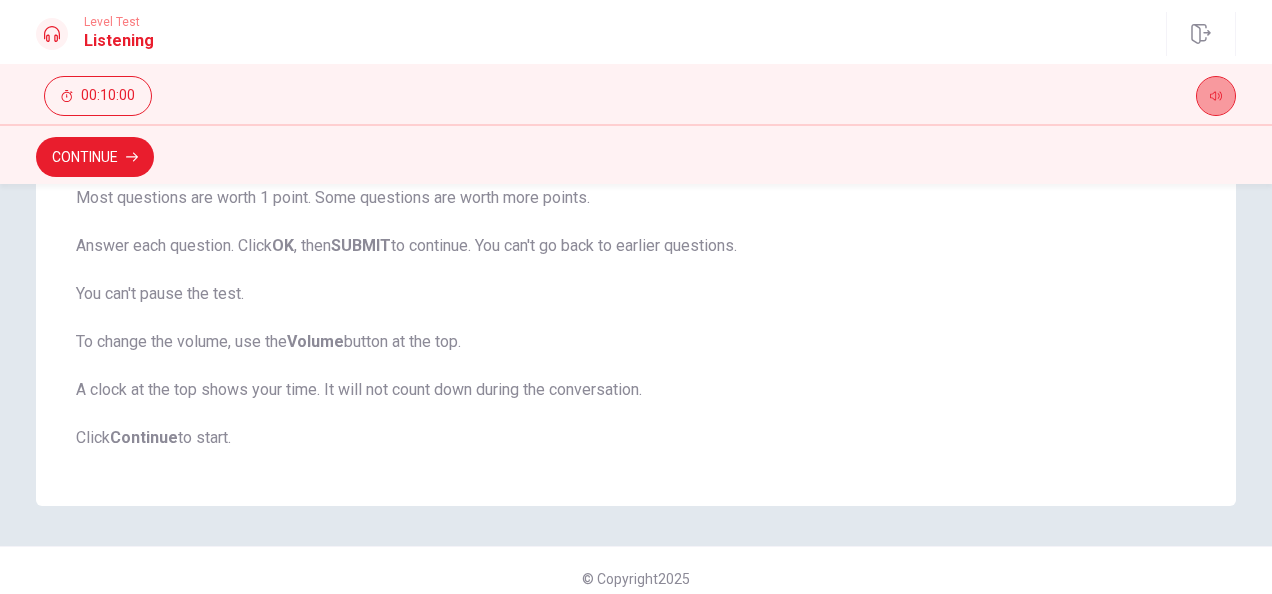 click at bounding box center [1216, 96] 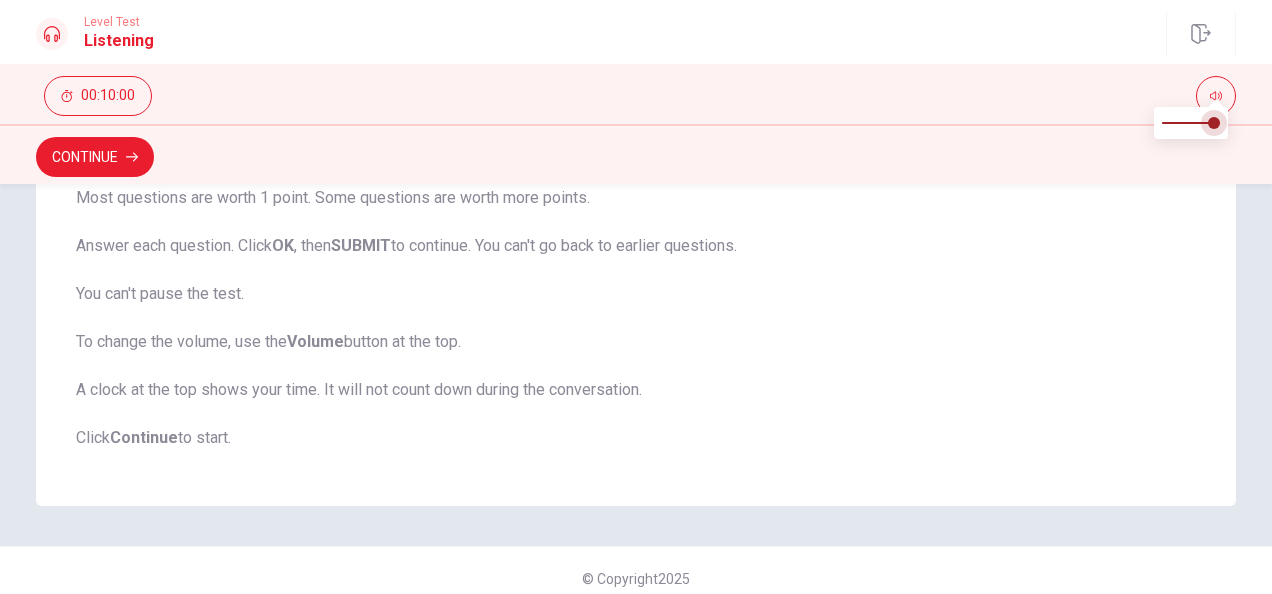 type on "1" 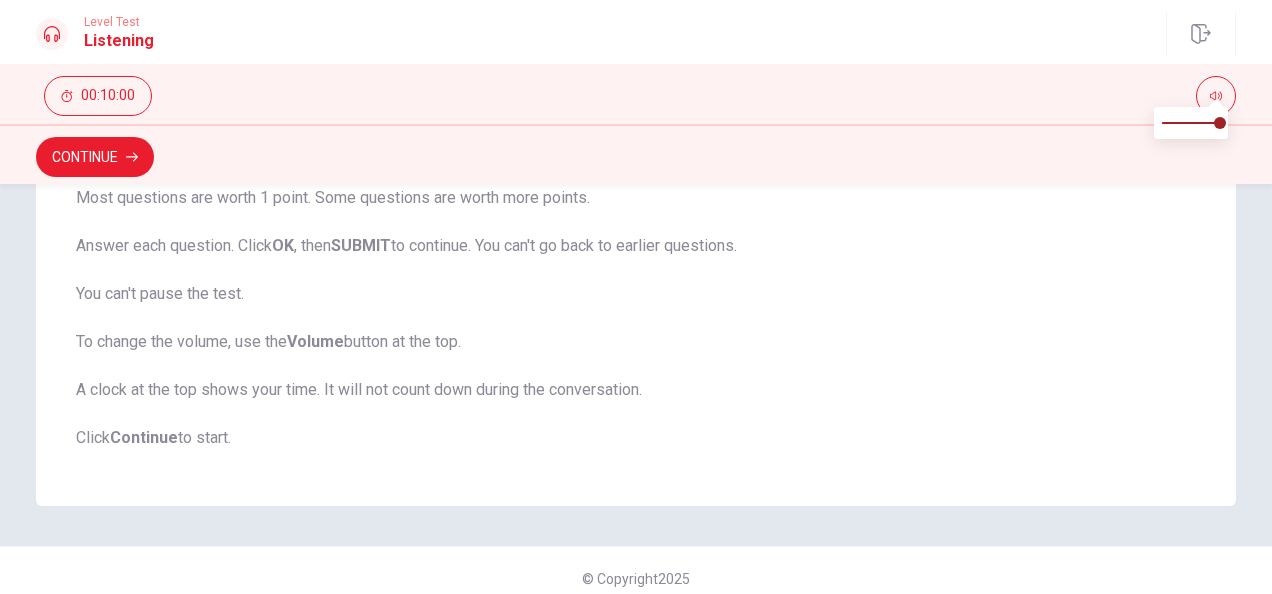 click on "Continue" at bounding box center (636, 154) 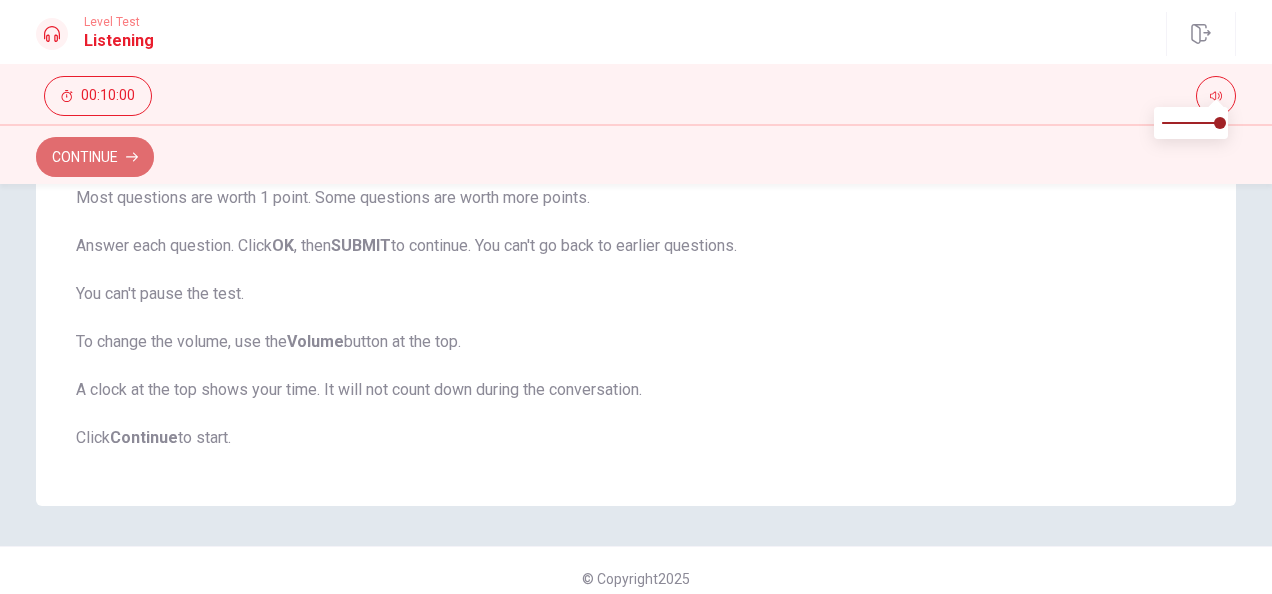 click on "Continue" at bounding box center [95, 157] 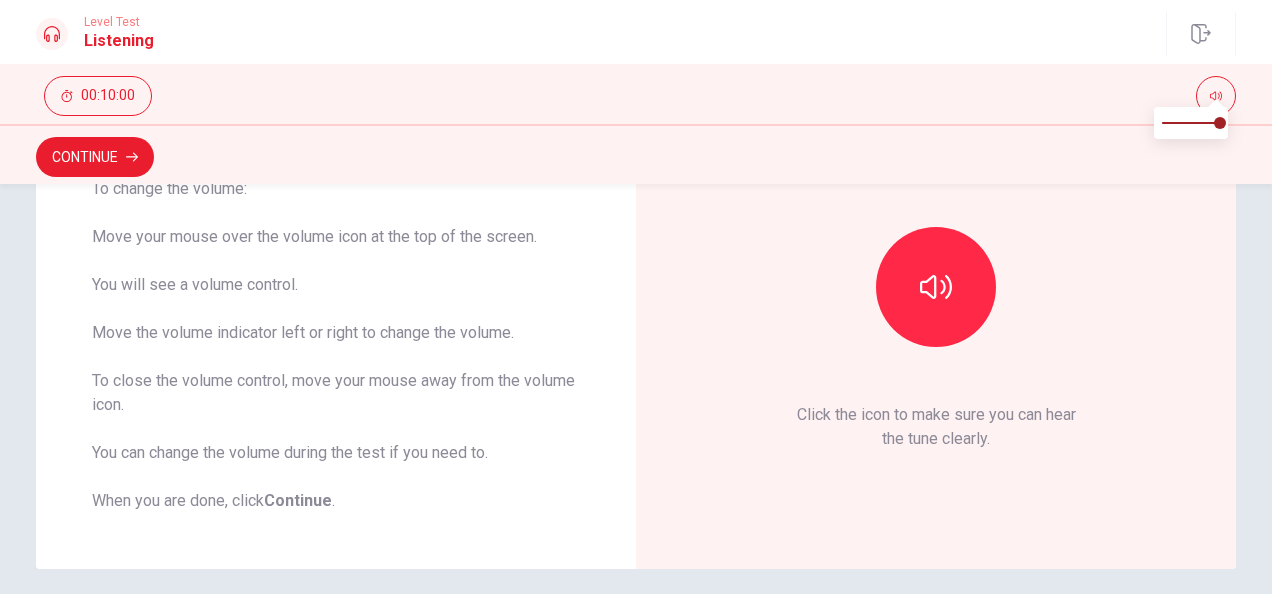 scroll, scrollTop: 197, scrollLeft: 0, axis: vertical 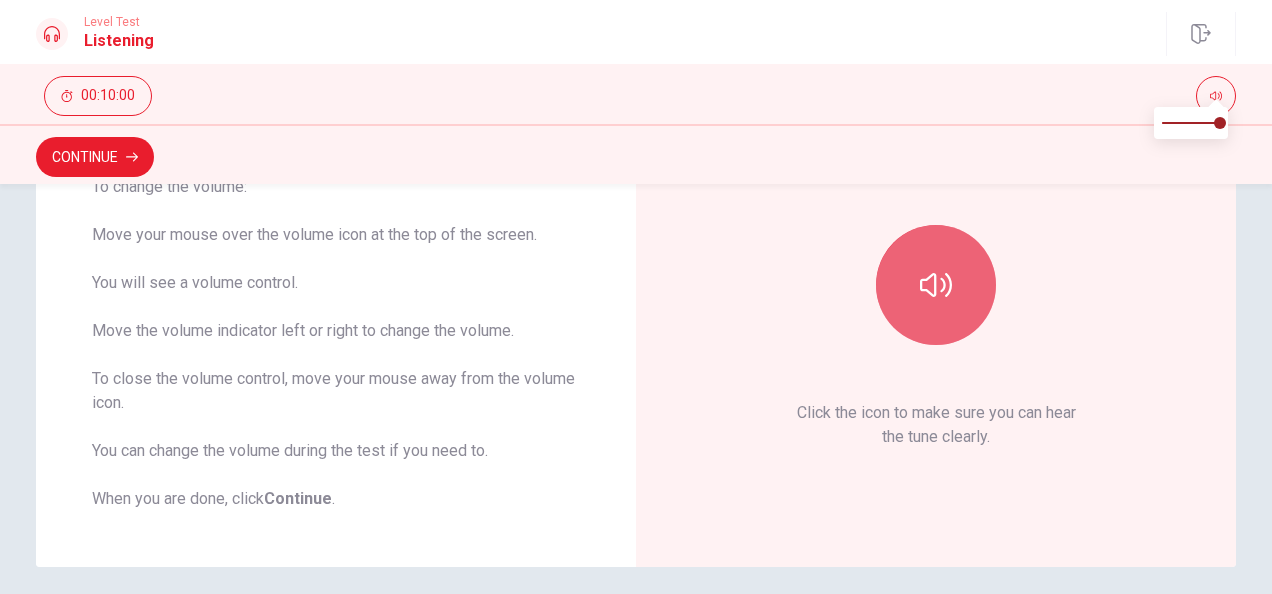 click 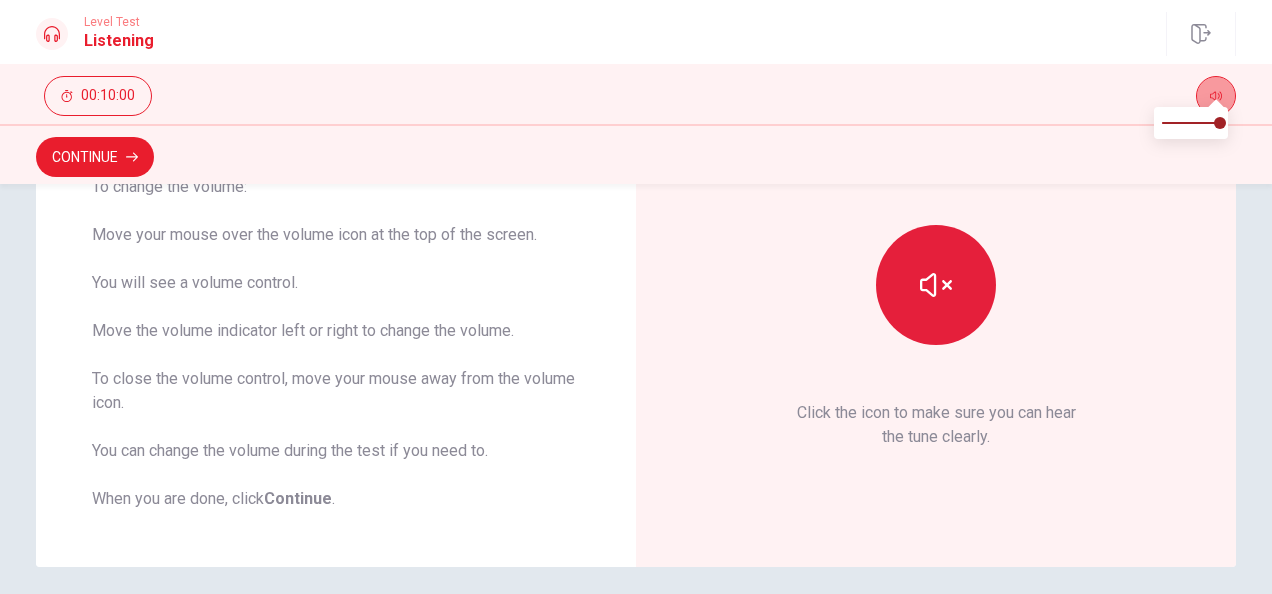 click at bounding box center [1216, 96] 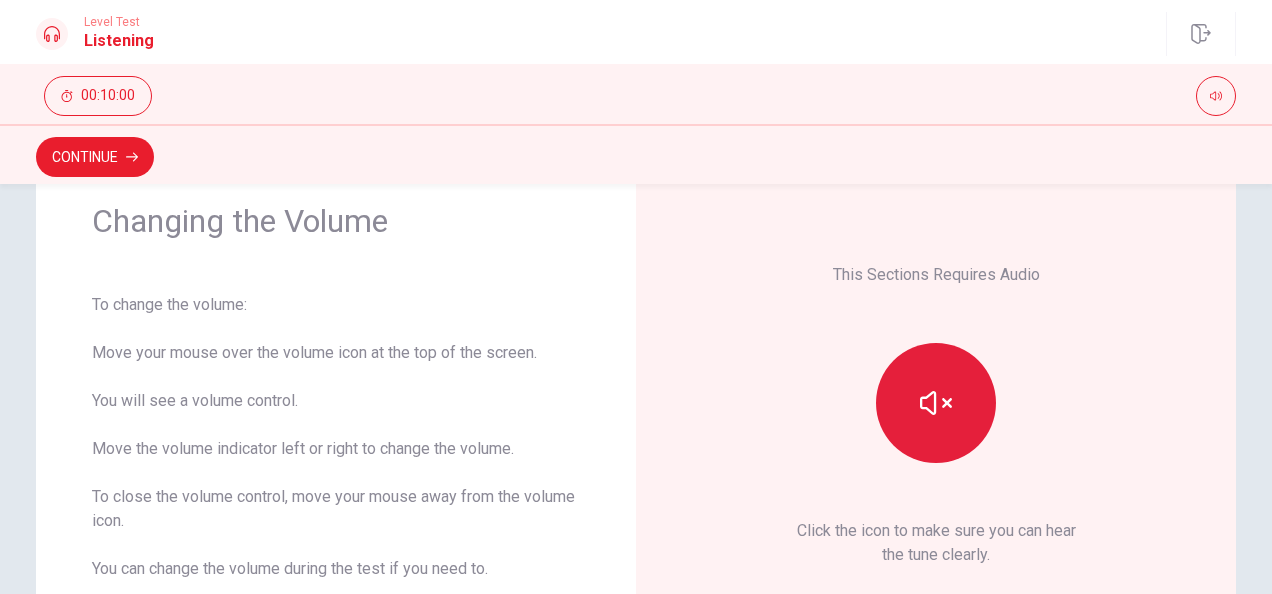 scroll, scrollTop: 88, scrollLeft: 0, axis: vertical 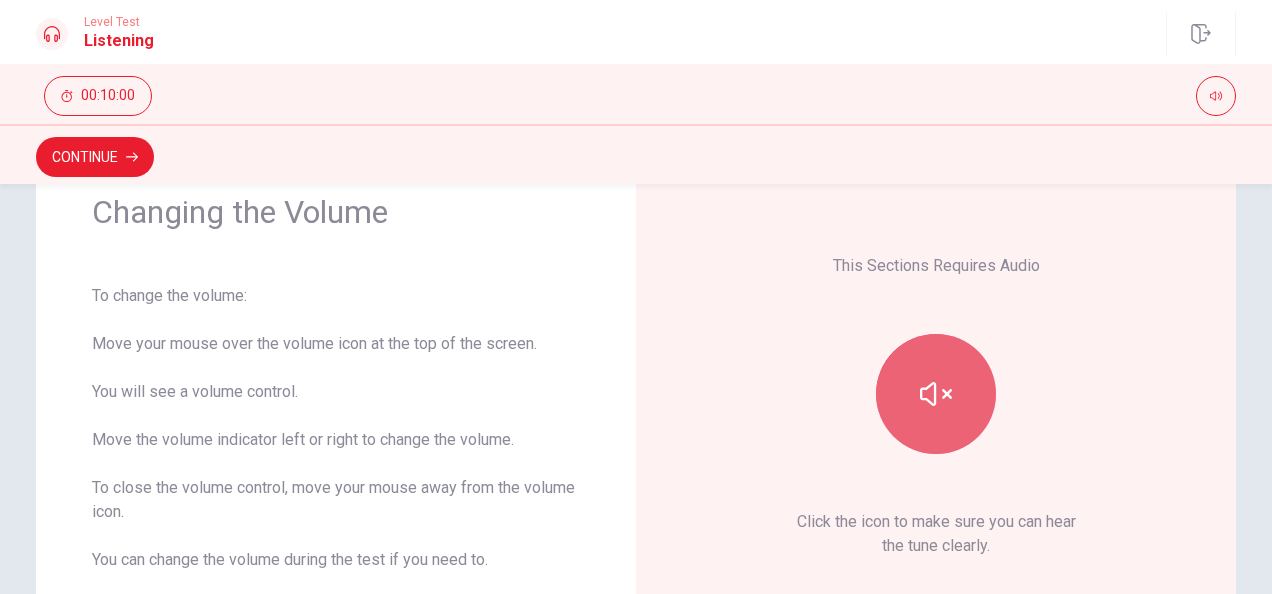 click at bounding box center [936, 394] 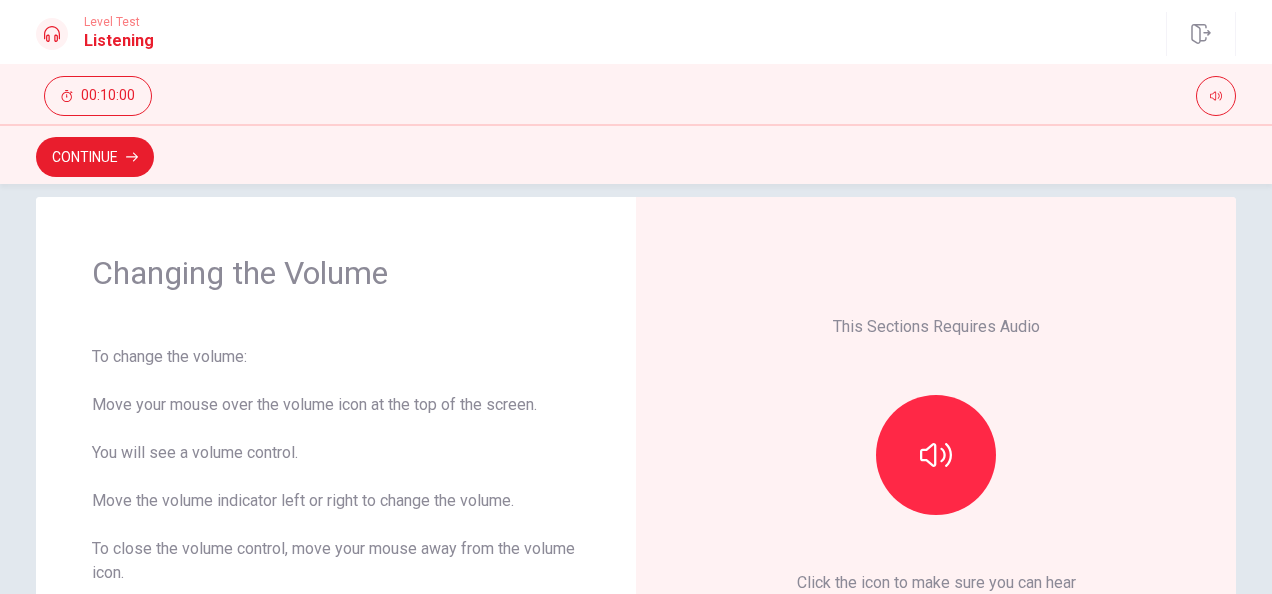 scroll, scrollTop: 24, scrollLeft: 0, axis: vertical 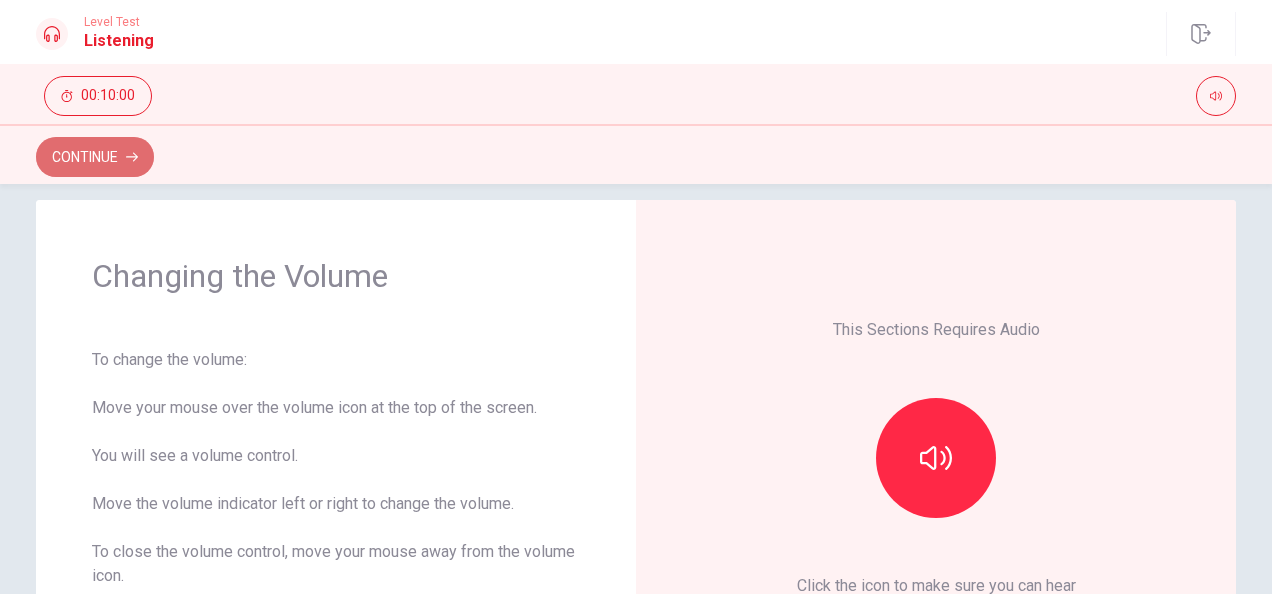 click on "Continue" at bounding box center (95, 157) 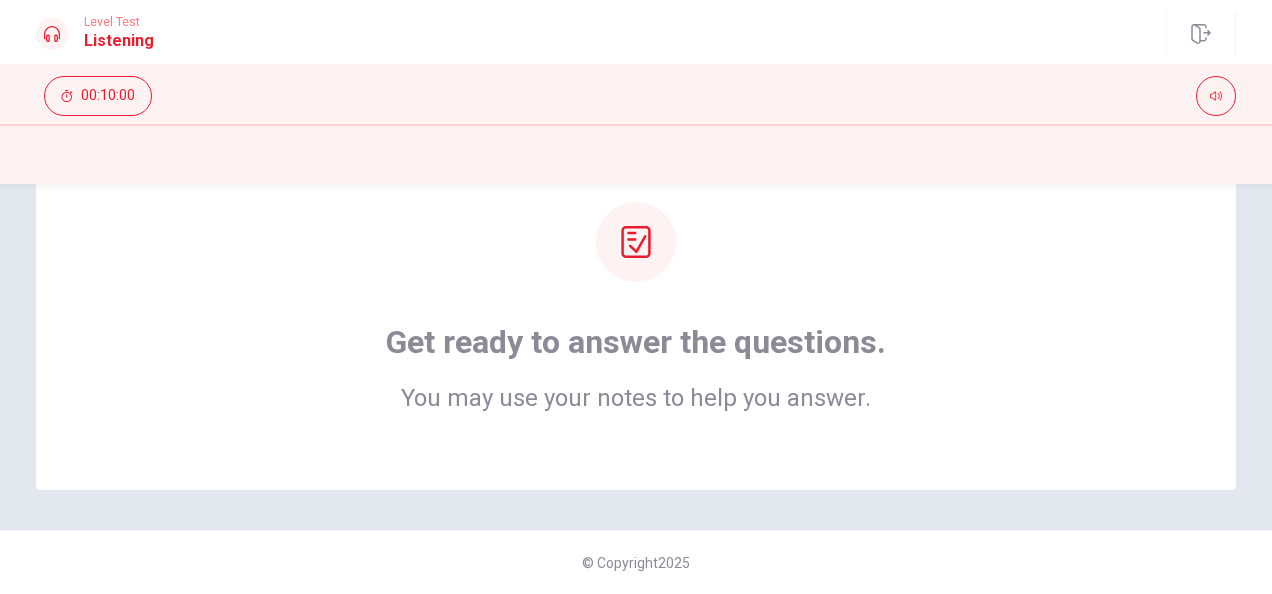 scroll, scrollTop: 0, scrollLeft: 0, axis: both 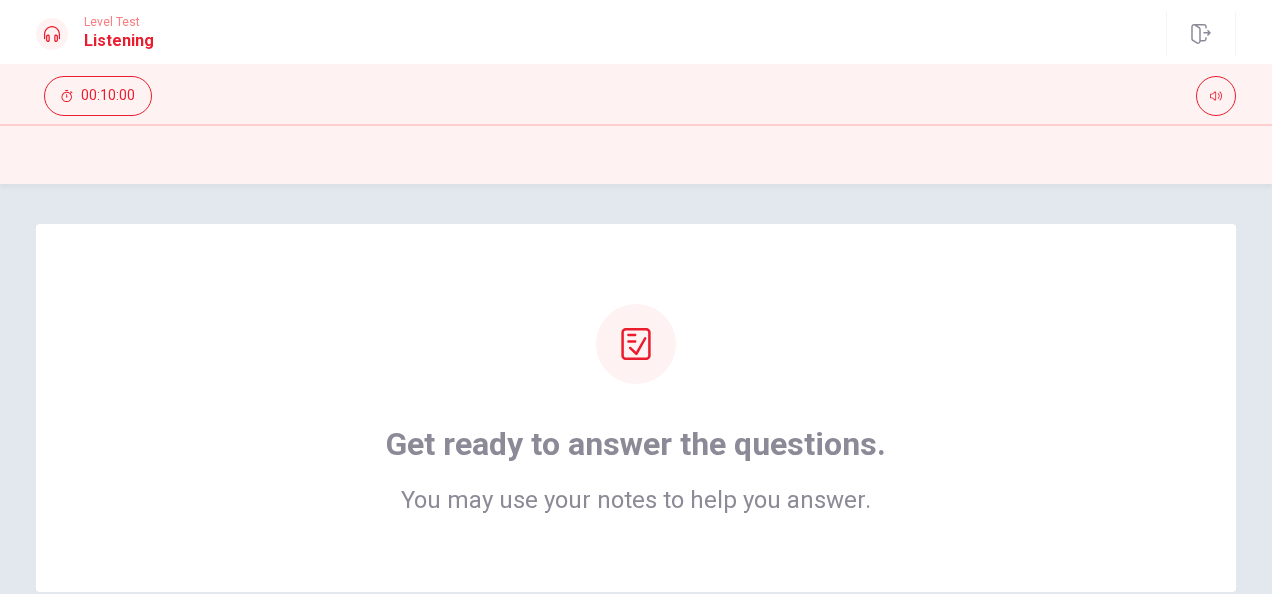 click on "Get ready to answer the questions. You may use your notes to help you answer." at bounding box center (636, 408) 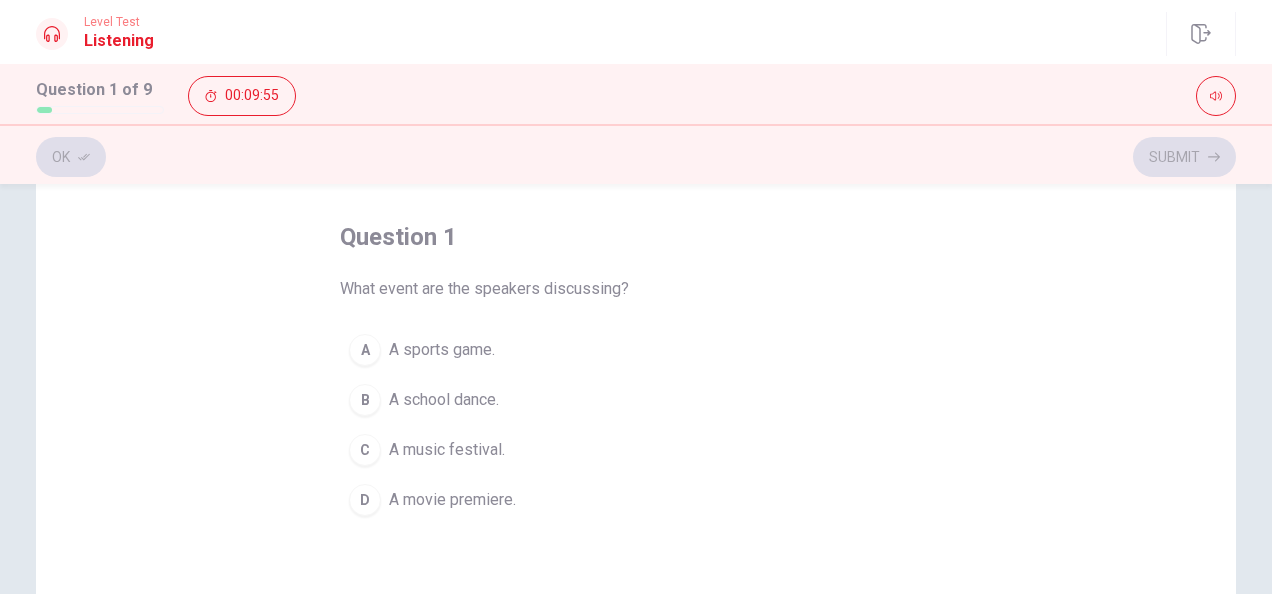 scroll, scrollTop: 84, scrollLeft: 0, axis: vertical 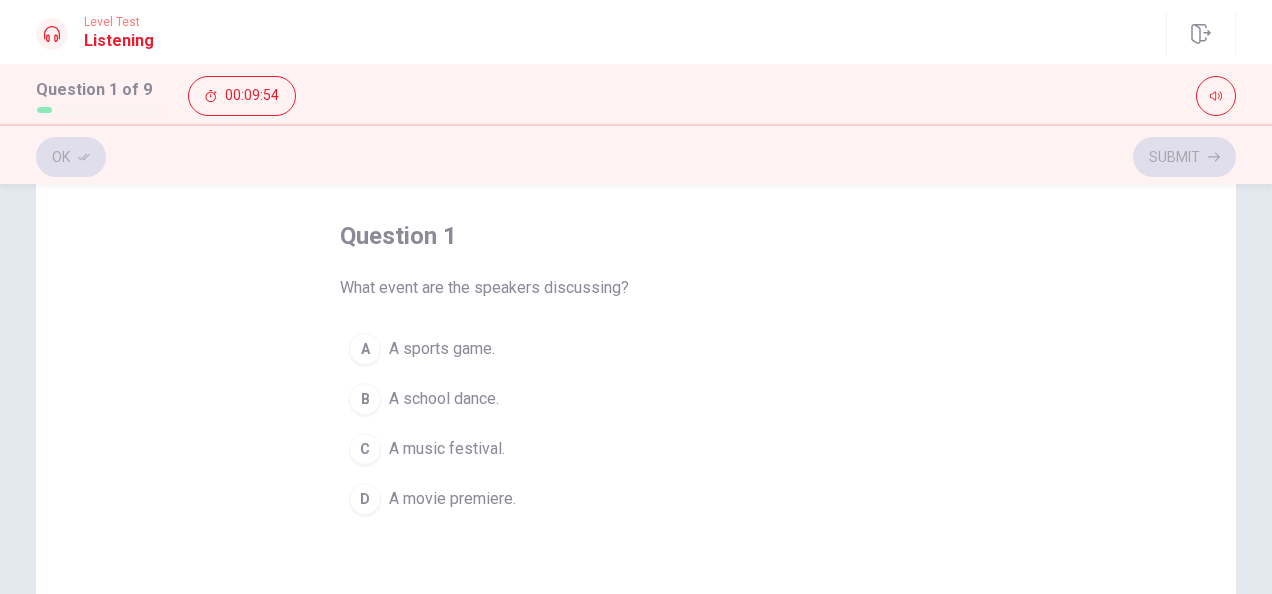 click on "A music festival." at bounding box center [447, 449] 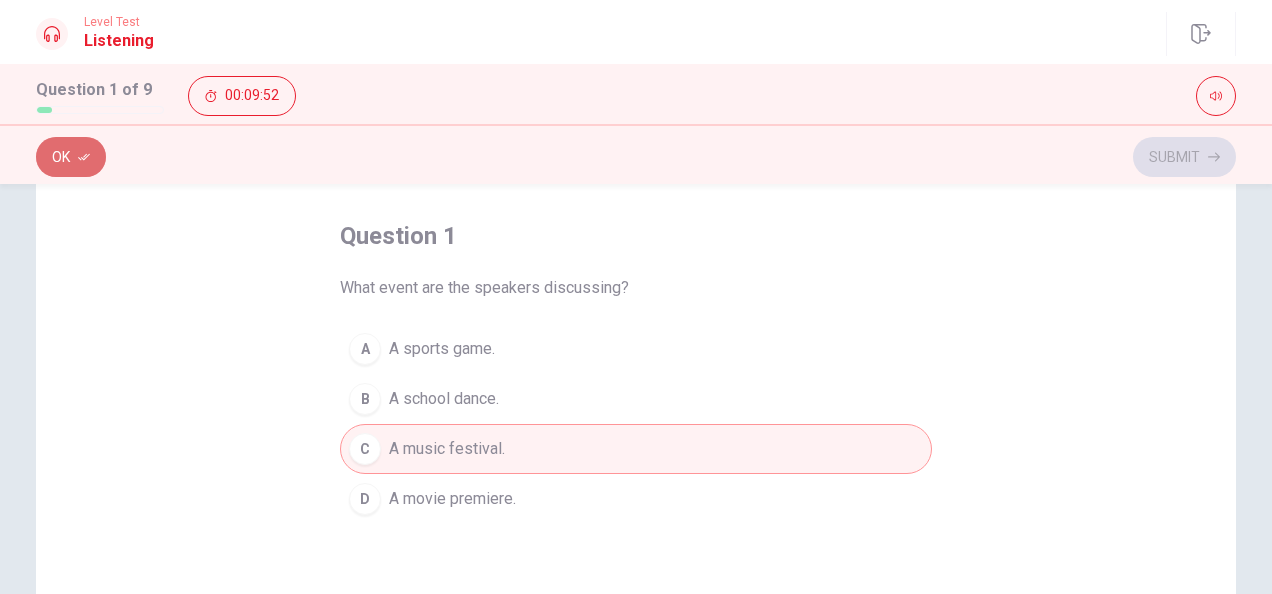 click on "Ok" at bounding box center [71, 157] 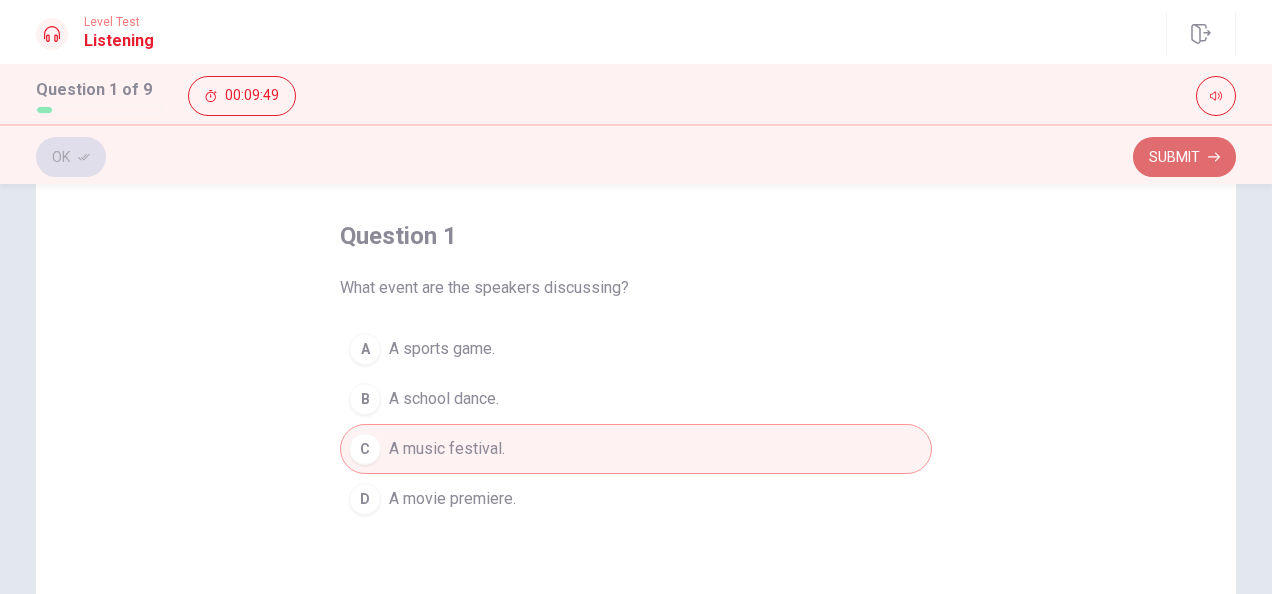 click on "Submit" at bounding box center (1184, 157) 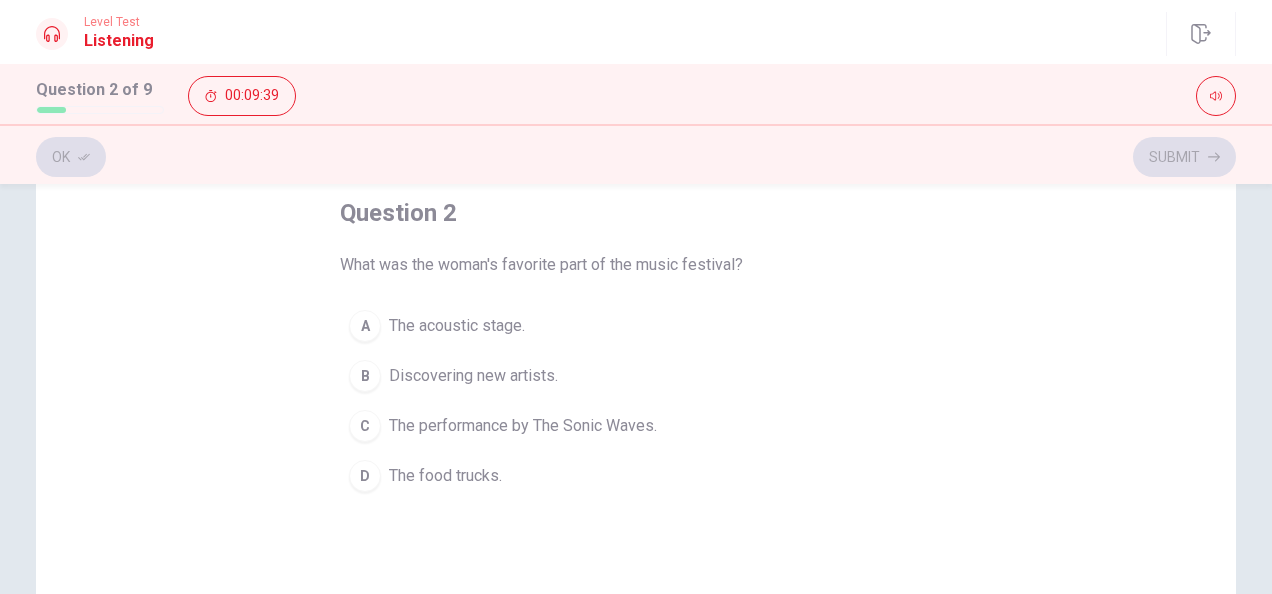scroll, scrollTop: 108, scrollLeft: 0, axis: vertical 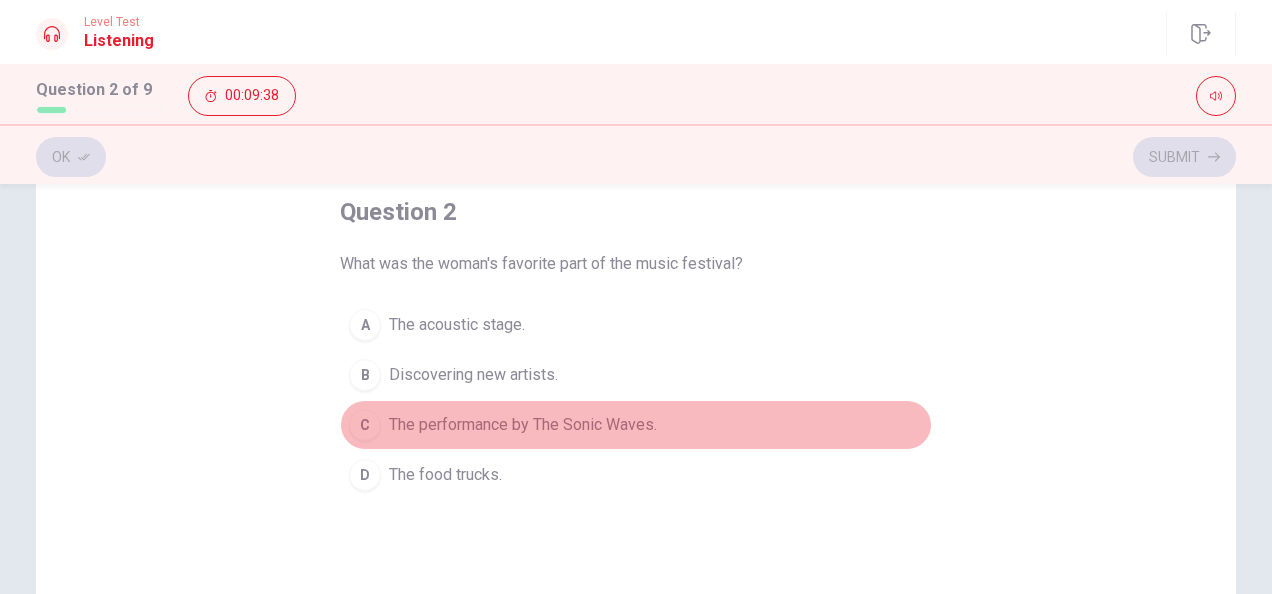click on "The performance by The Sonic Waves." at bounding box center [523, 425] 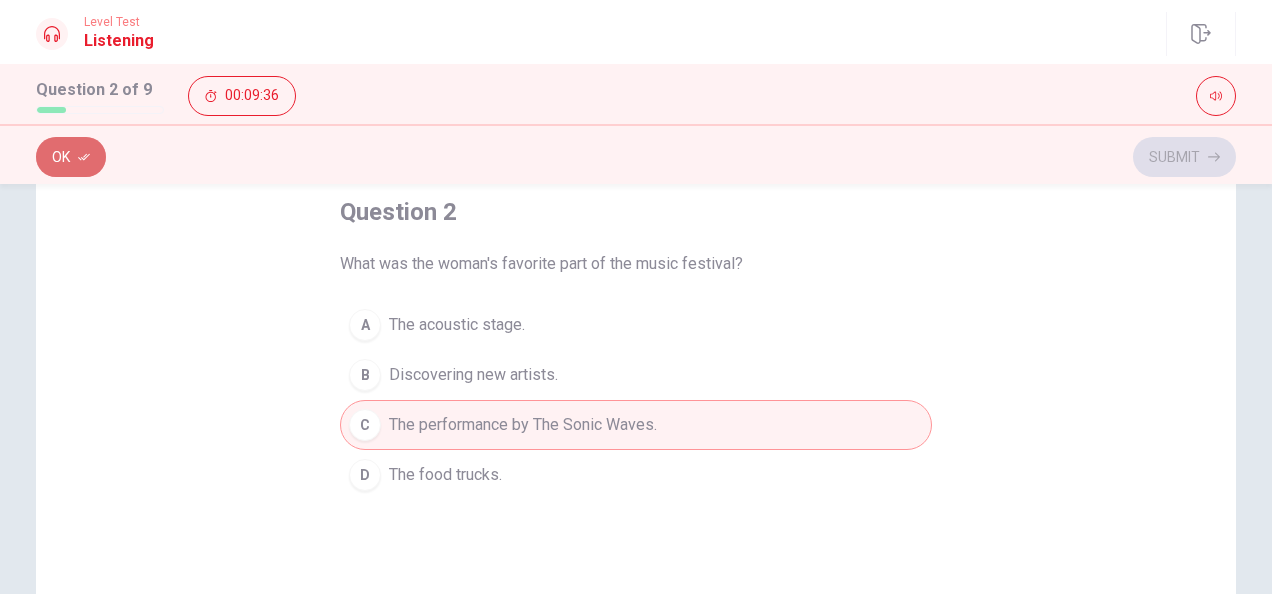 click on "Ok" at bounding box center (71, 157) 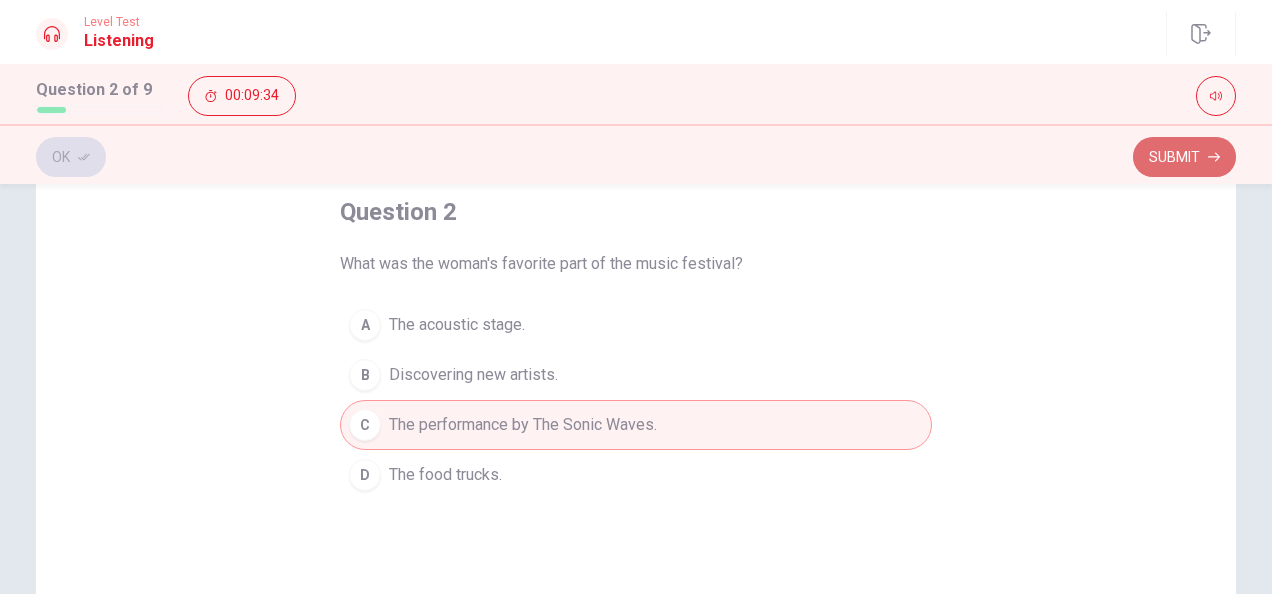 click on "Submit" at bounding box center (1184, 157) 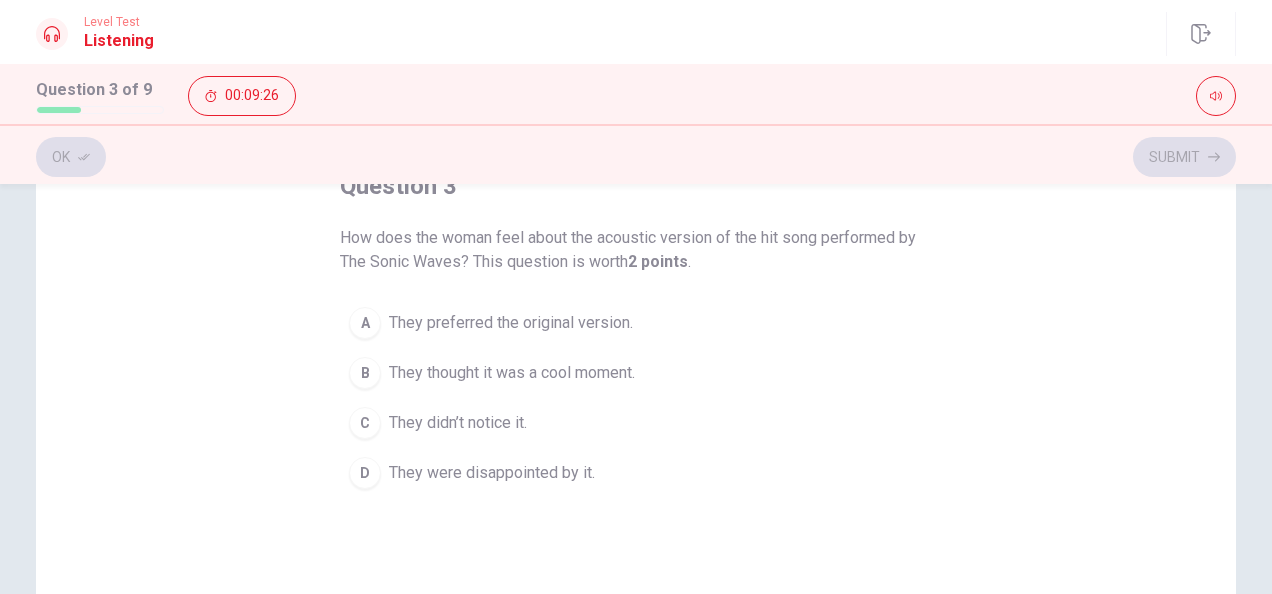 scroll, scrollTop: 137, scrollLeft: 0, axis: vertical 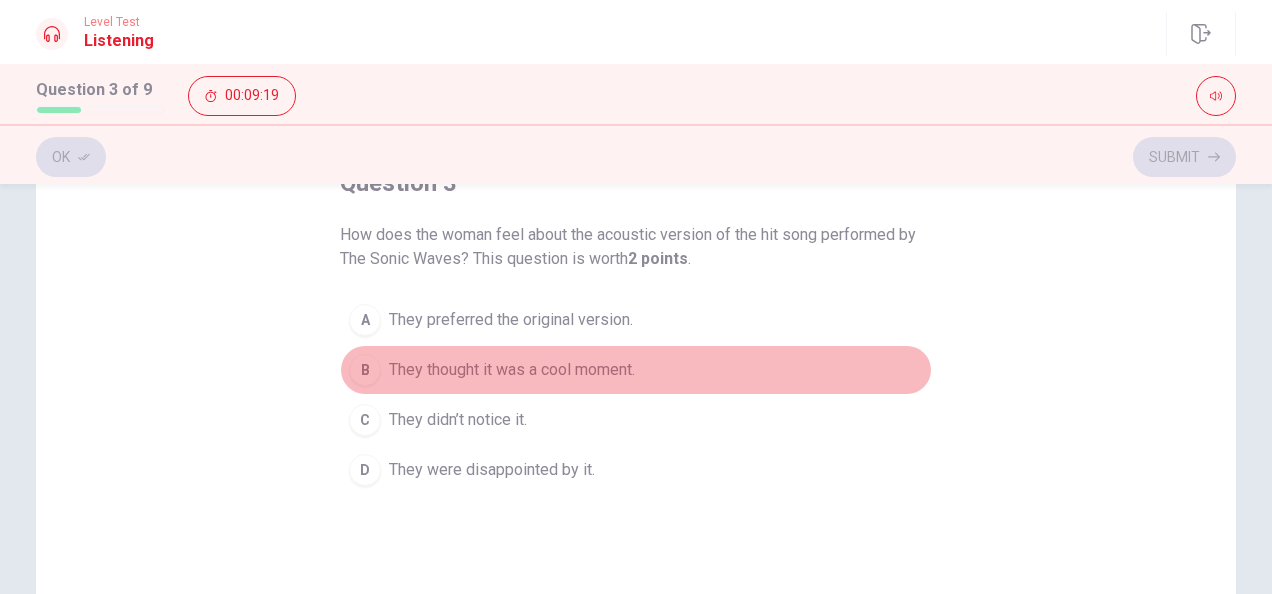click on "They thought it was a cool moment." at bounding box center (512, 370) 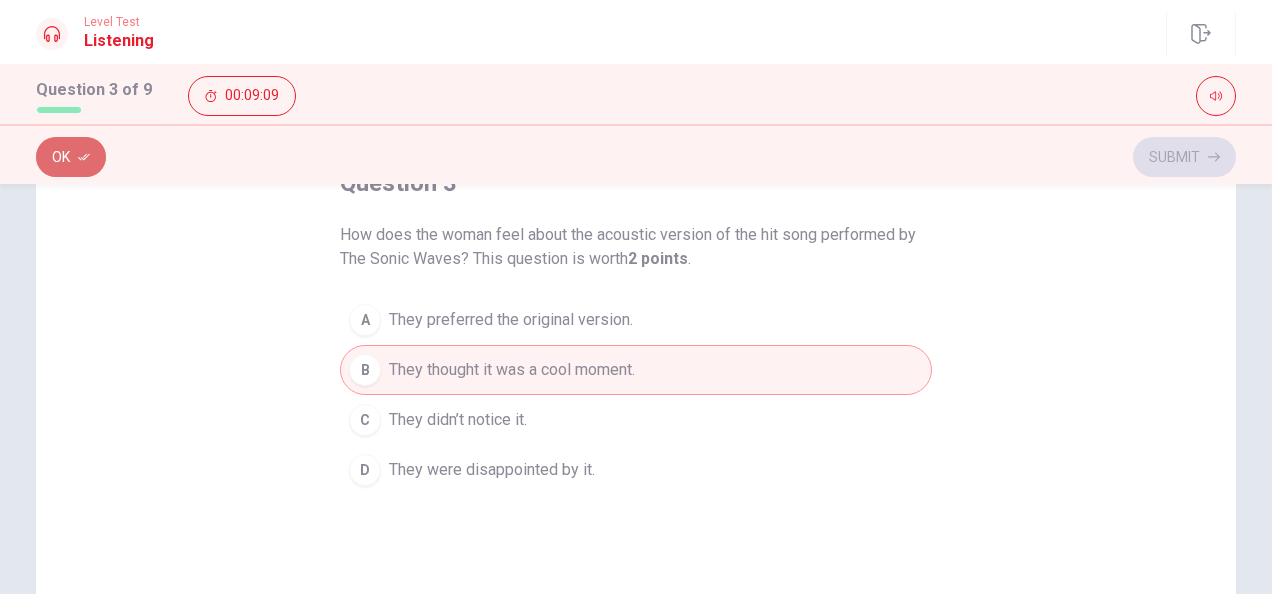 click on "Ok" at bounding box center (71, 157) 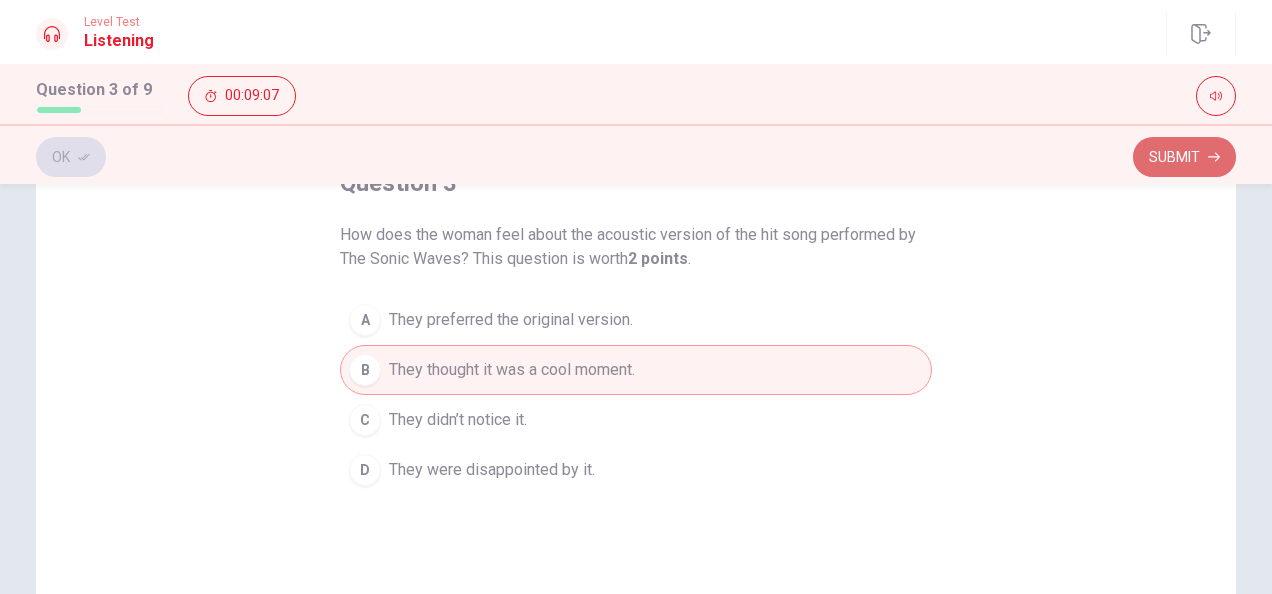 click on "Submit" at bounding box center (1184, 157) 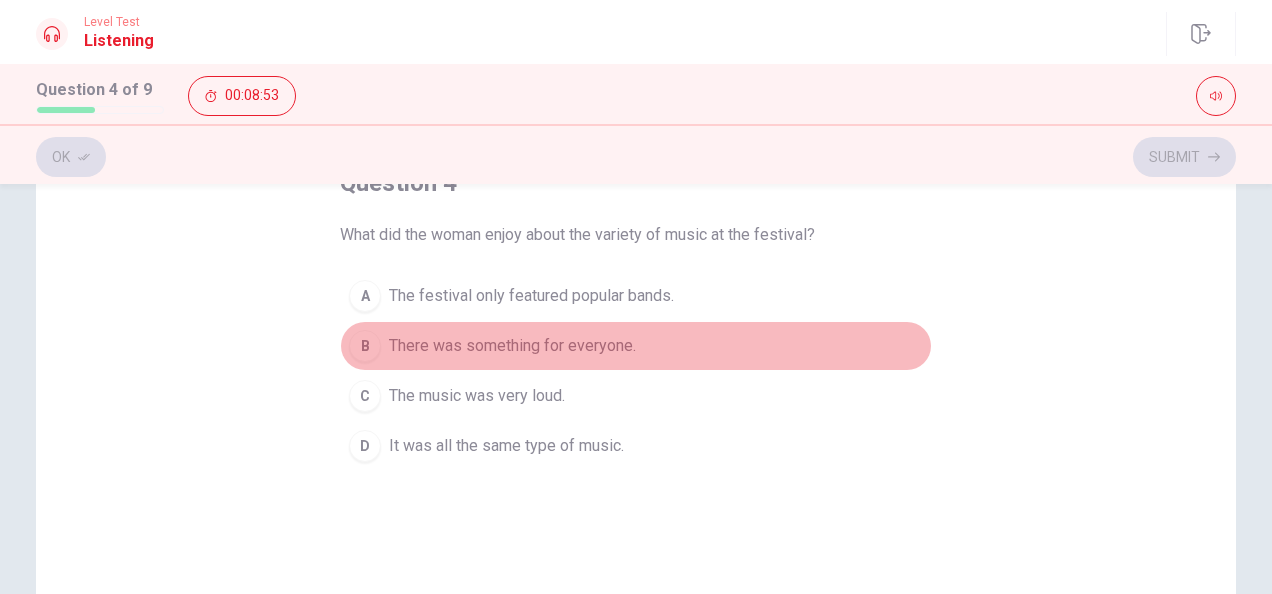 click on "There was something for everyone." at bounding box center (512, 346) 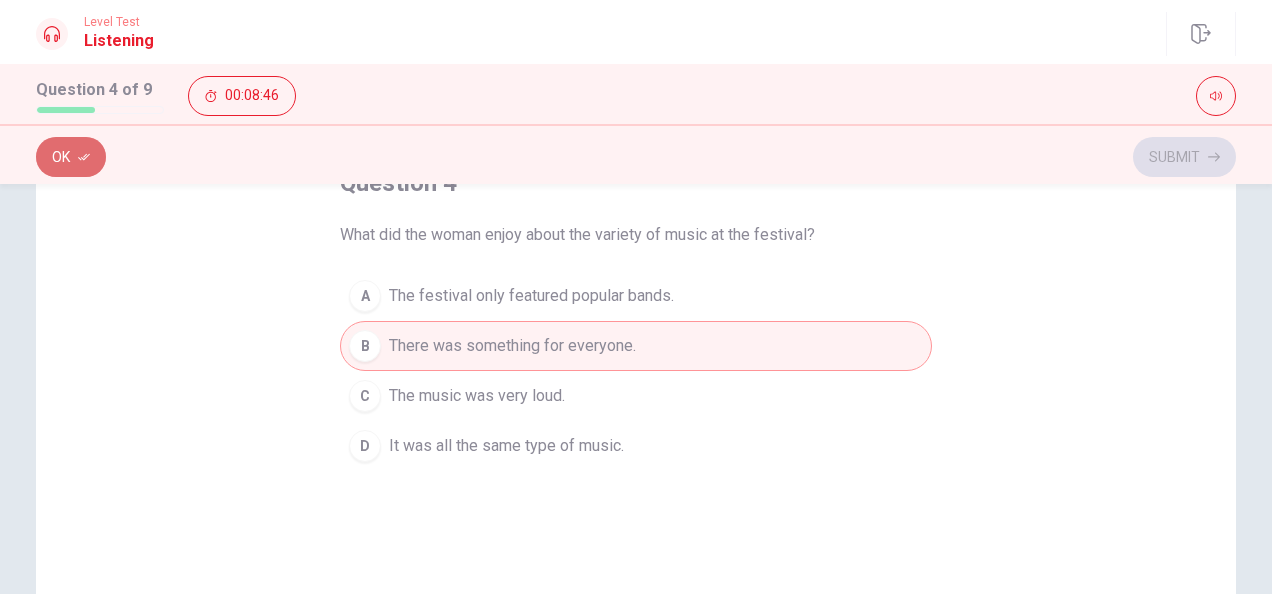 click on "Ok" at bounding box center (71, 157) 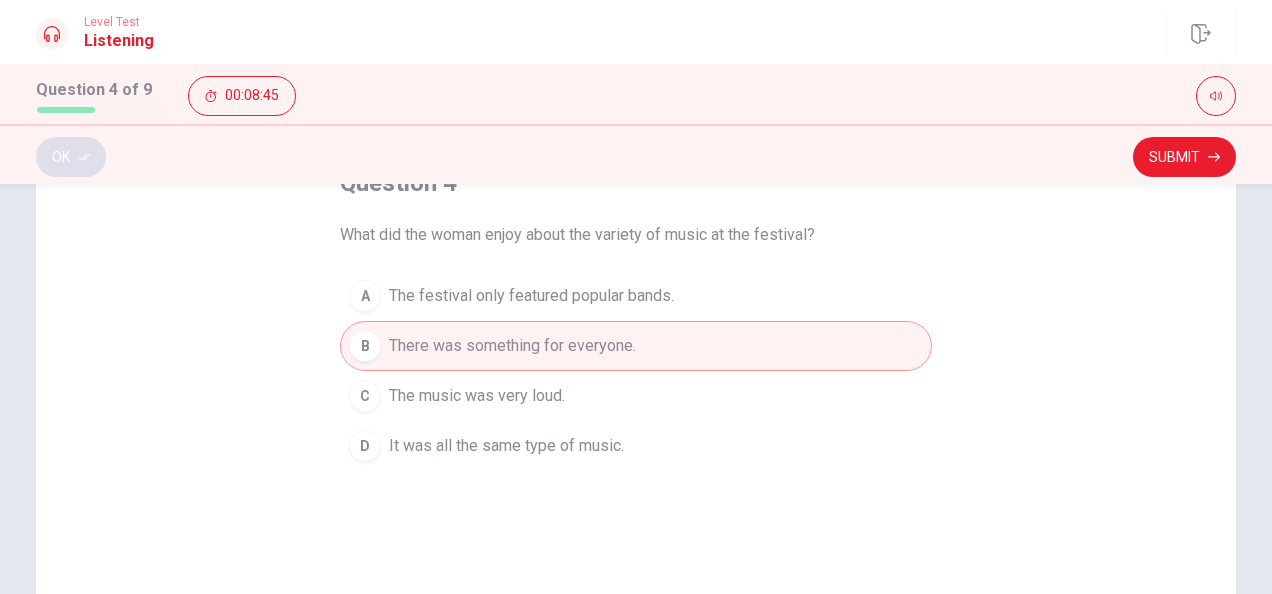 click on "Ok Submit" at bounding box center [636, 157] 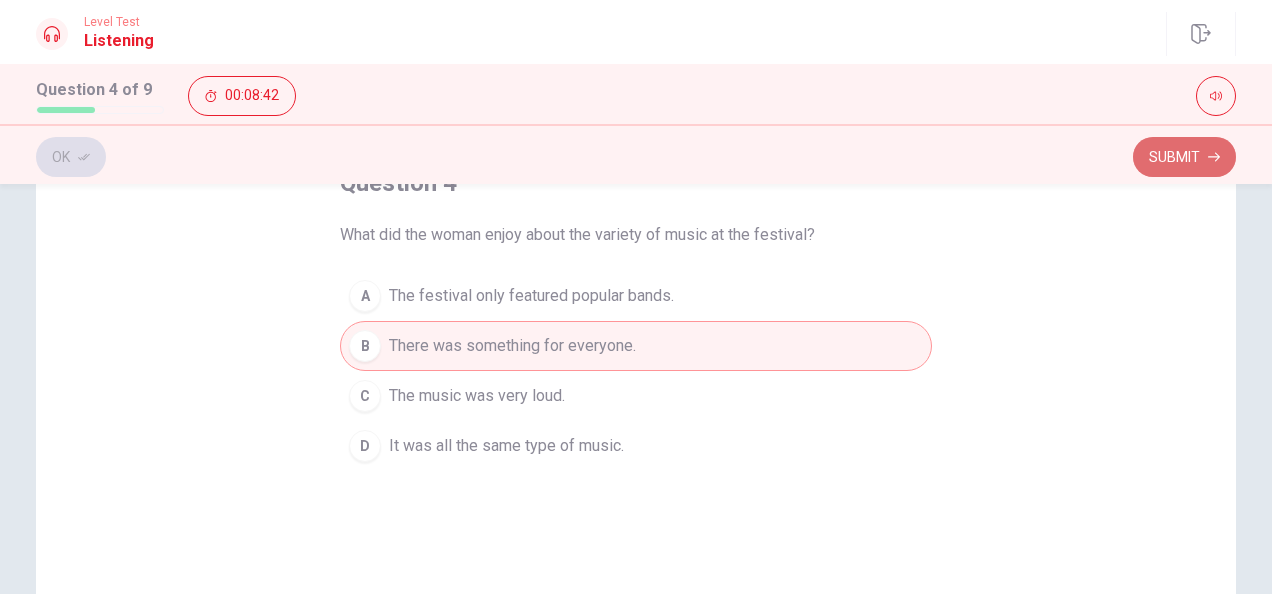 click on "Submit" at bounding box center (1184, 157) 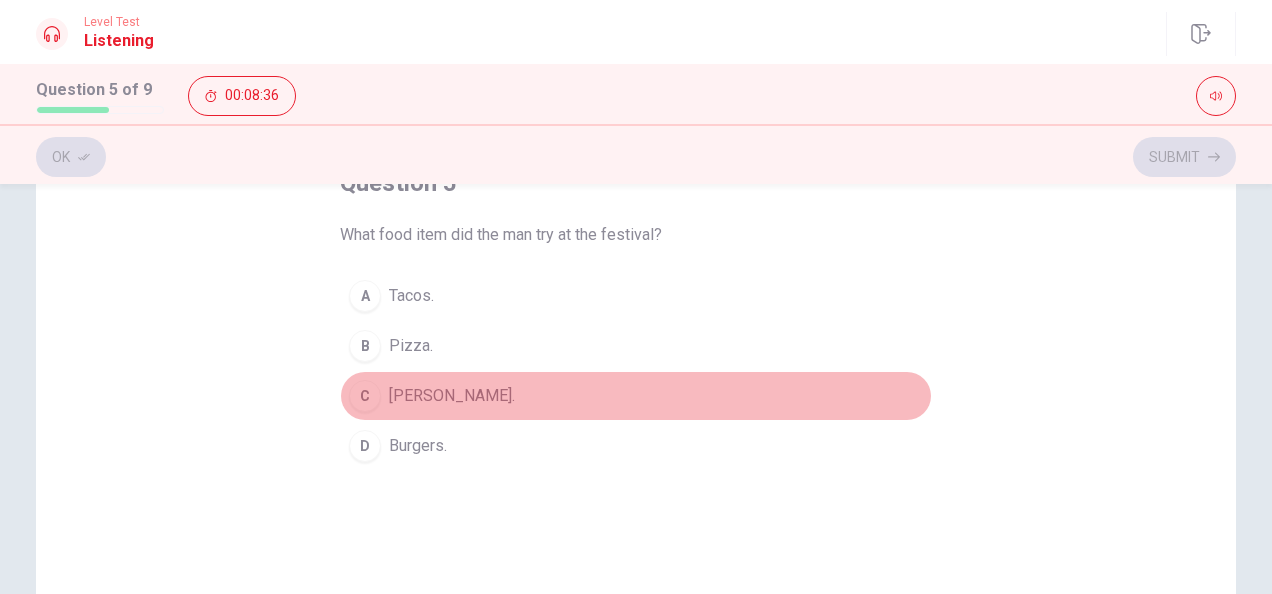click on "[PERSON_NAME]." at bounding box center [452, 396] 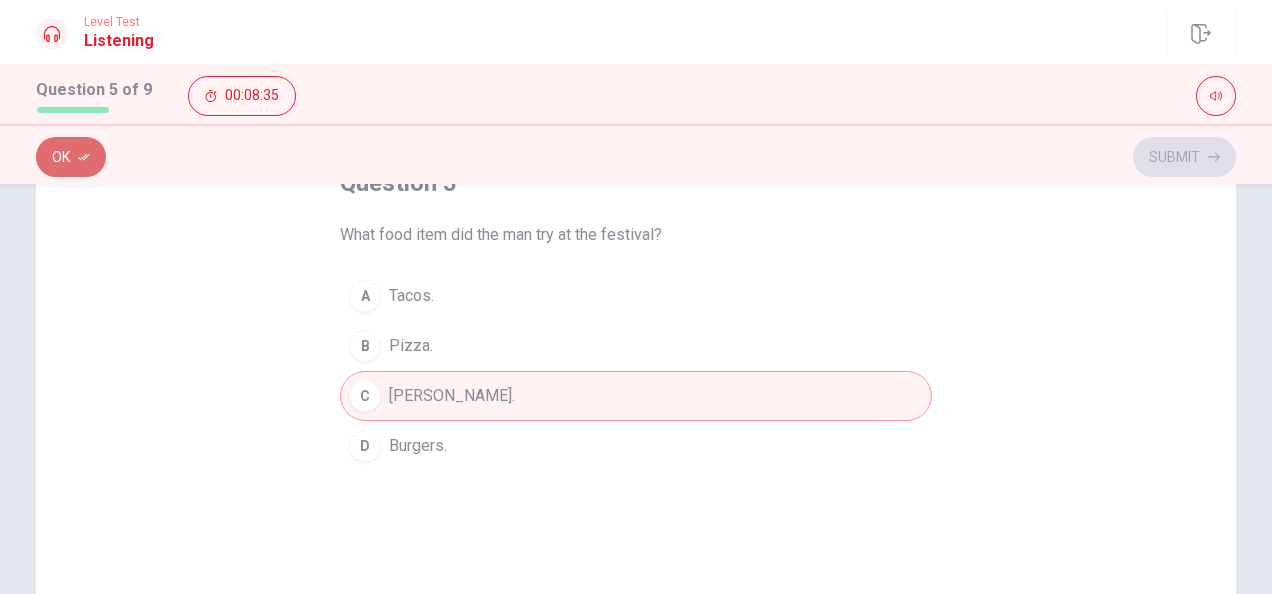 click on "Ok" at bounding box center (71, 157) 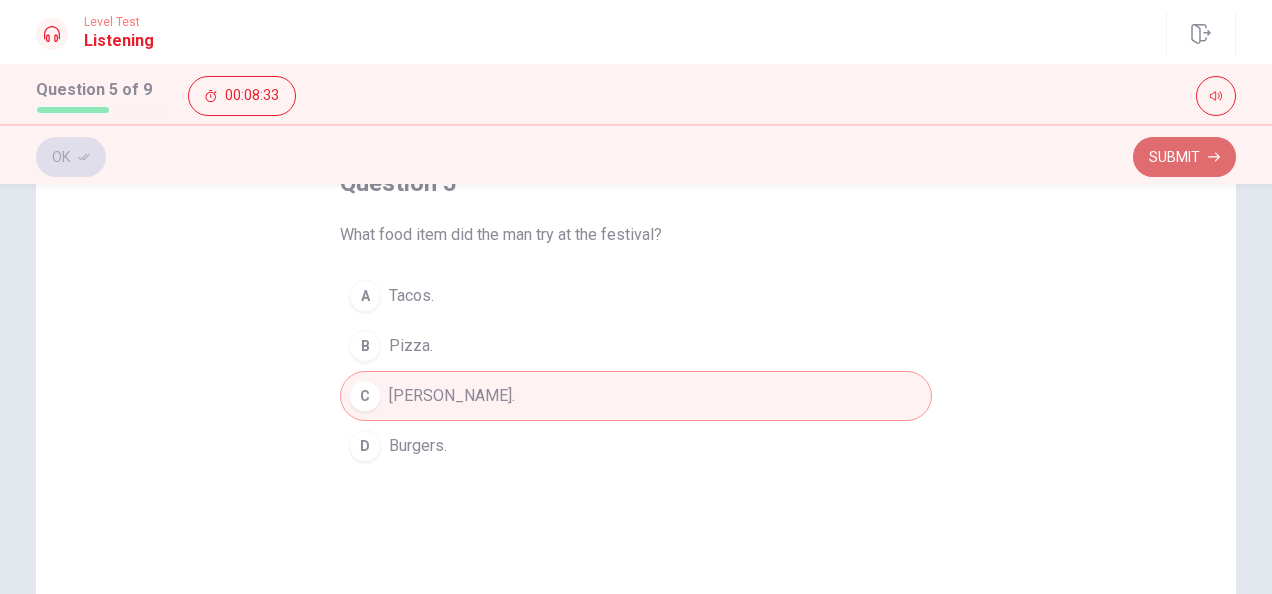 click on "Submit" at bounding box center [1184, 157] 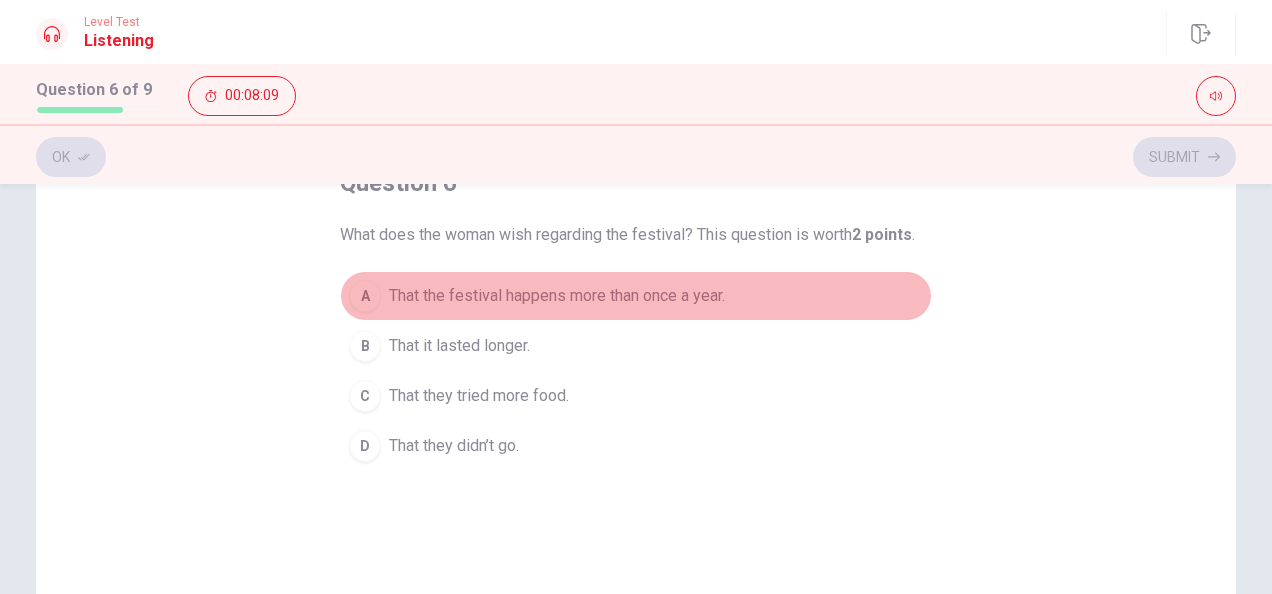 click on "That the festival happens more than once a year." at bounding box center (557, 296) 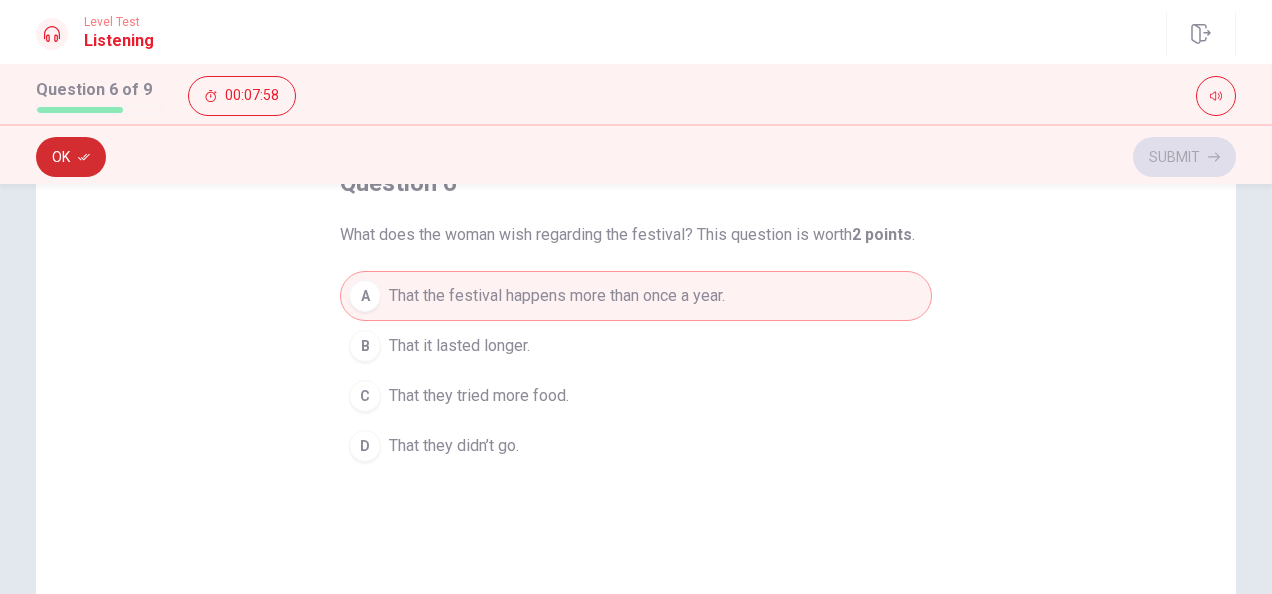 click on "Ok" at bounding box center [71, 157] 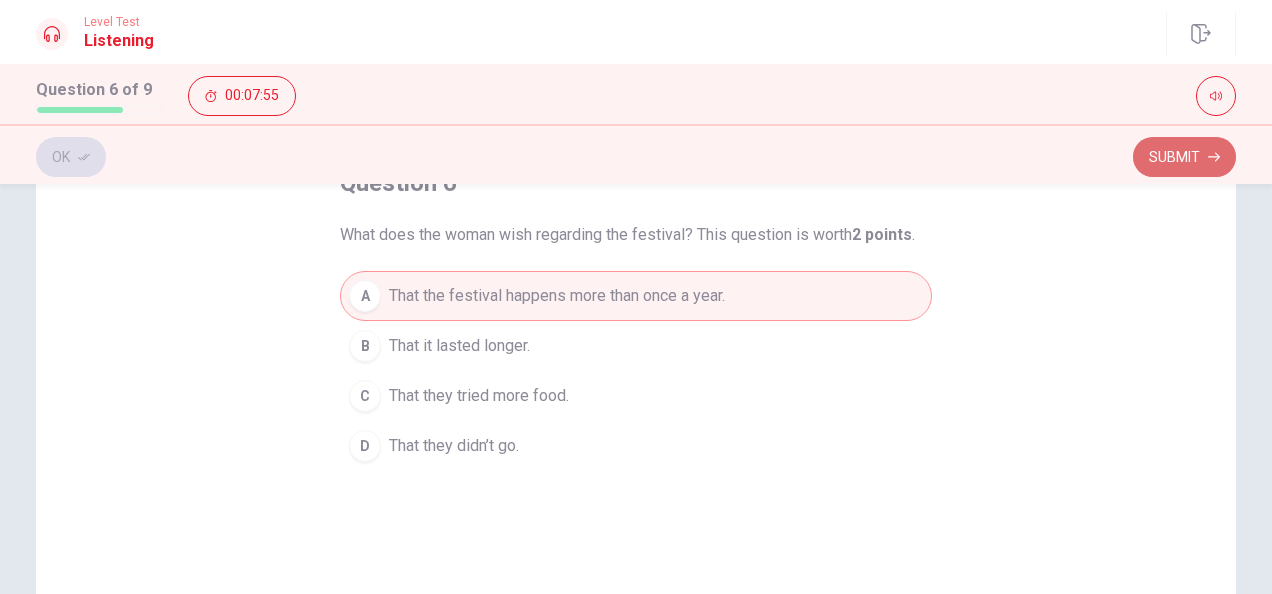 click on "Submit" at bounding box center [1184, 157] 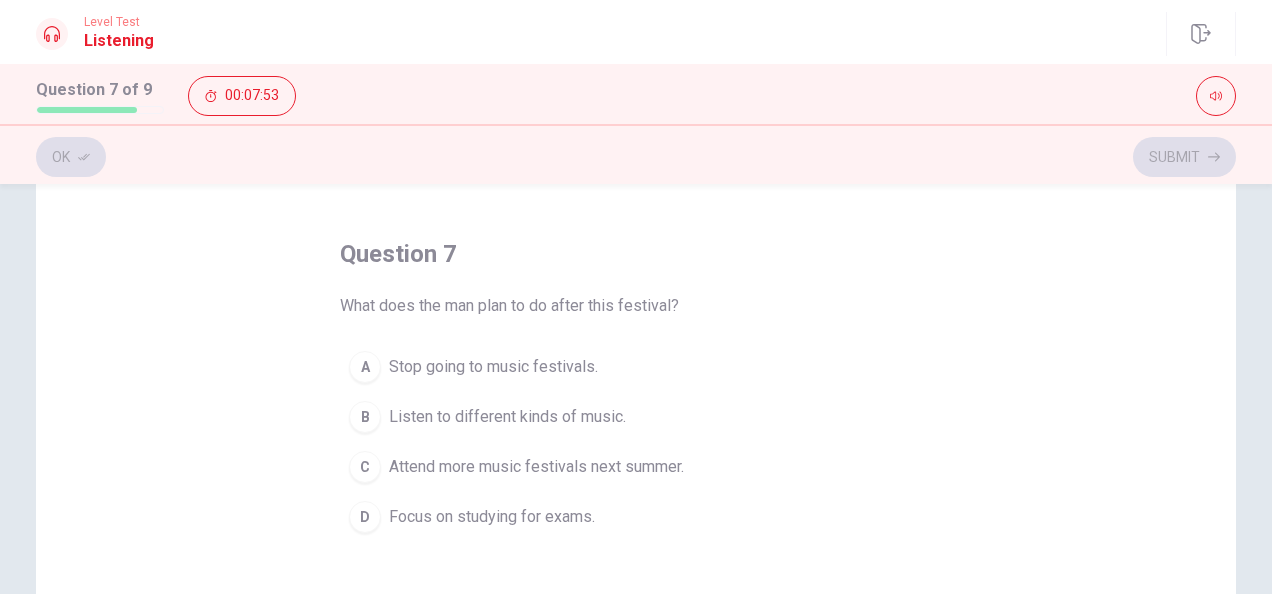 scroll, scrollTop: 76, scrollLeft: 0, axis: vertical 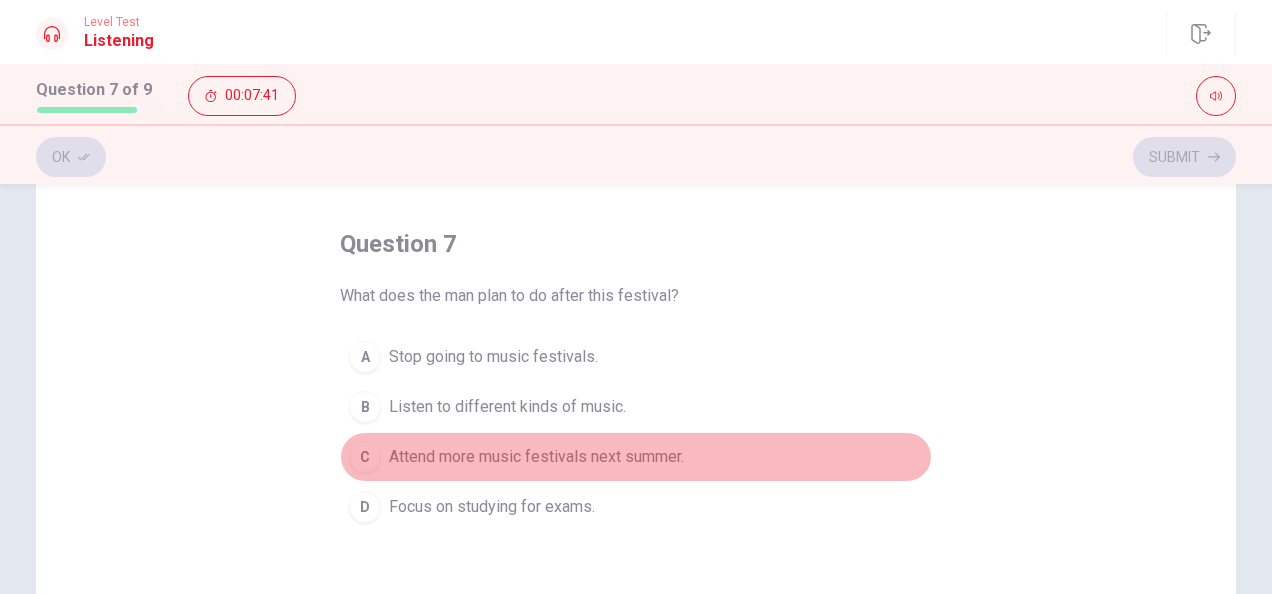 click on "Attend more music festivals next summer." at bounding box center (536, 457) 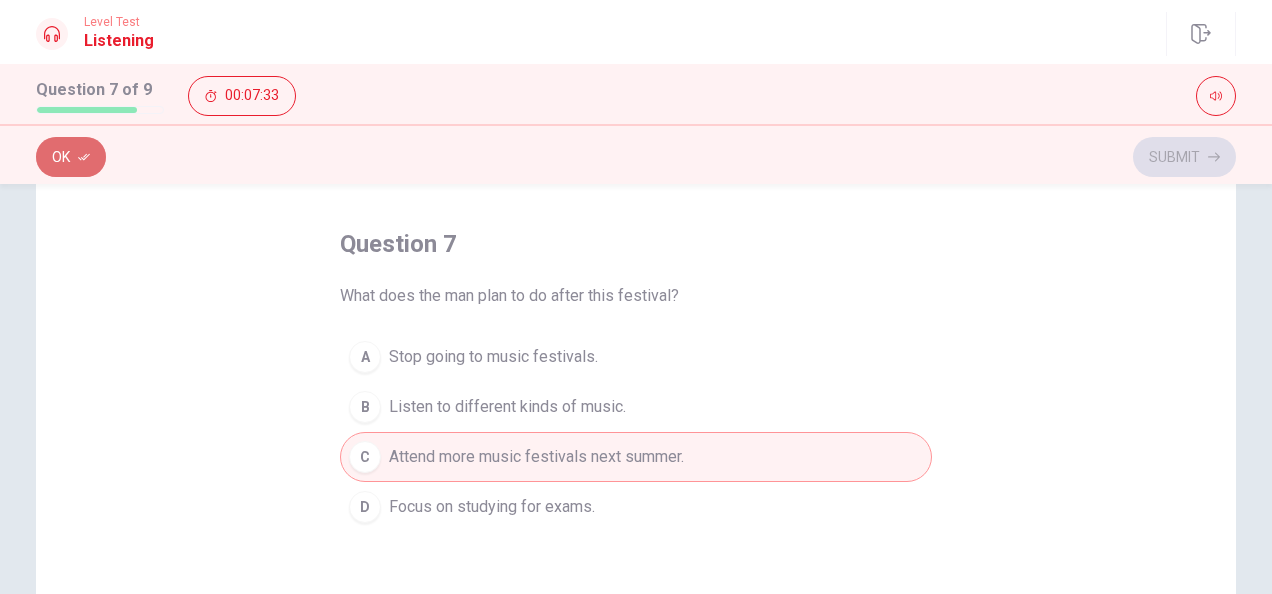 click on "Ok" at bounding box center [71, 157] 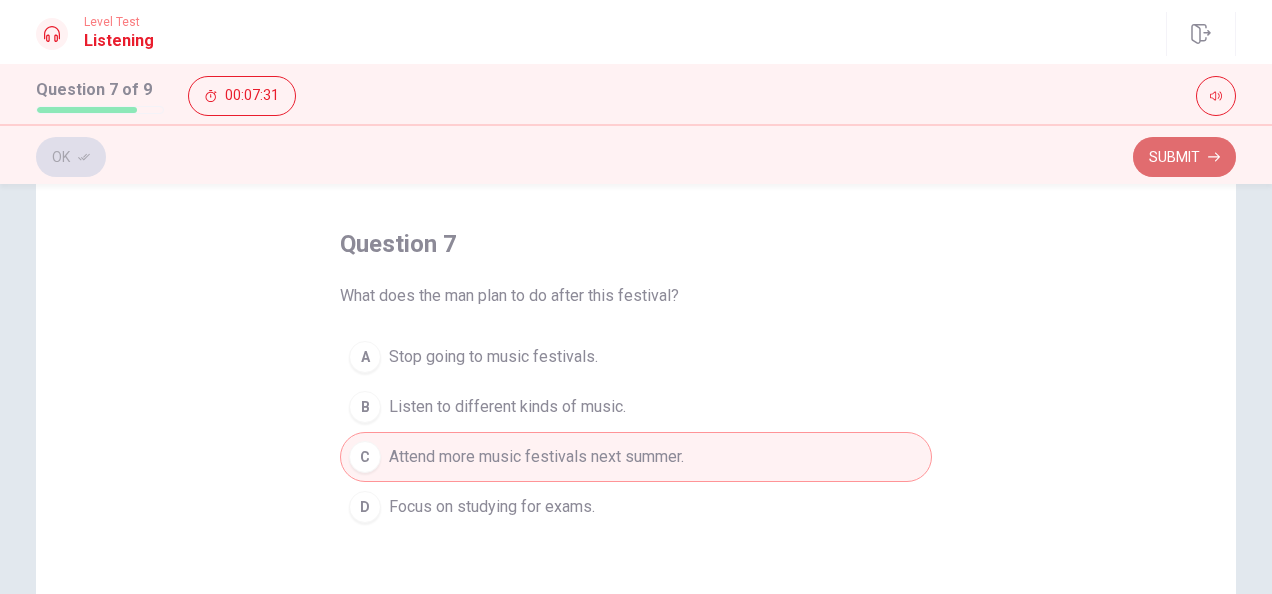 click on "Submit" at bounding box center (1184, 157) 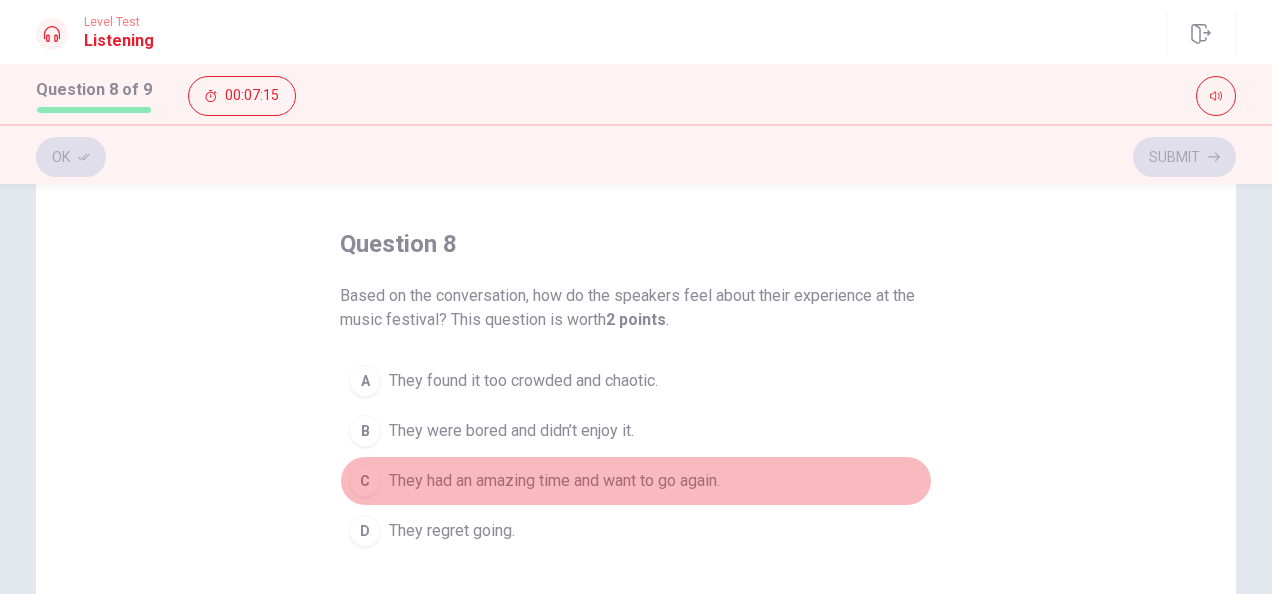 click on "C They had an amazing time and want to go again." at bounding box center [636, 481] 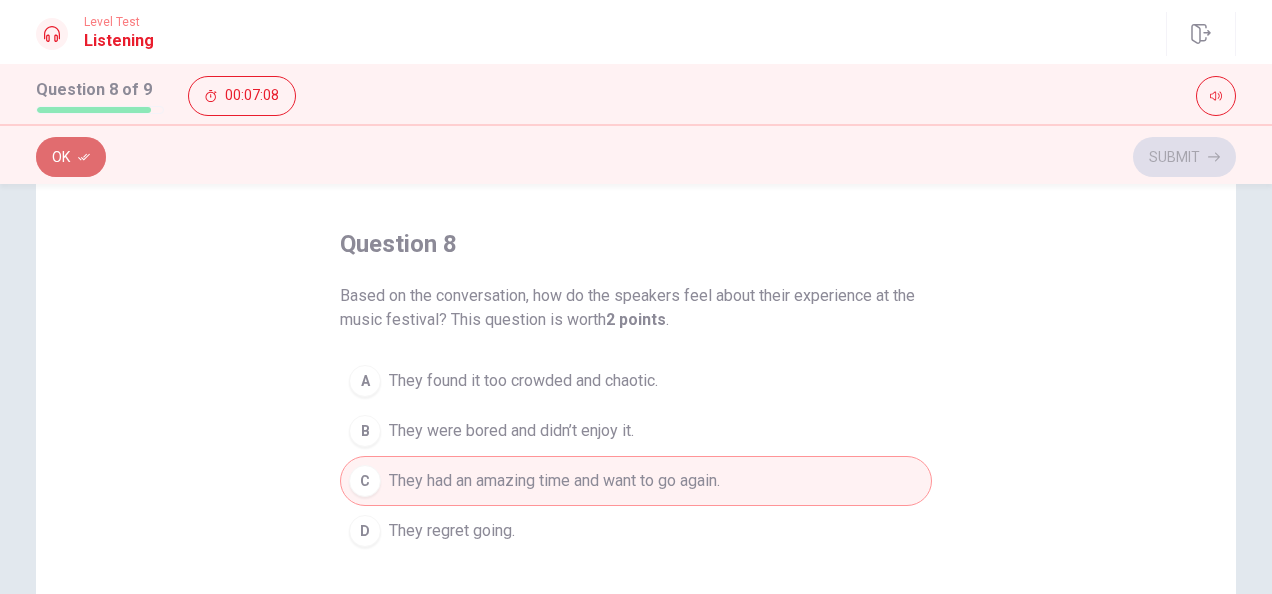 click 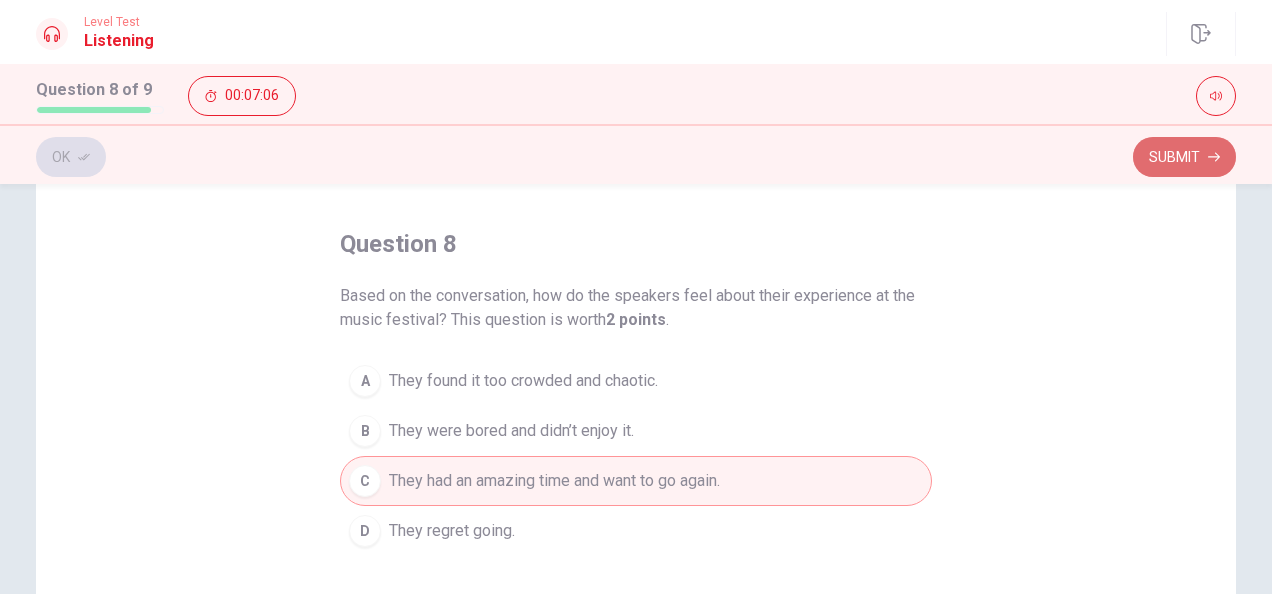 click on "Submit" at bounding box center (1184, 157) 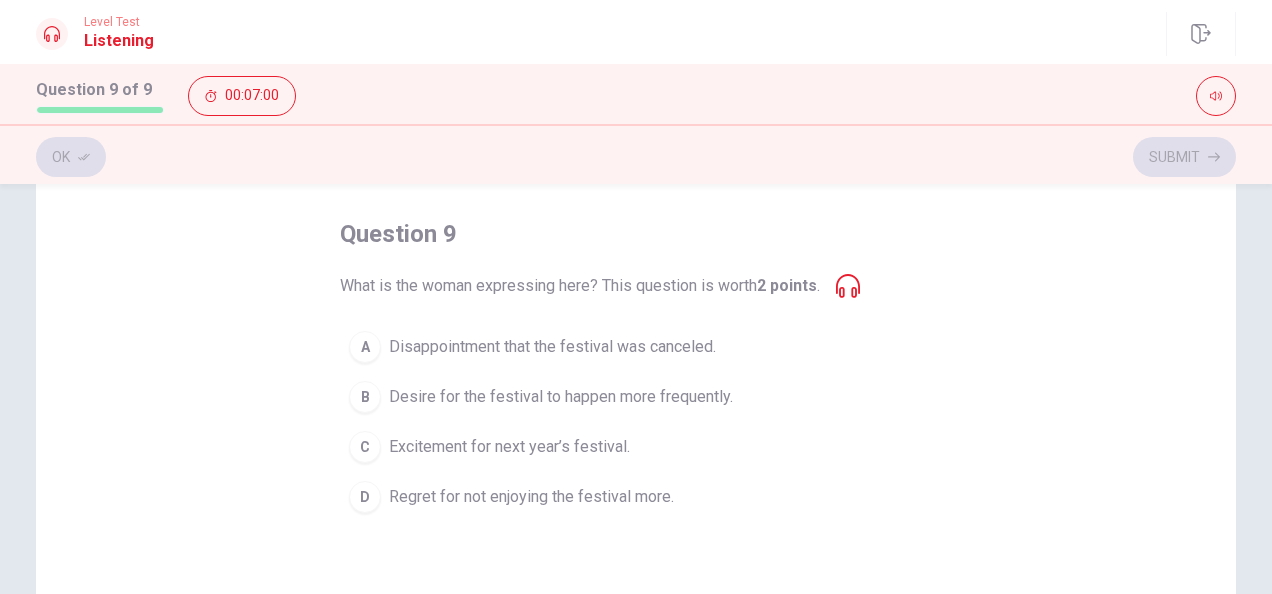 scroll, scrollTop: 87, scrollLeft: 0, axis: vertical 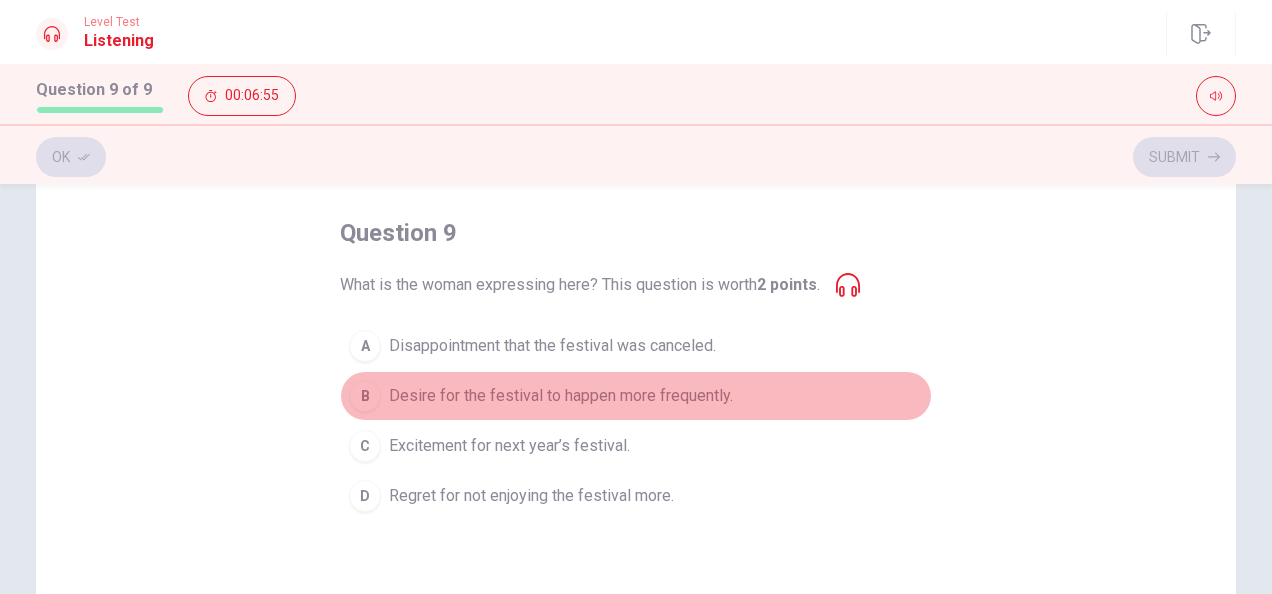 click on "Desire for the festival to happen more frequently." at bounding box center [561, 396] 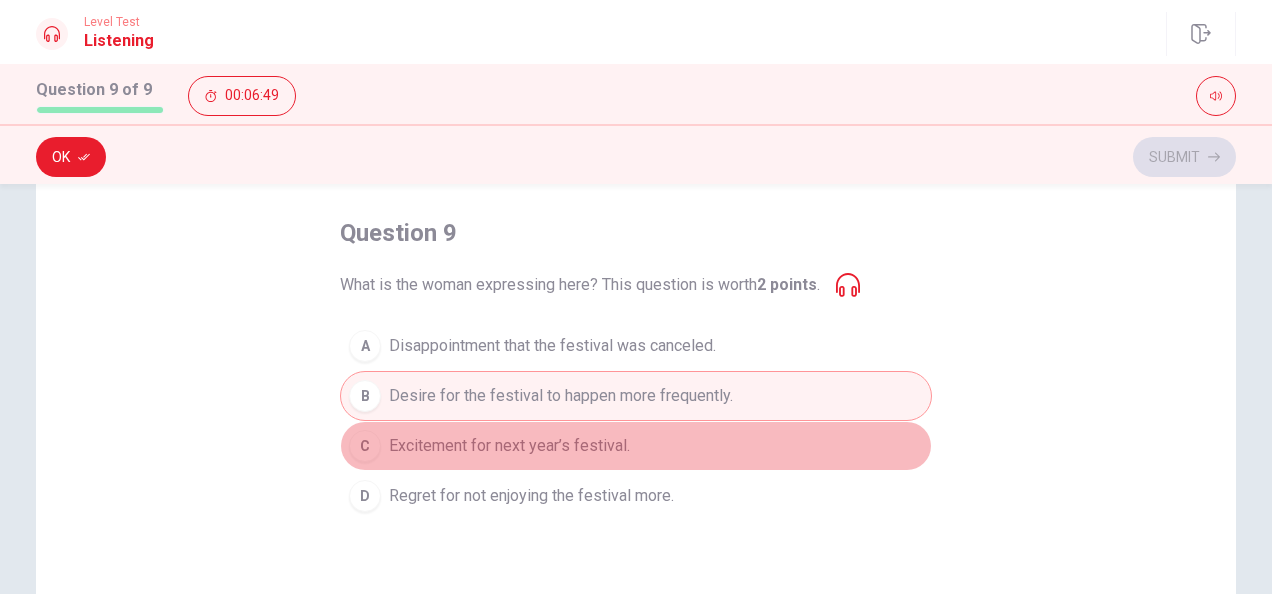 click on "Excitement for next year’s festival." at bounding box center (509, 446) 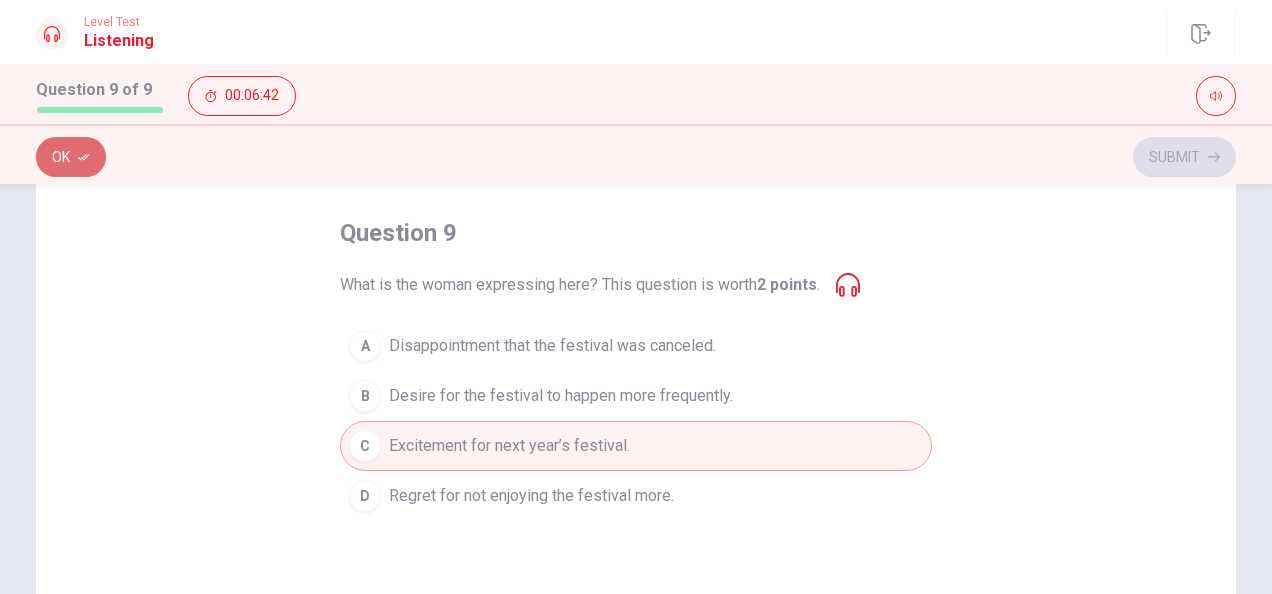 click on "Ok" at bounding box center [71, 157] 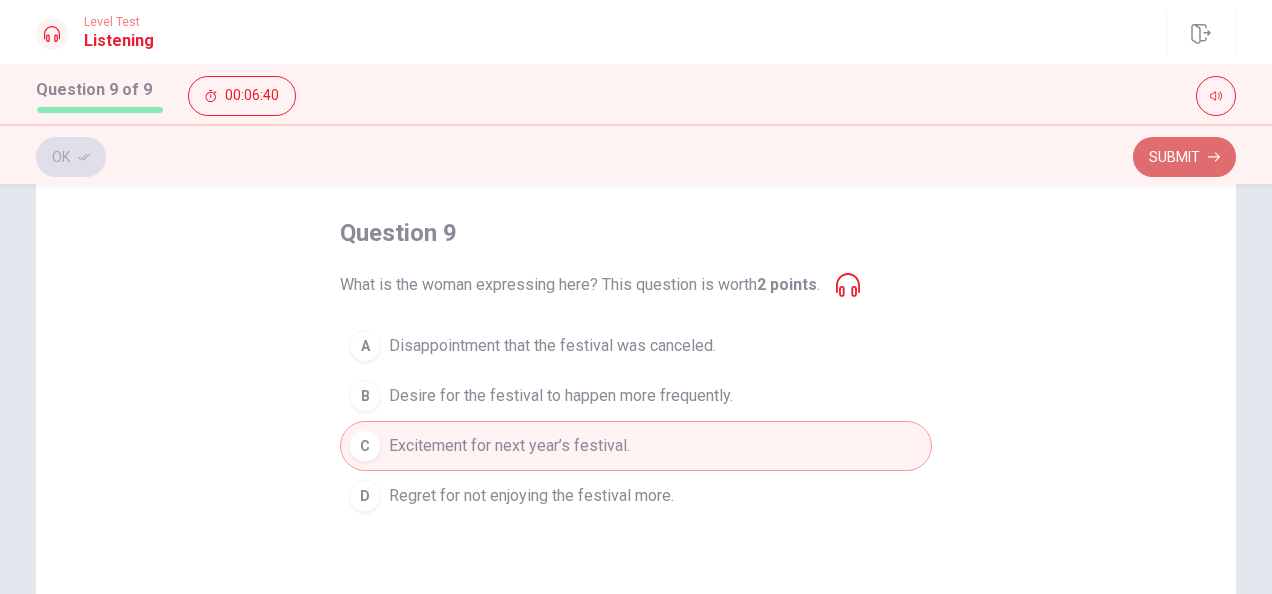 click on "Submit" at bounding box center (1184, 157) 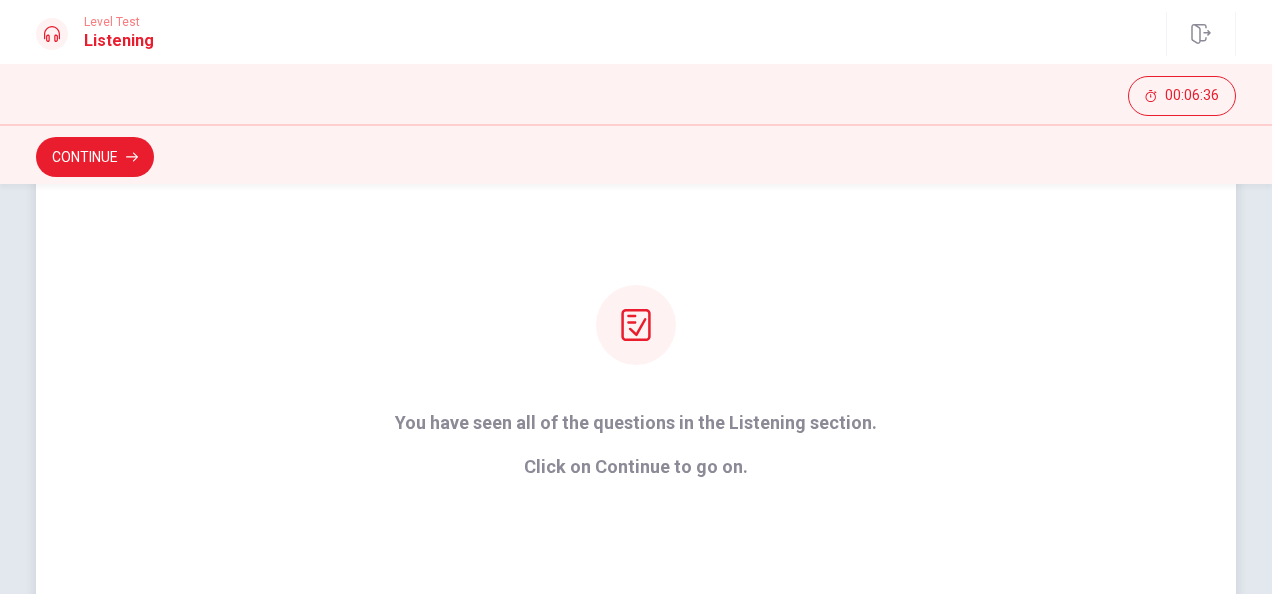 scroll, scrollTop: 164, scrollLeft: 0, axis: vertical 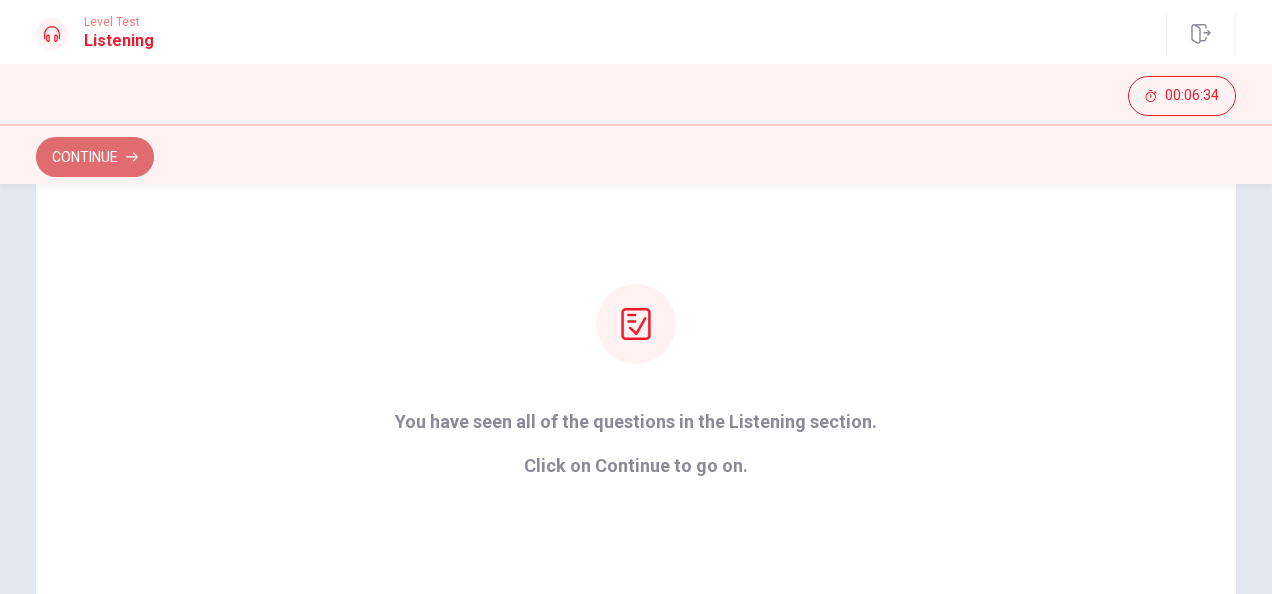 click 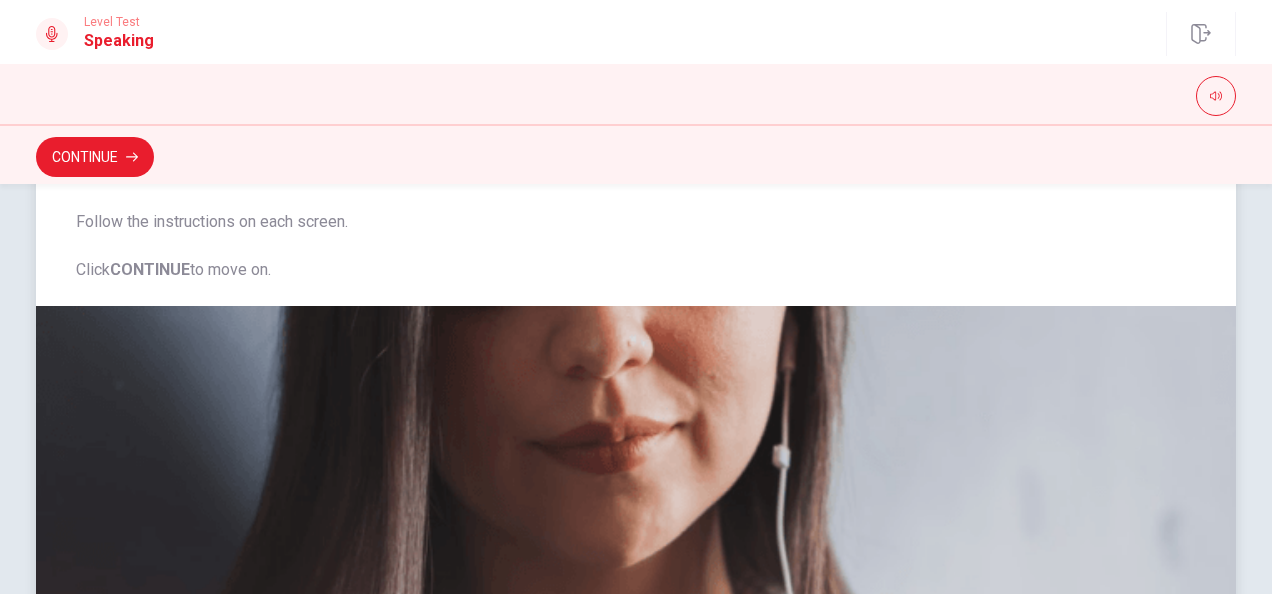 scroll, scrollTop: 332, scrollLeft: 0, axis: vertical 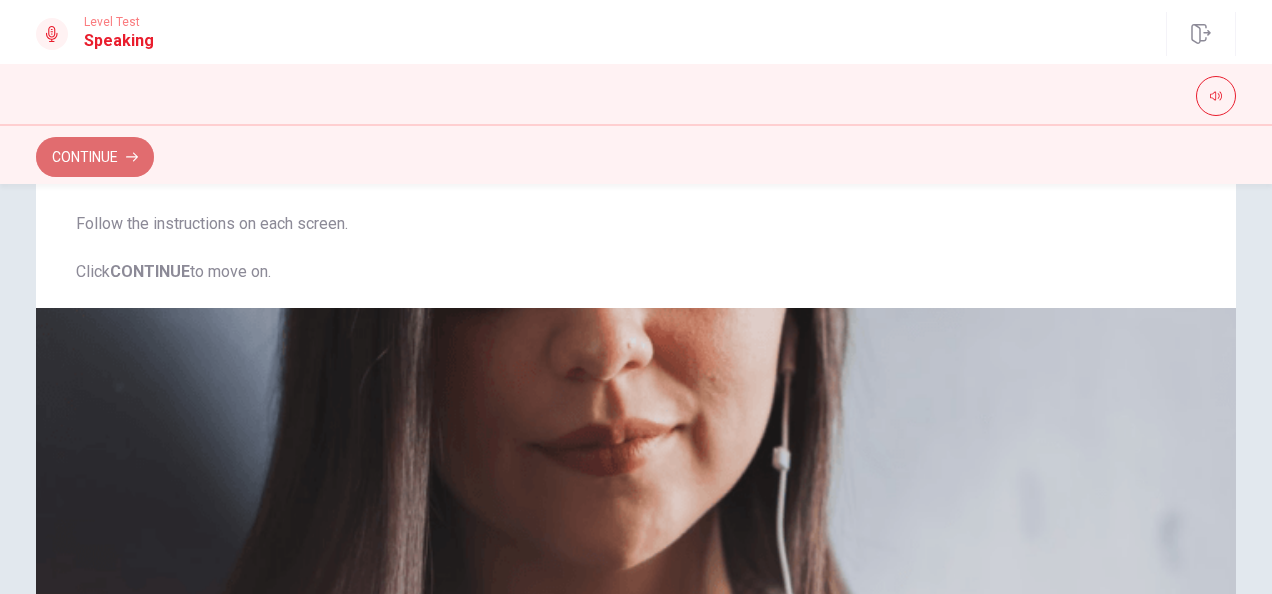 click on "Continue" at bounding box center (95, 157) 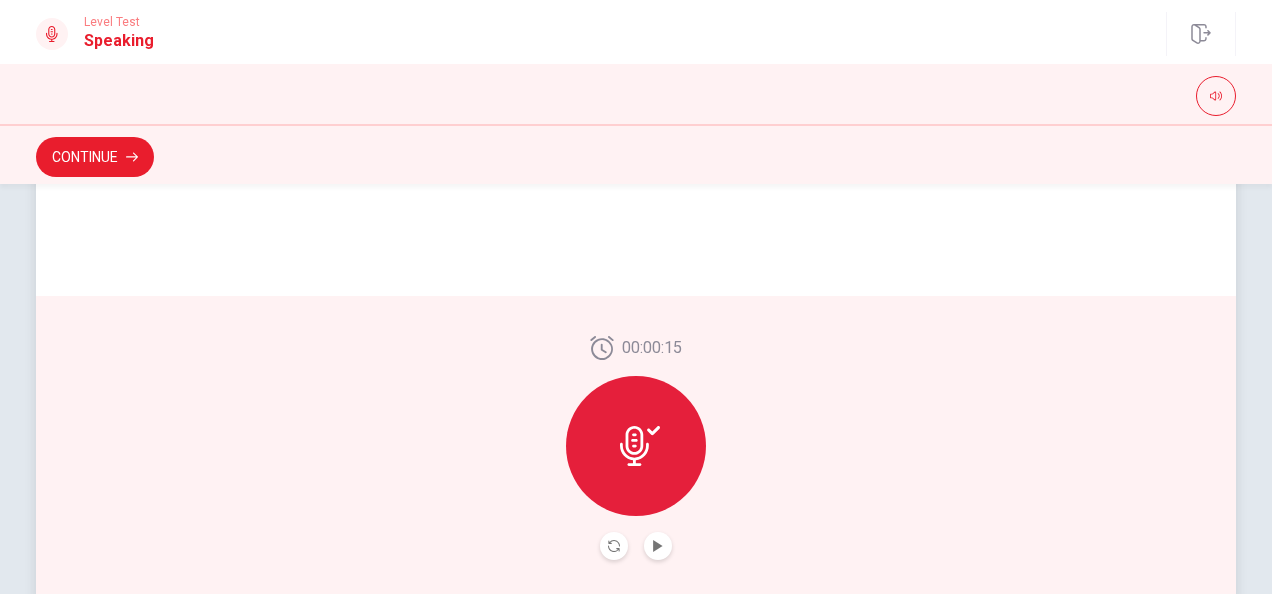 scroll, scrollTop: 504, scrollLeft: 0, axis: vertical 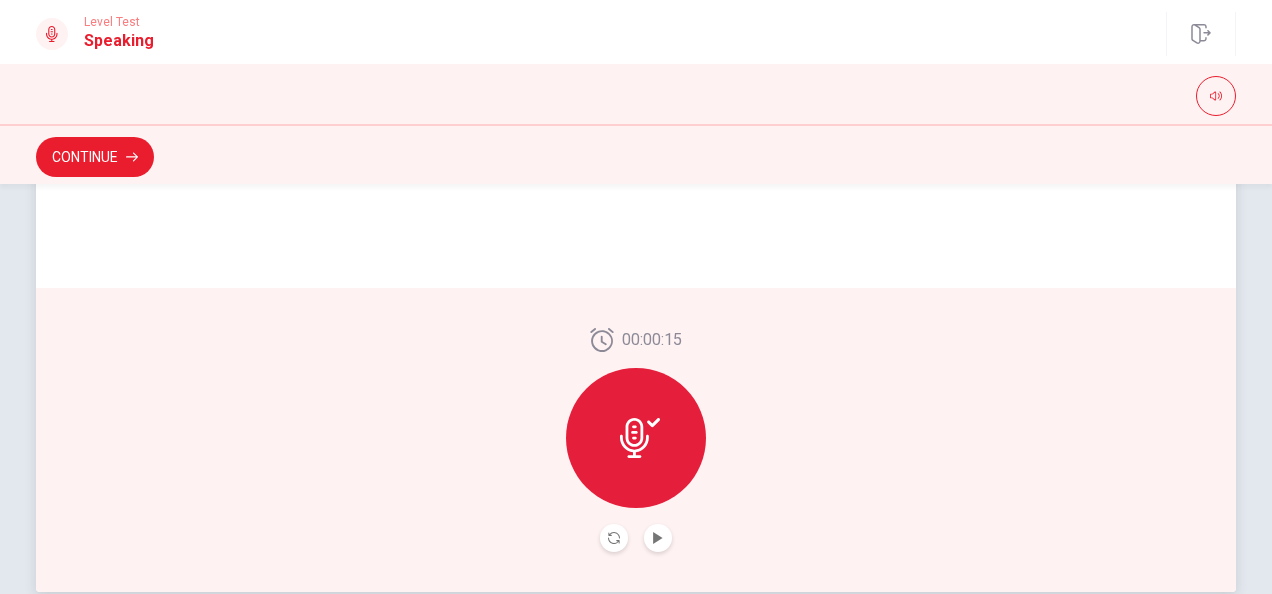click 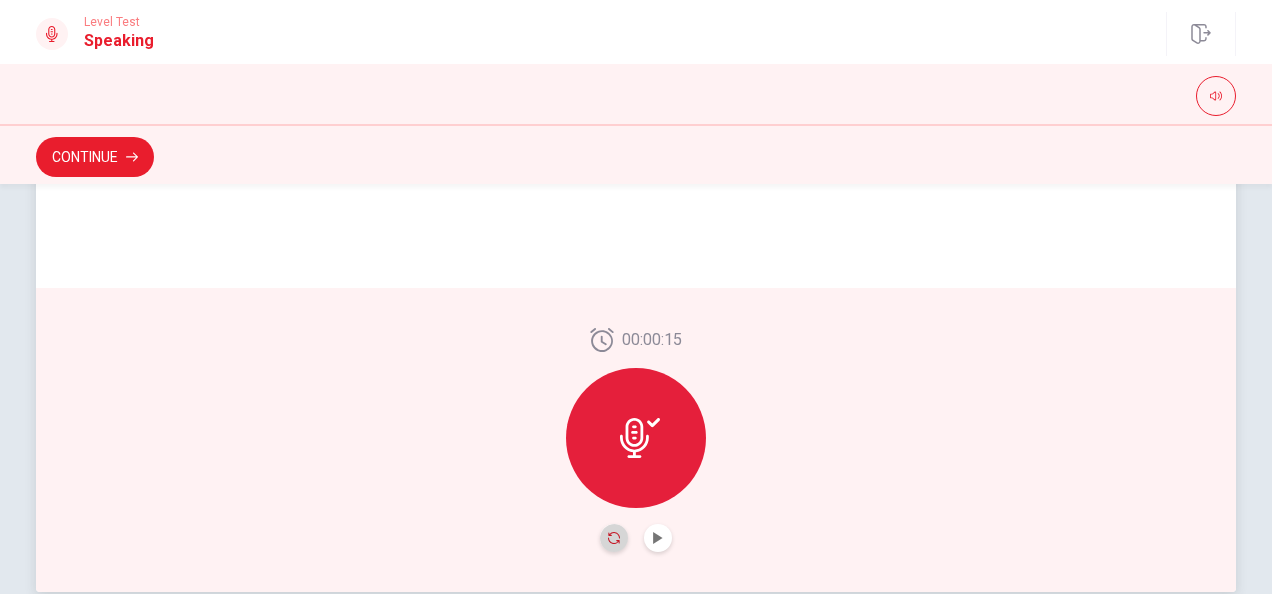 click 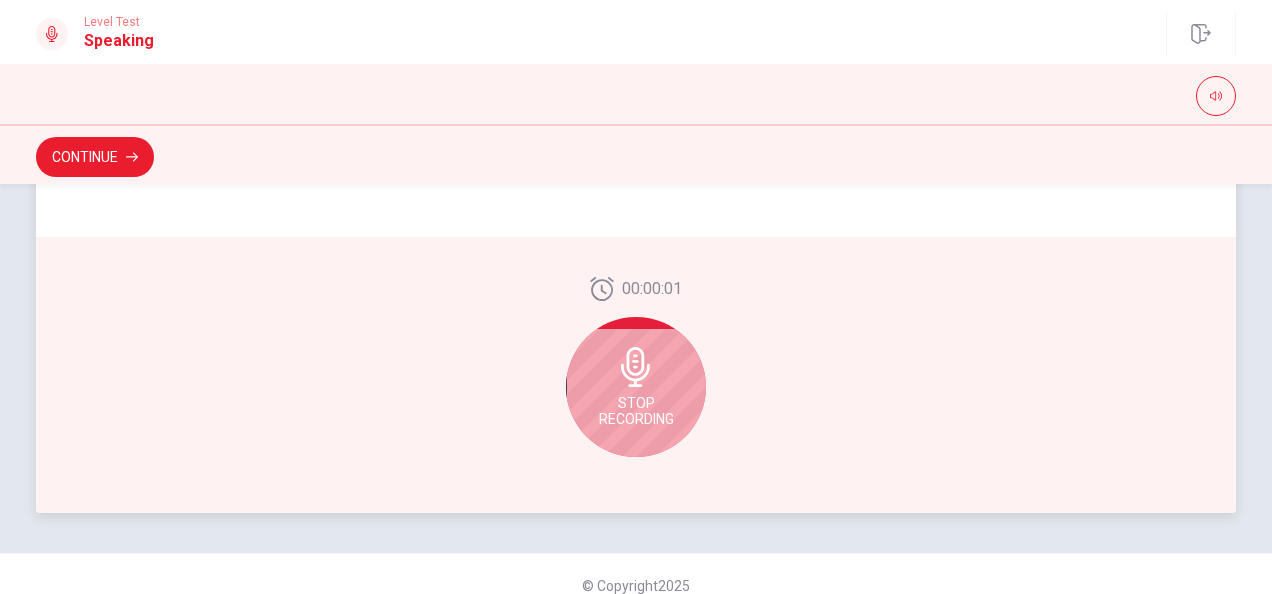 scroll, scrollTop: 606, scrollLeft: 0, axis: vertical 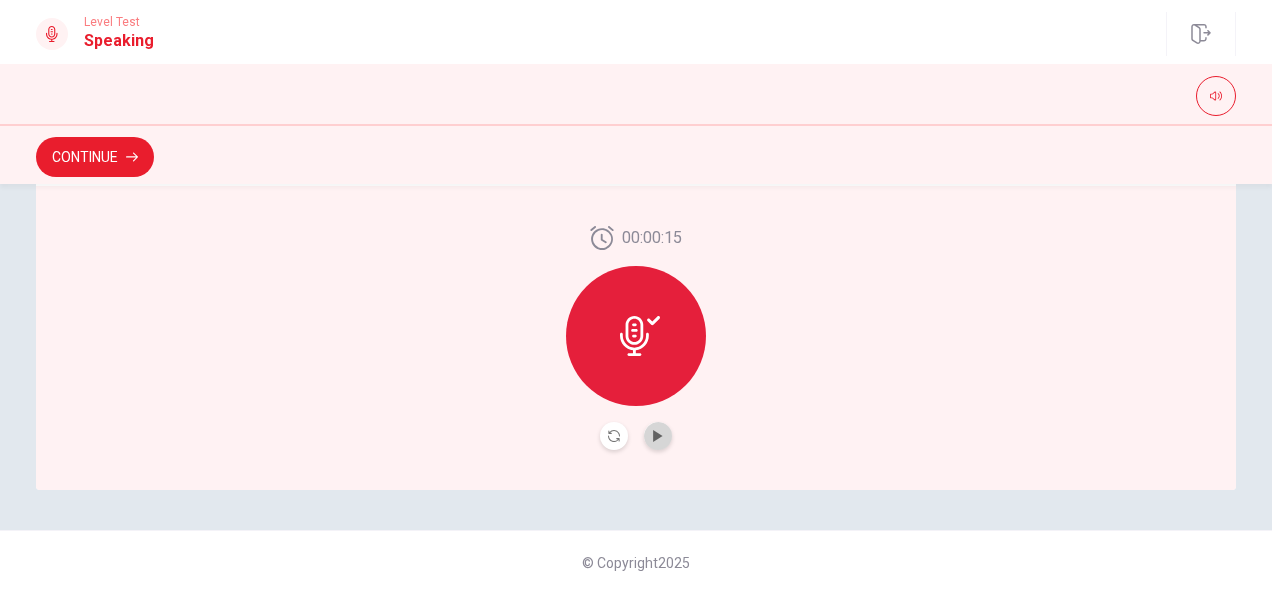 click at bounding box center [658, 436] 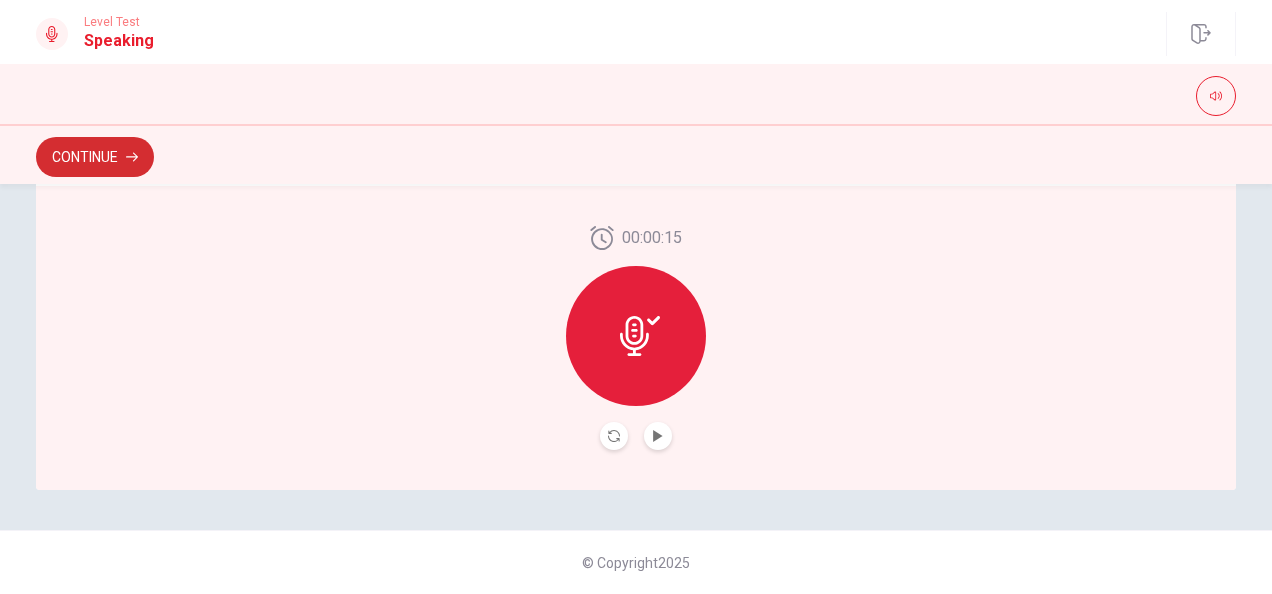 click on "Continue" at bounding box center [95, 157] 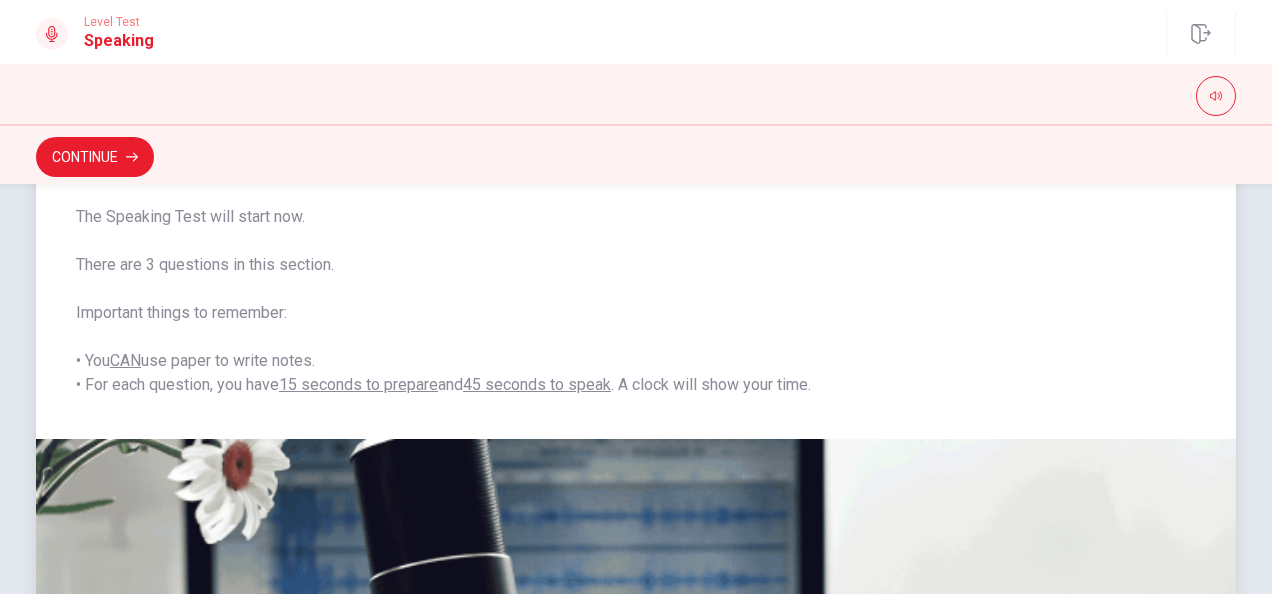 scroll, scrollTop: 0, scrollLeft: 0, axis: both 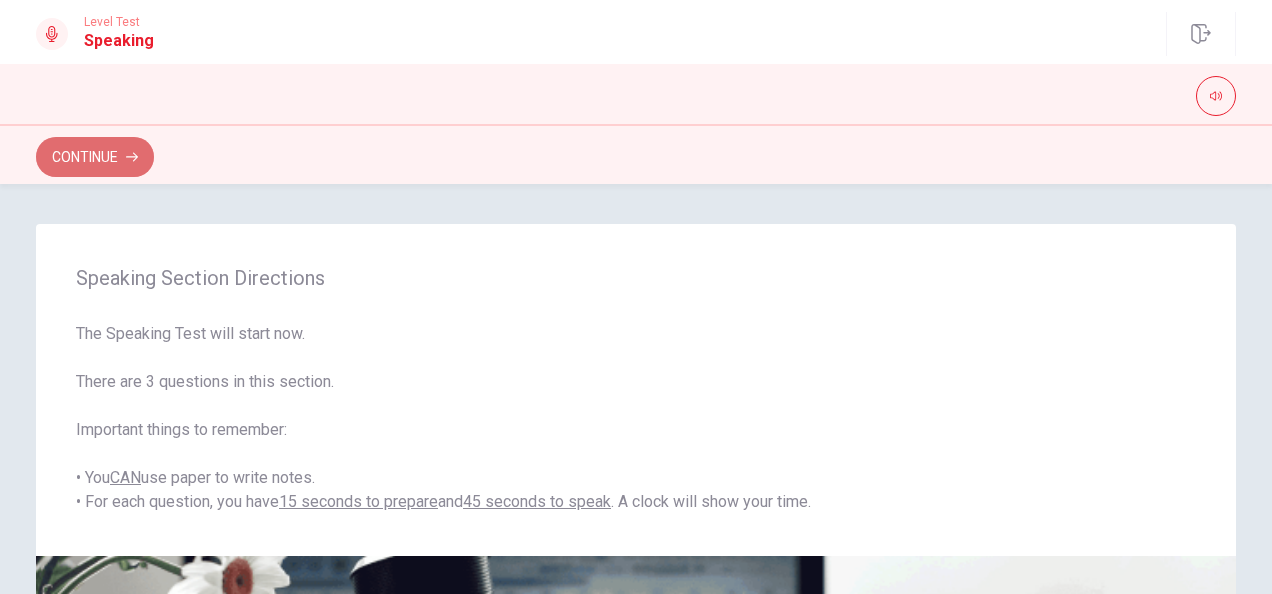 click on "Continue" at bounding box center (95, 157) 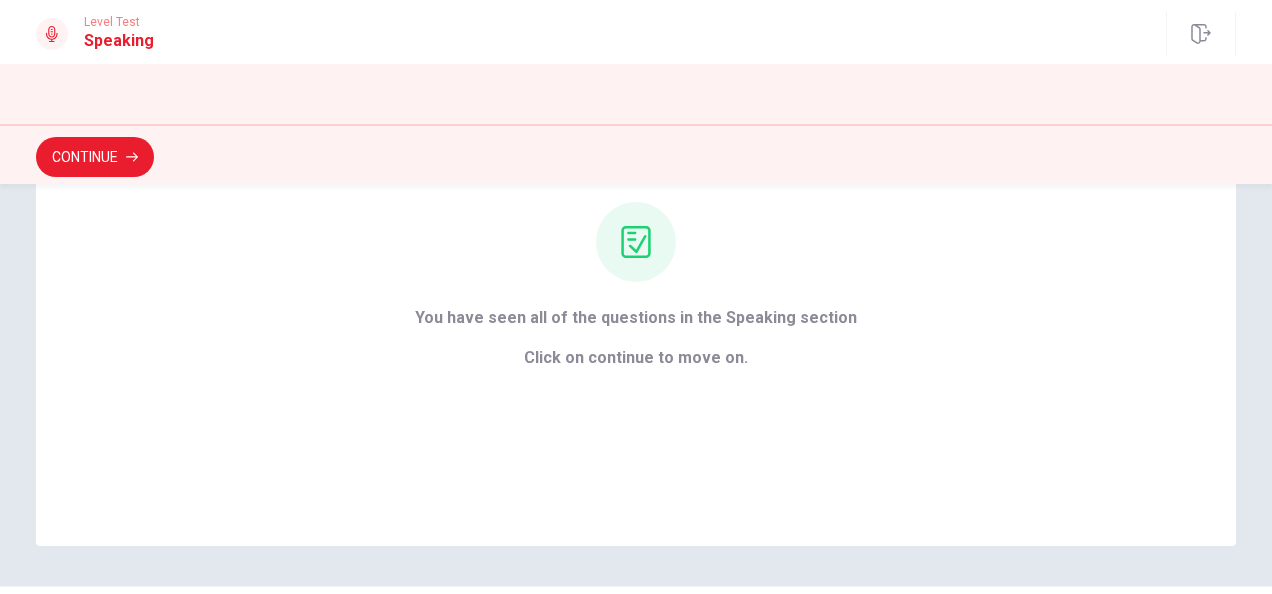 scroll, scrollTop: 254, scrollLeft: 0, axis: vertical 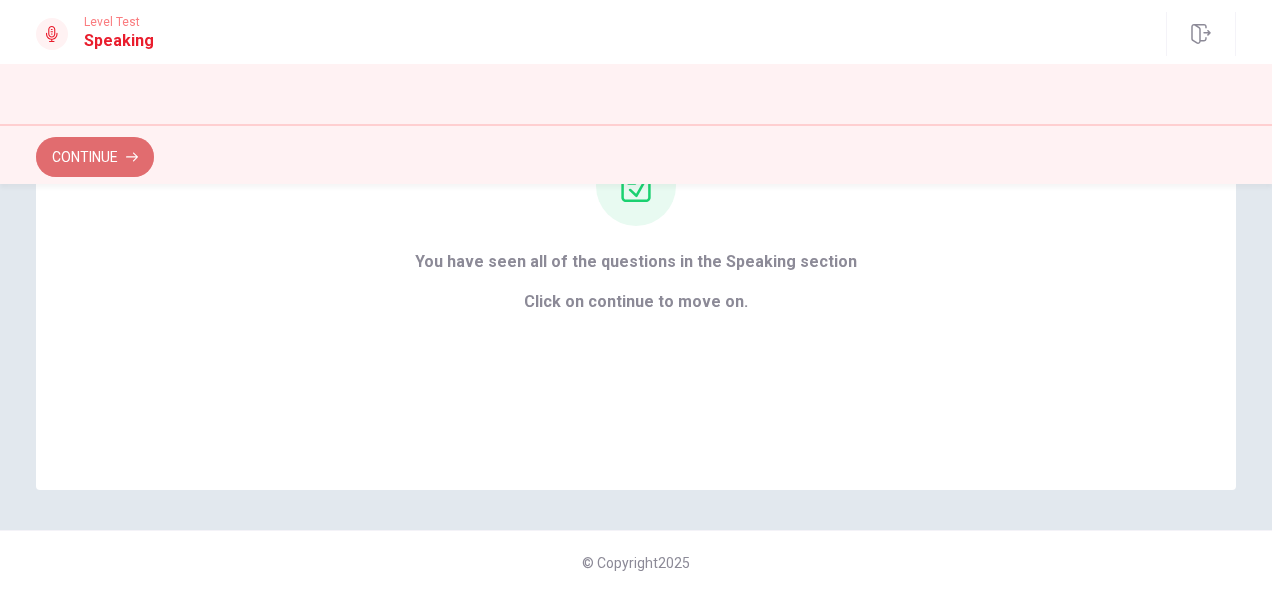 click on "Continue" at bounding box center (95, 157) 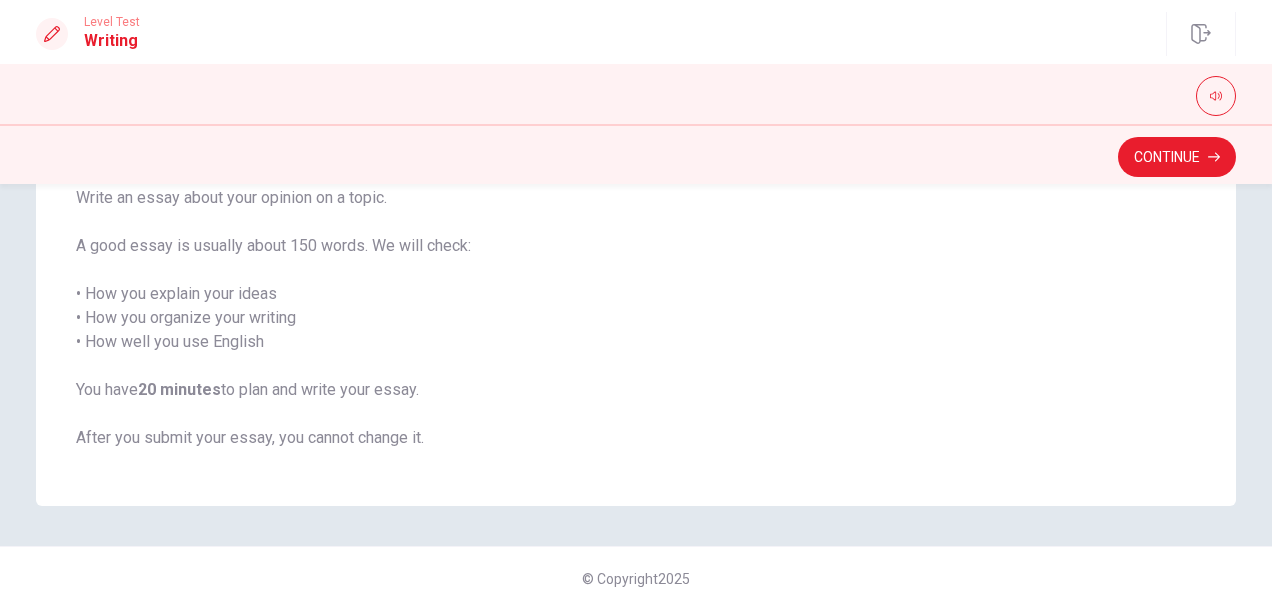 scroll, scrollTop: 167, scrollLeft: 0, axis: vertical 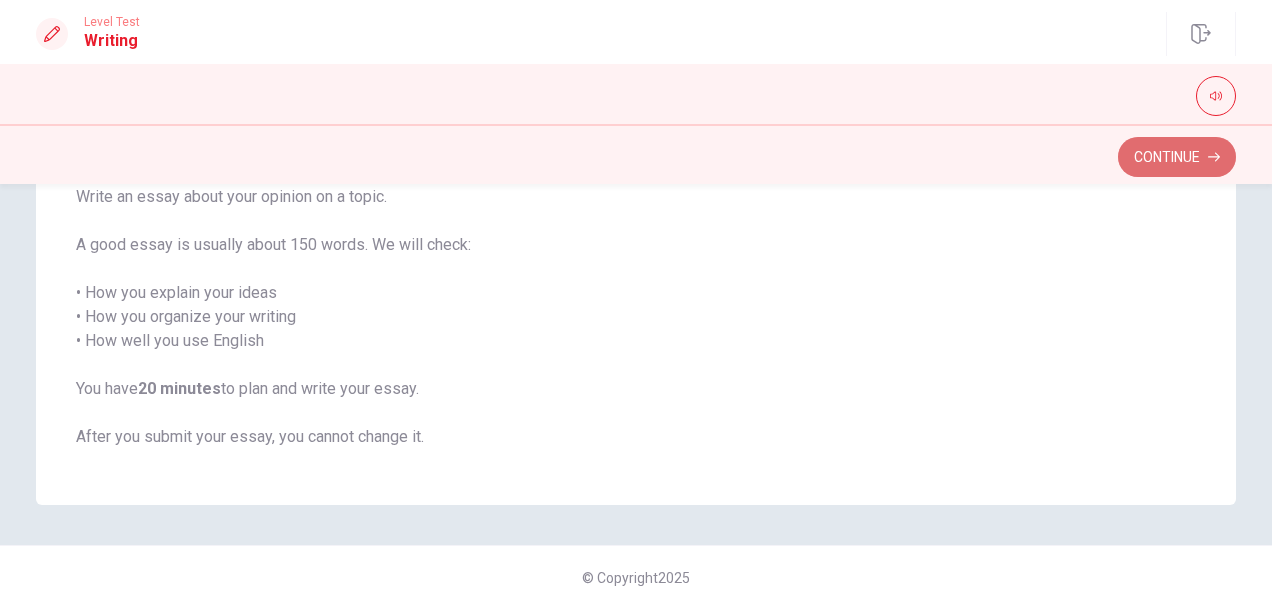 click on "Continue" at bounding box center [1177, 157] 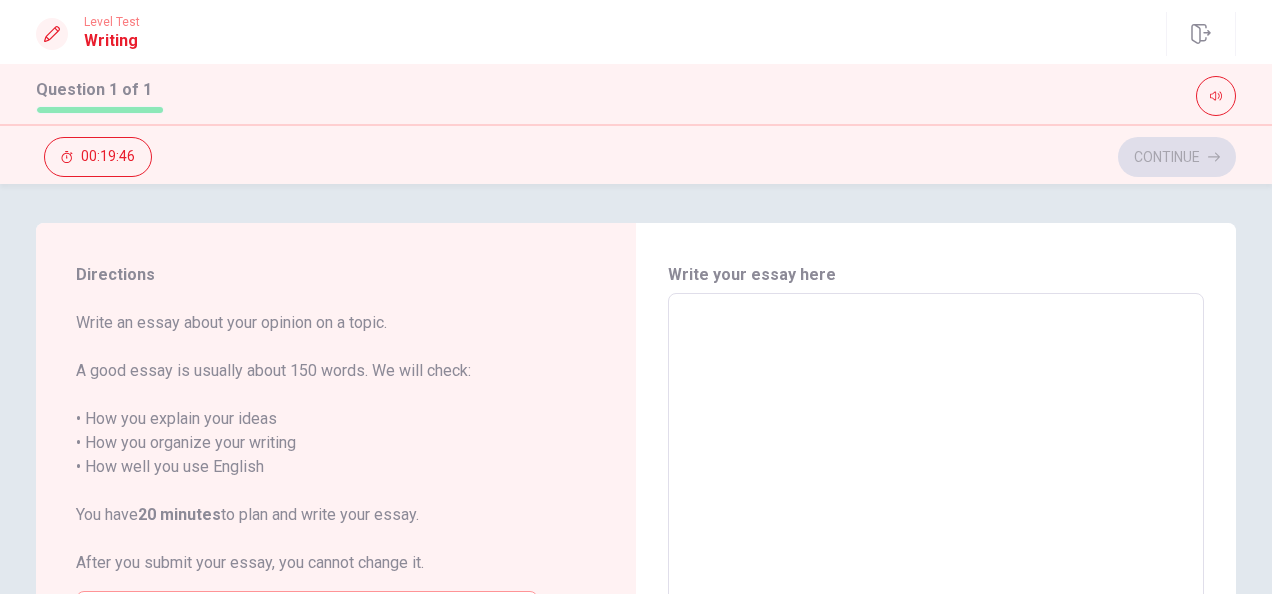 scroll, scrollTop: 0, scrollLeft: 0, axis: both 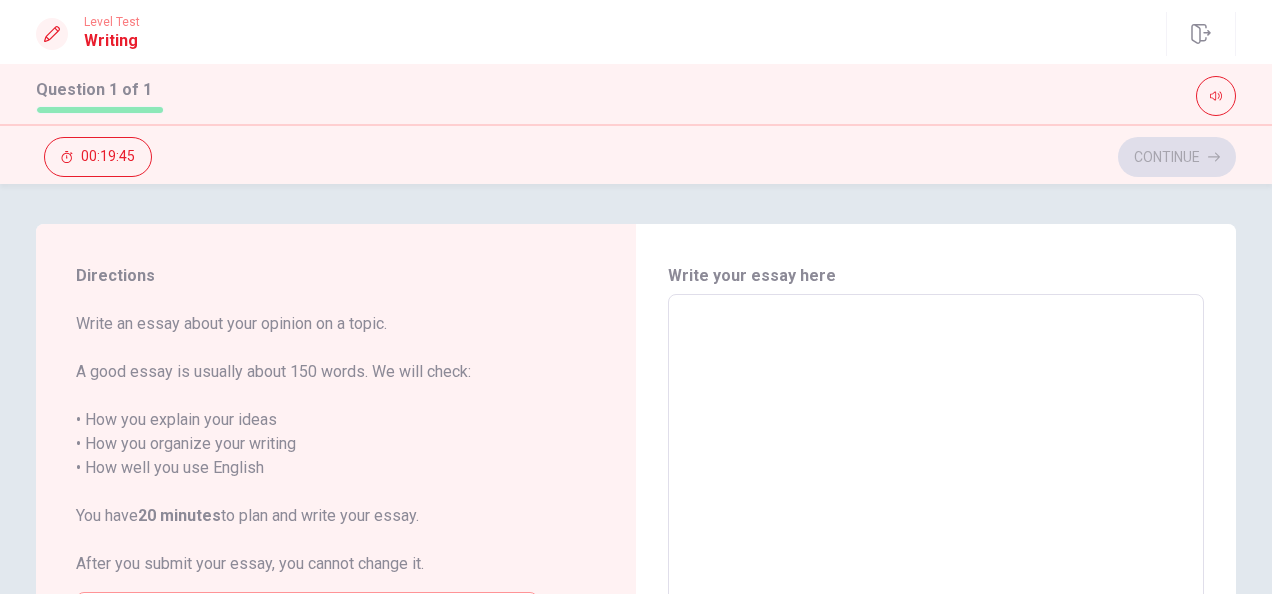 click at bounding box center (936, 571) 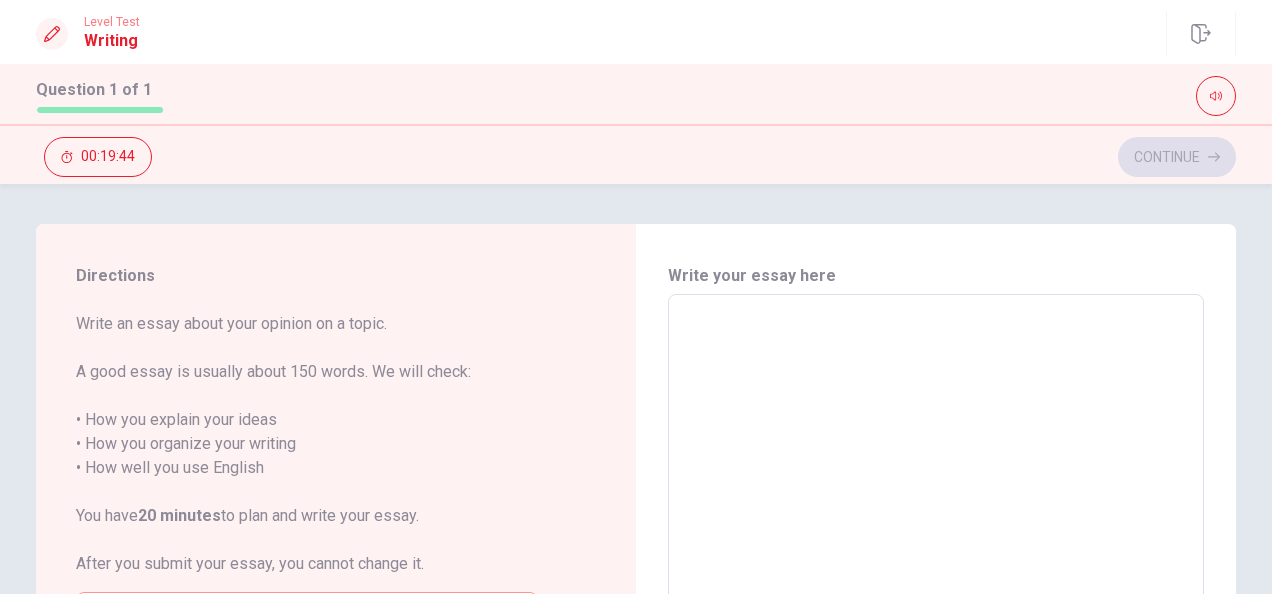 type on "I" 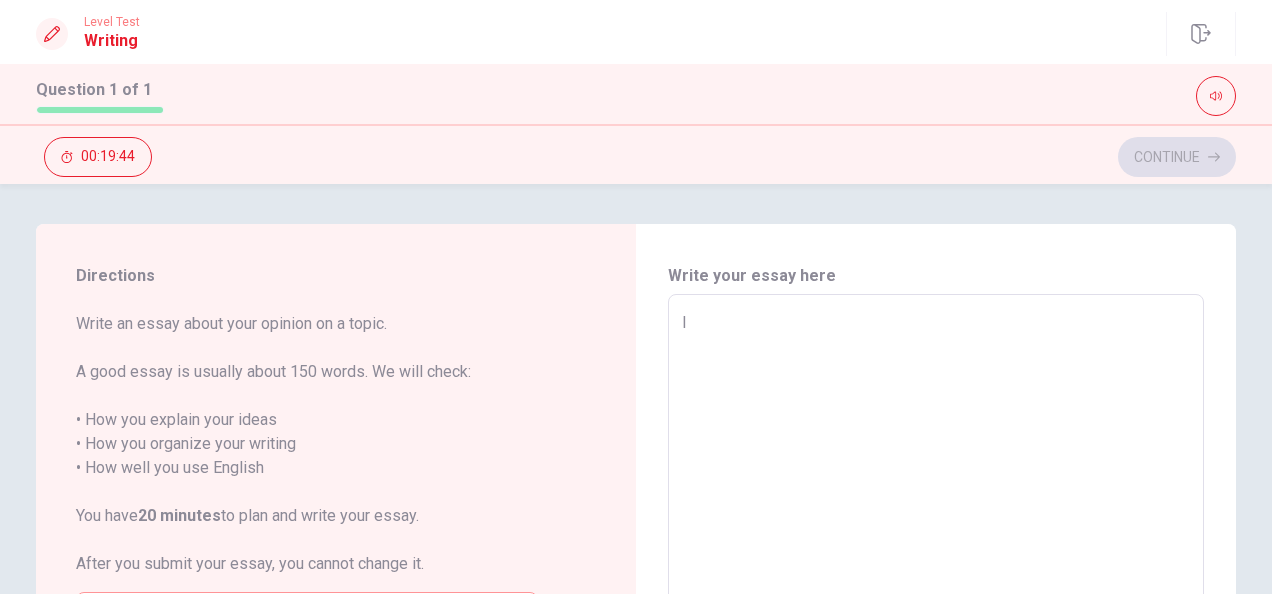 type on "x" 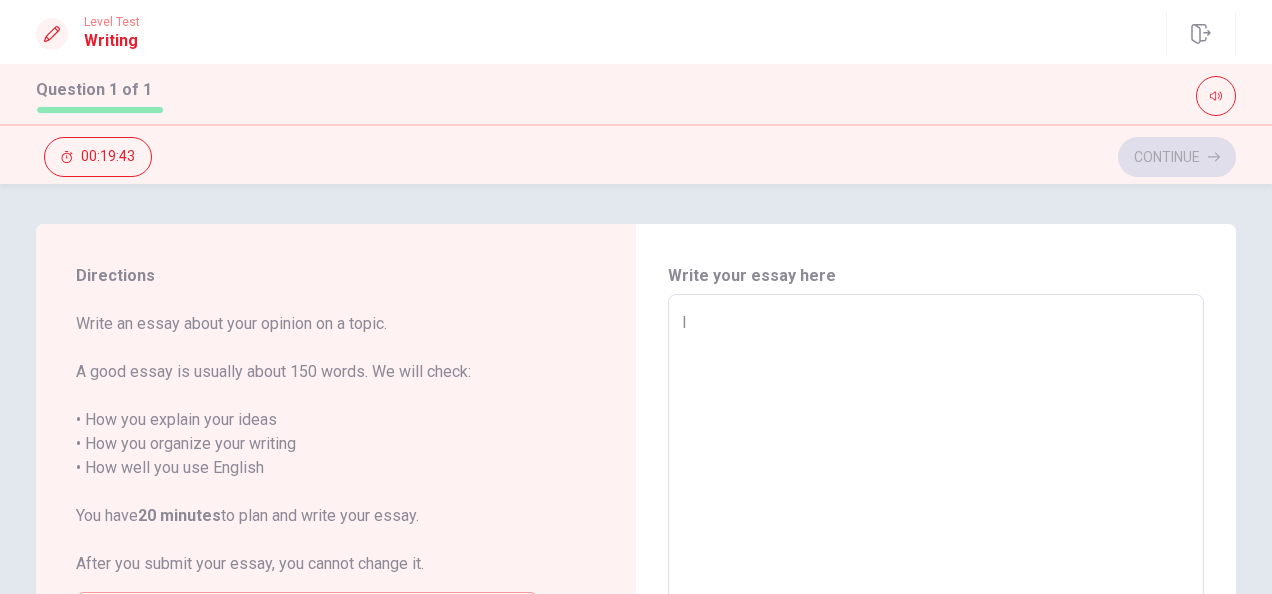 type on "I t" 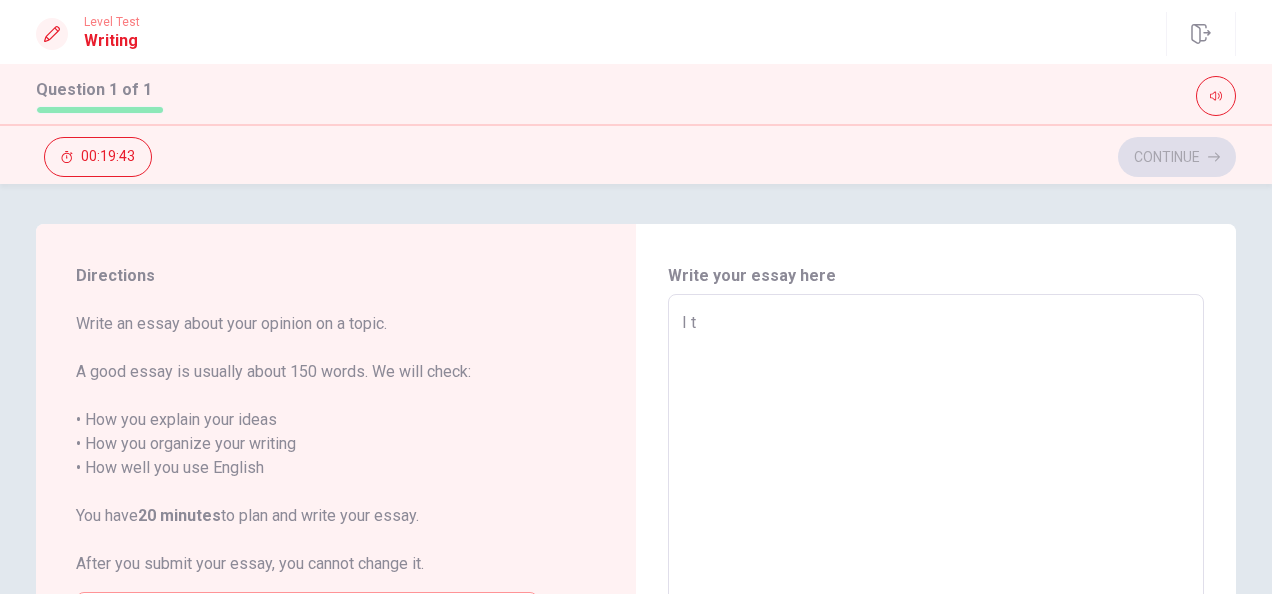 type on "x" 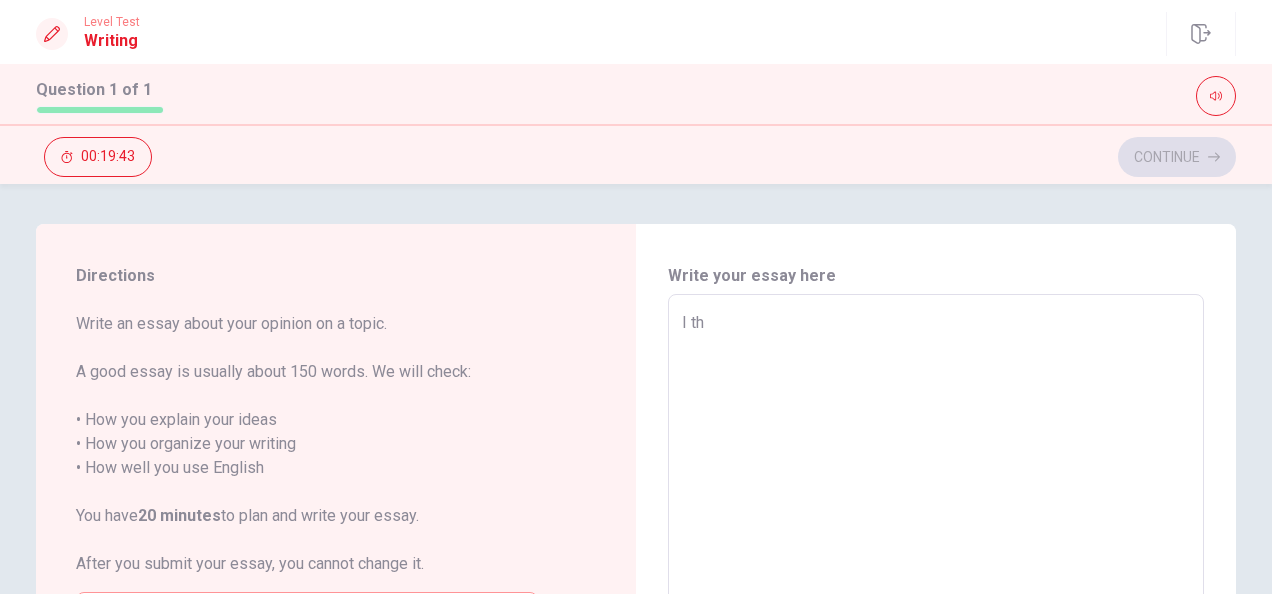 type on "x" 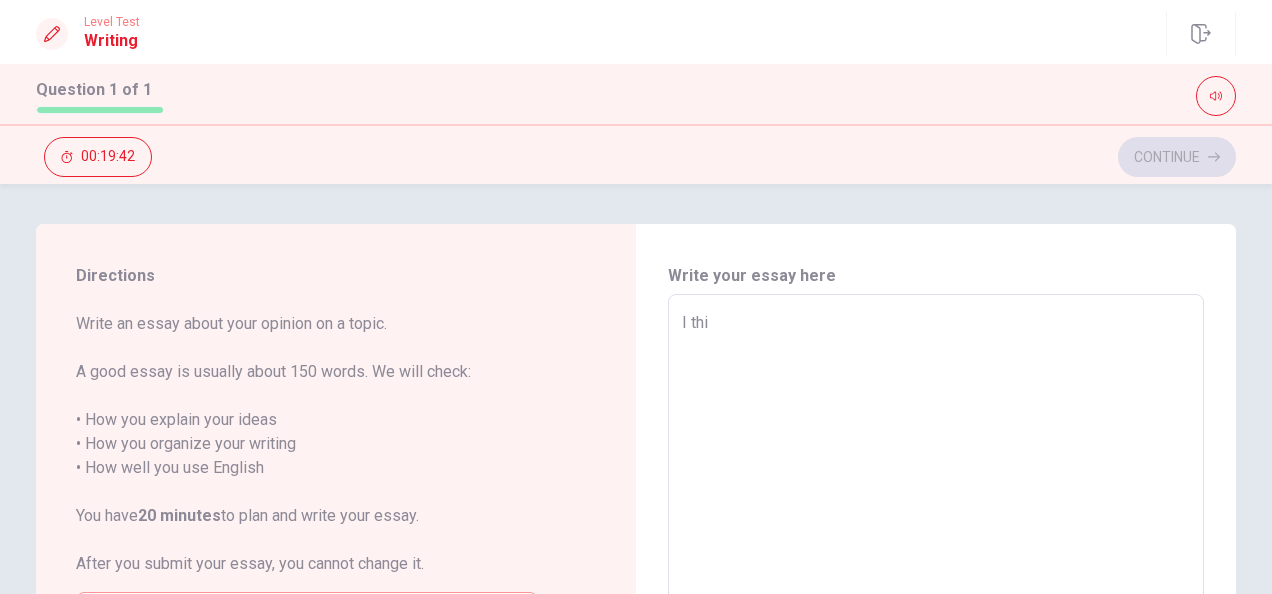 type on "x" 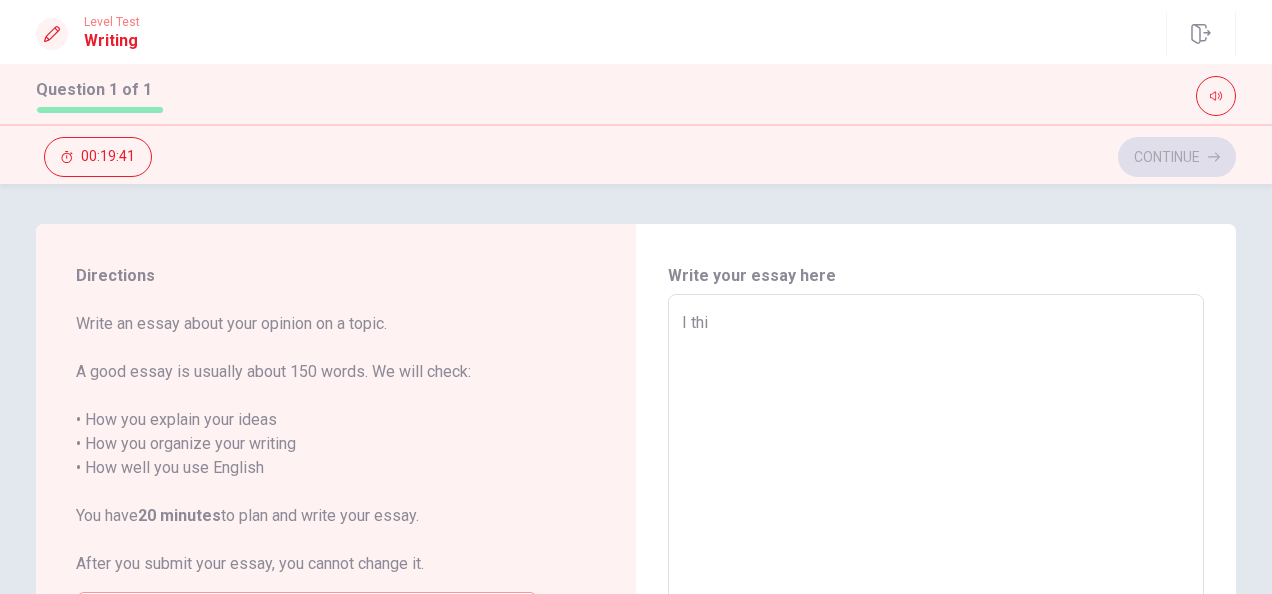 type on "I thin" 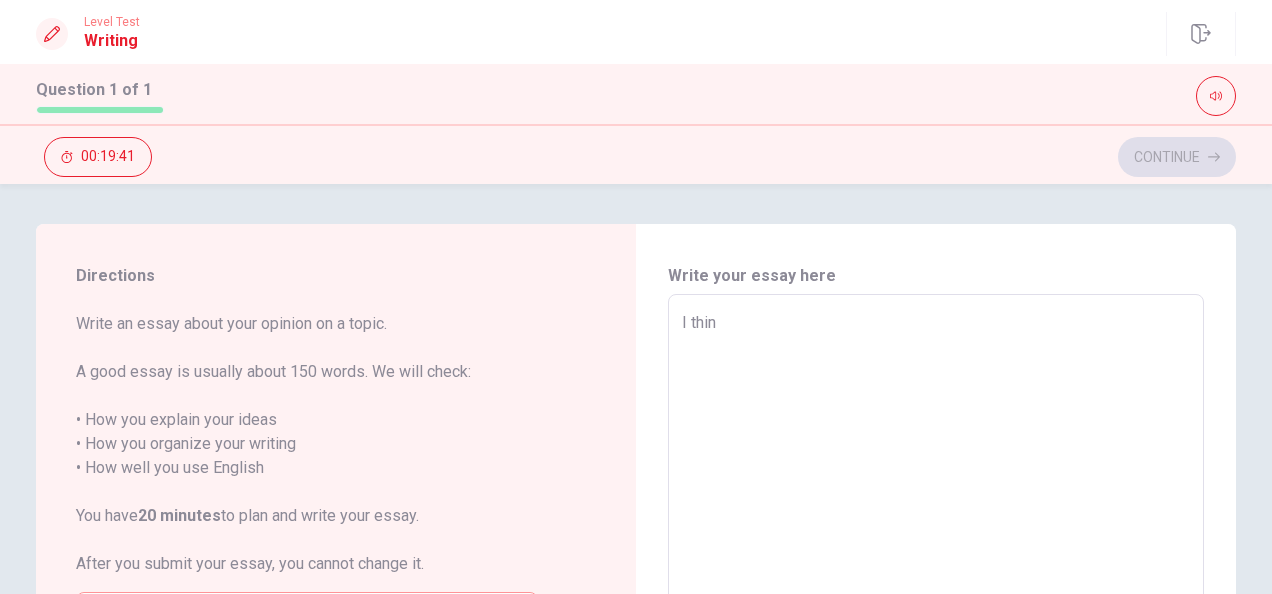 type on "x" 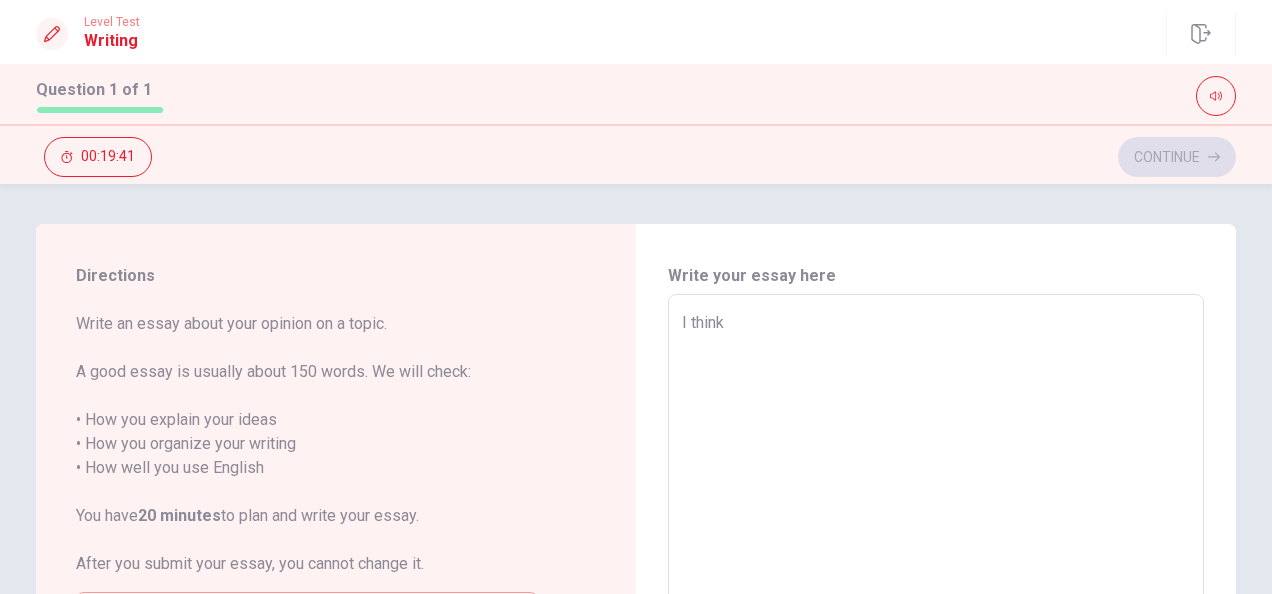 type on "x" 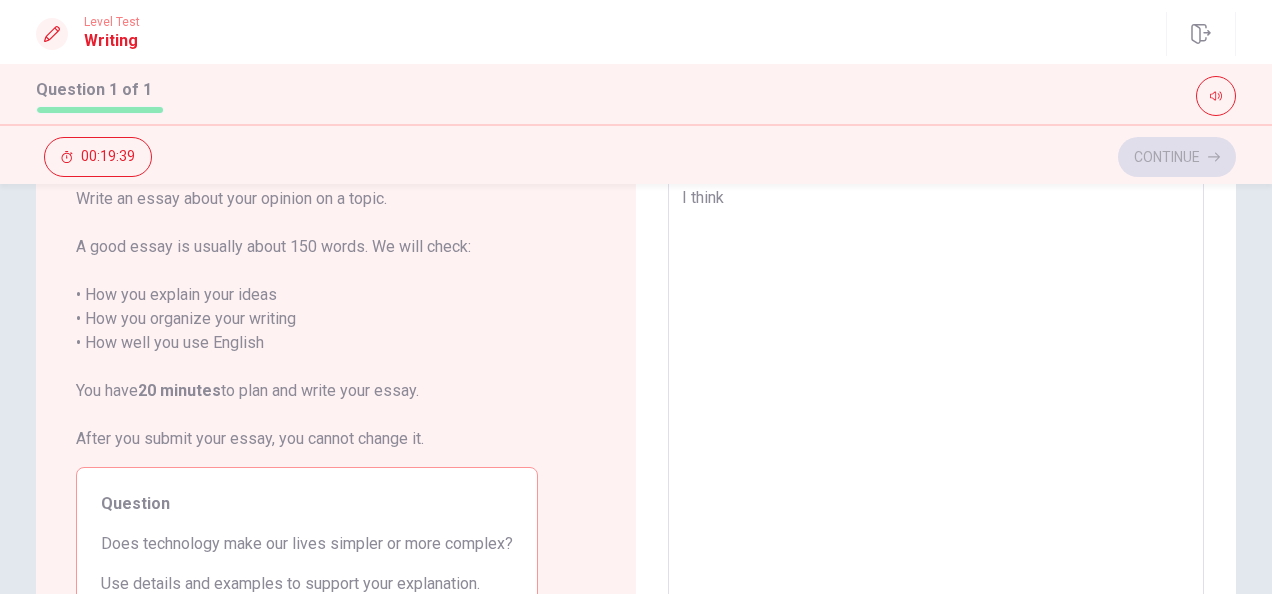scroll, scrollTop: 115, scrollLeft: 0, axis: vertical 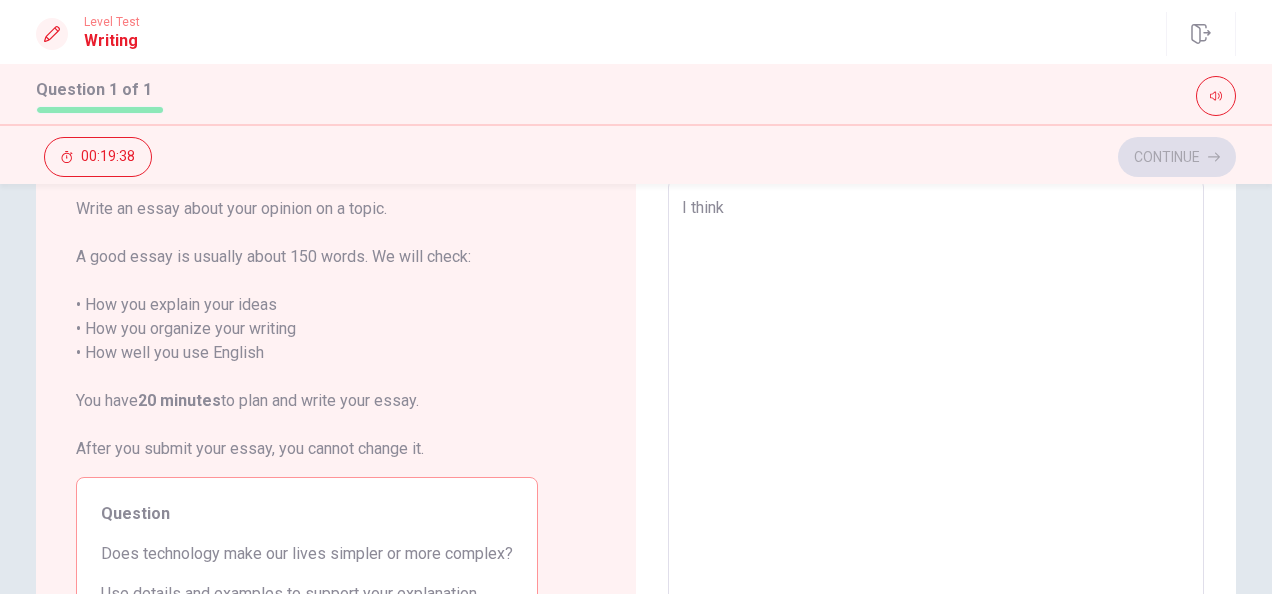 type on "x" 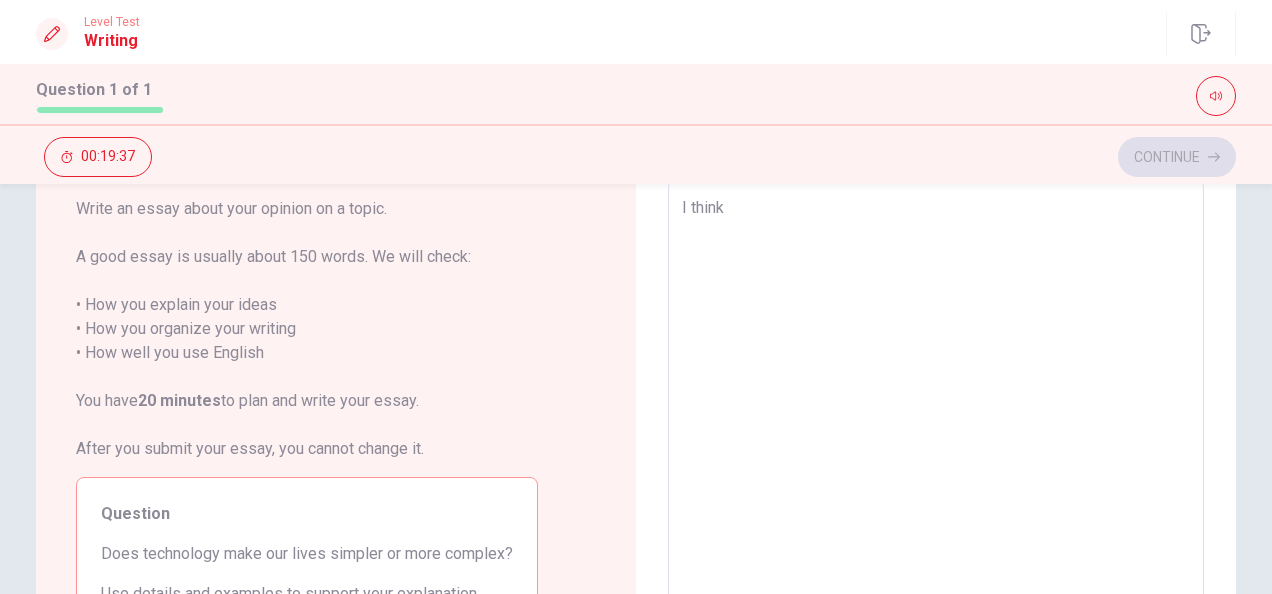 type on "I think t" 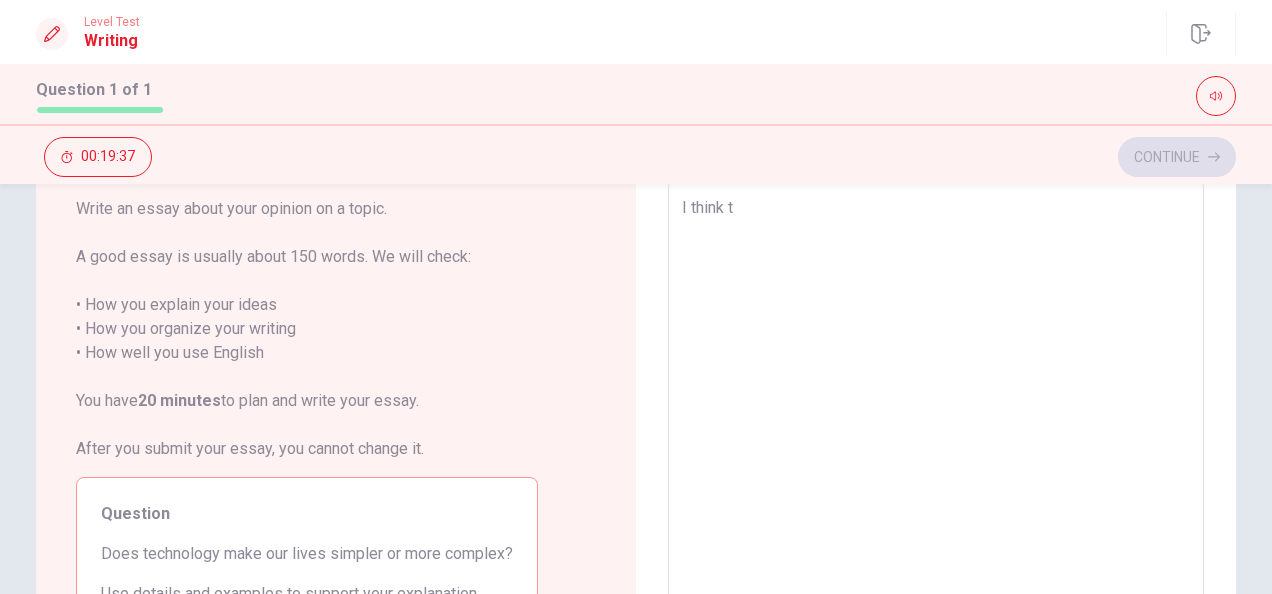 type on "x" 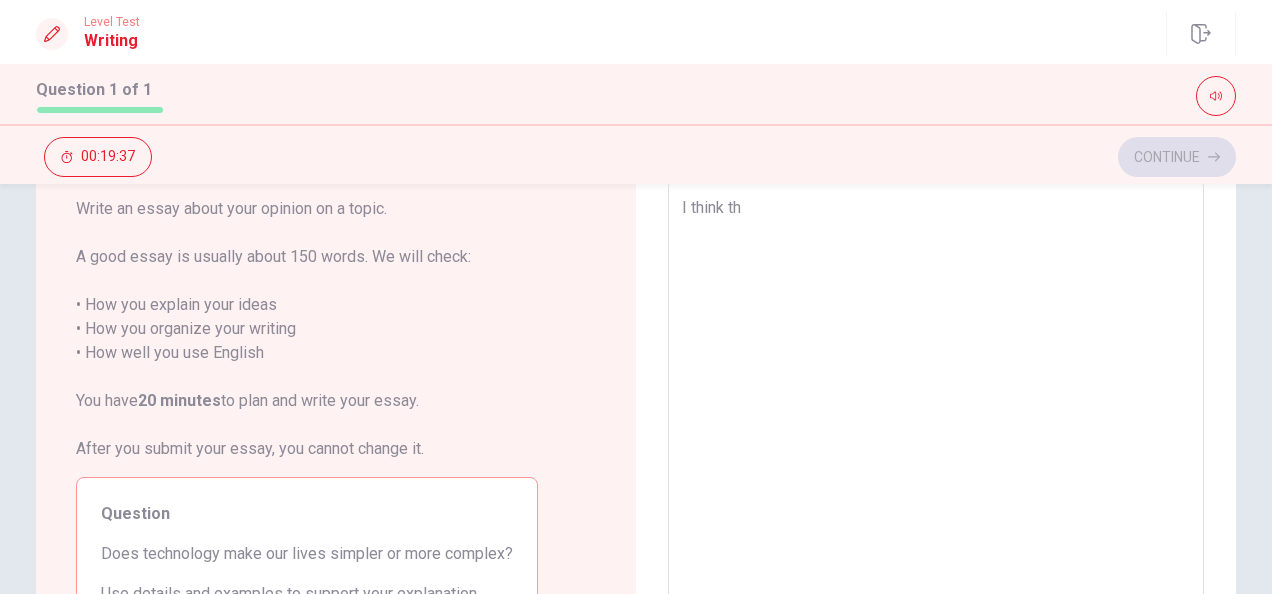type on "x" 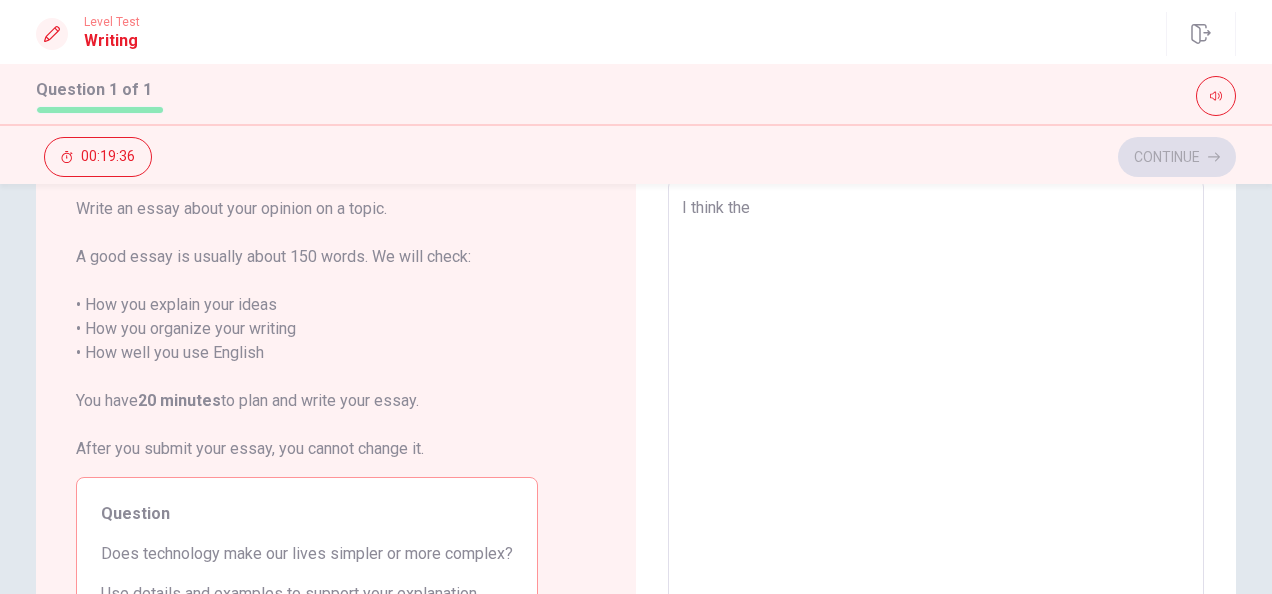 type on "x" 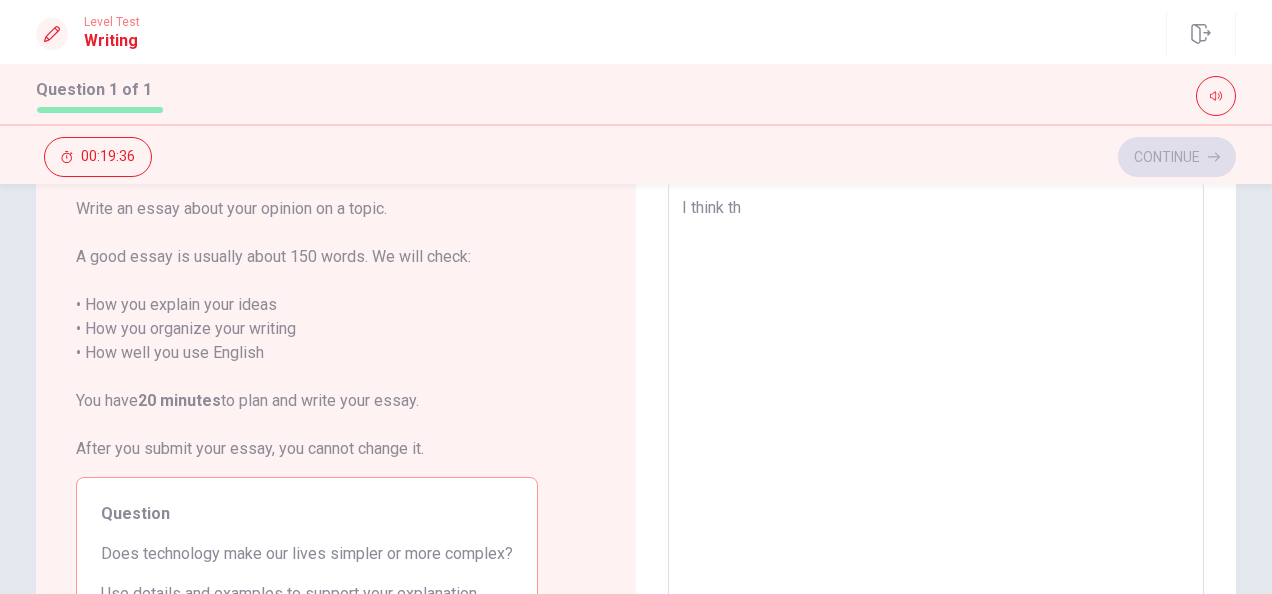 type on "x" 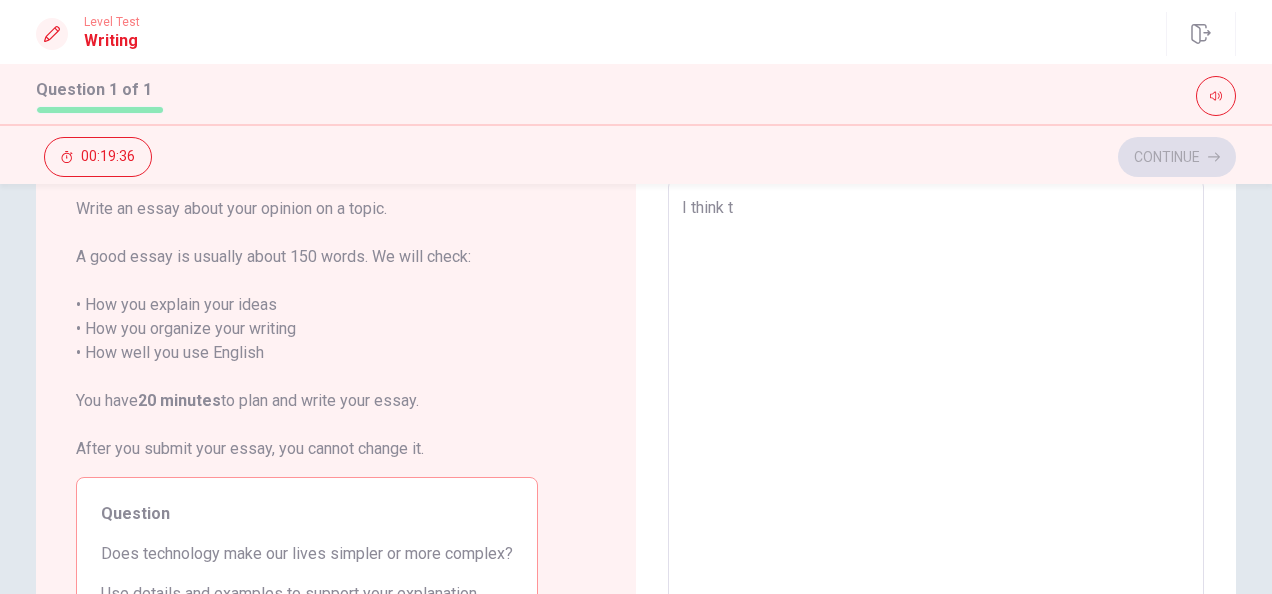 type on "x" 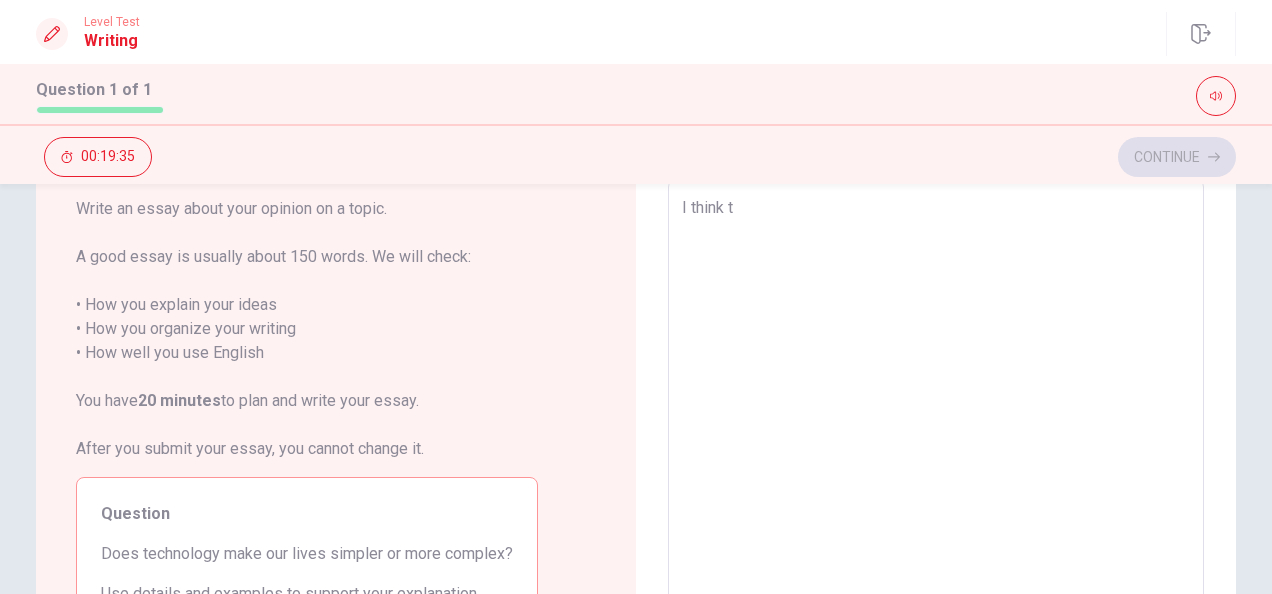 type on "I think te" 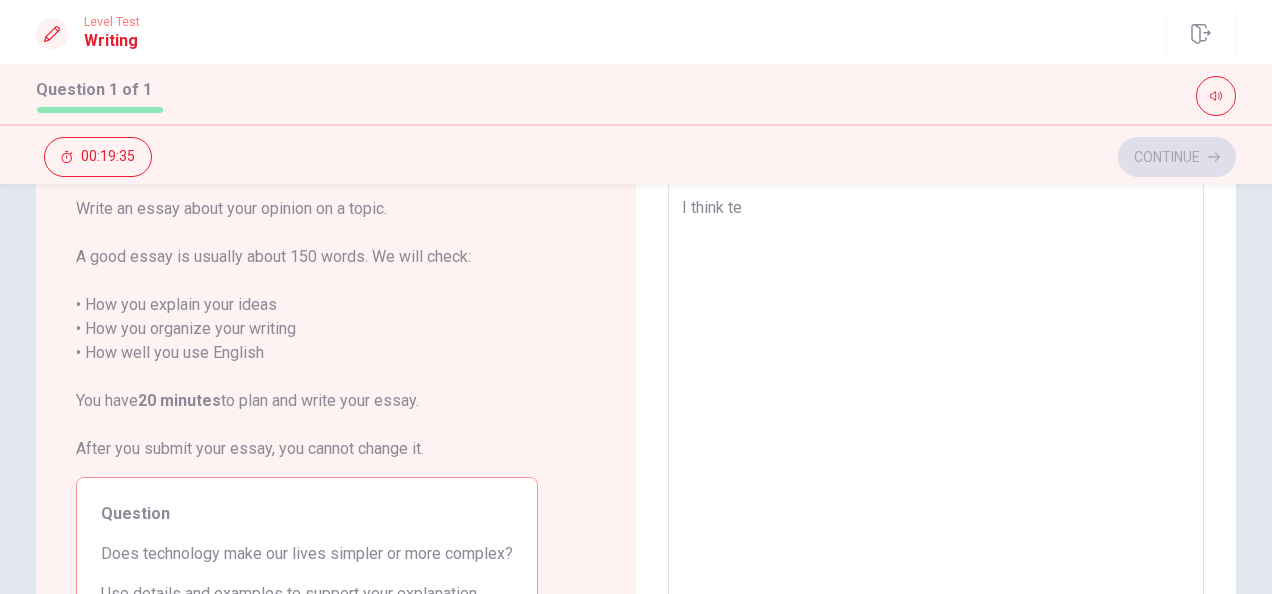 type on "x" 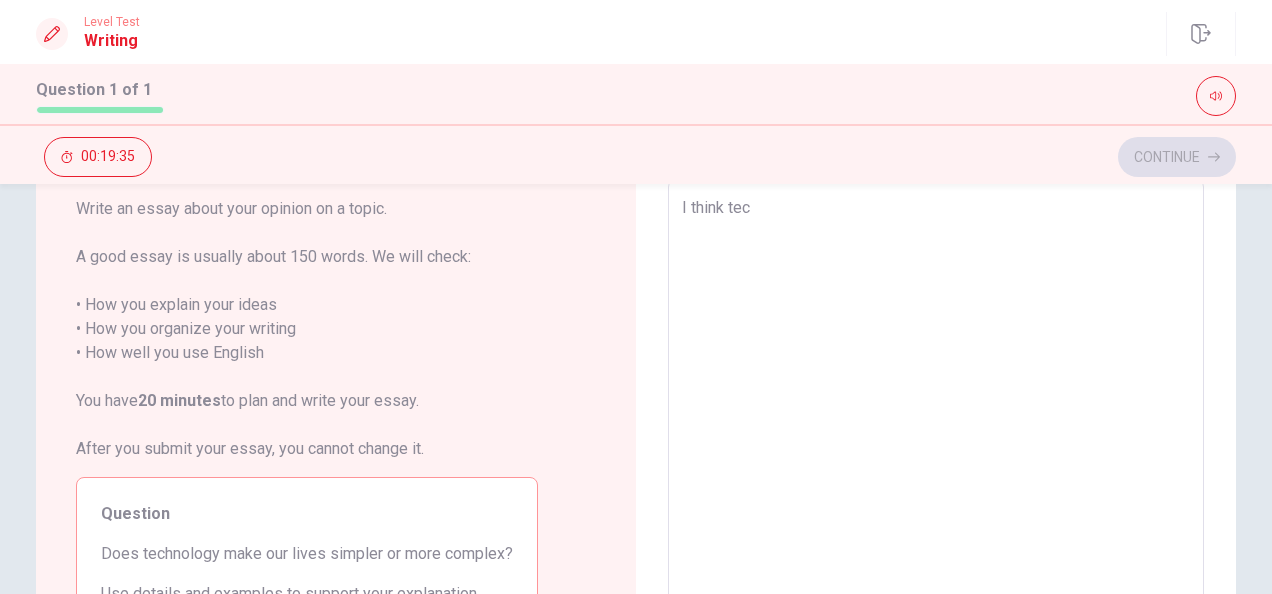 type on "x" 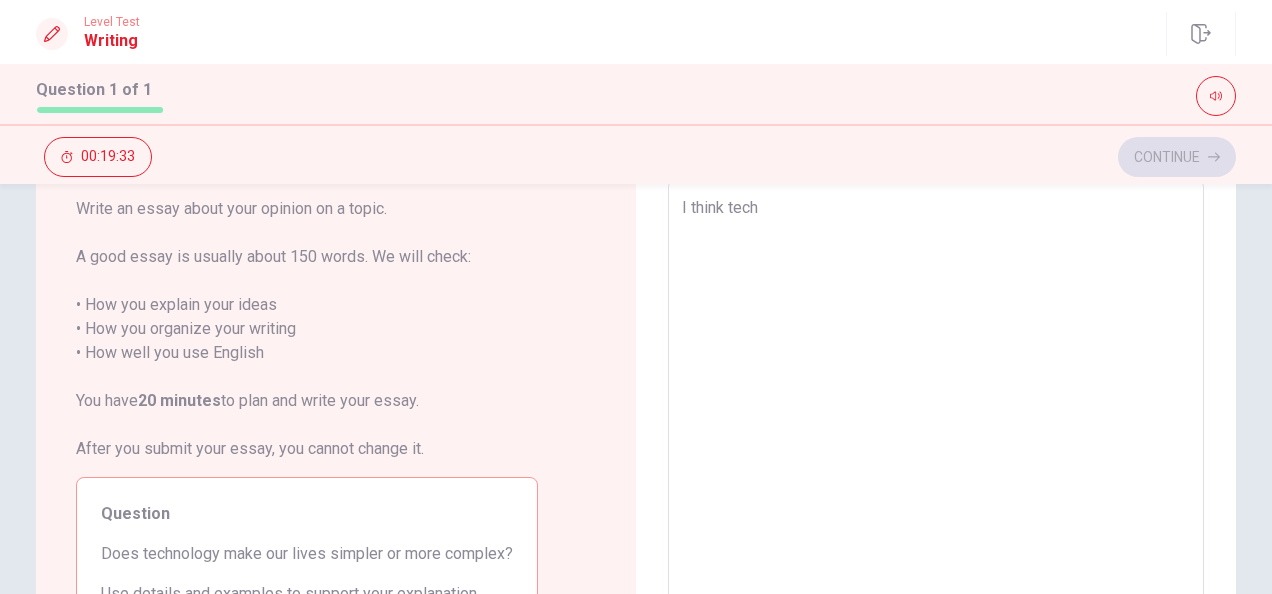 type on "x" 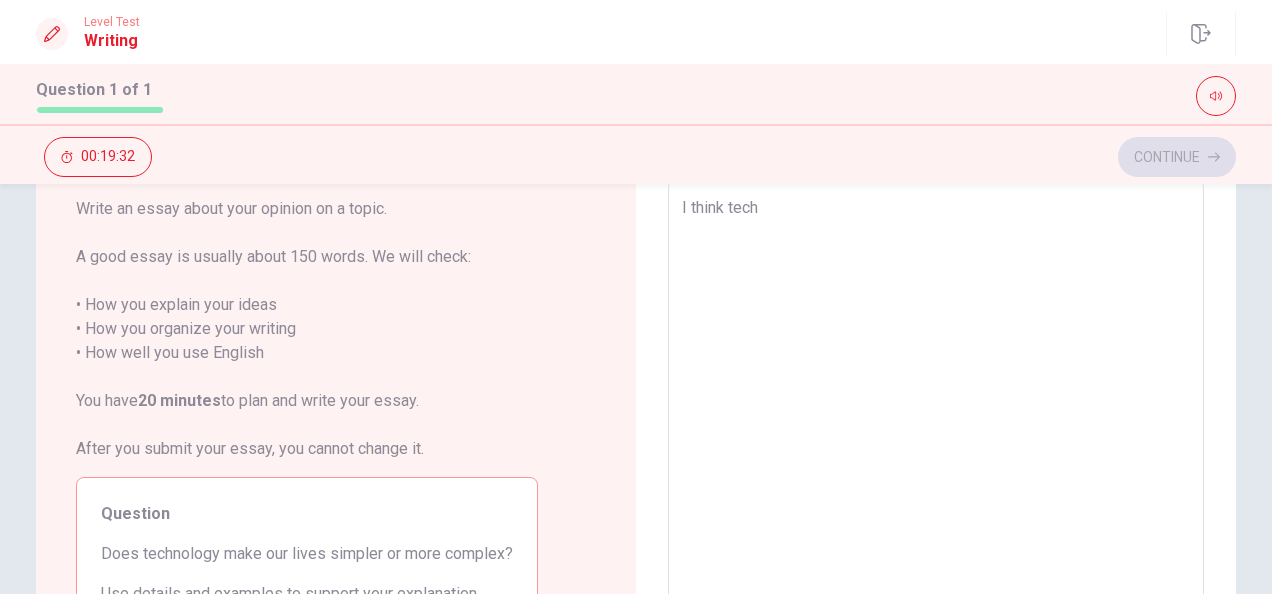 type on "I think techn" 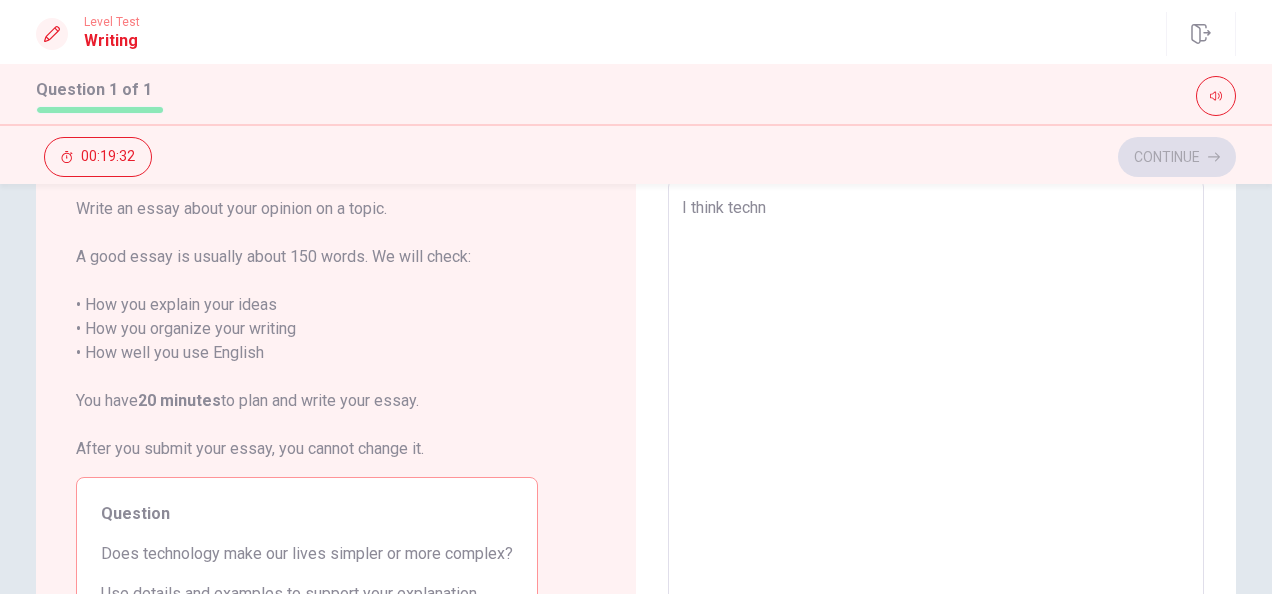 type on "x" 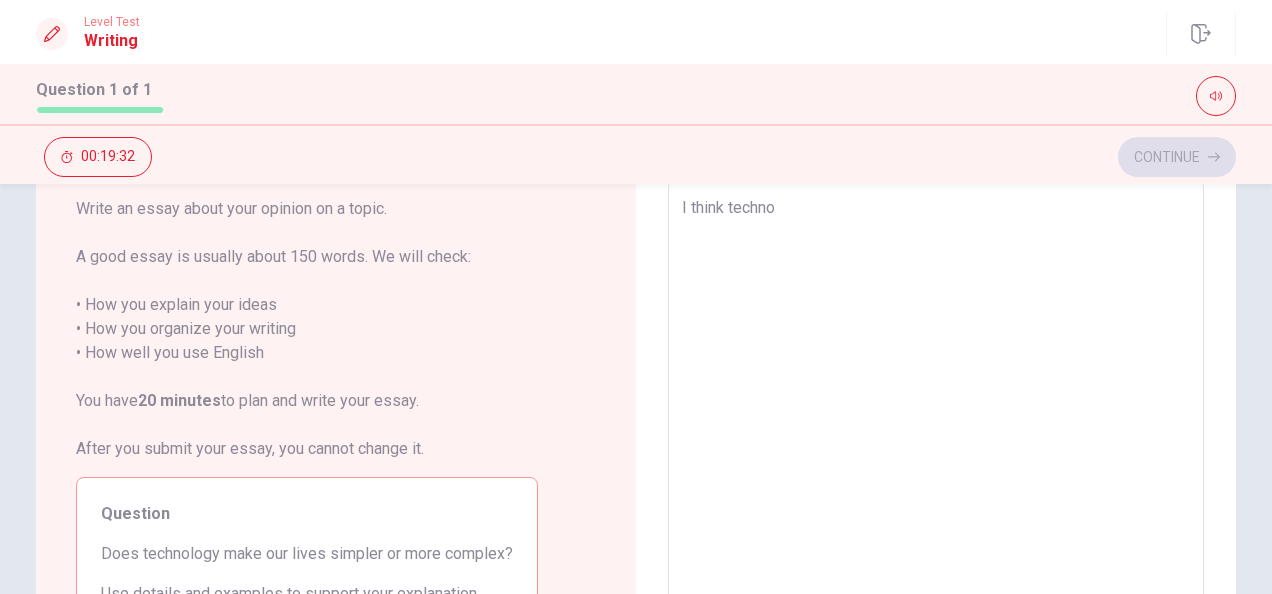type on "x" 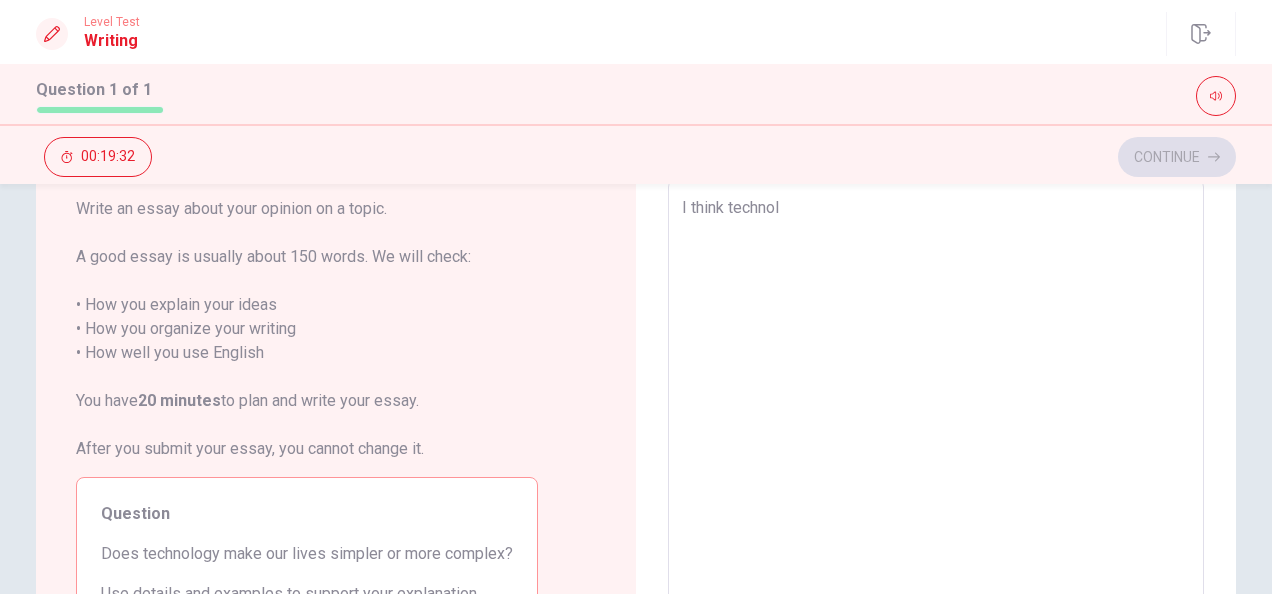 type on "x" 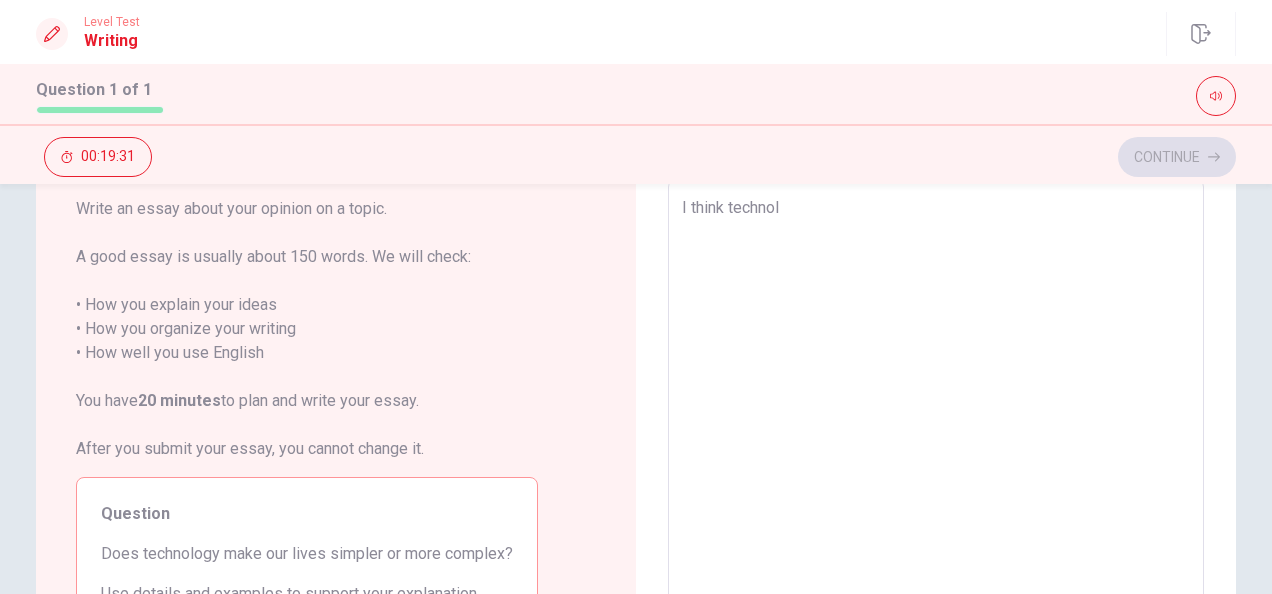 type on "I think technolo" 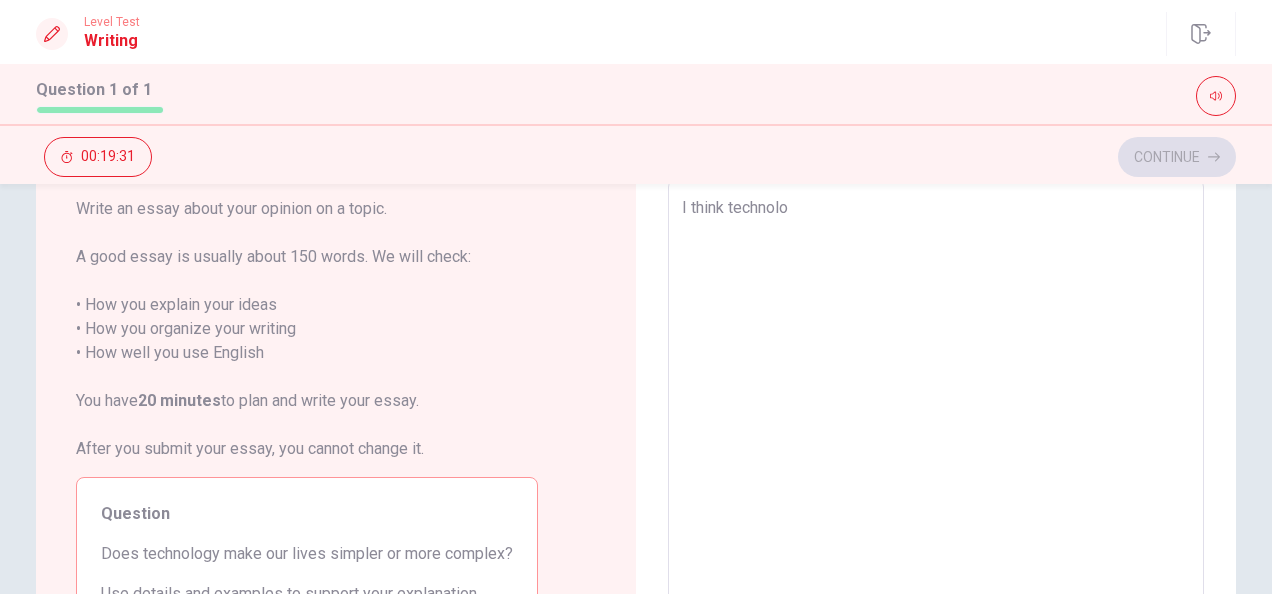 type on "x" 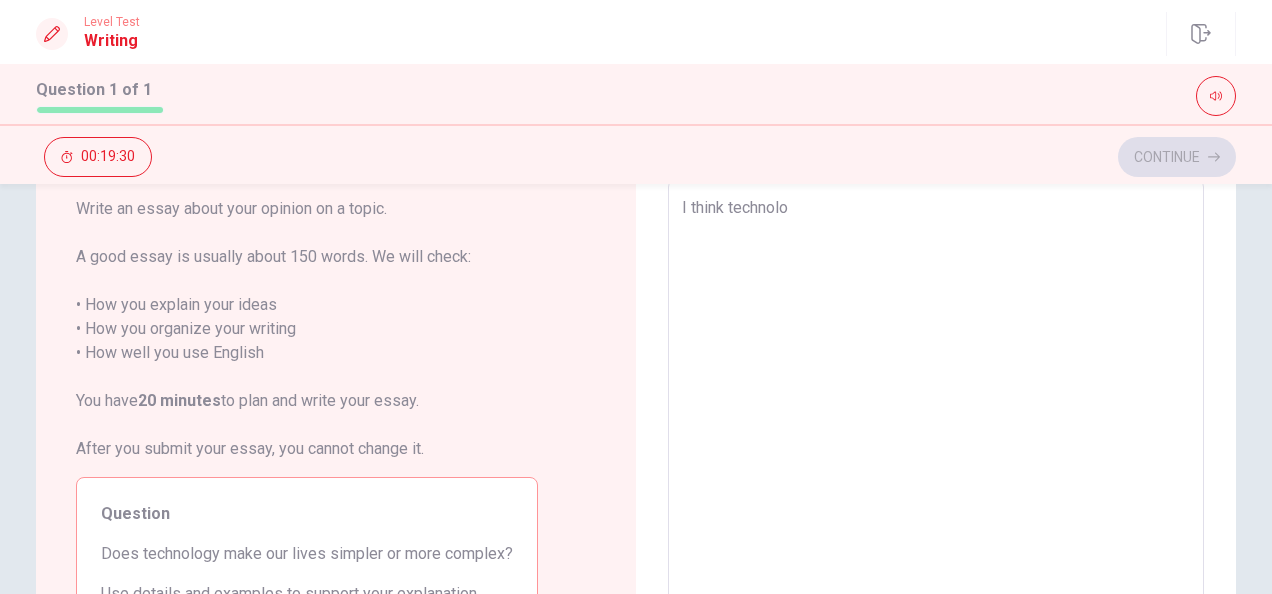 type on "I think technolog" 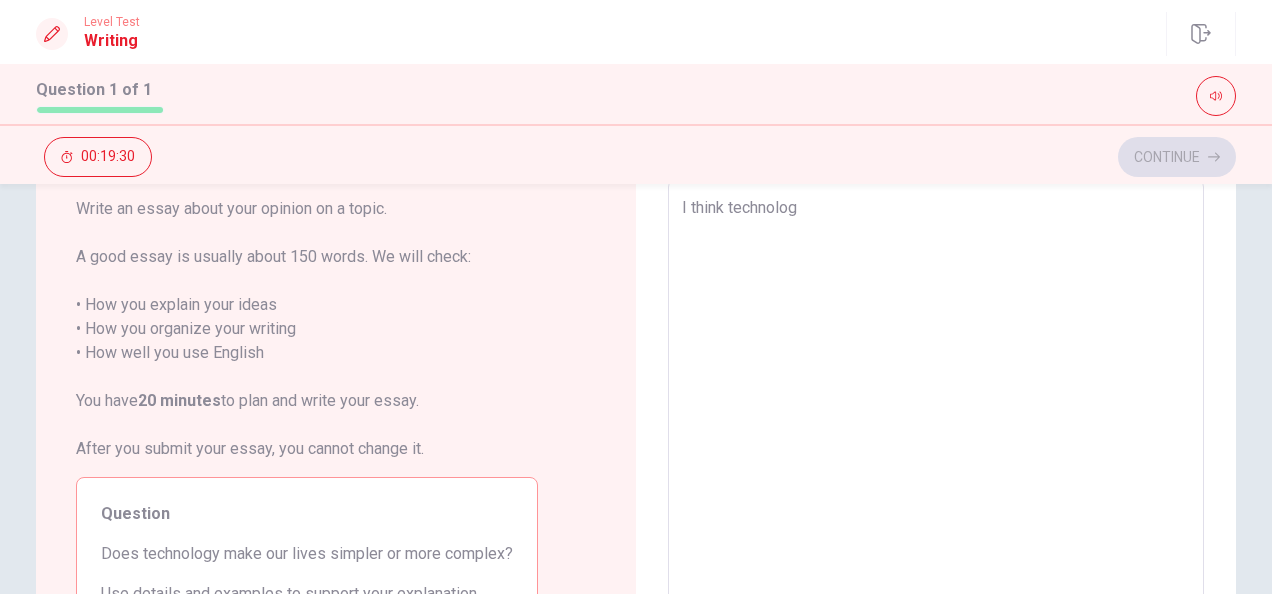 type on "x" 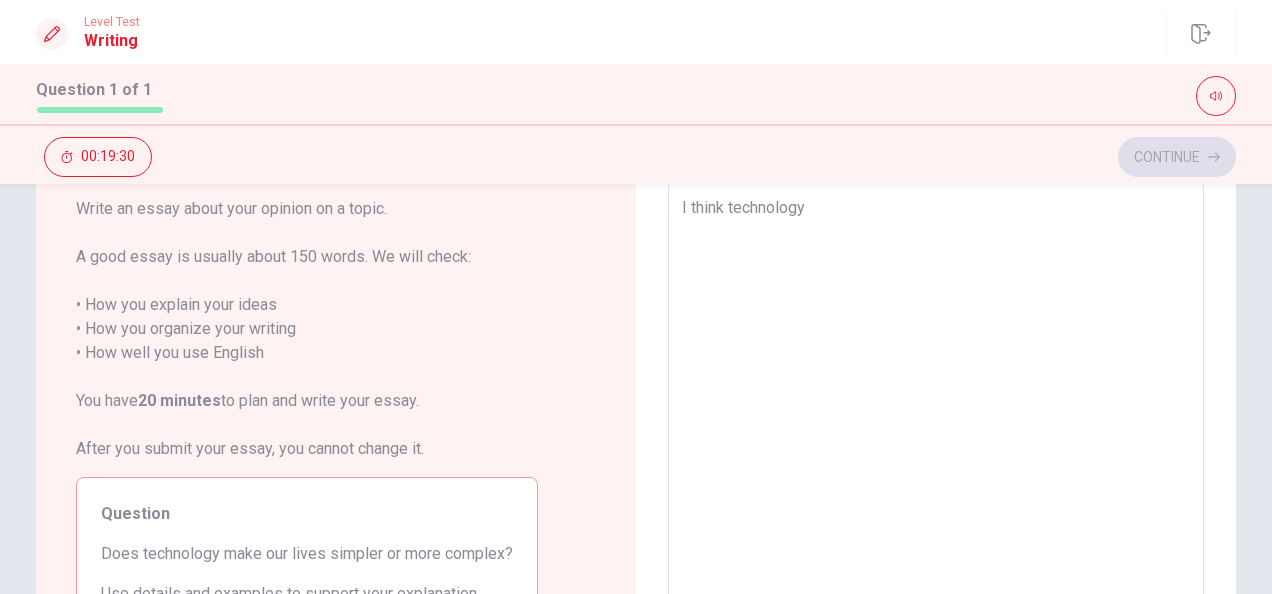 type on "x" 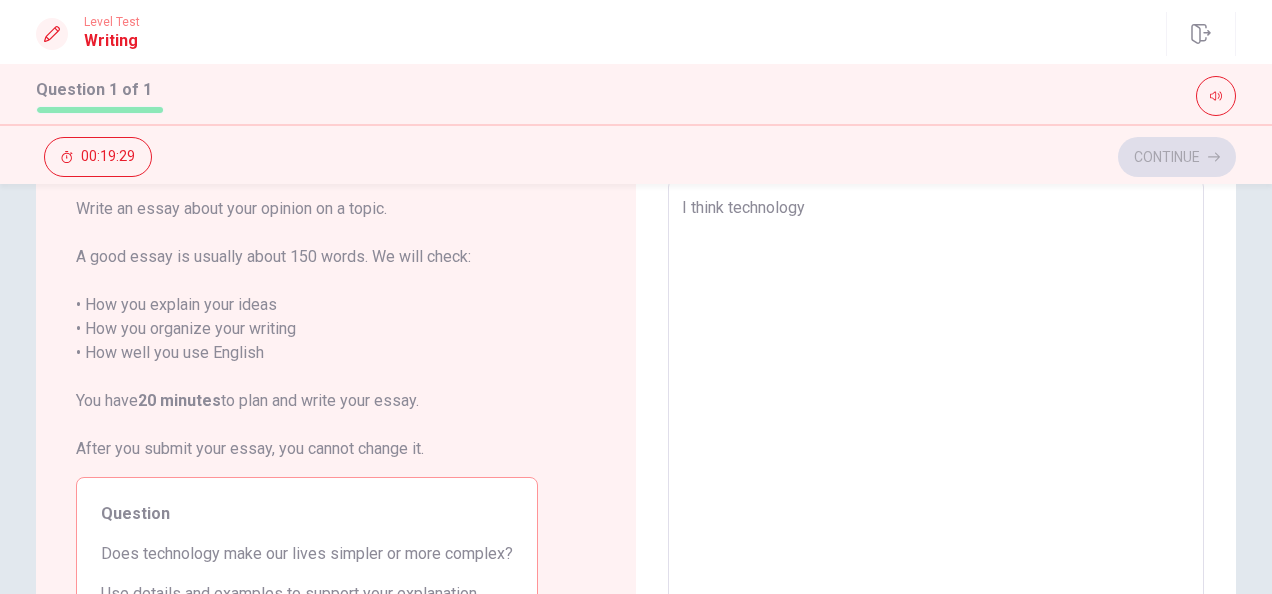 type on "I think technology m" 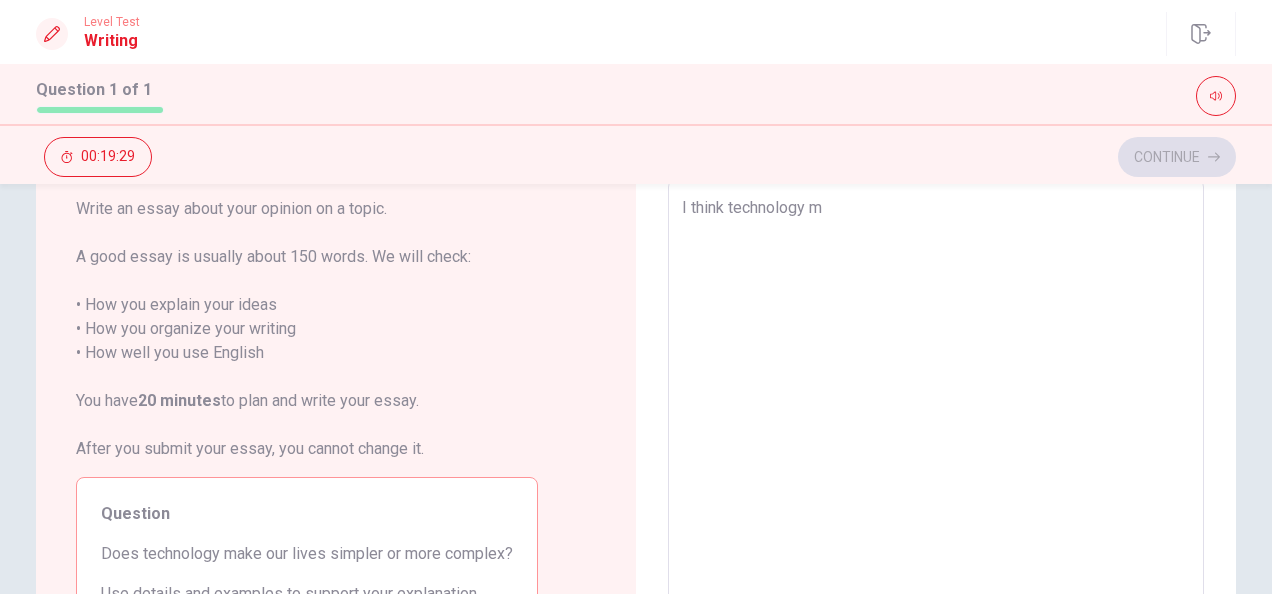 type on "x" 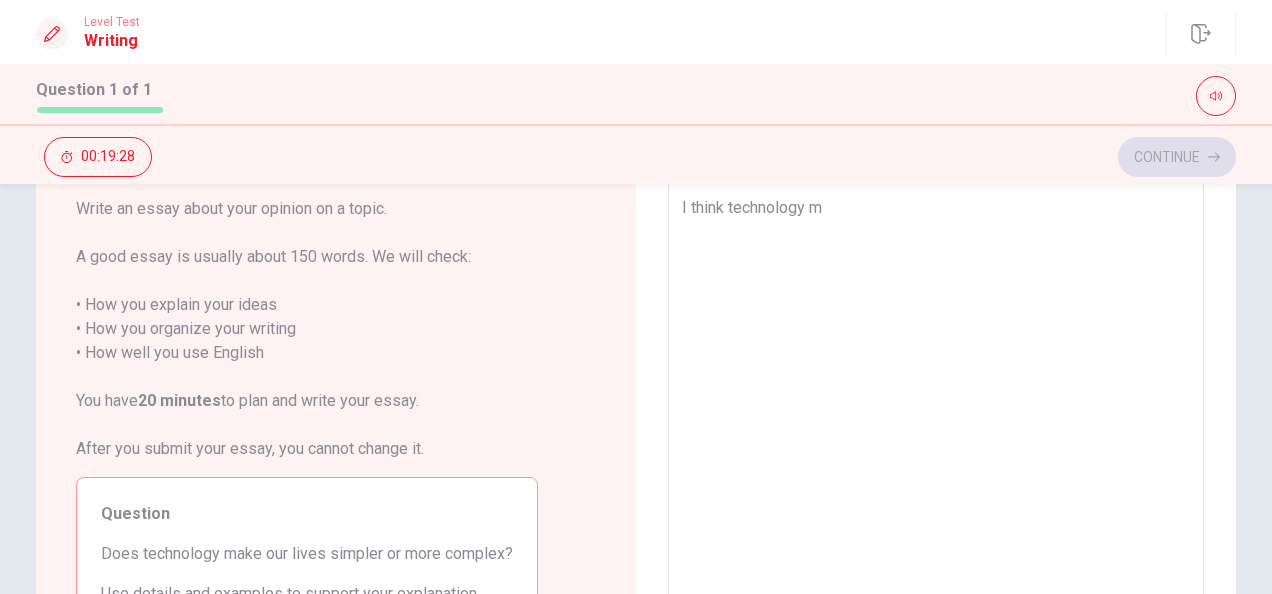 type on "I think technology mk" 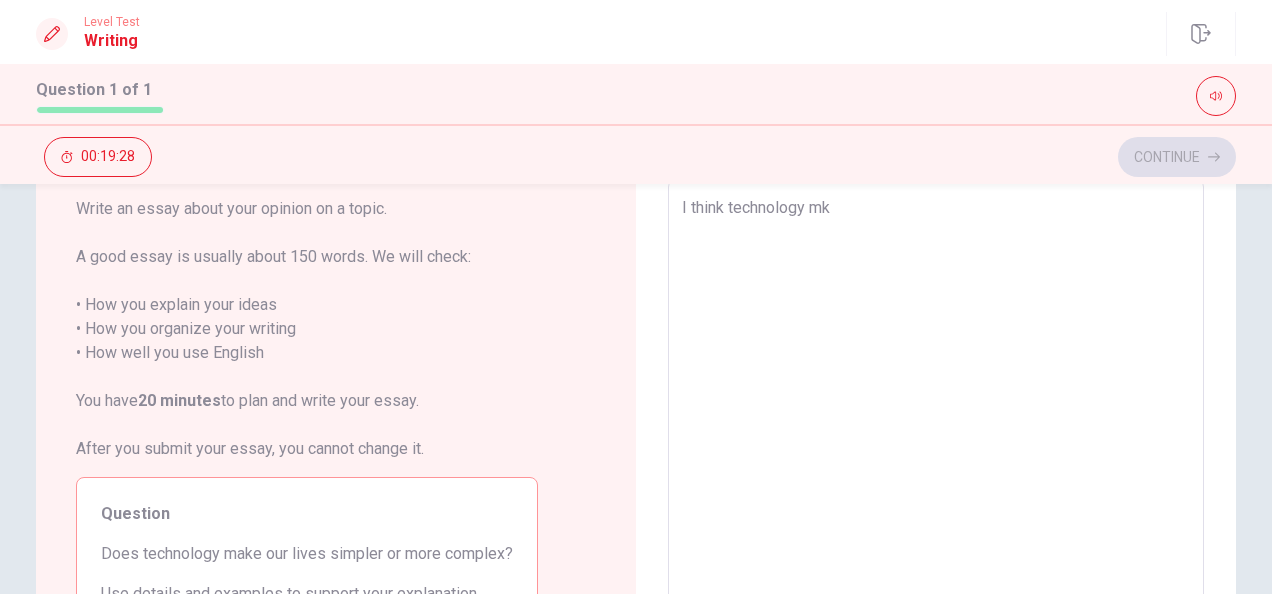 type on "x" 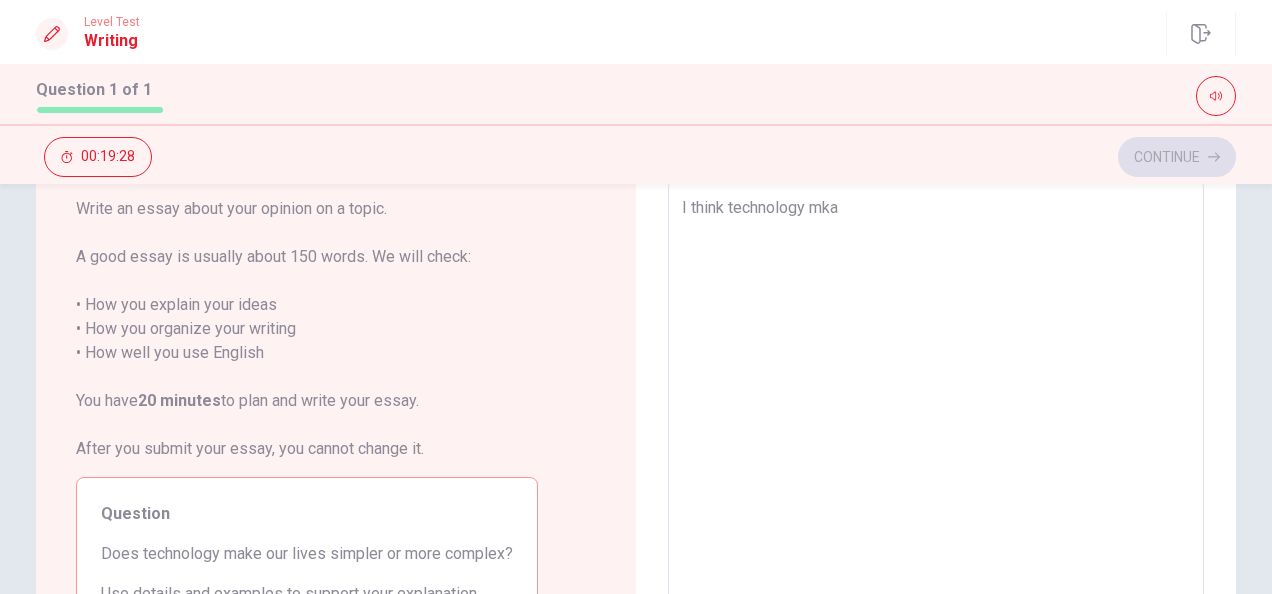 type on "x" 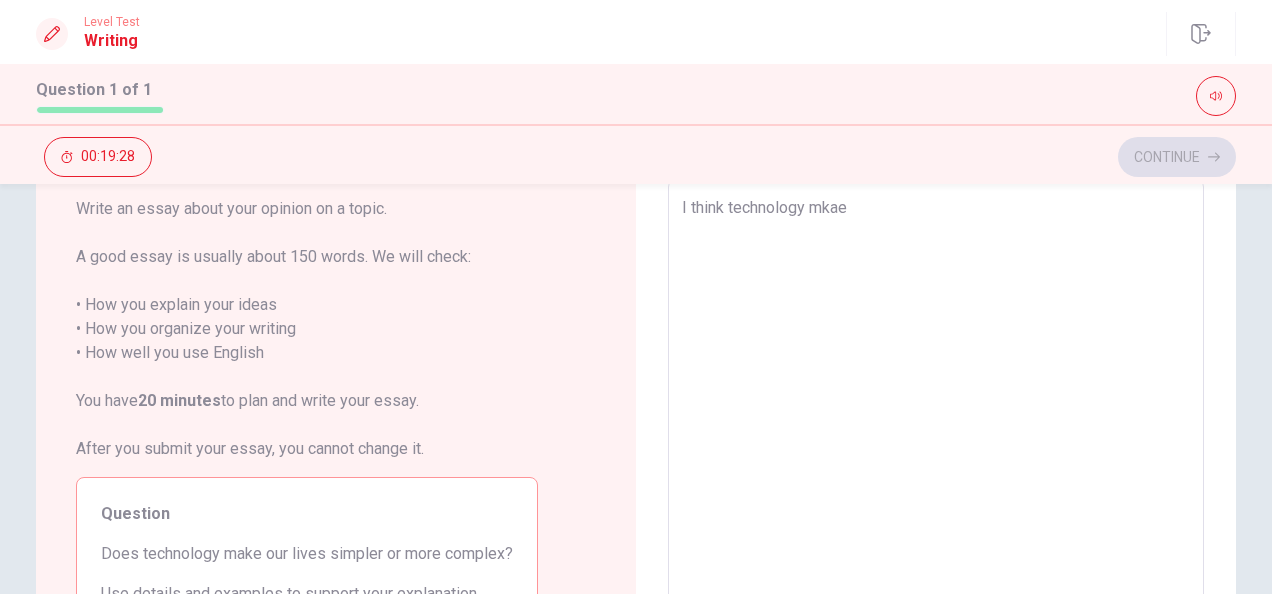 type on "x" 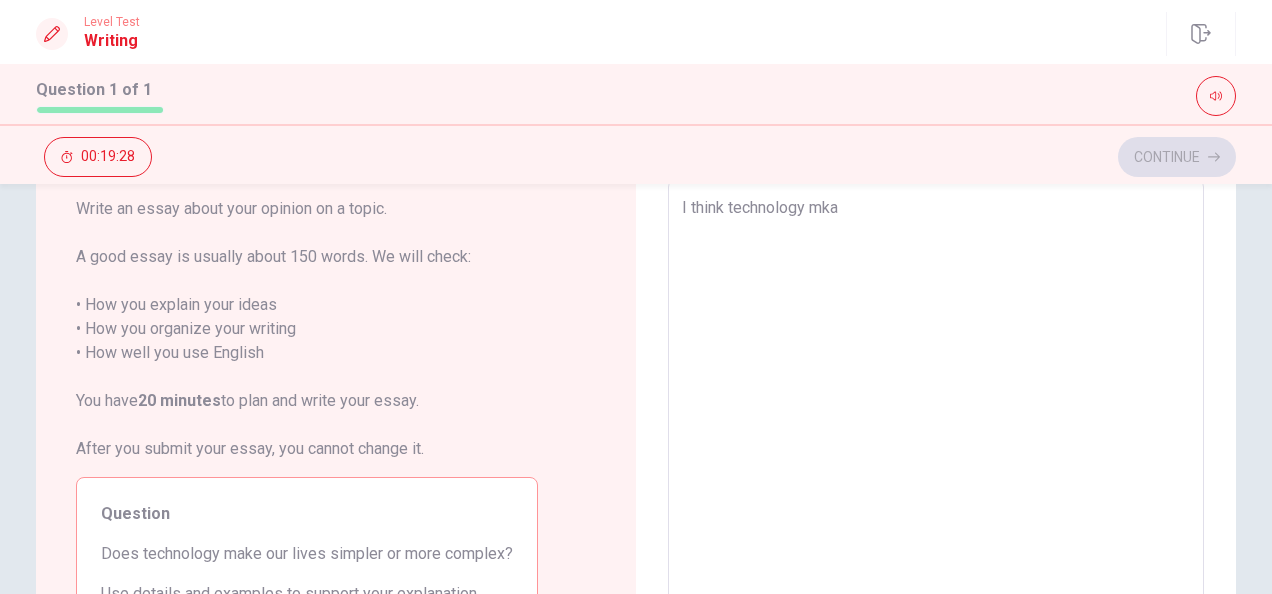 type on "x" 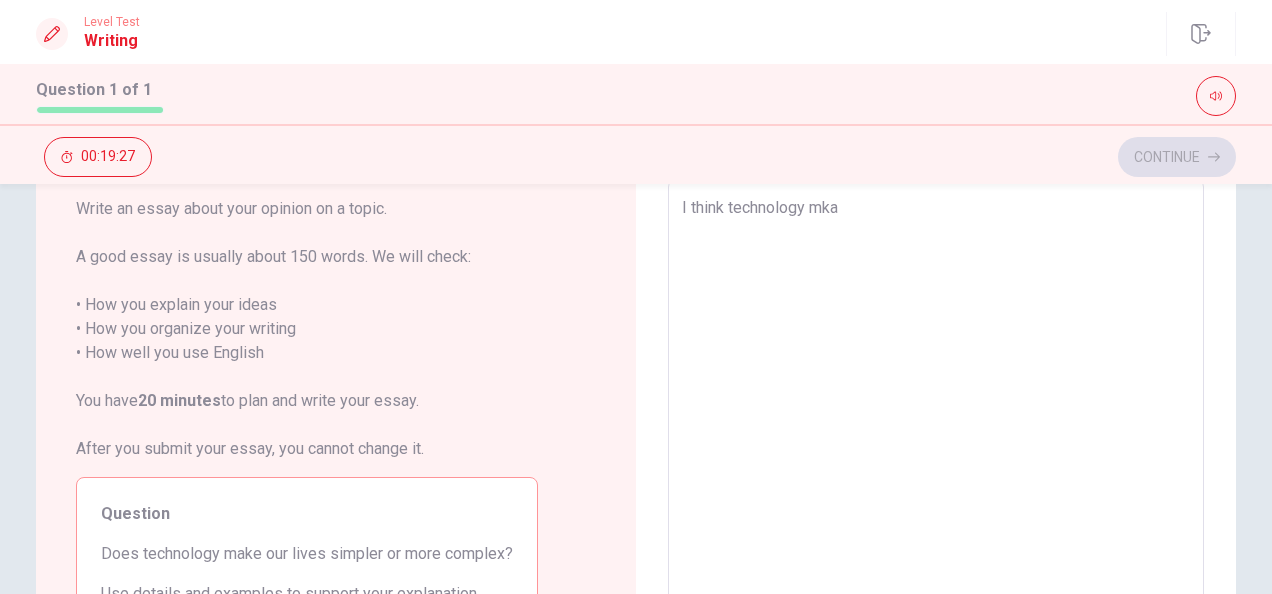 type on "I think technology mk" 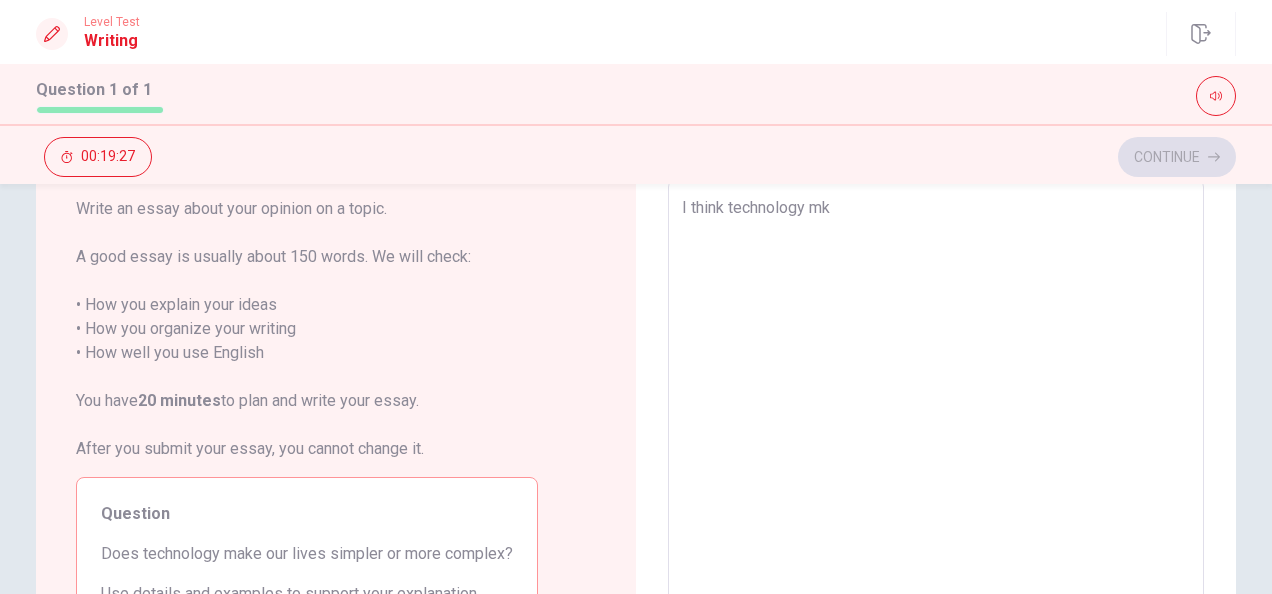 type on "x" 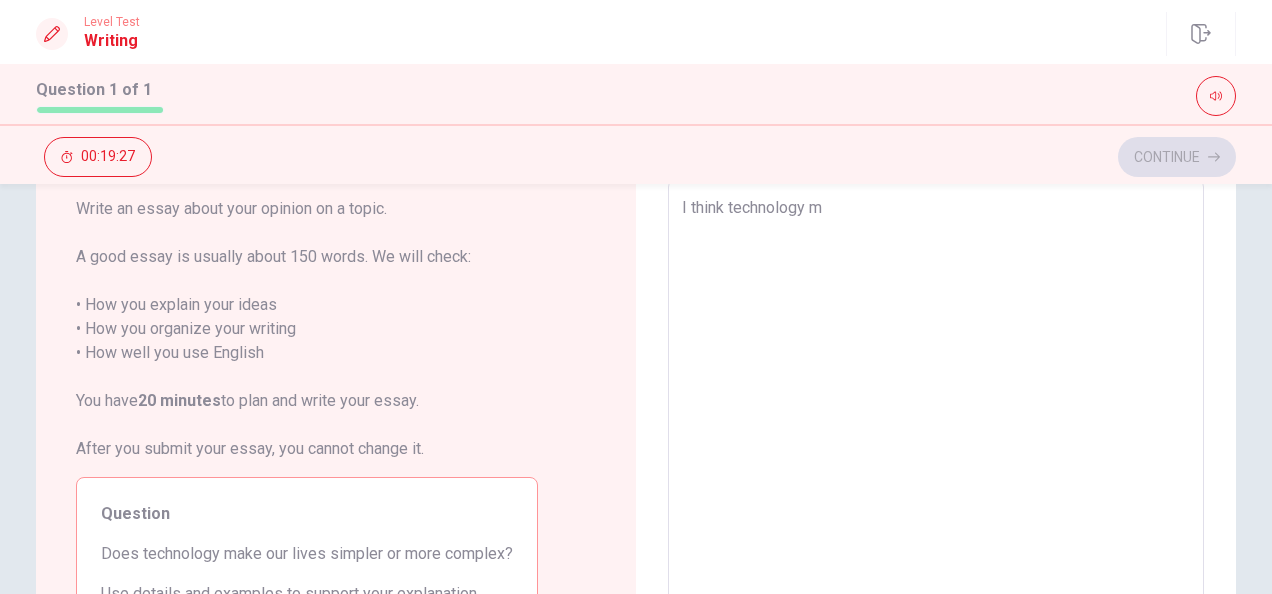type on "x" 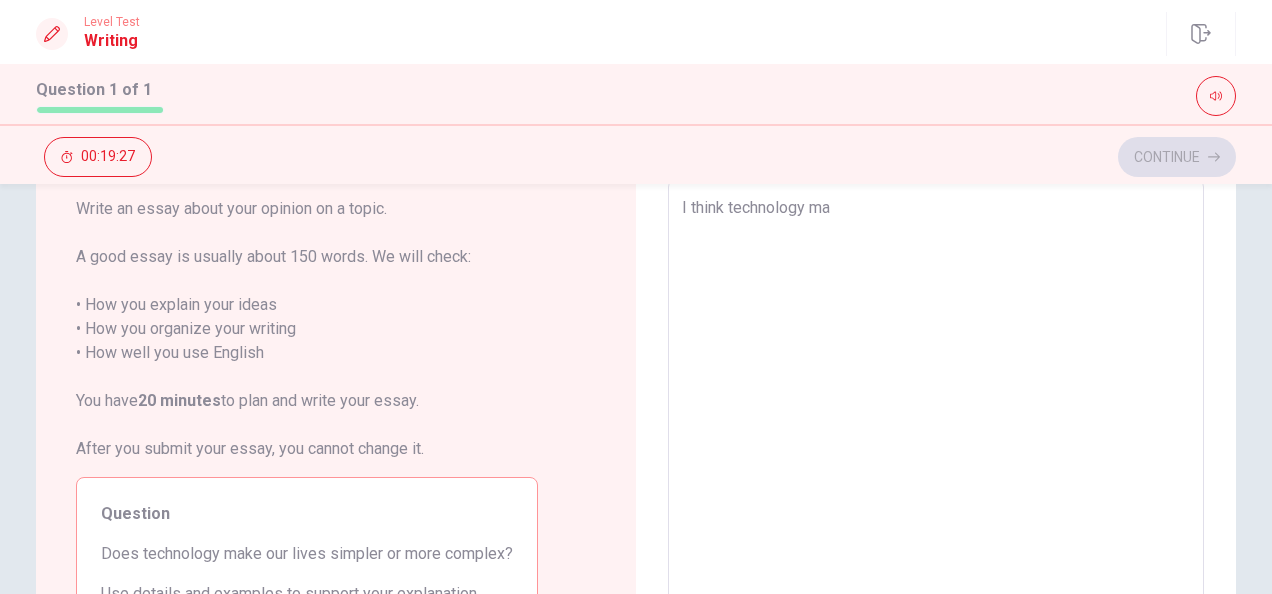 type on "x" 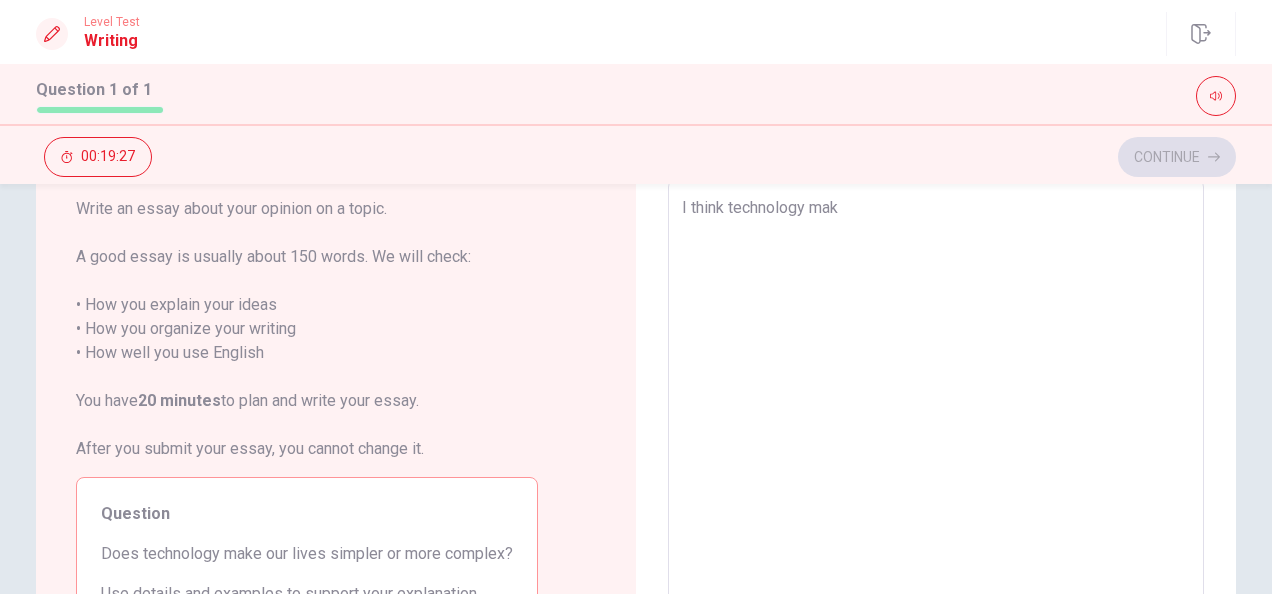 type on "x" 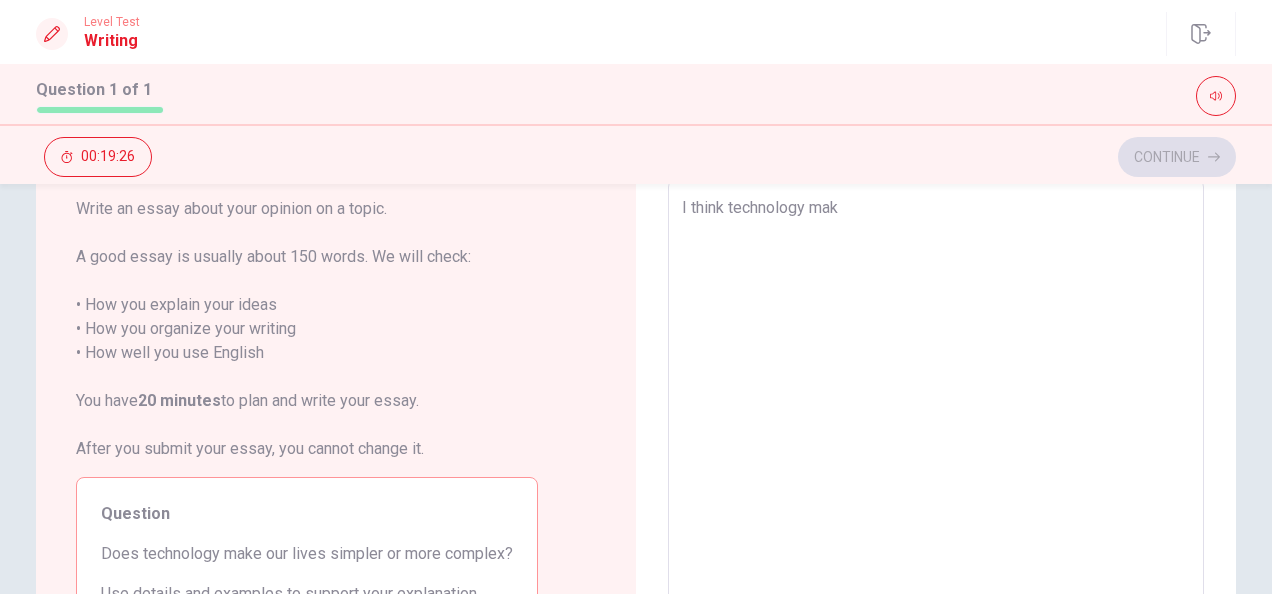 type on "I think technology make" 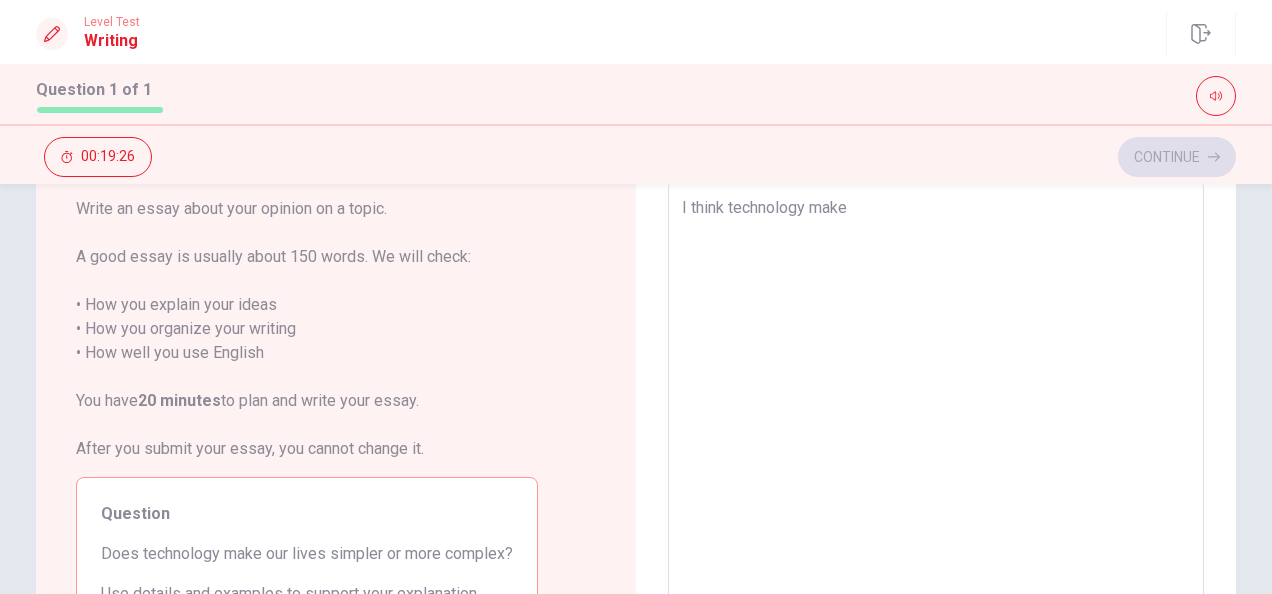 type on "x" 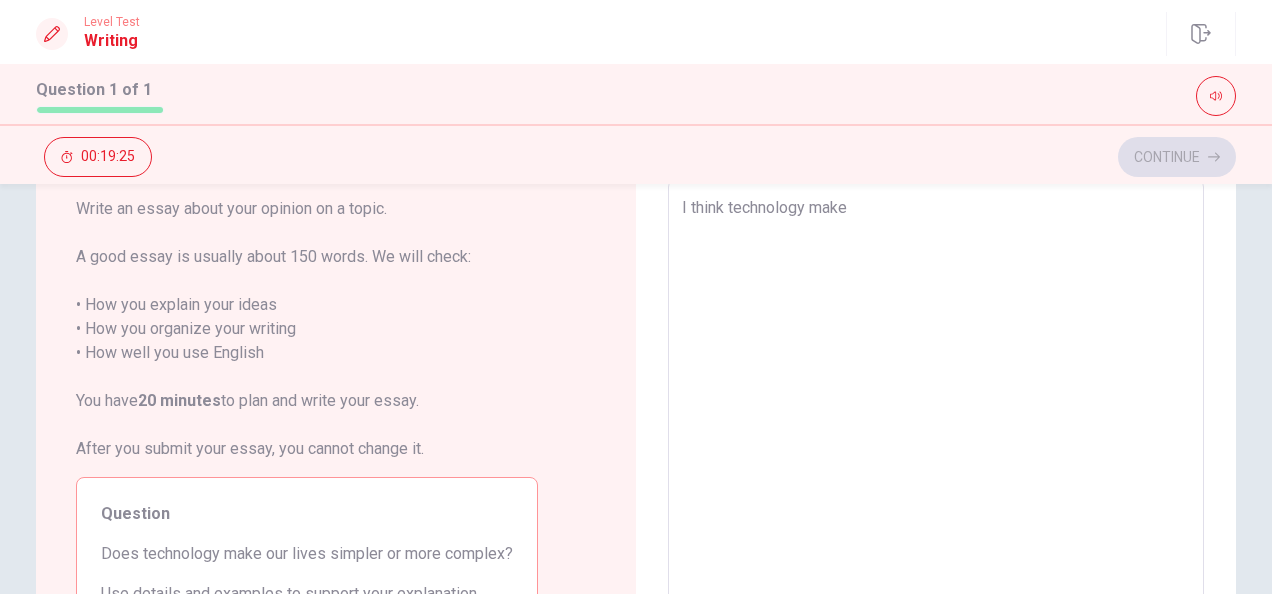 type on "I think technology make  o" 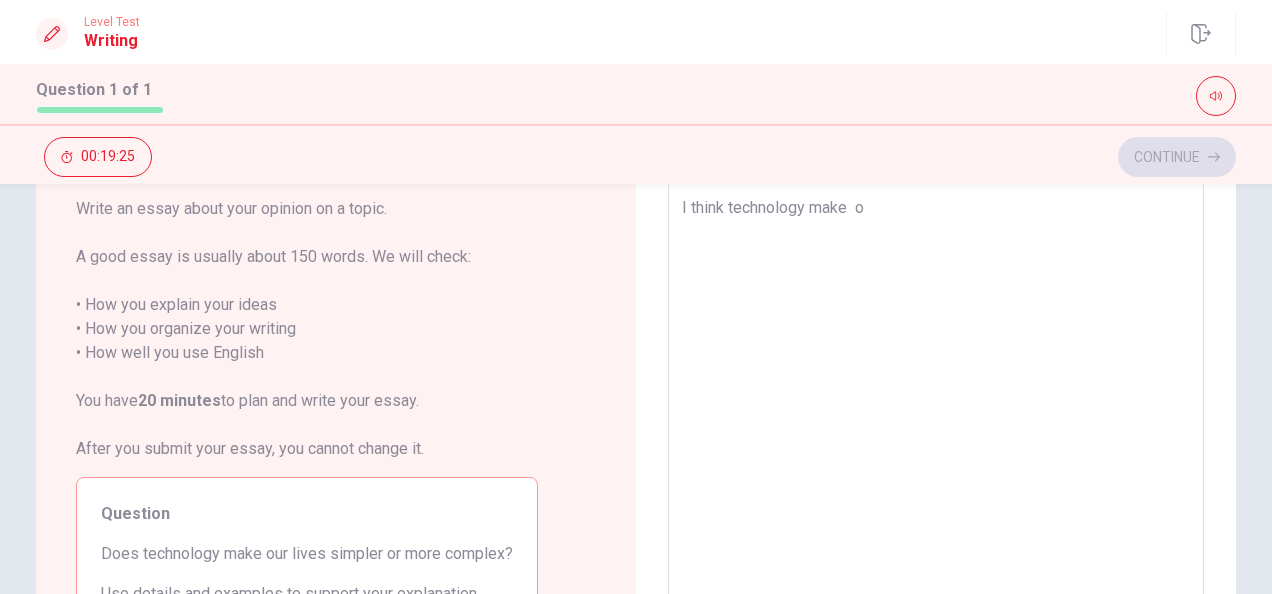 type on "x" 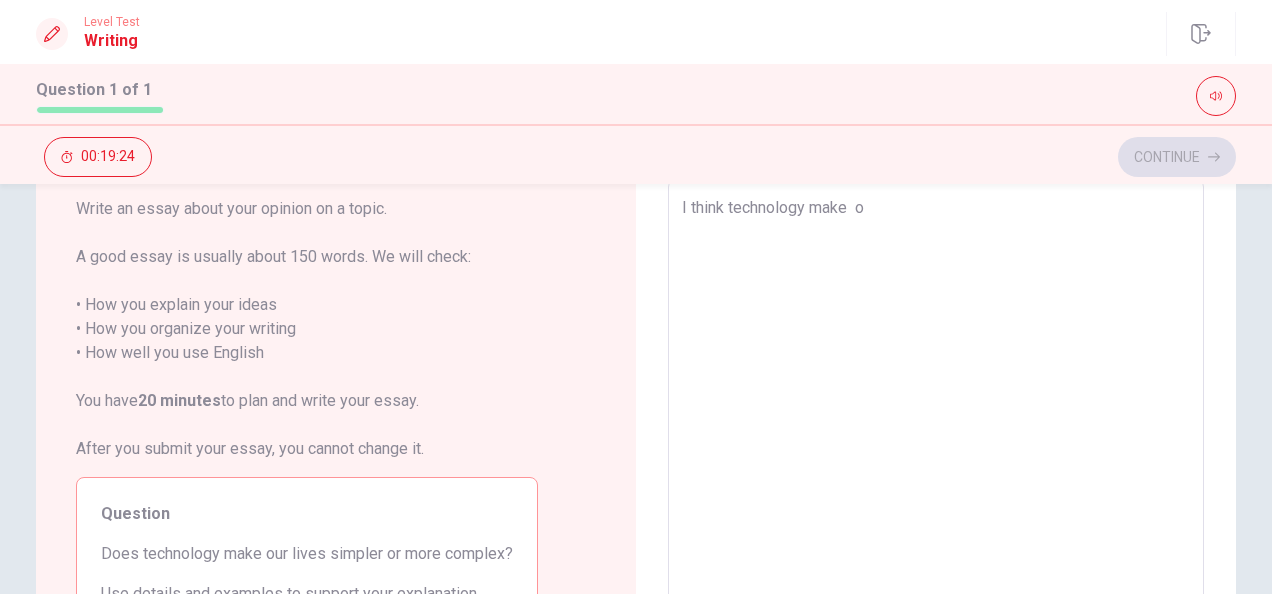 type on "I think technology make  ou" 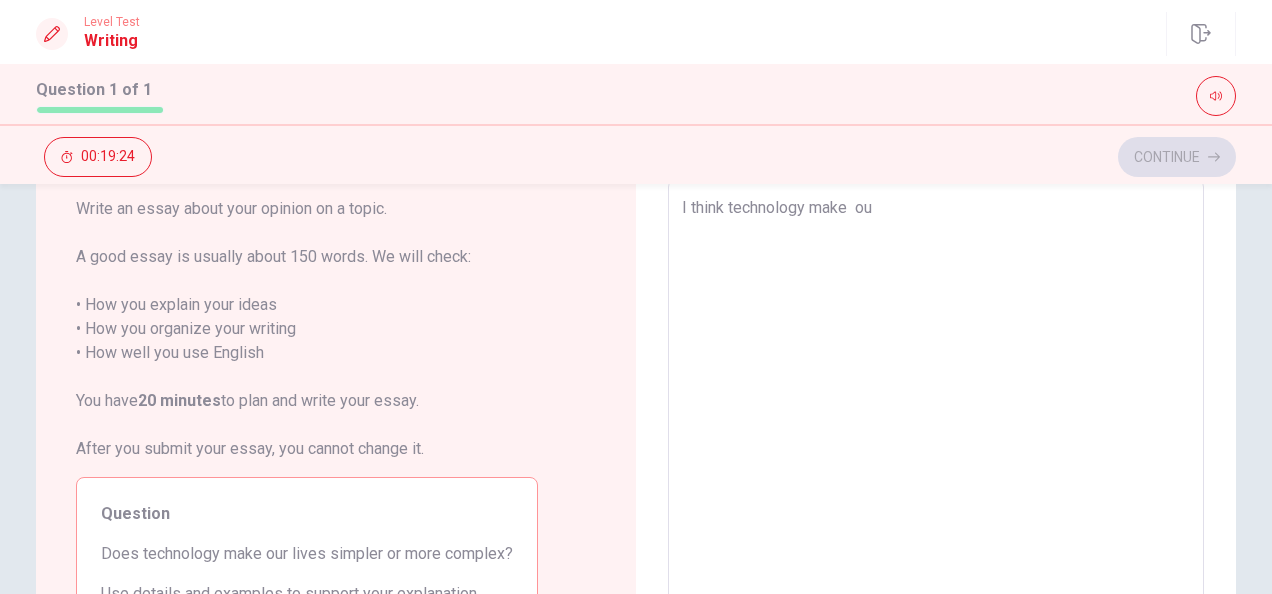 type on "x" 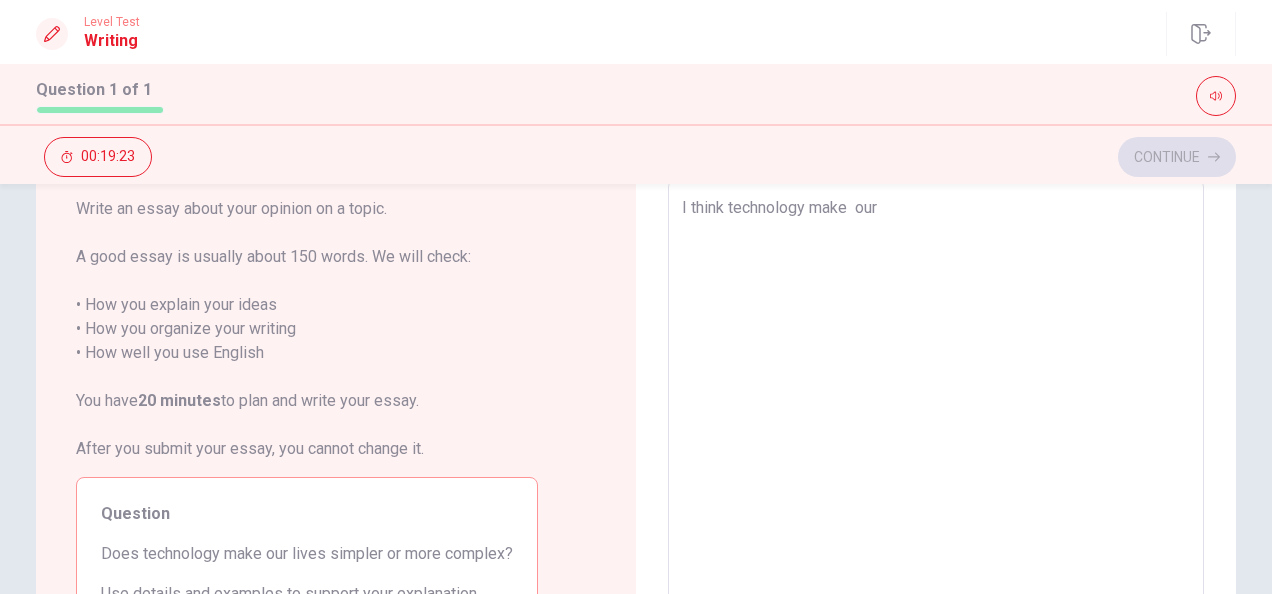 type on "x" 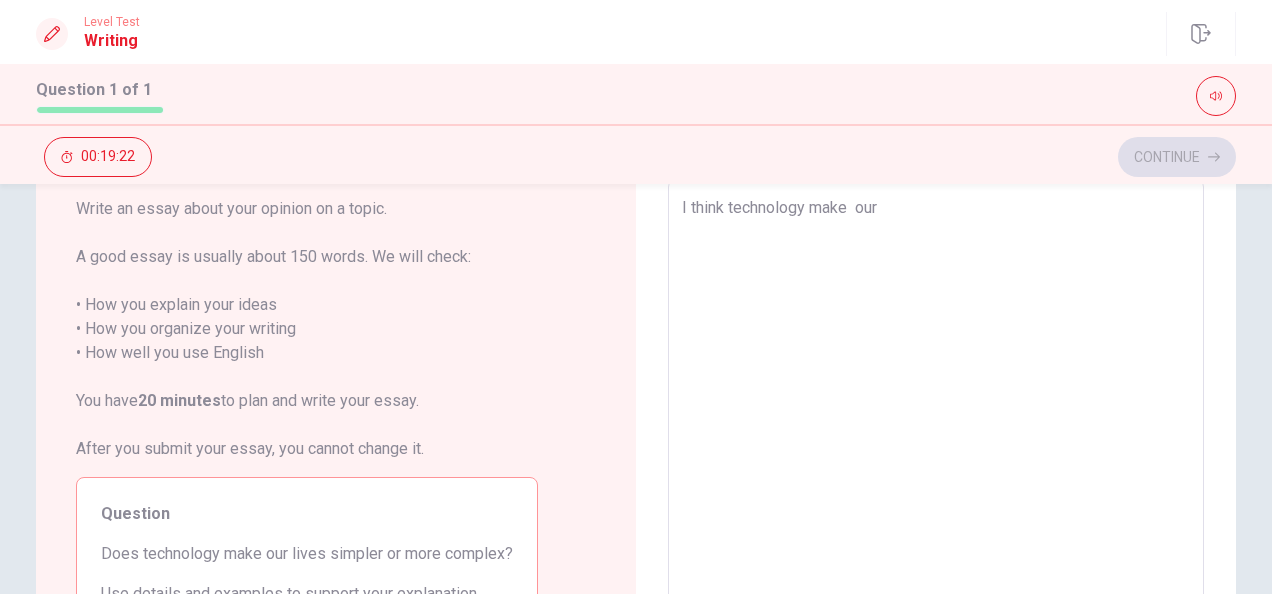 type on "I think technology make  our" 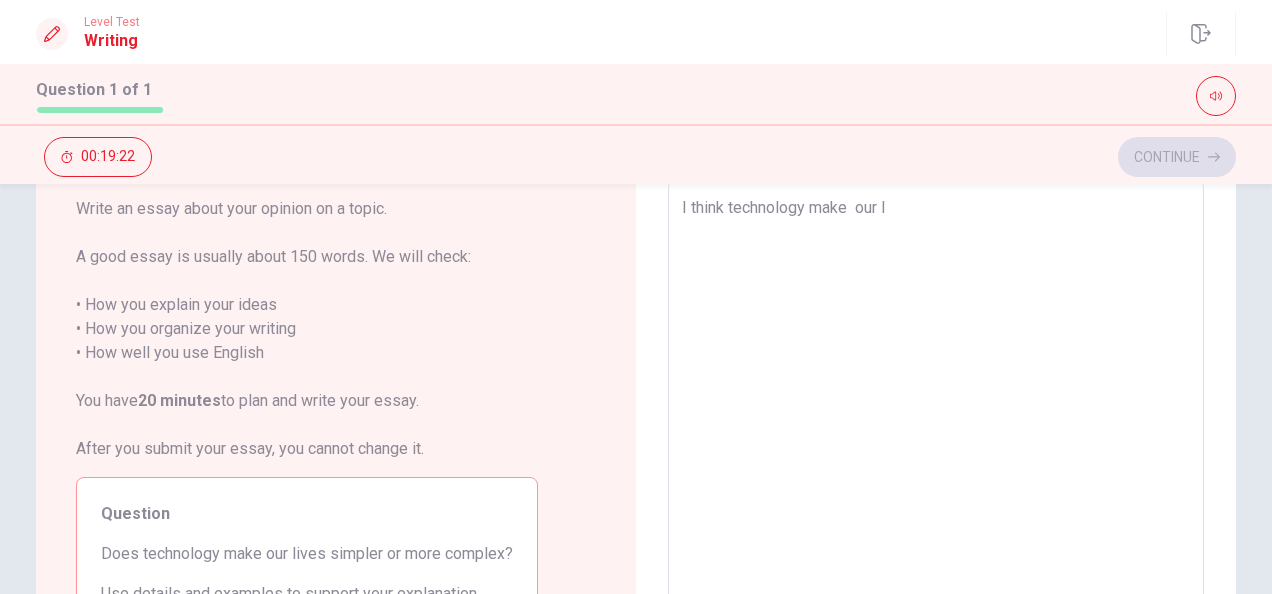 type on "x" 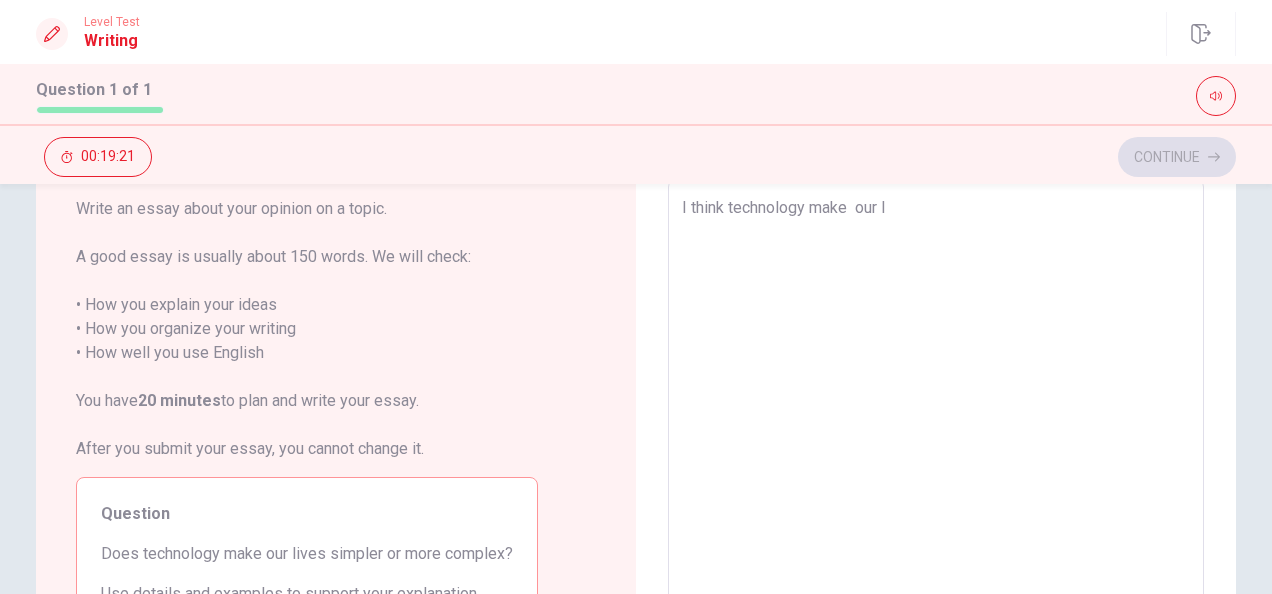 type on "I think technology make  our li" 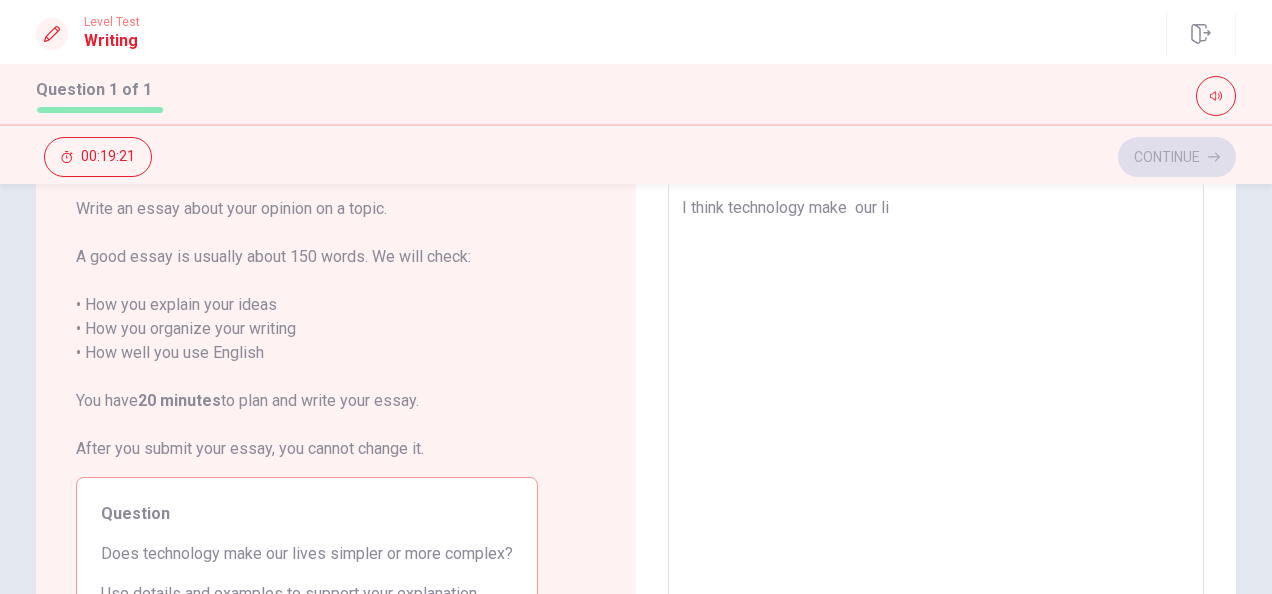 type on "x" 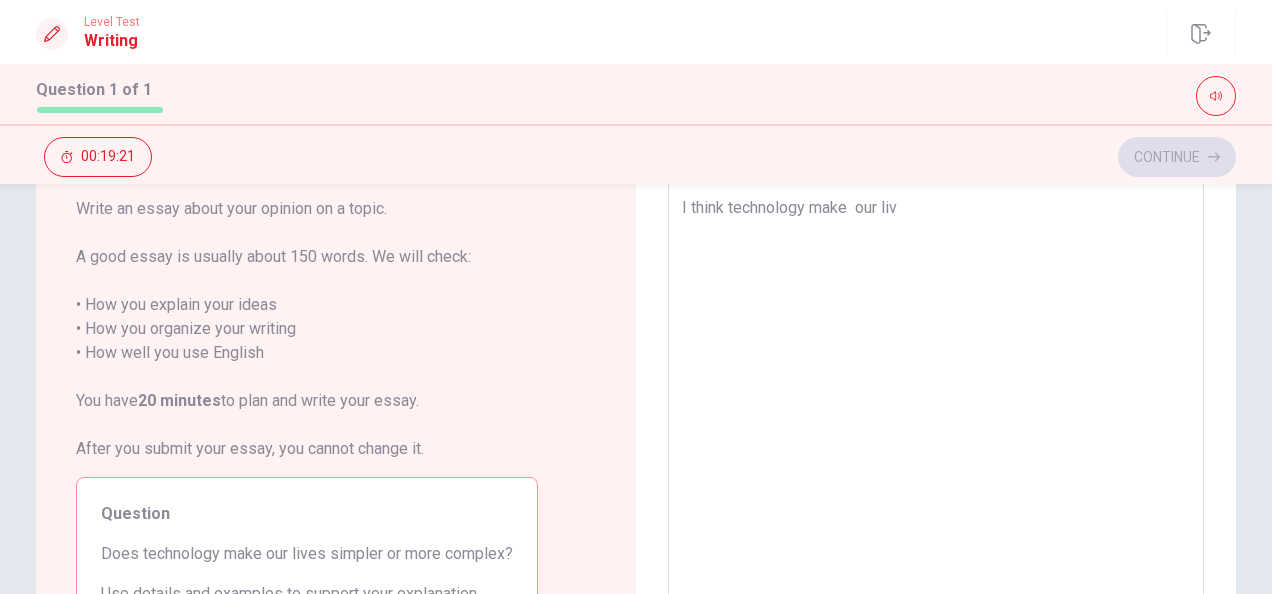 type on "x" 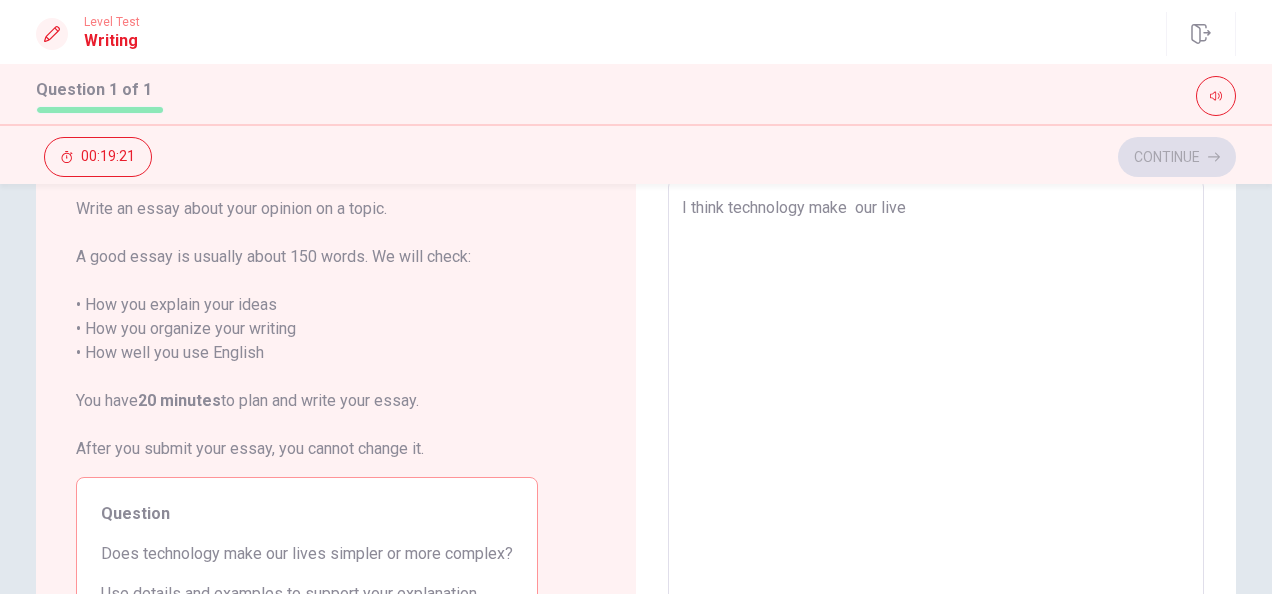 type on "x" 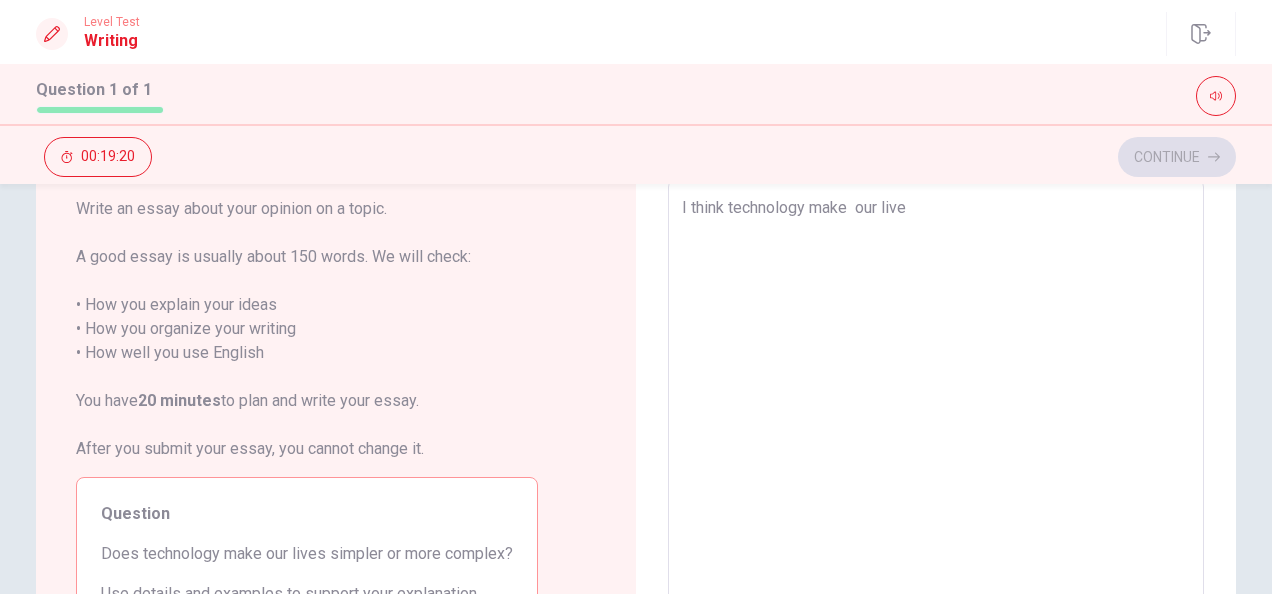 type on "I think technology make  our lives" 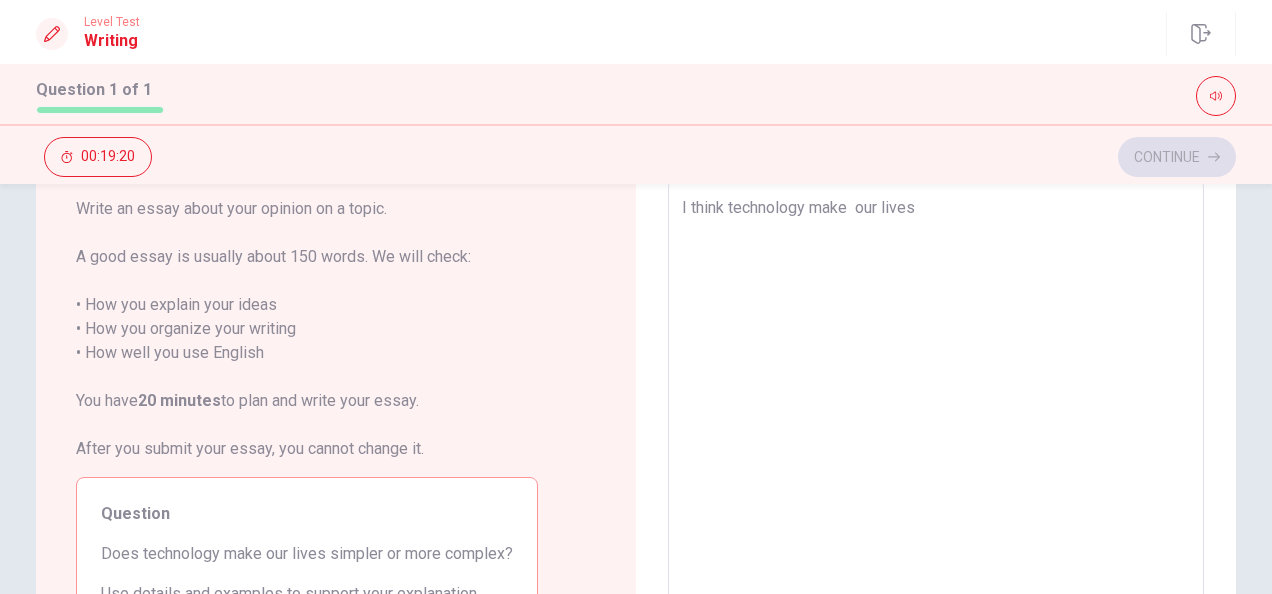 type on "x" 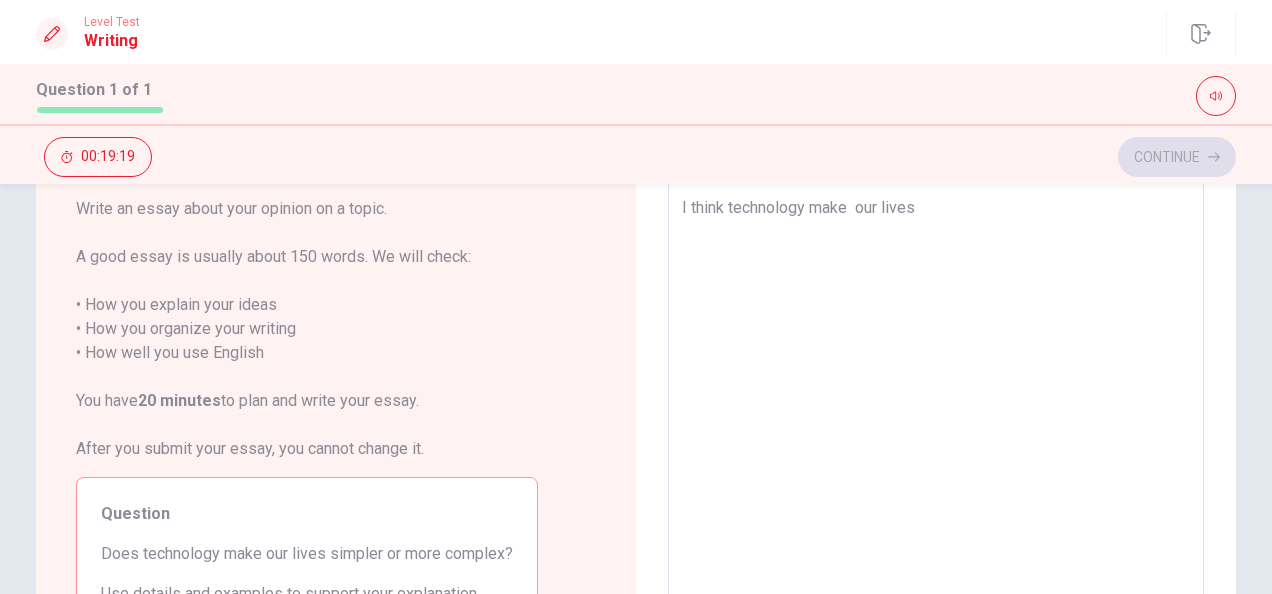type on "I think technology make  our lives" 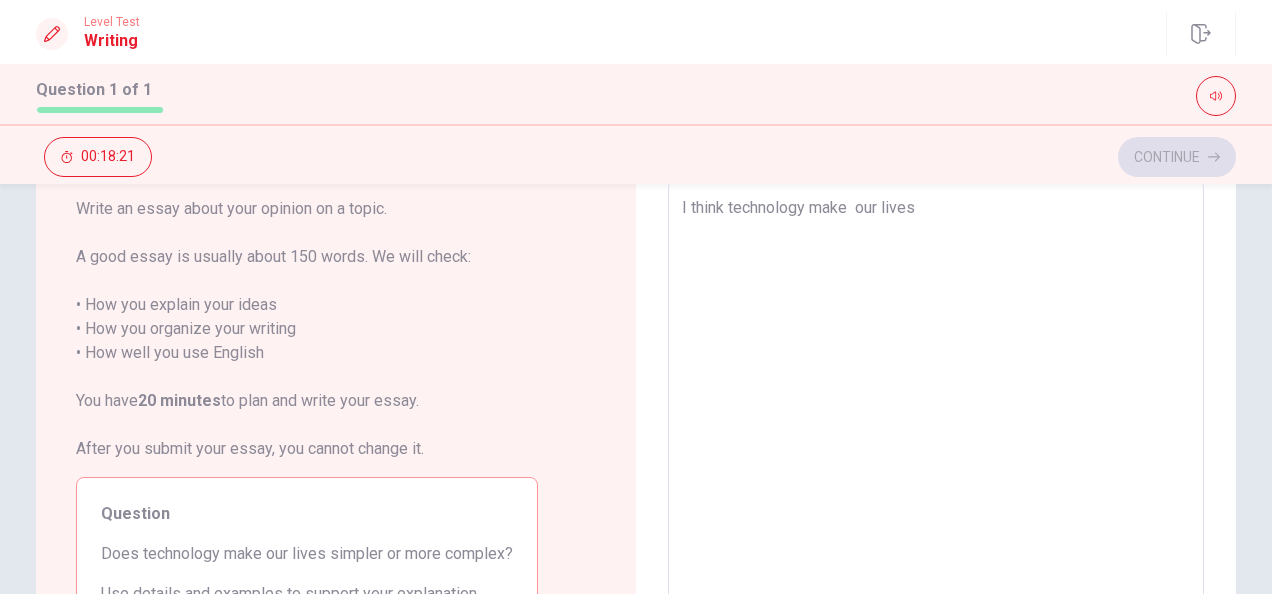 type on "x" 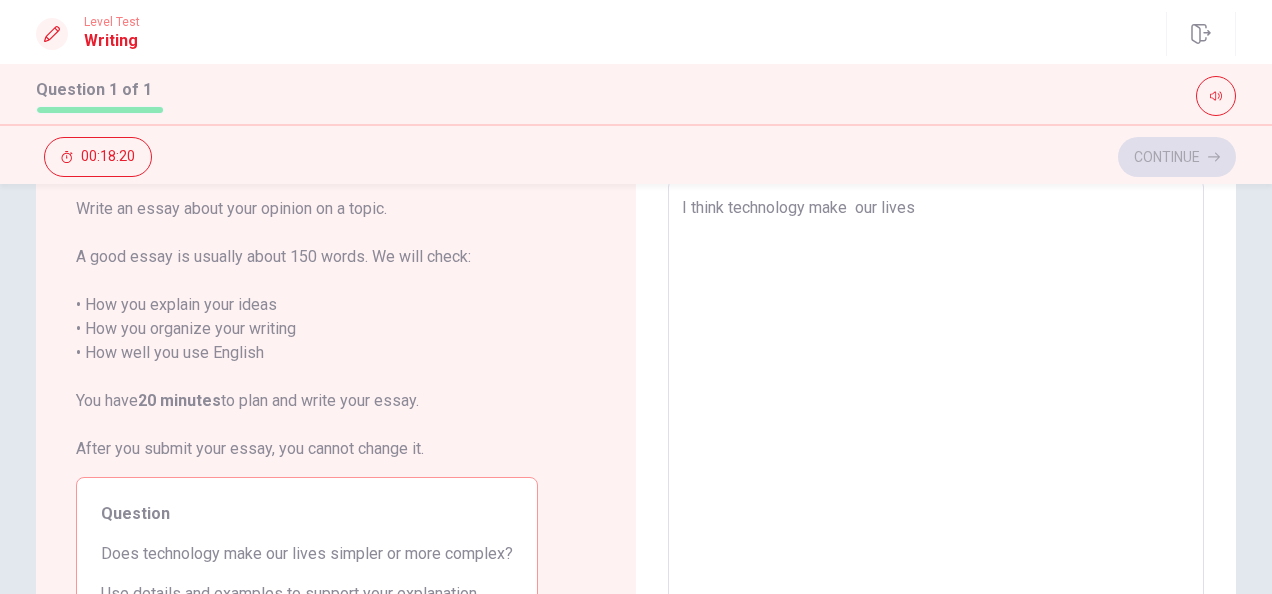 type on "I think technology make  our lives s" 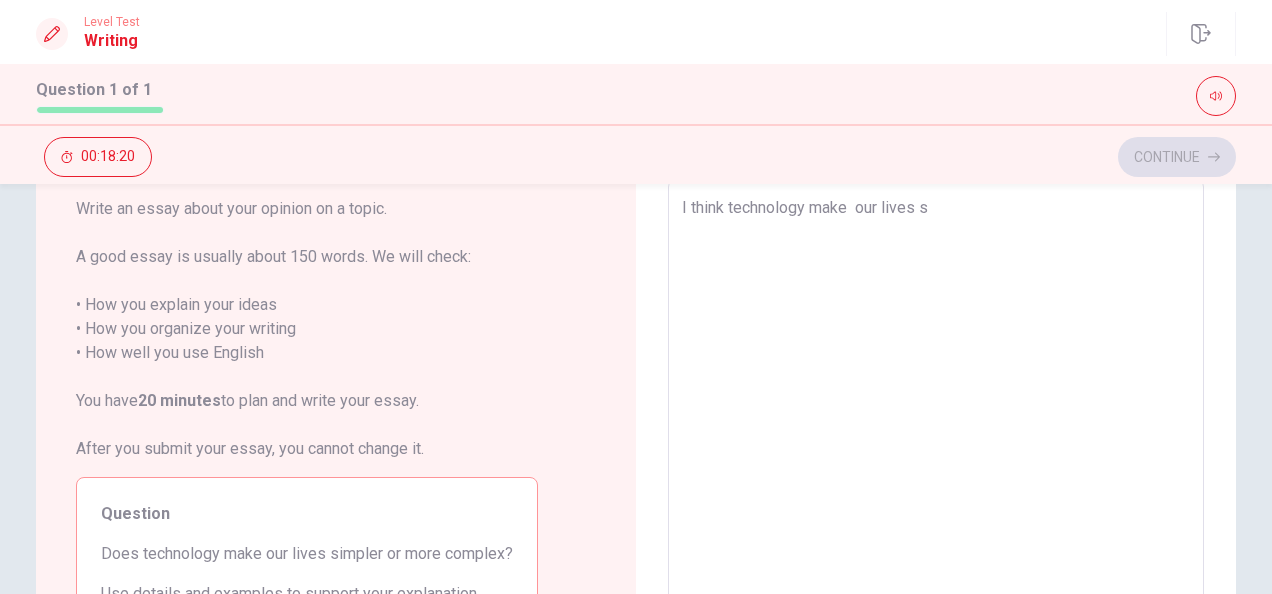 type on "x" 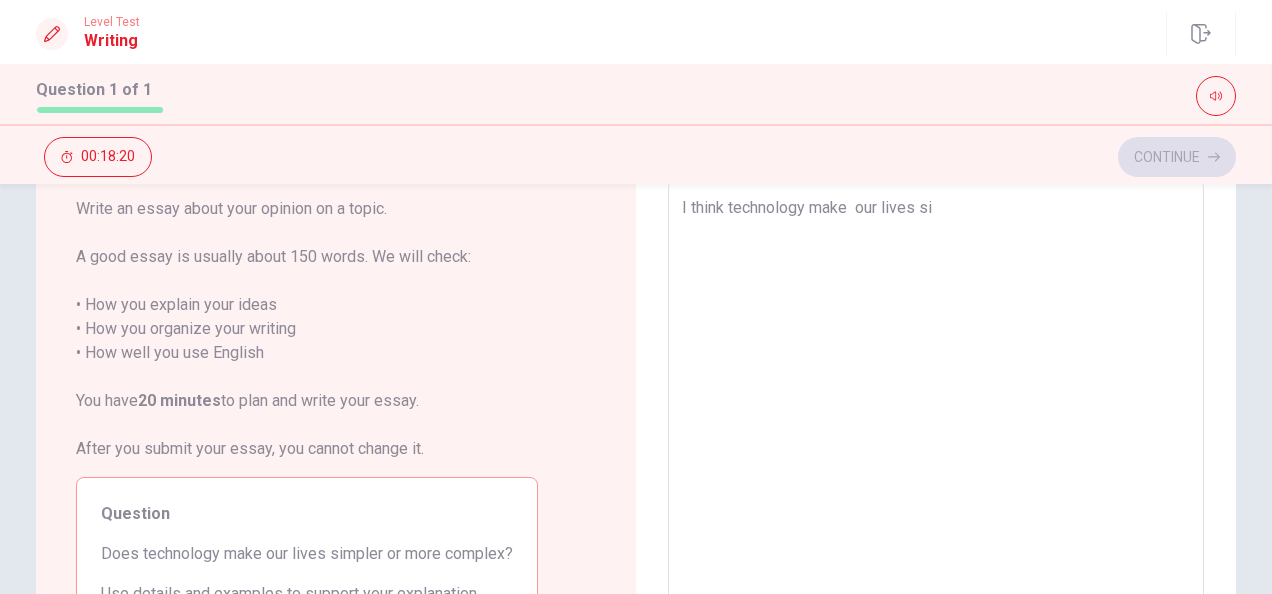 type on "x" 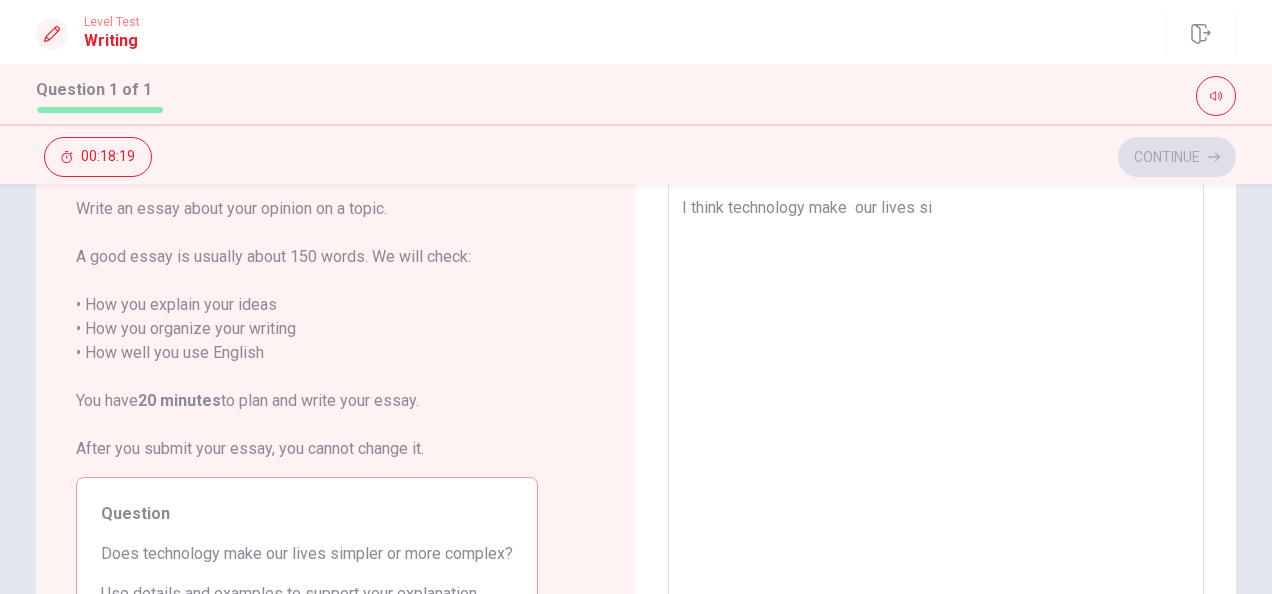 type on "I think technology make  our lives sim" 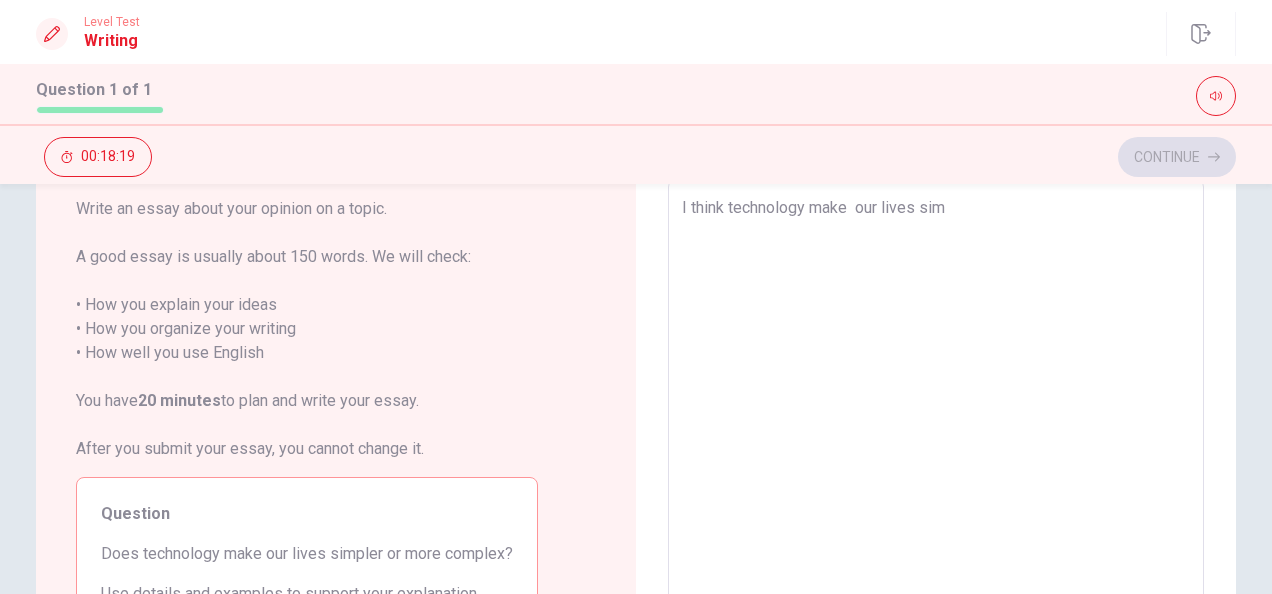type on "x" 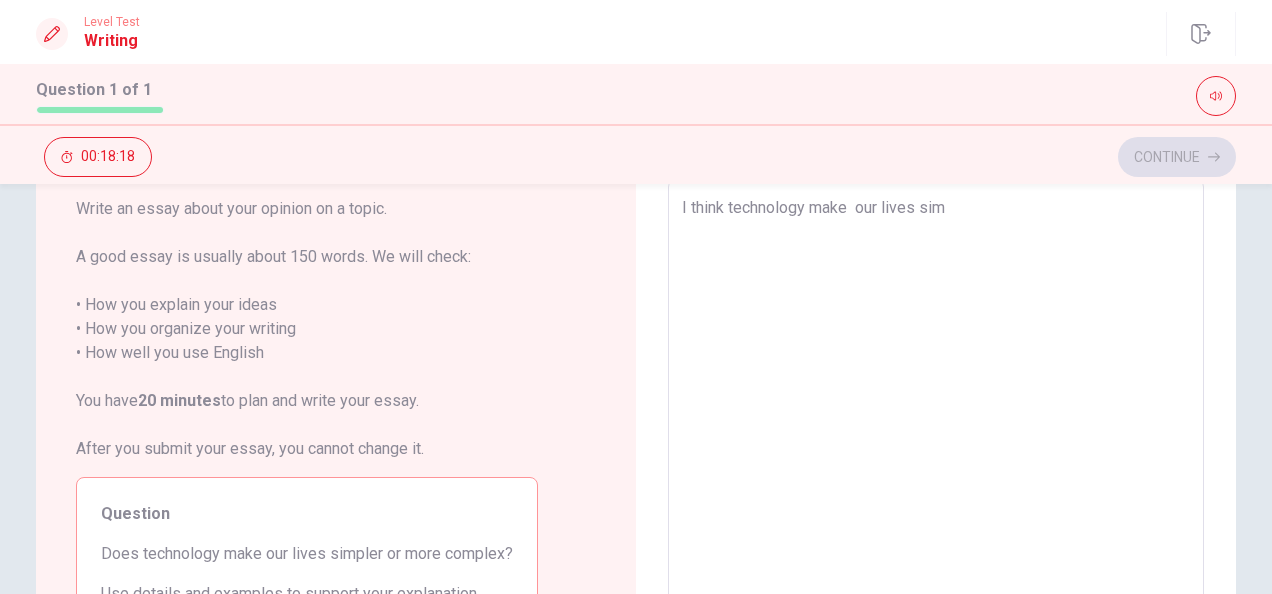 type on "I think technology make  our lives simp" 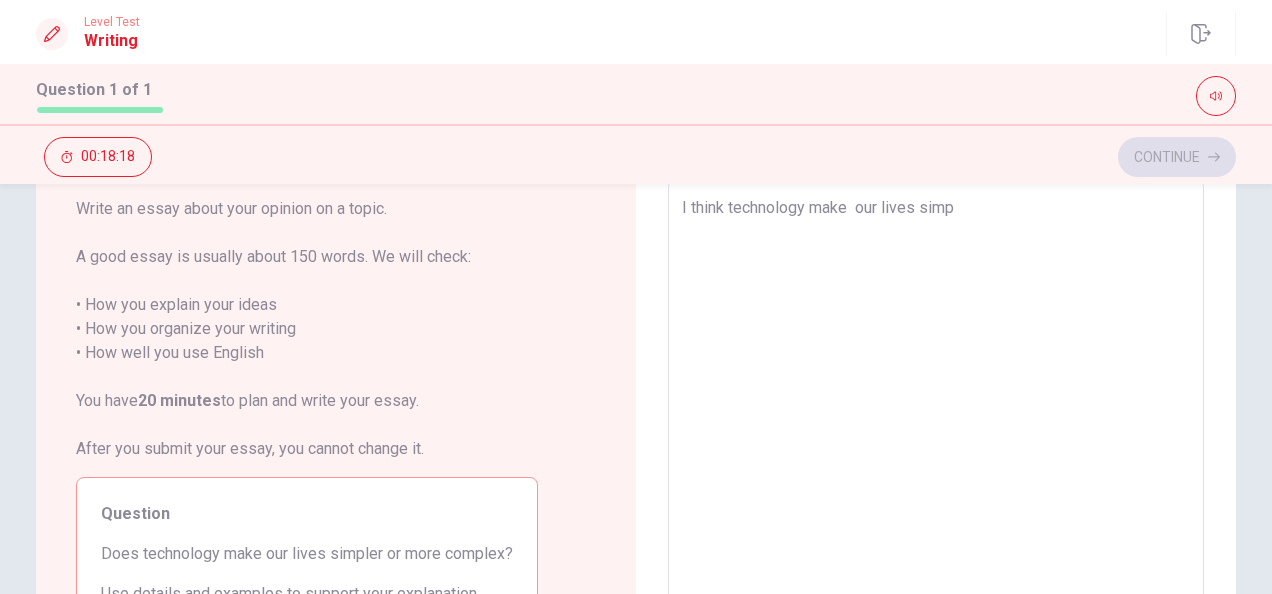type on "x" 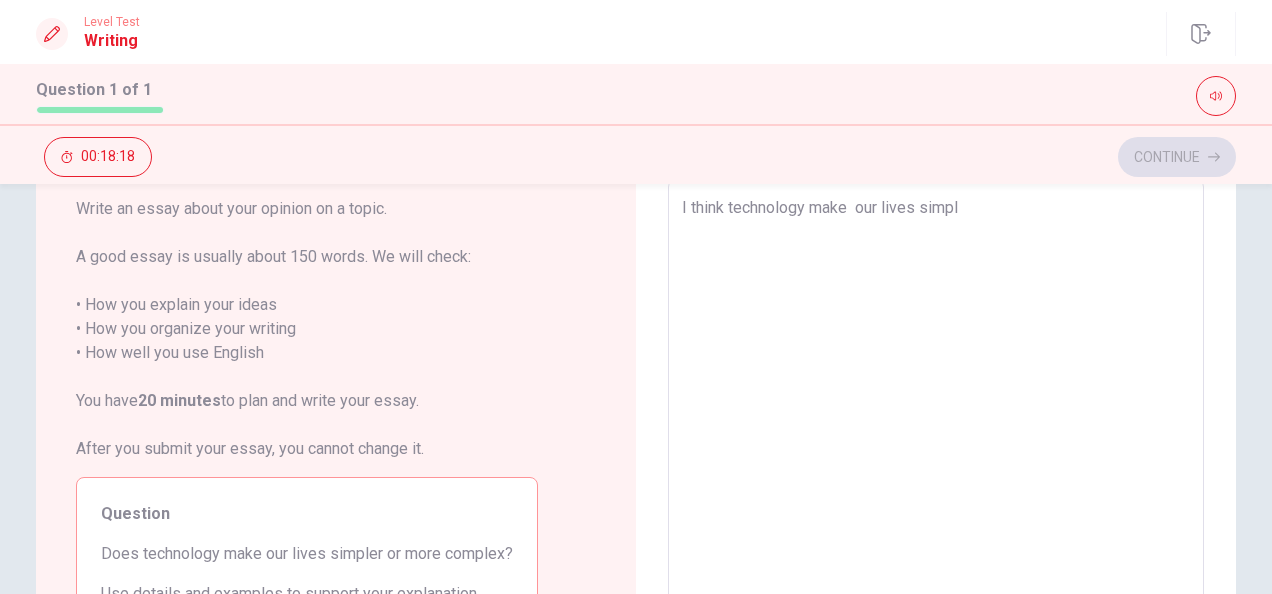 type on "x" 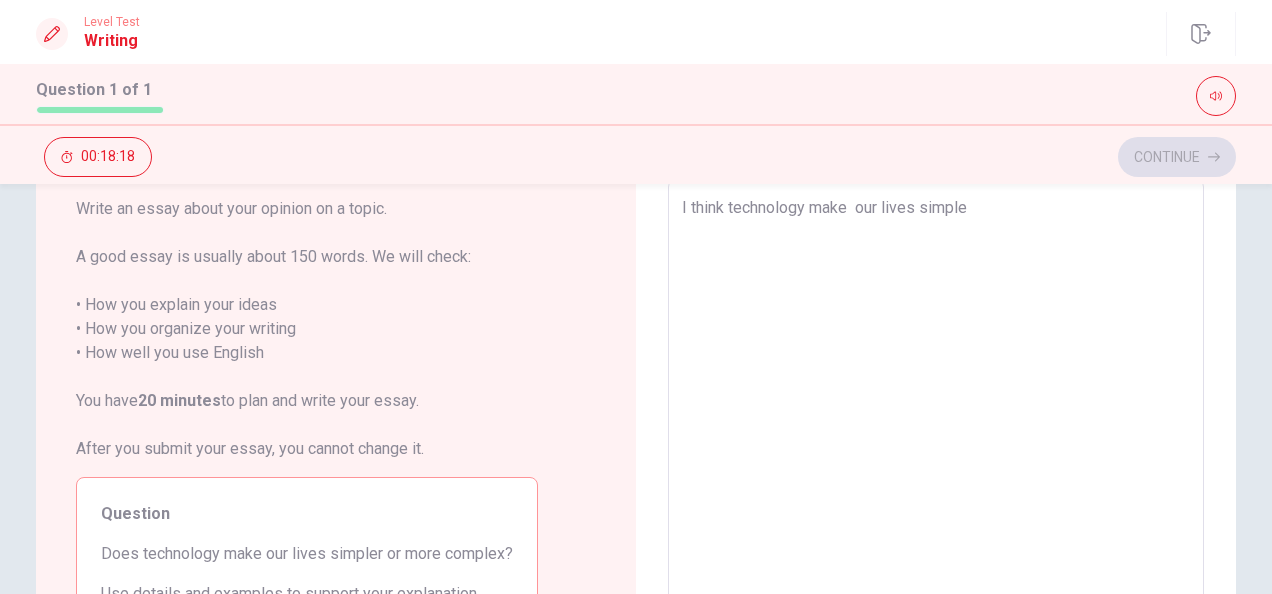 type on "x" 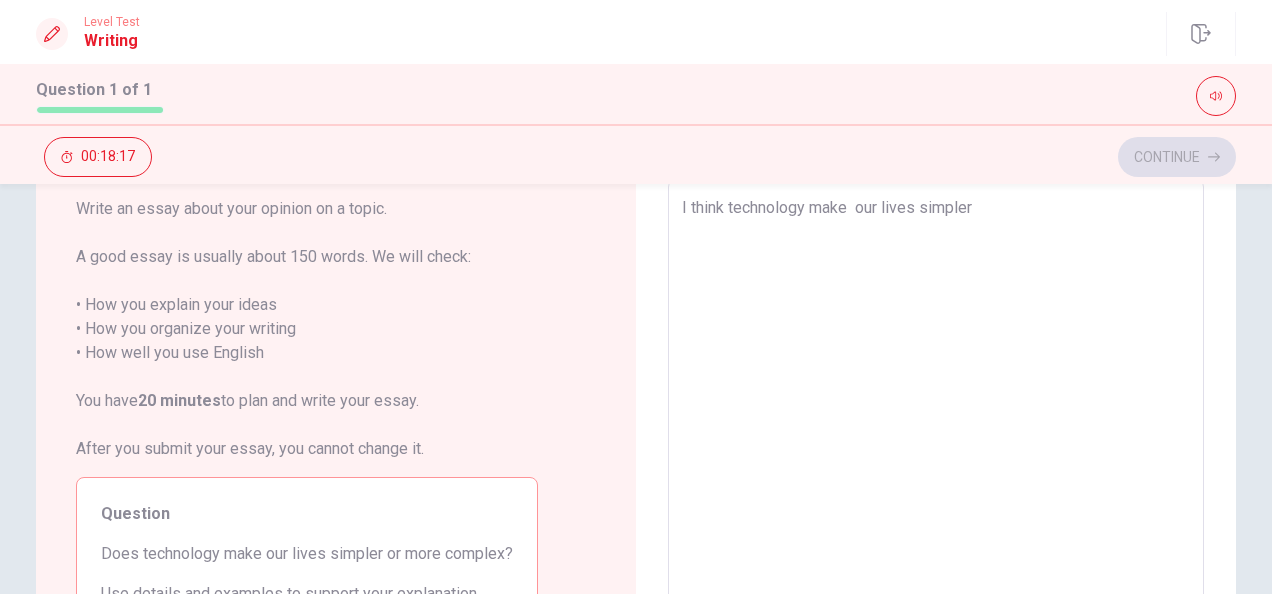 type on "x" 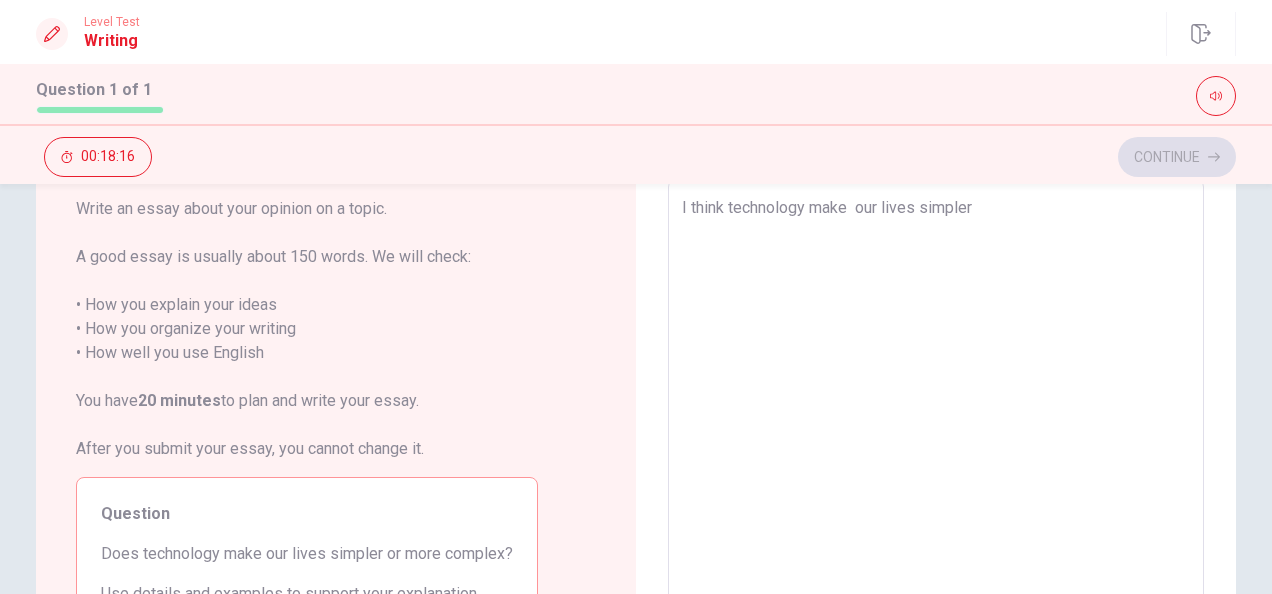 type on "I think technology make  our lives simpler." 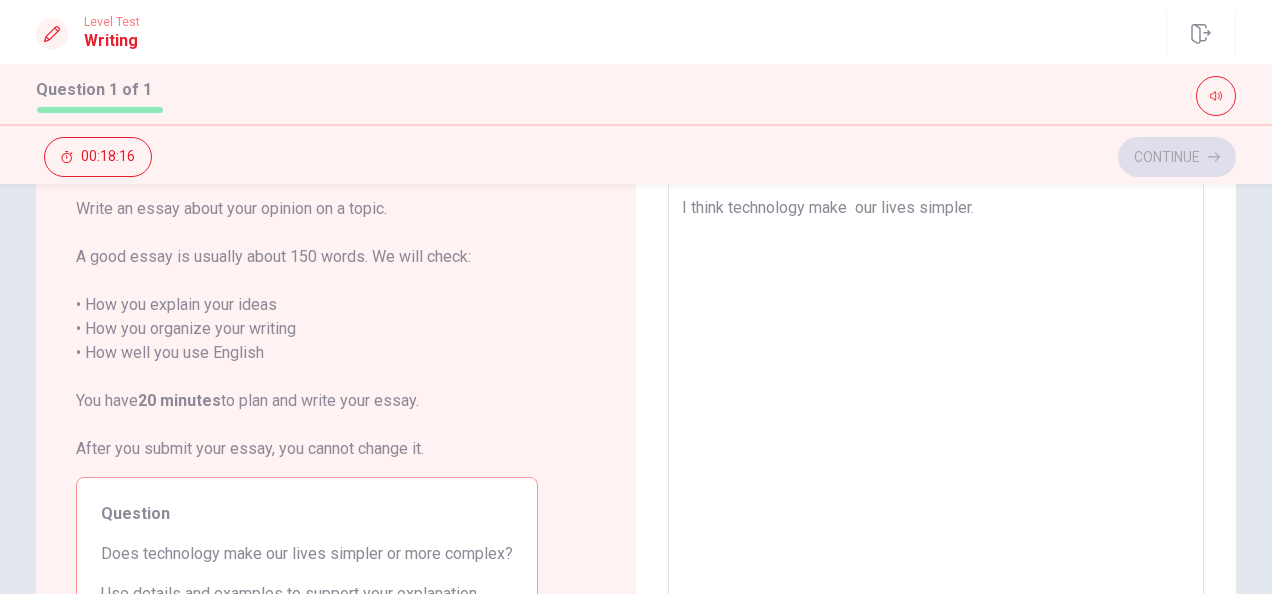 type on "x" 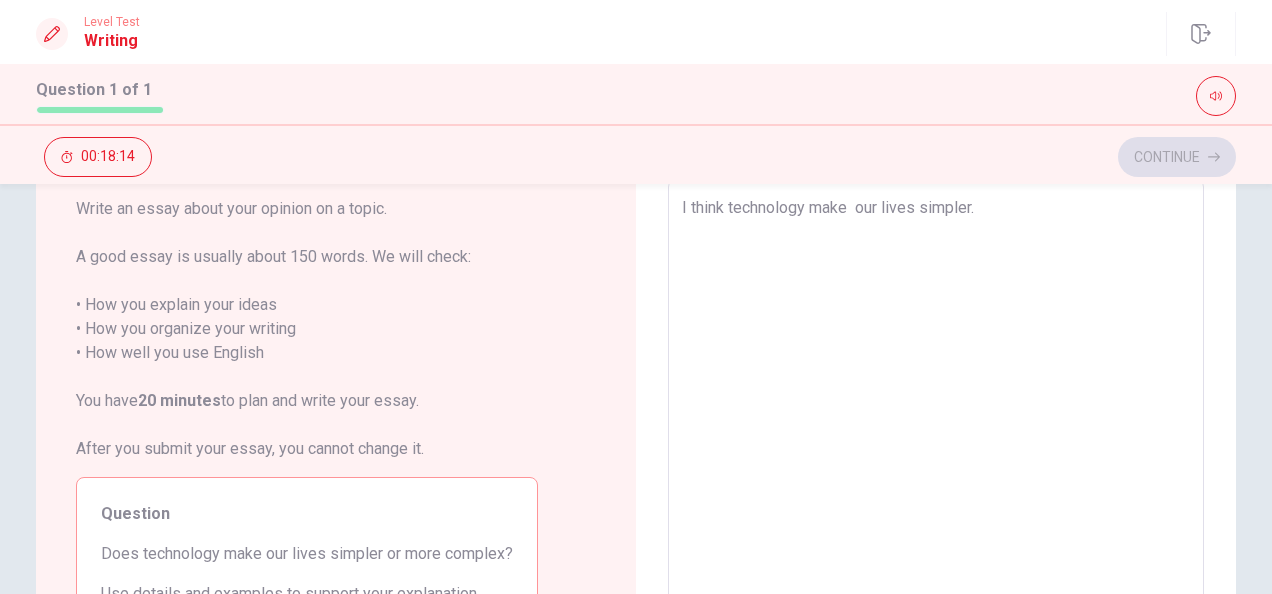 type on "x" 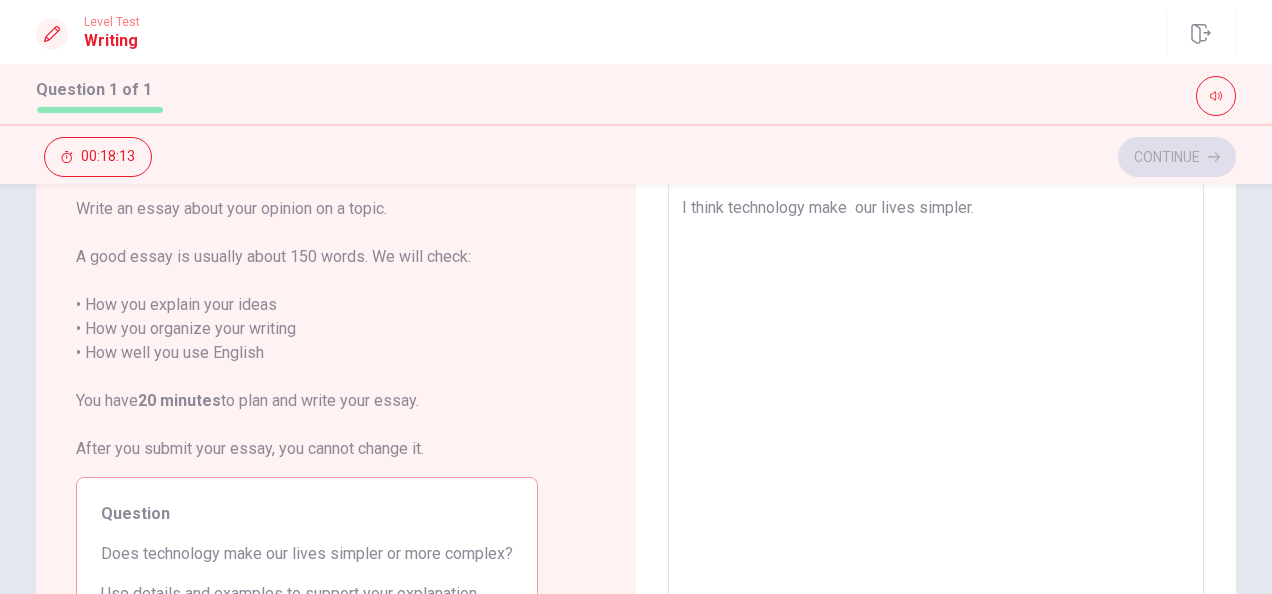 type on "I think technology make  our lives simpler." 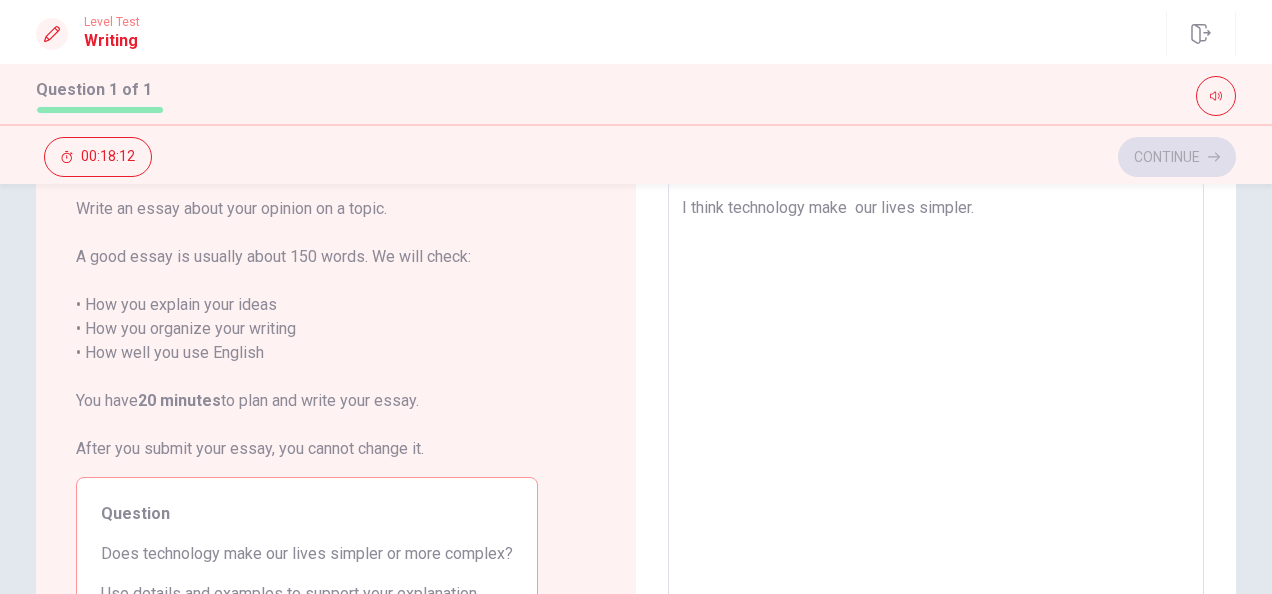 click on "Click to reconnect" at bounding box center [733, 337] 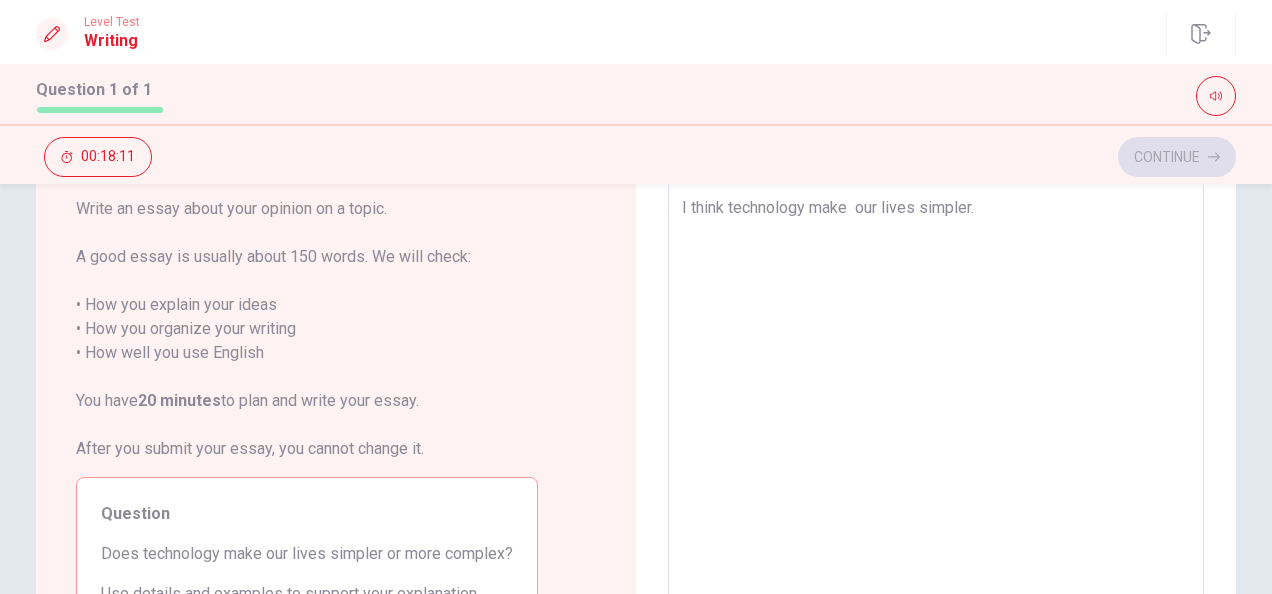 click on "Click to reconnect" at bounding box center [733, 337] 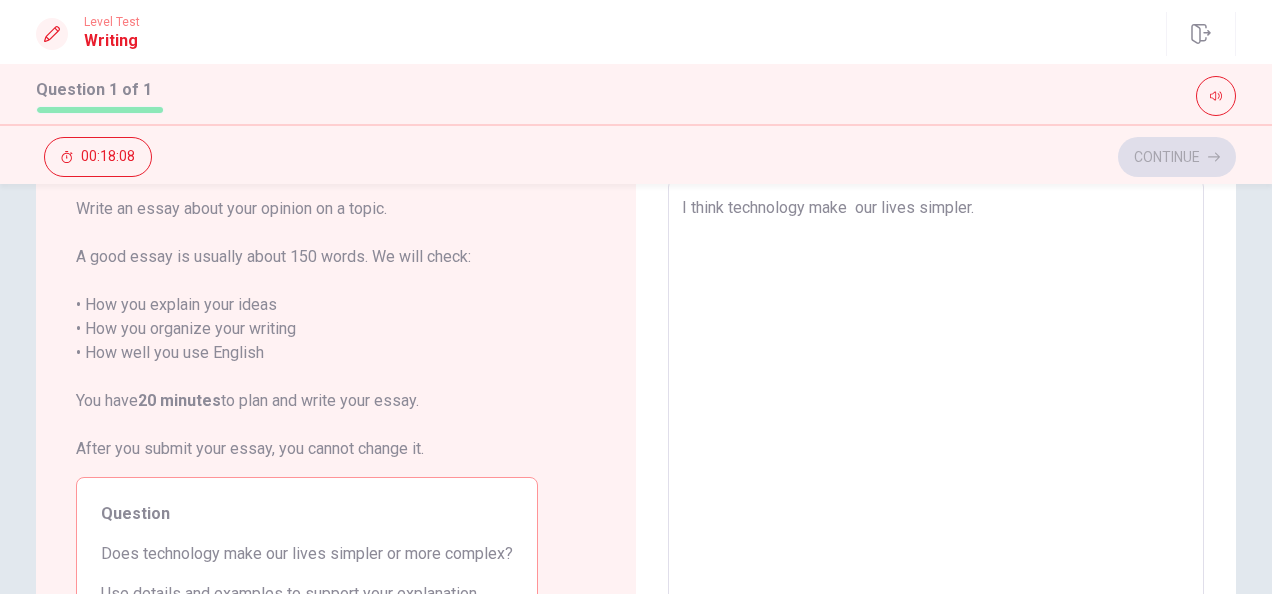 click on "I think technology make  our lives simpler." at bounding box center (936, 456) 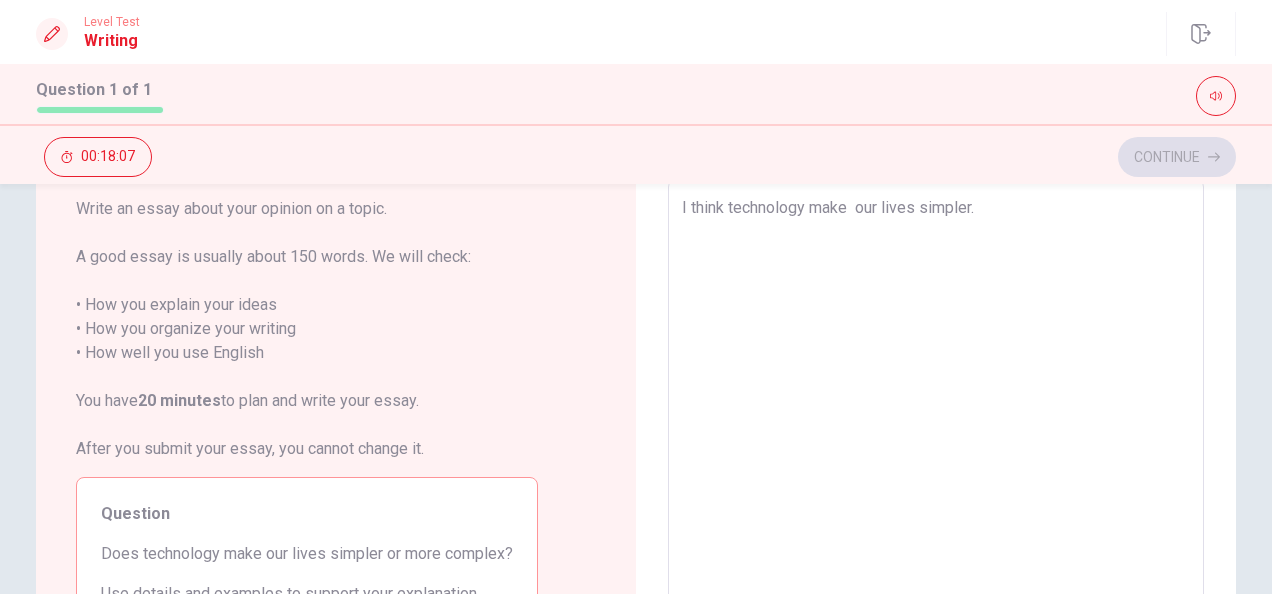 type on "x" 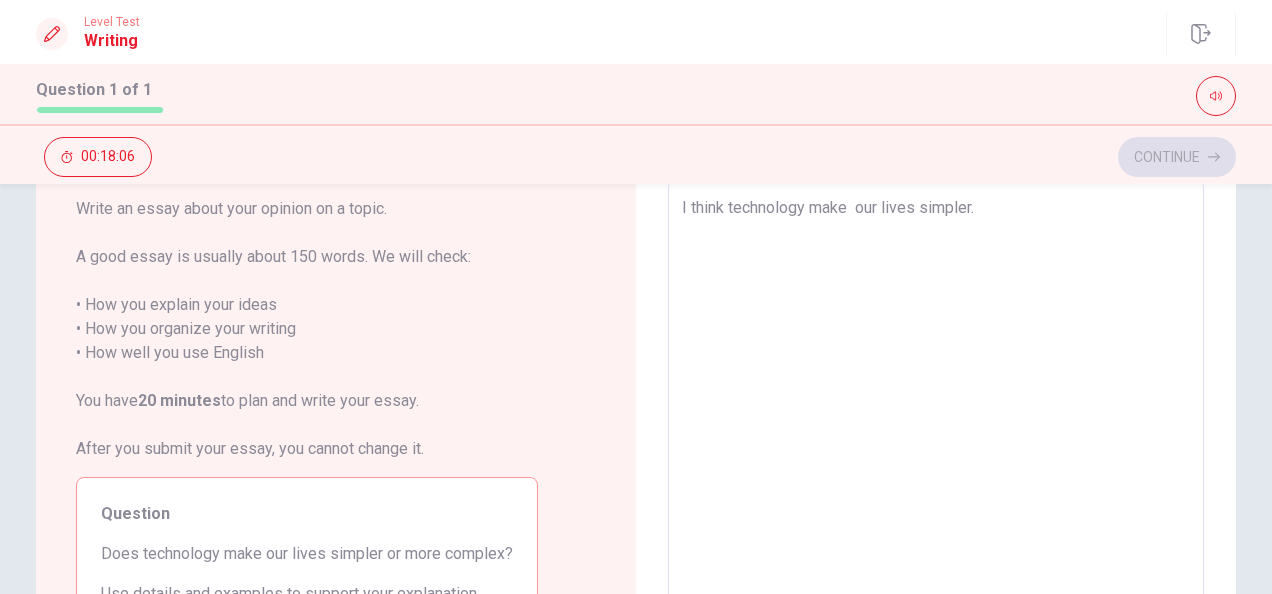 type on "I think technology make  our lives simpler." 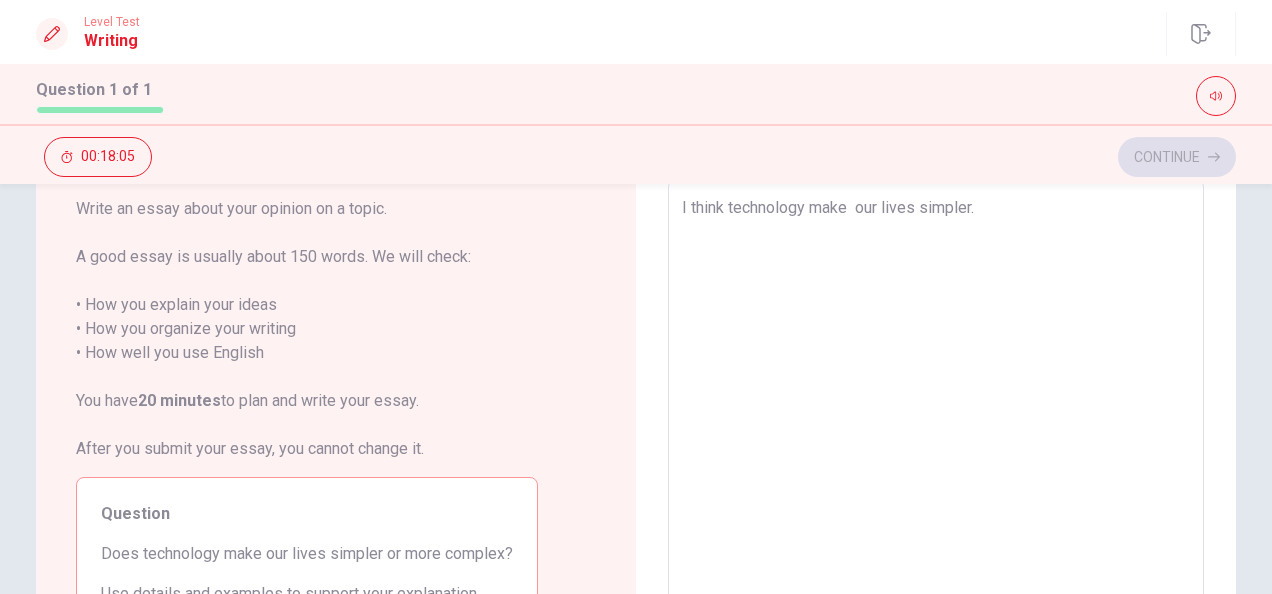type on "I think technology make  our lives simpler." 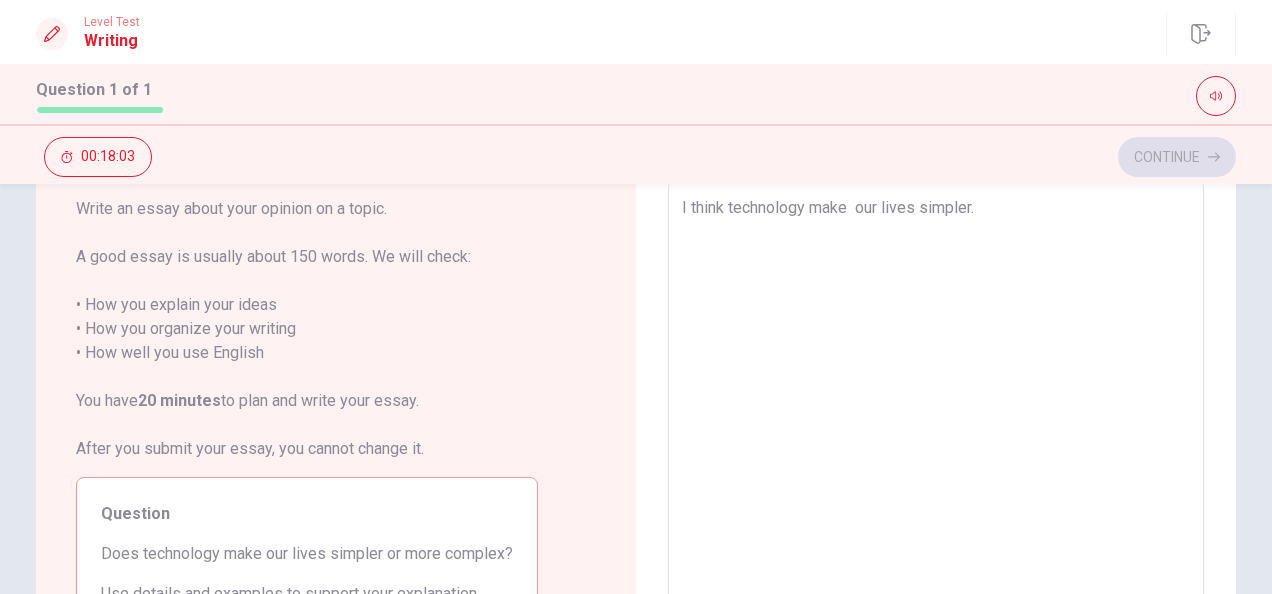 type on "x" 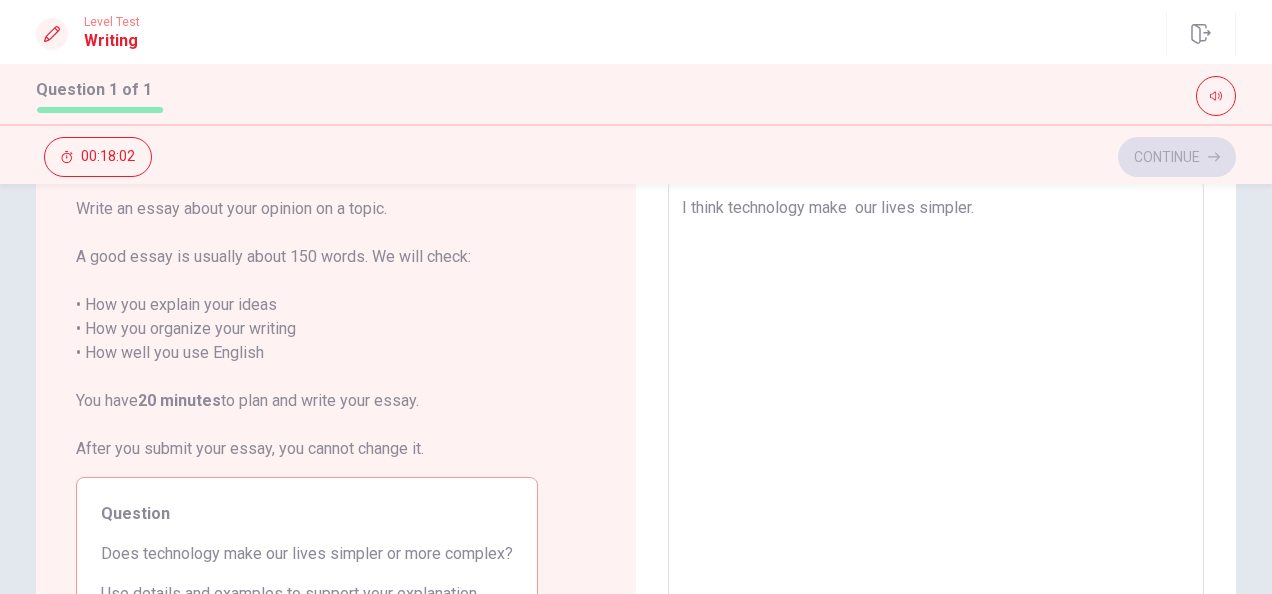 click on "I think technology make  our lives simpler." at bounding box center [936, 456] 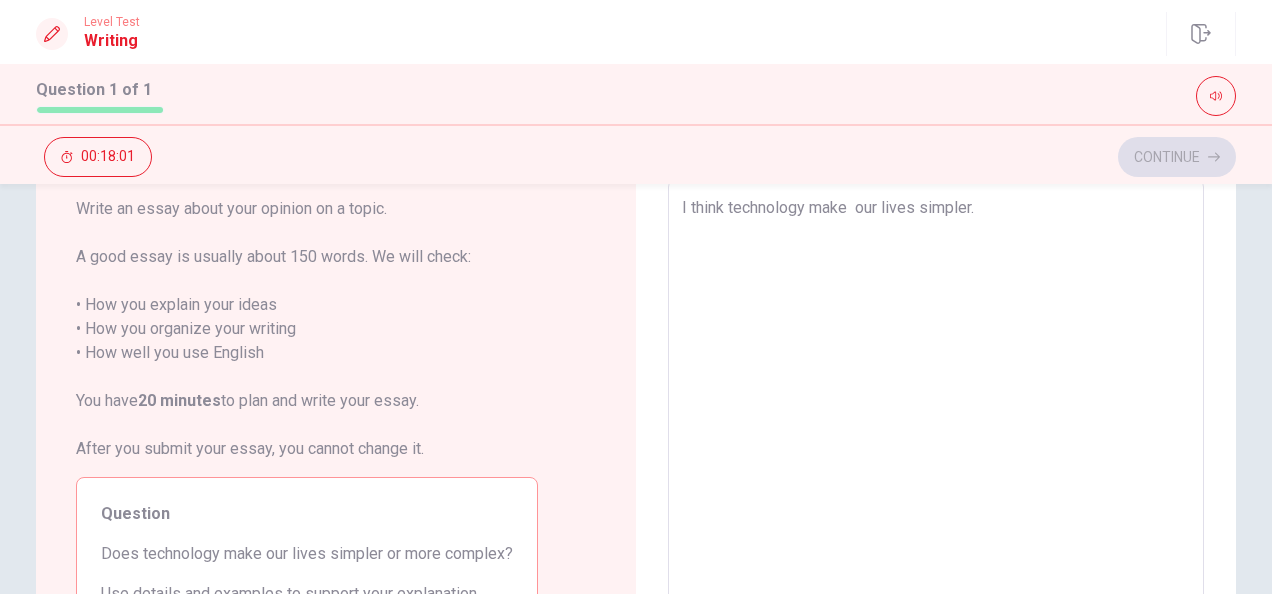 type on "I think technology make  our lives simpler." 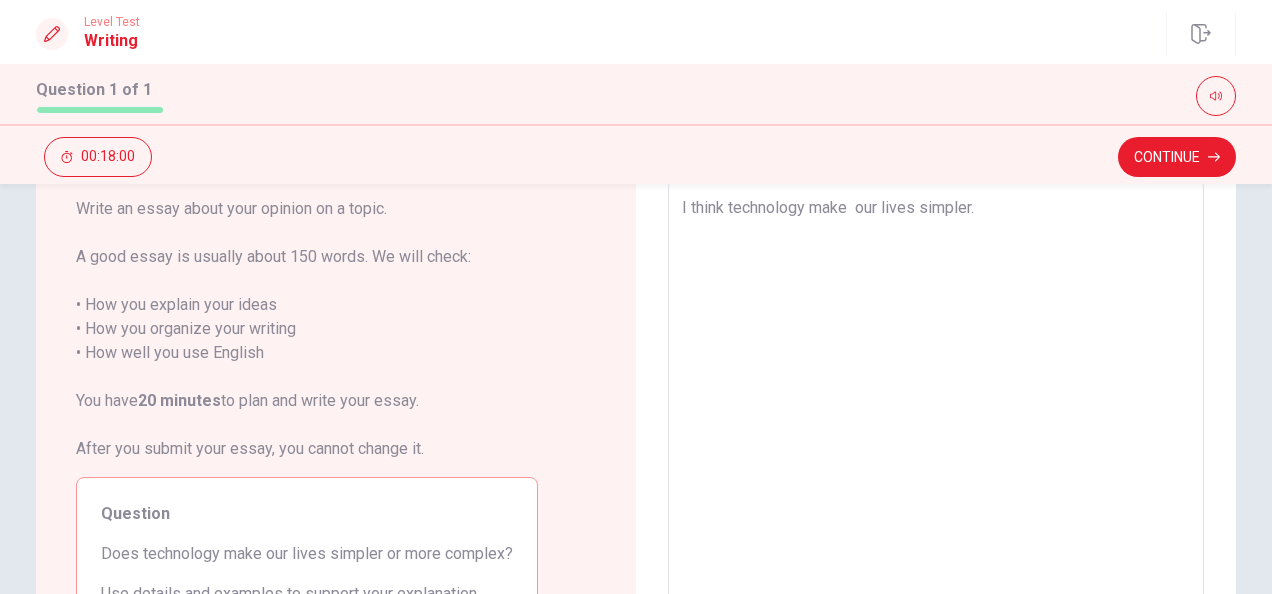 type on "I think technology make  our lives simpler." 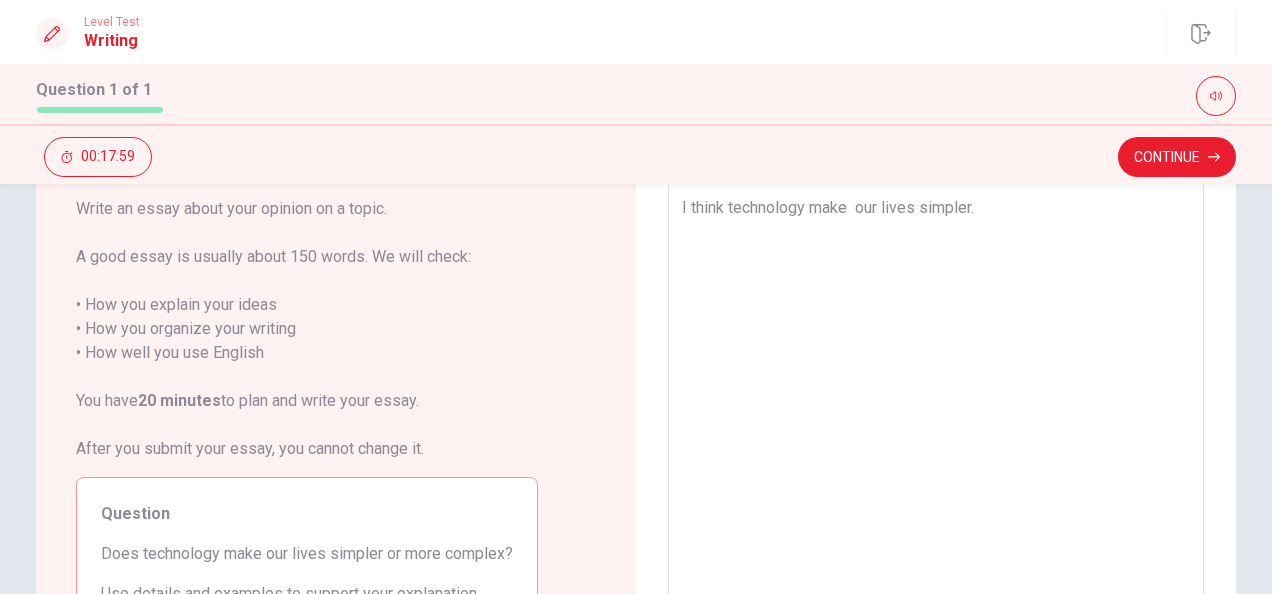 type on "I think technology make  our lives simpler." 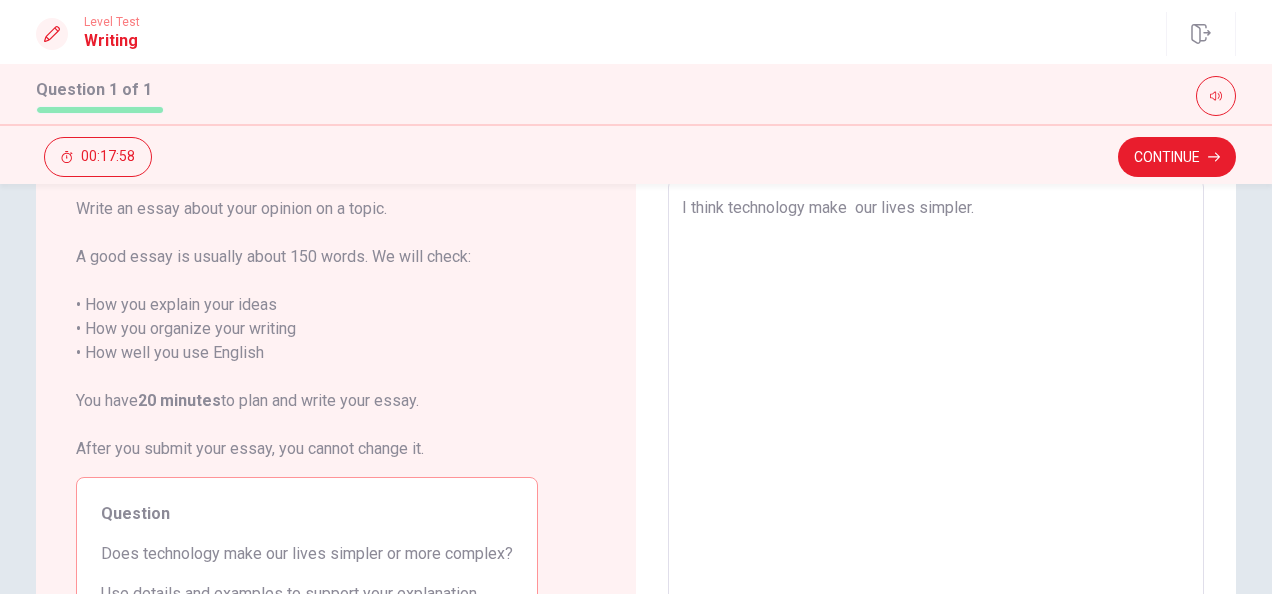 type on "I think technology make  our lives simpler." 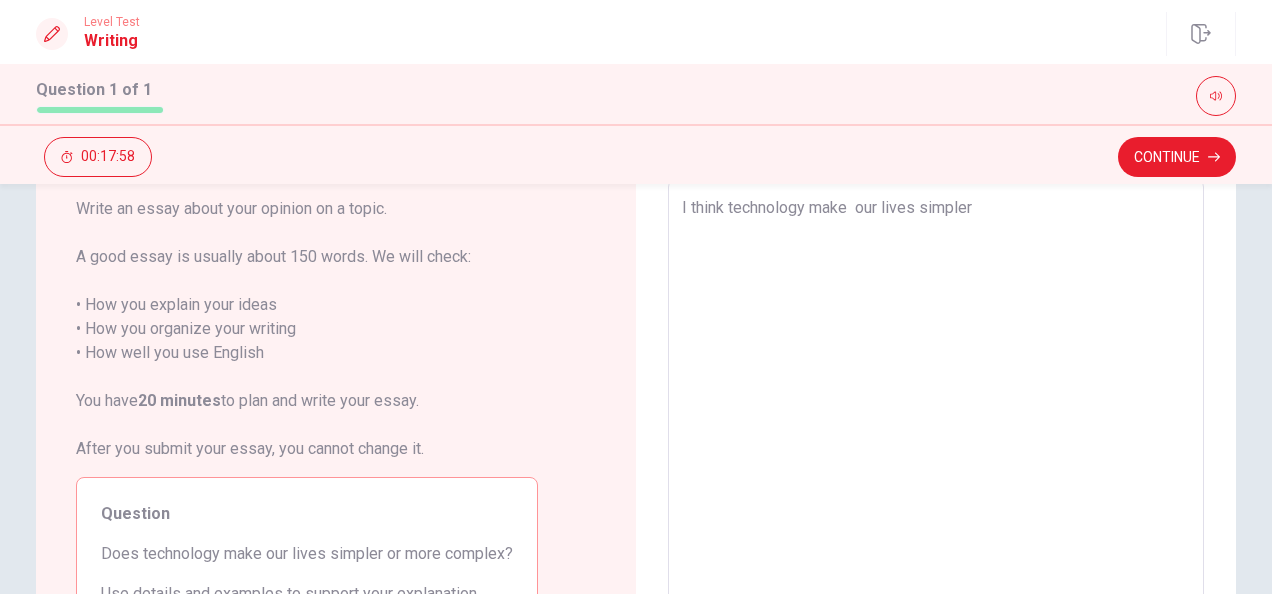 type on "x" 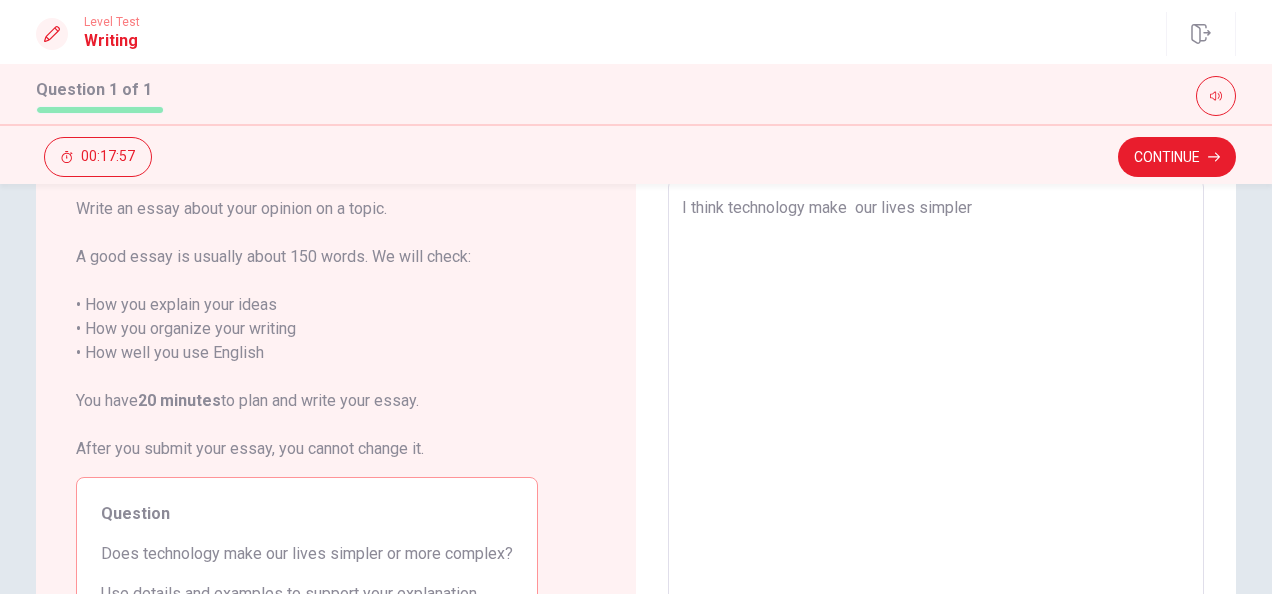 type on "I think technology make  our lives simple" 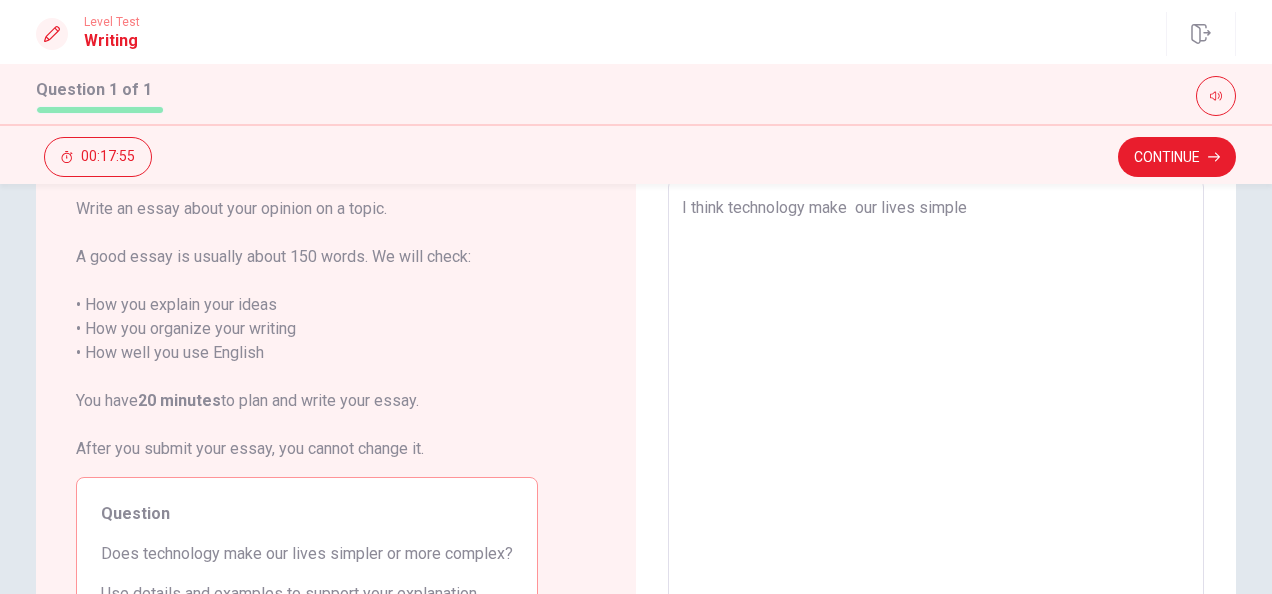 type on "x" 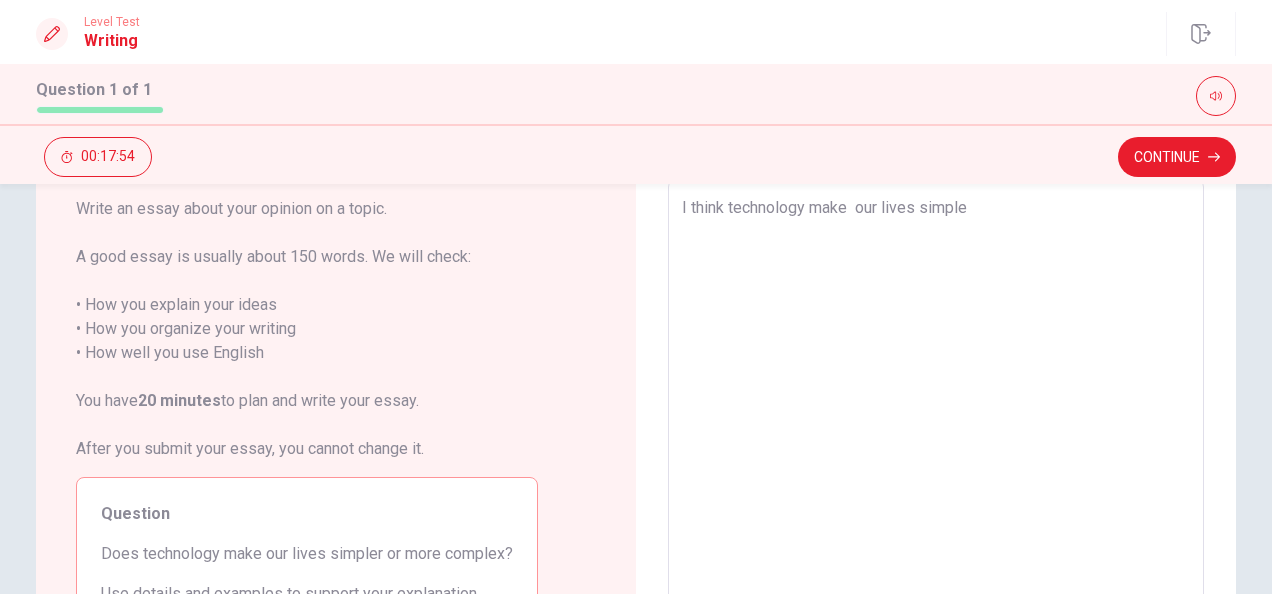 type on "I think technology make  our lives simpler" 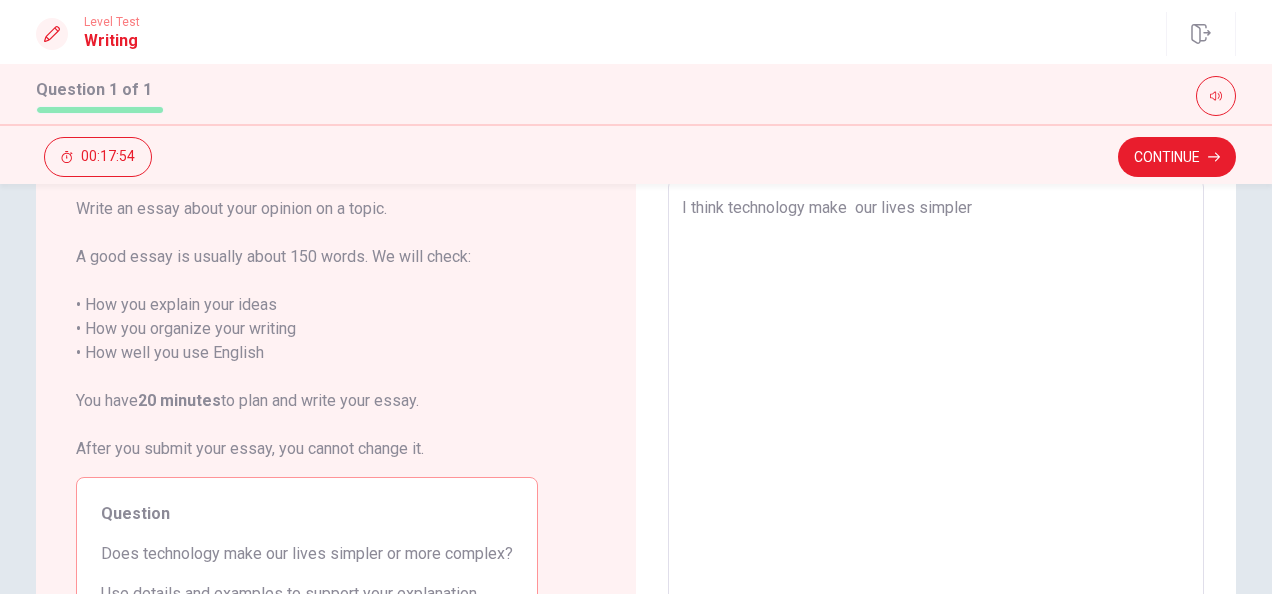 type on "x" 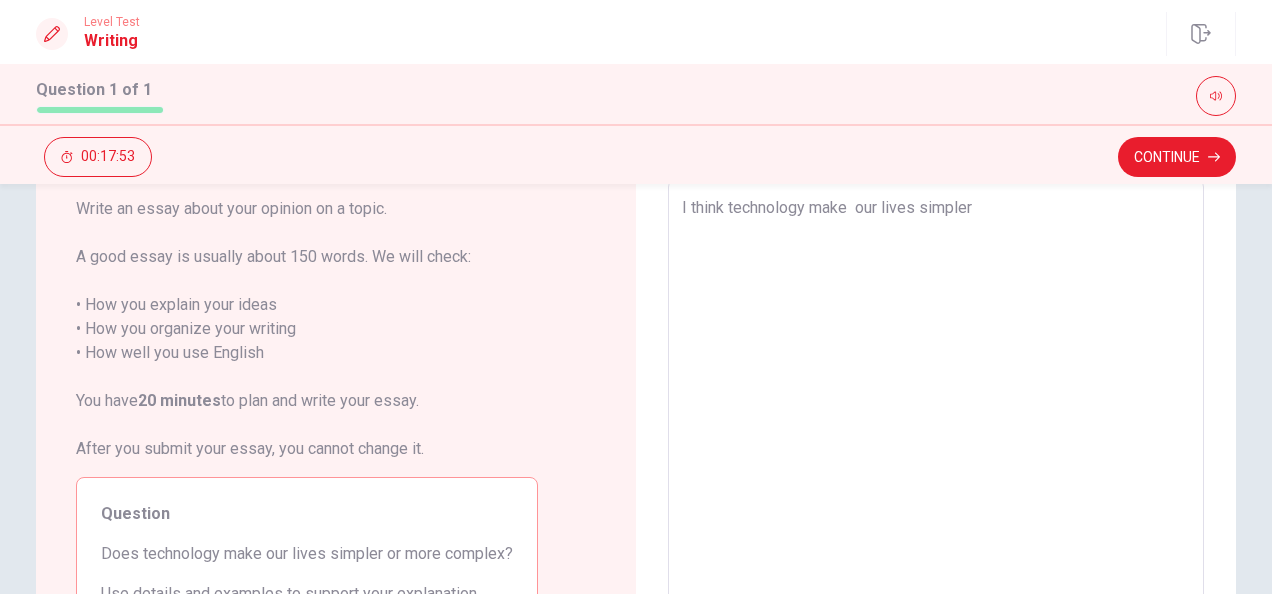 type on "I think technology make  our lives simpler" 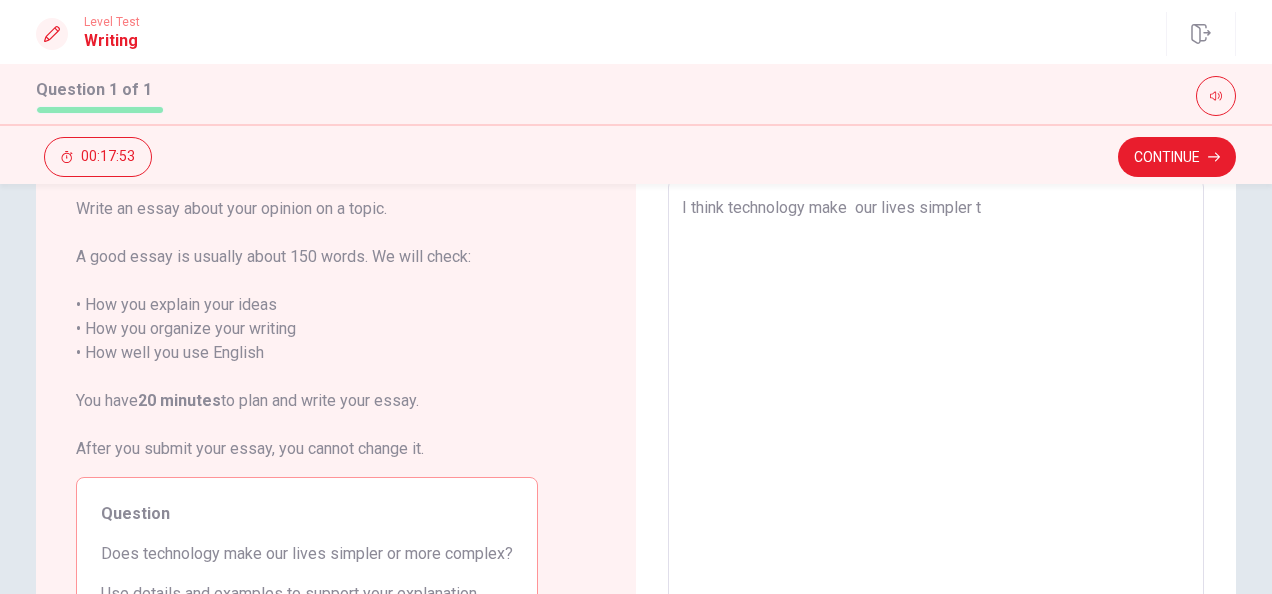 type on "x" 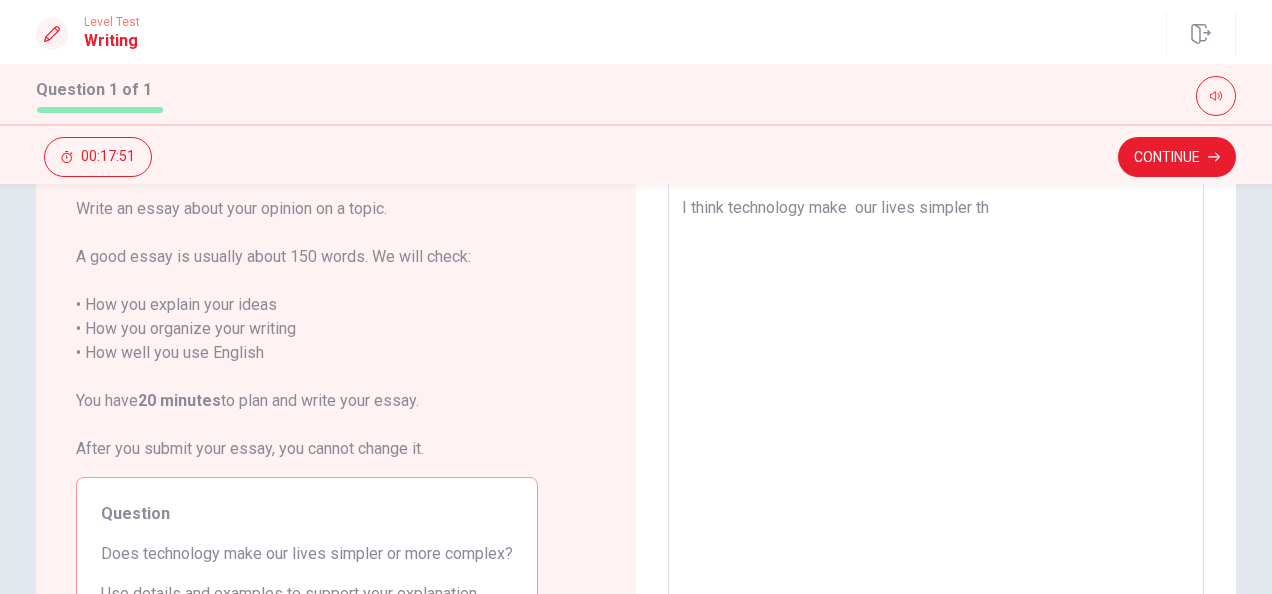type on "x" 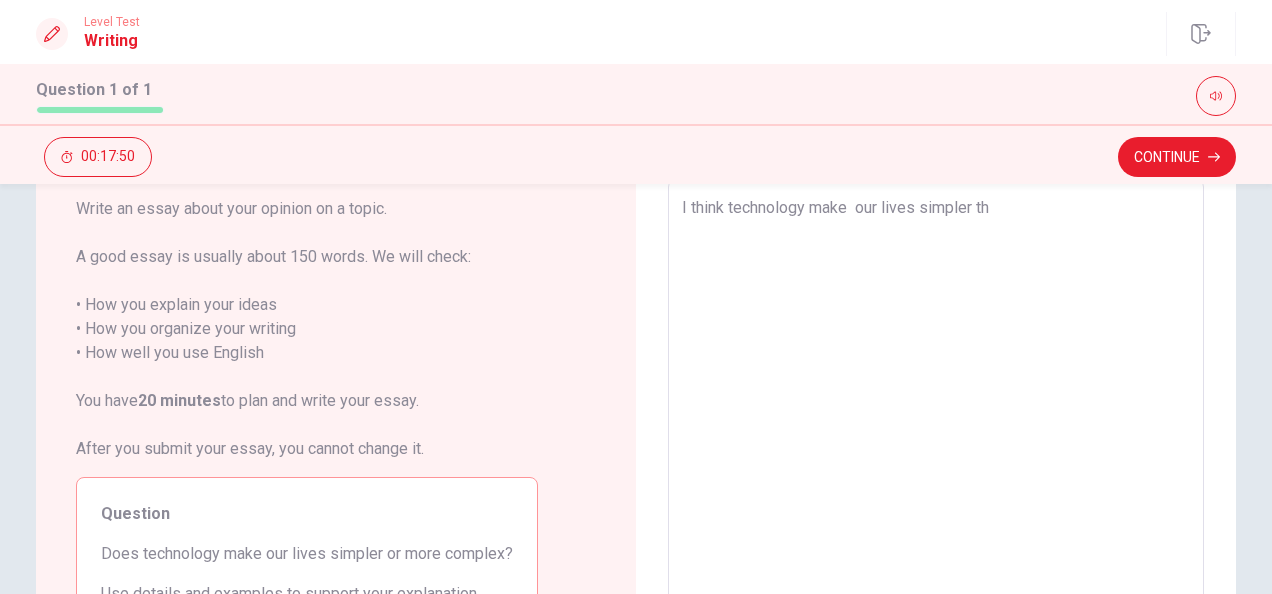 type on "I think technology make  our lives simpler tha" 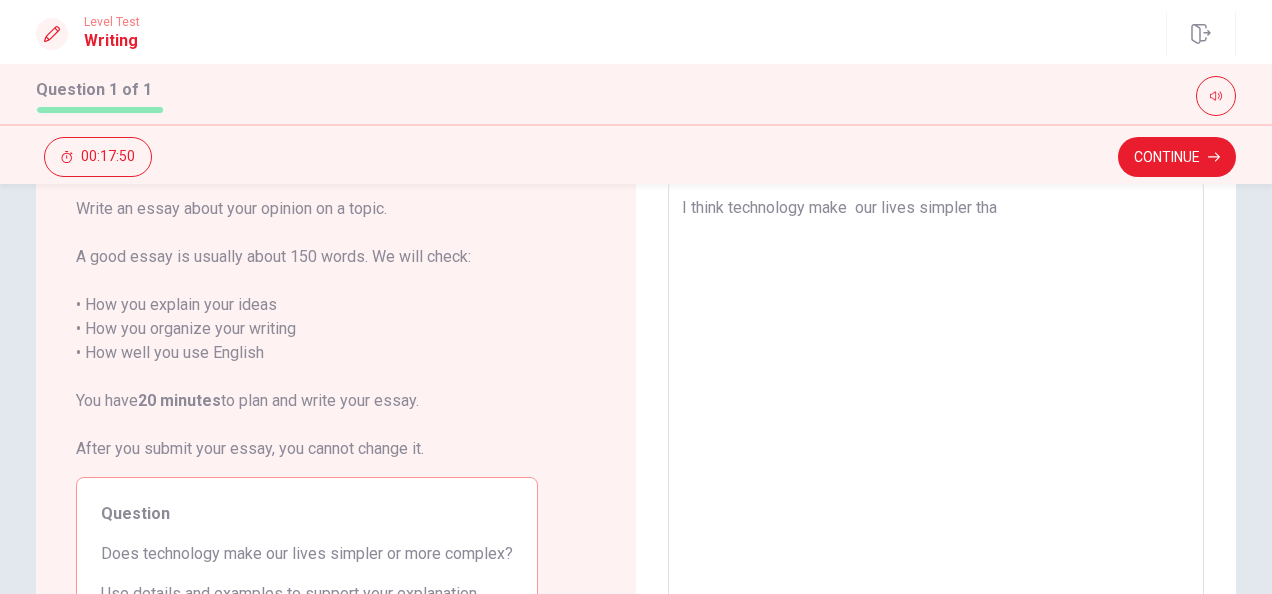 type on "x" 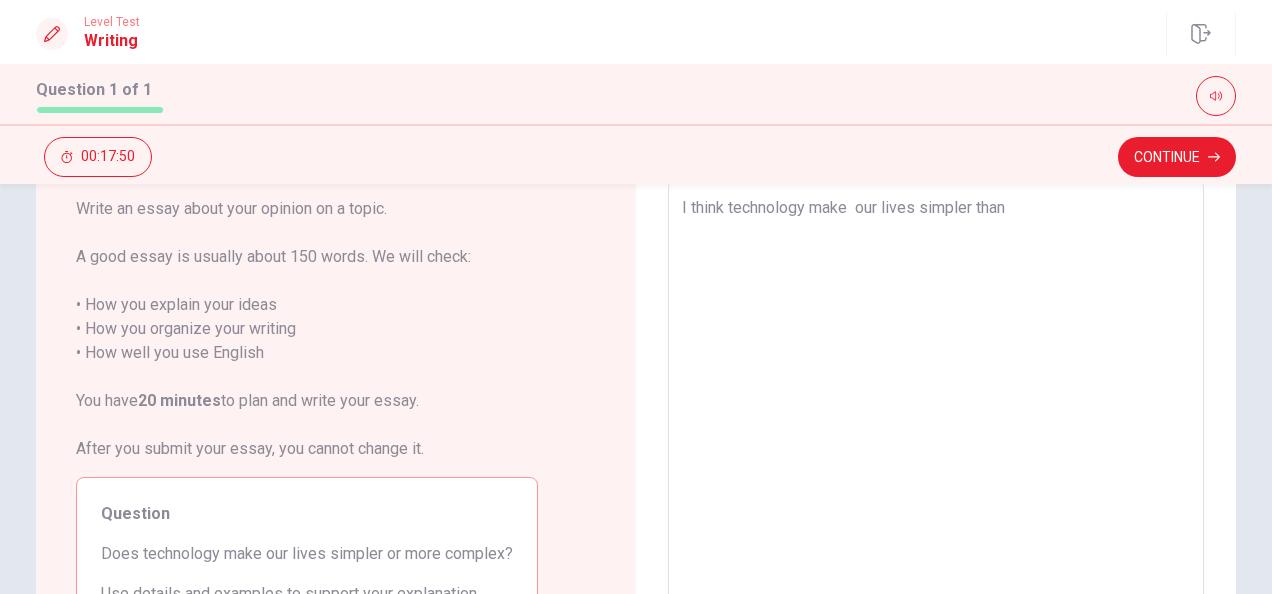 type on "x" 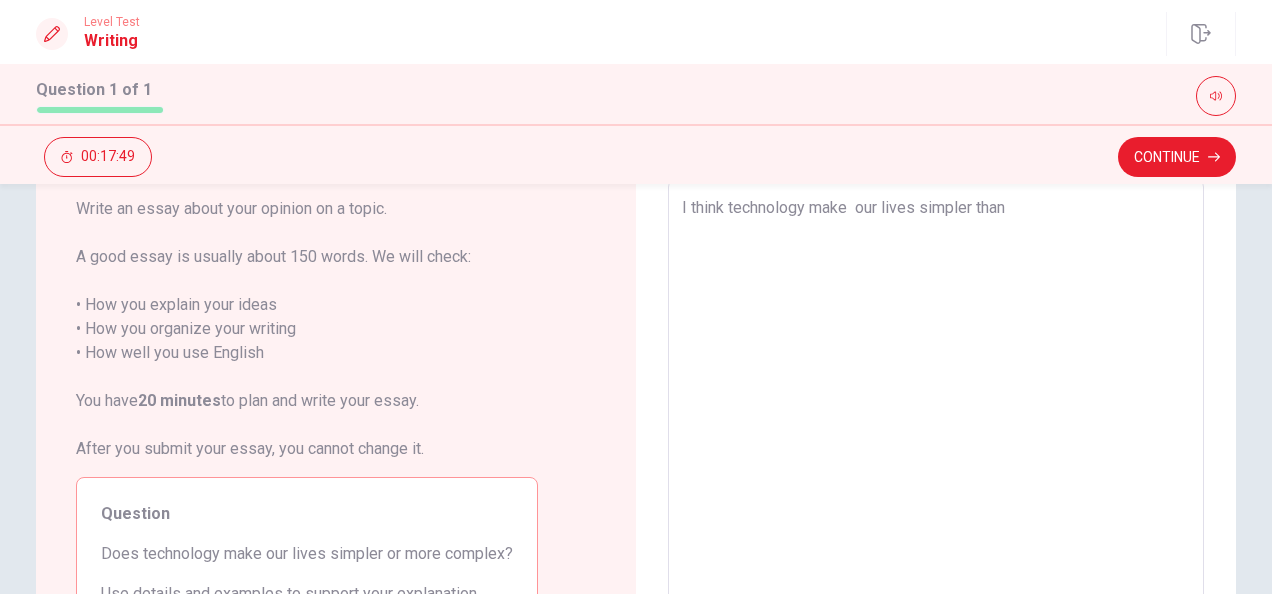 type on "I think technology make  our lives simpler than b" 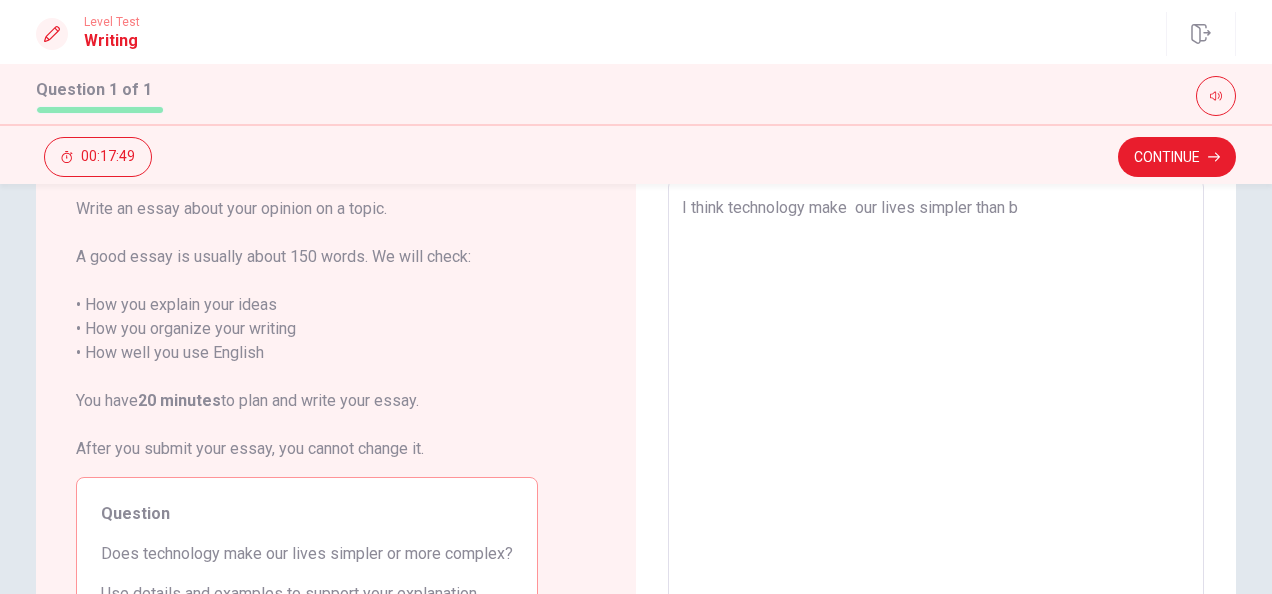 type on "x" 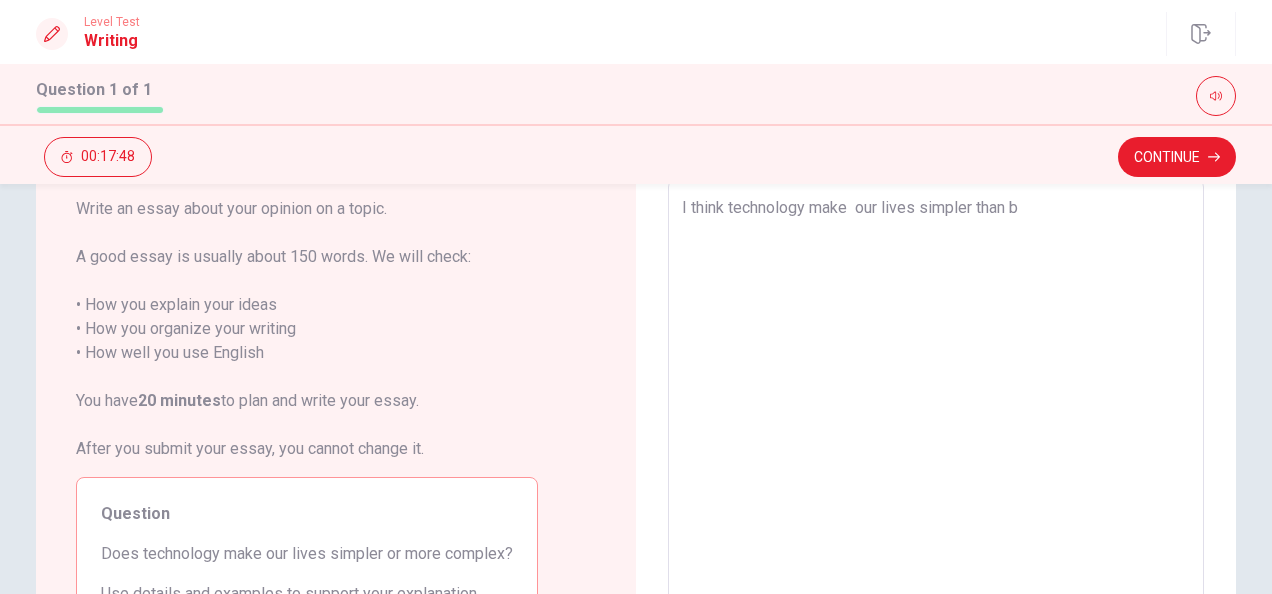 type on "I think technology make  our lives simpler than be" 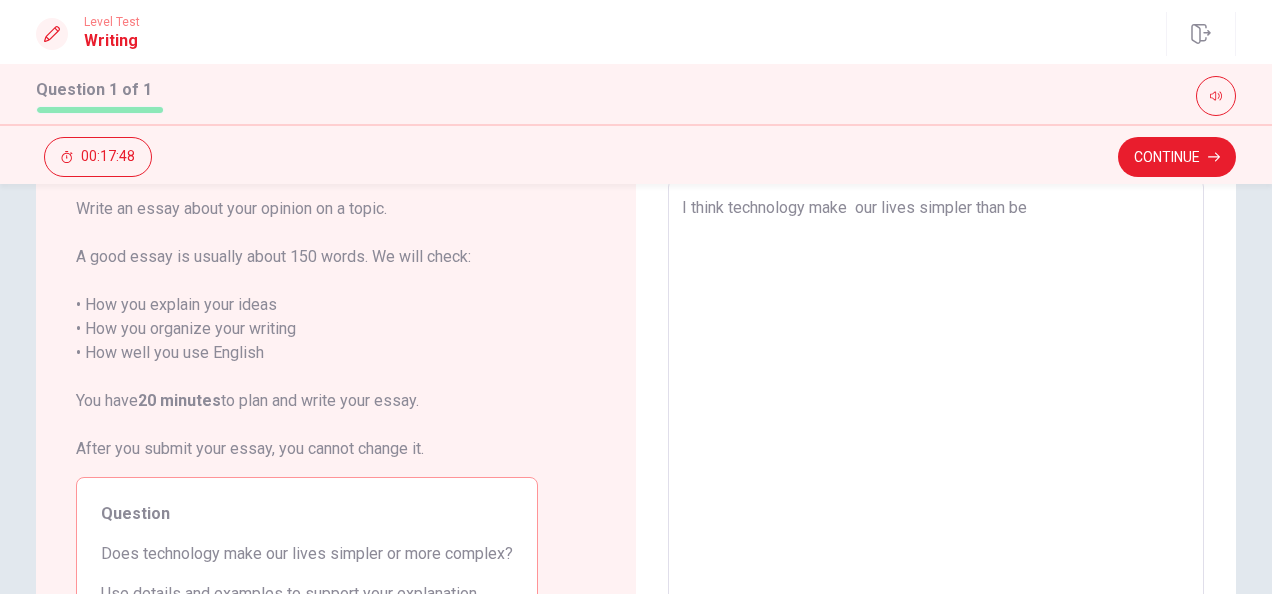 type on "x" 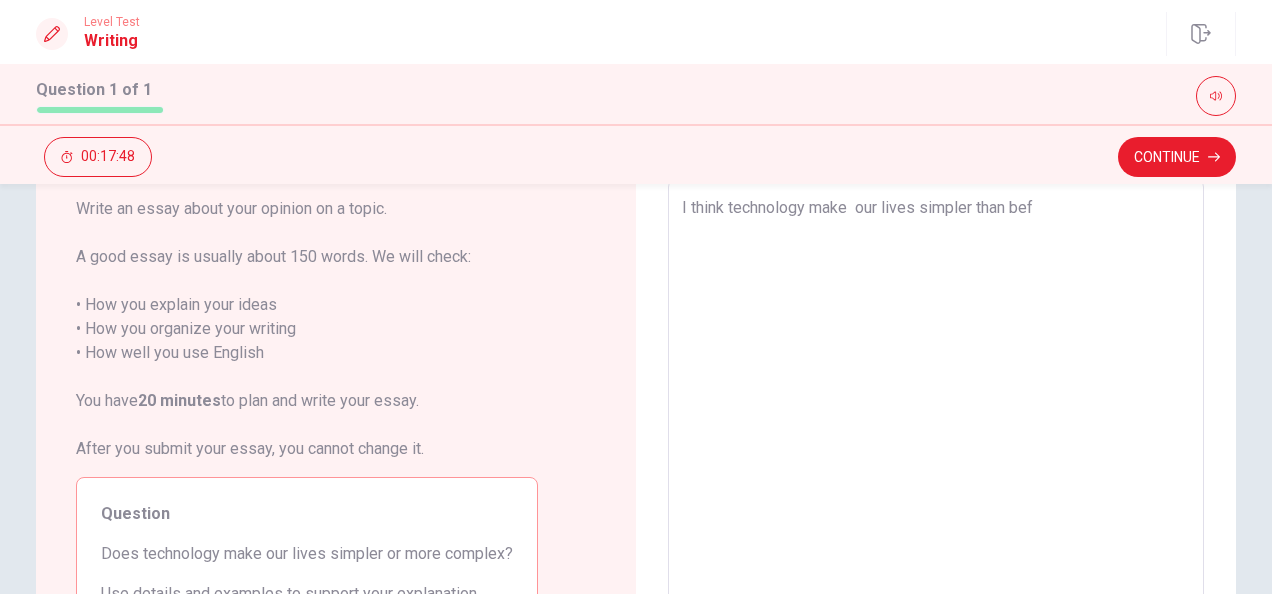 type on "x" 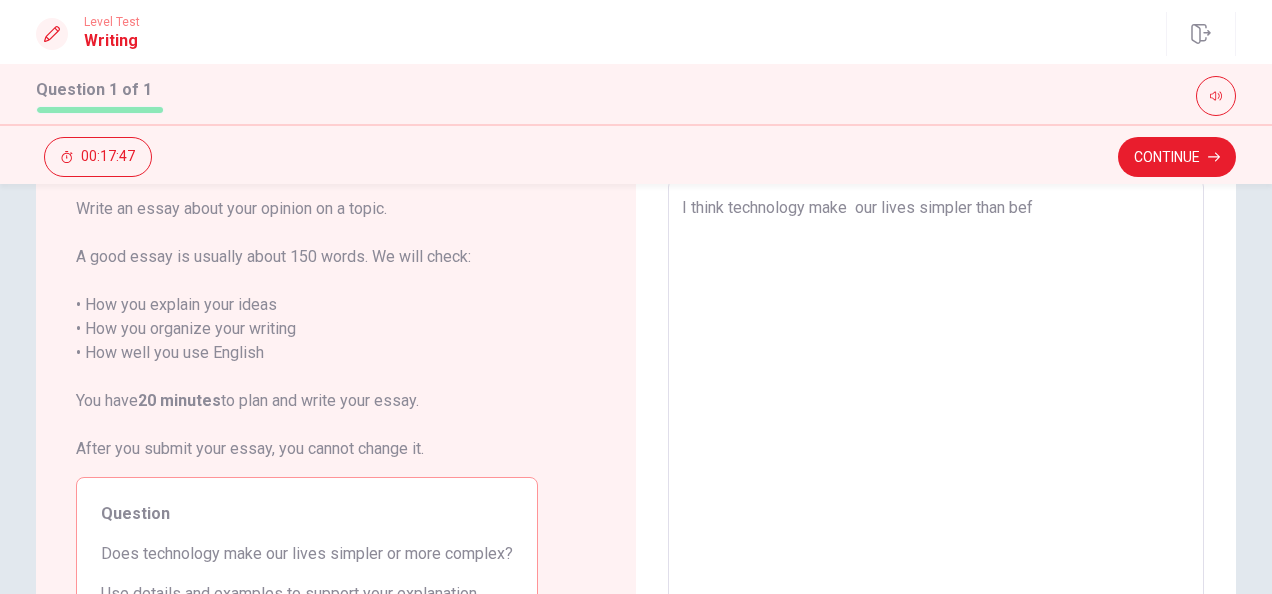 type on "I think technology make  our lives simpler than befo" 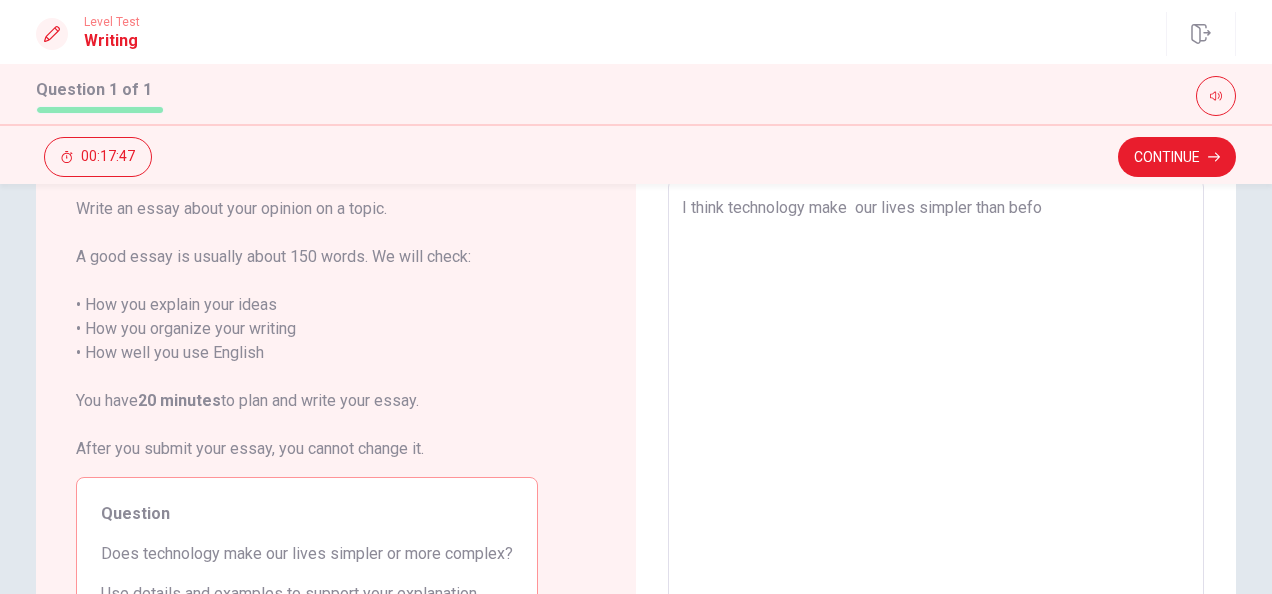 type on "x" 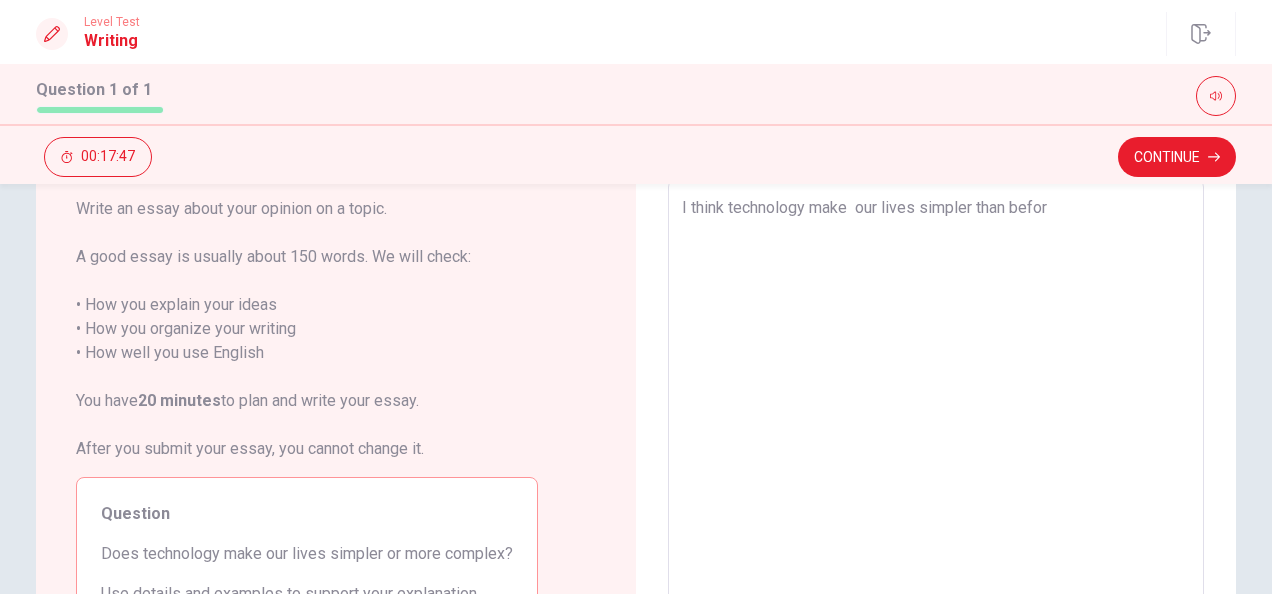 type on "x" 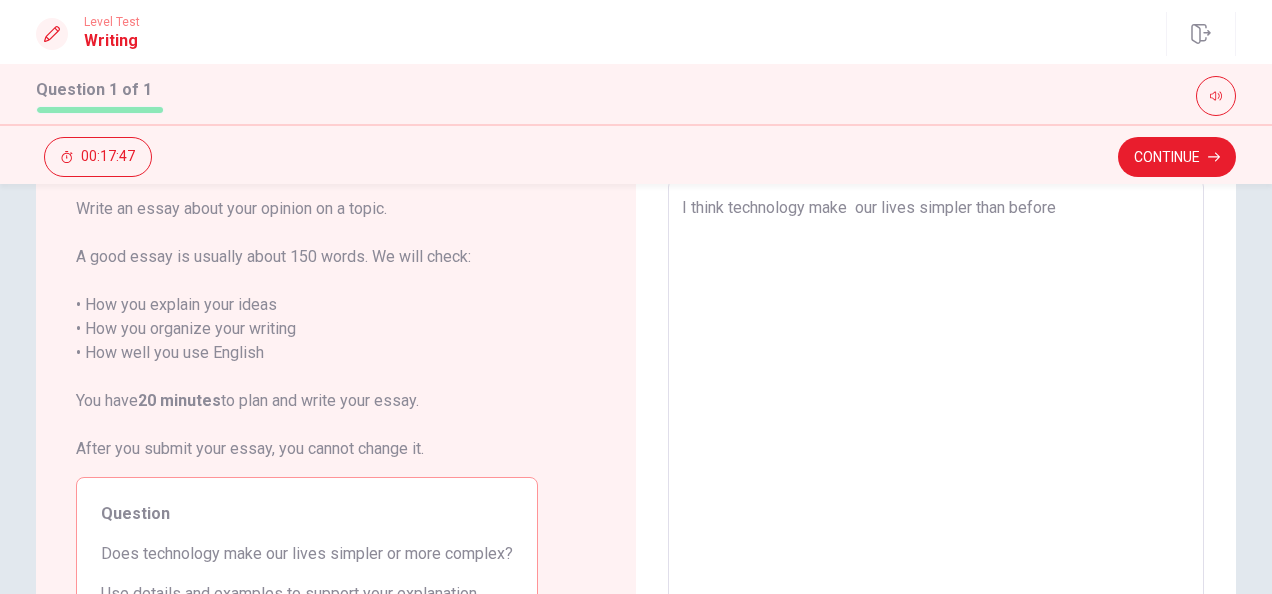 type on "x" 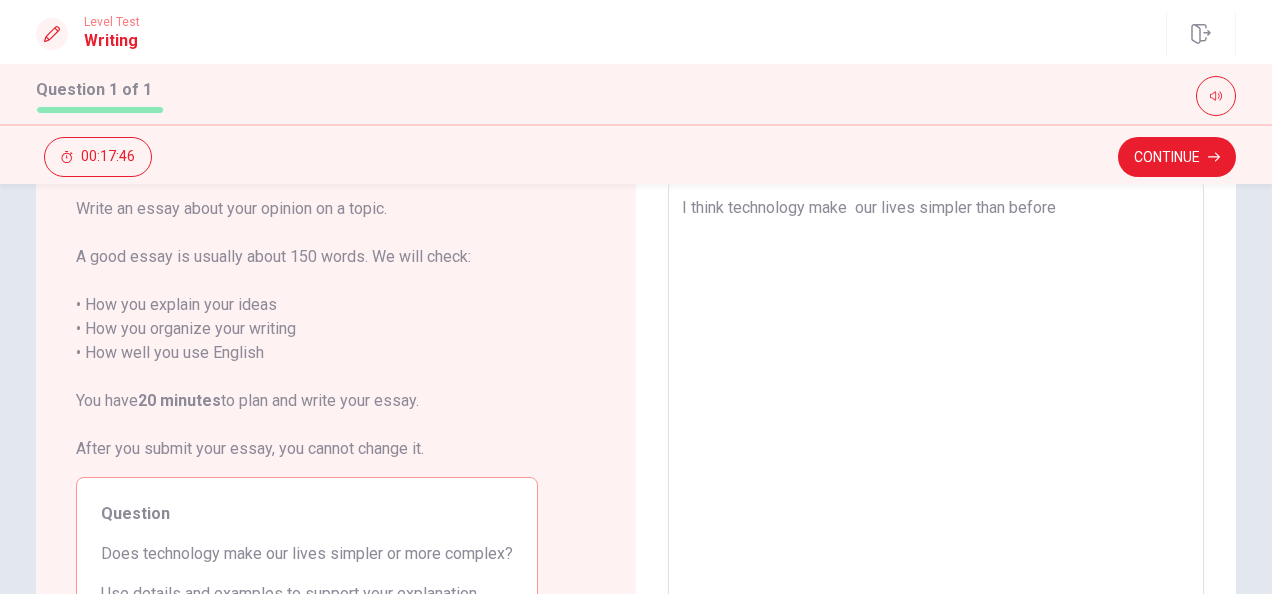 type on "I think technology make  our lives simpler than before." 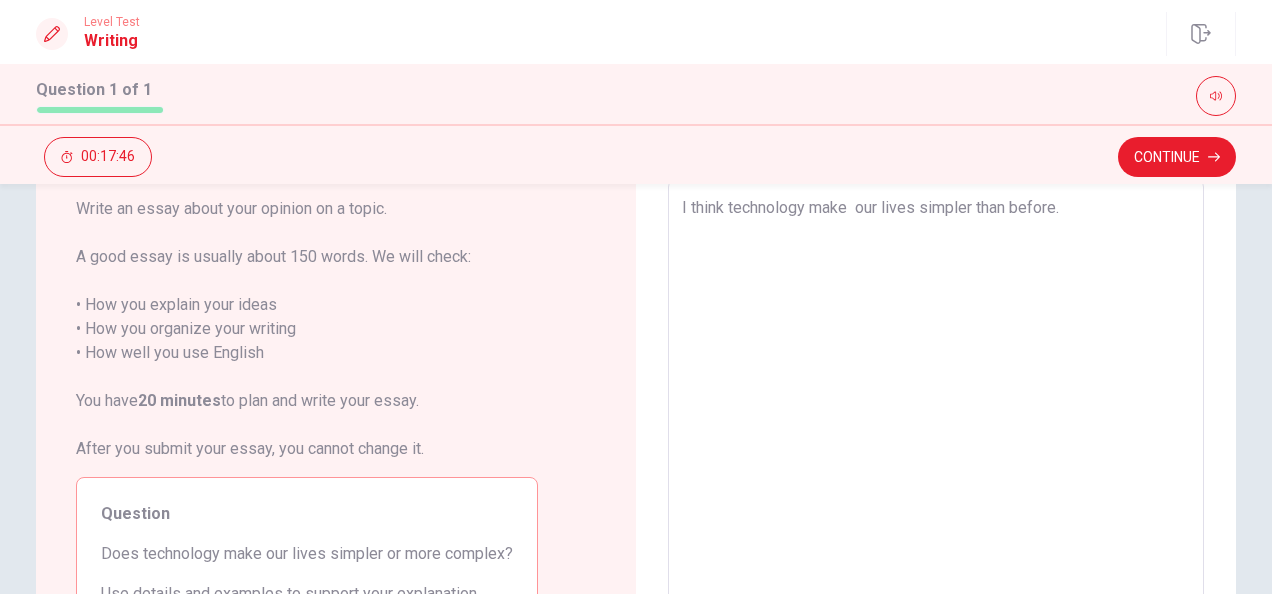 type on "x" 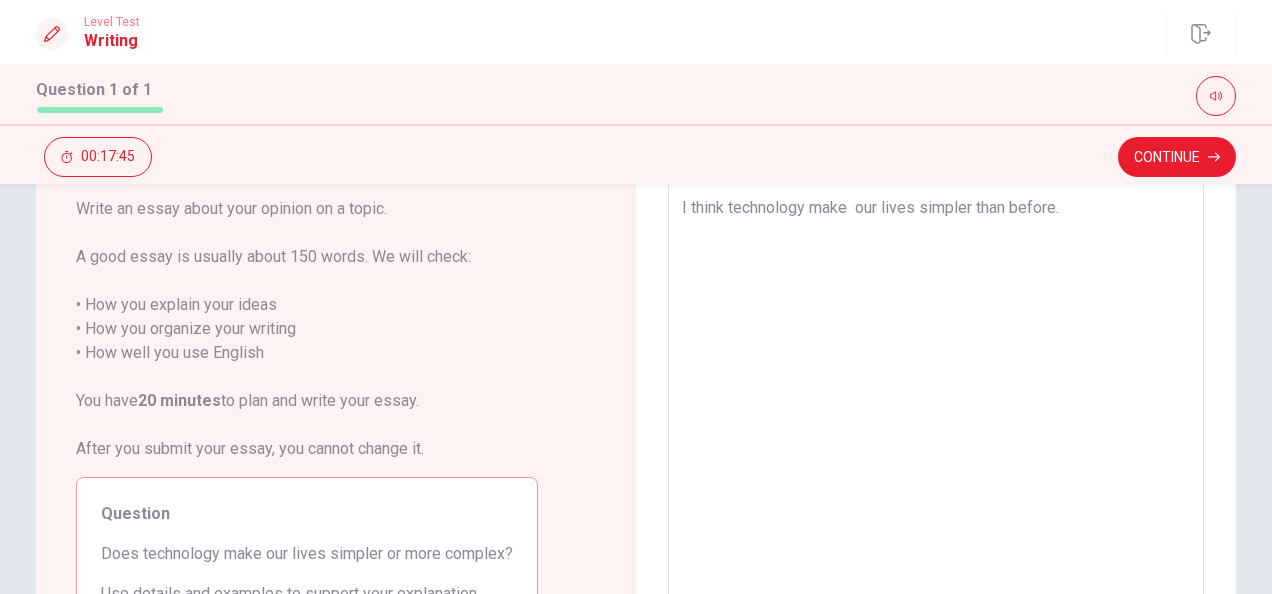 type on "I think technology make  our lives simpler than before." 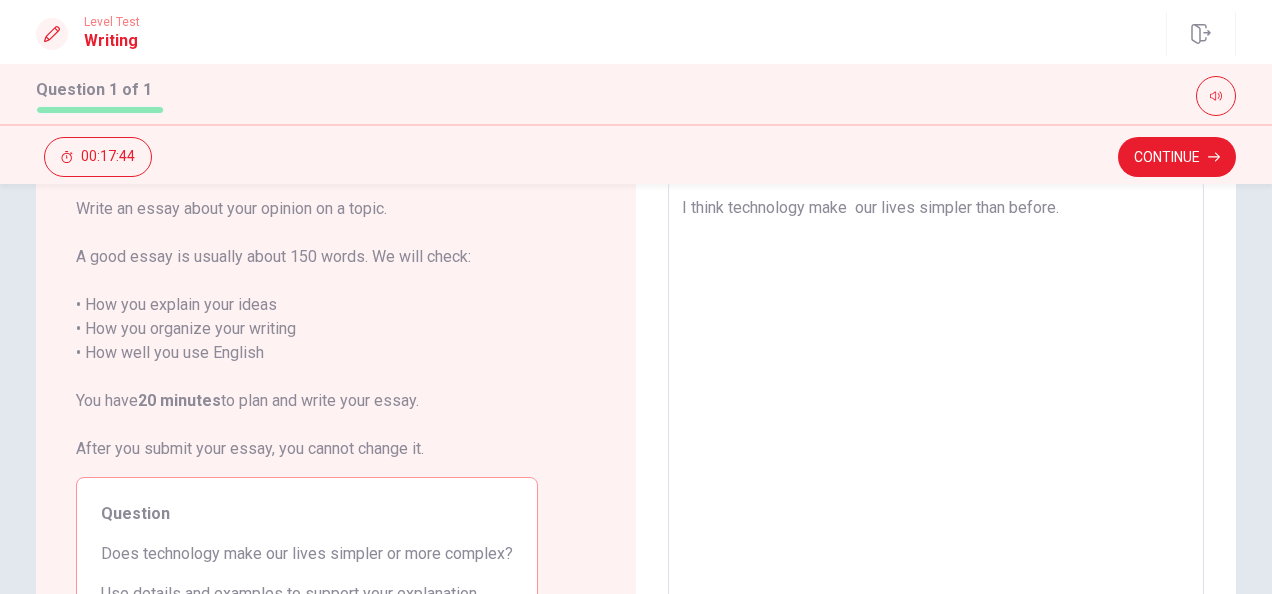 type on "I think technology make  our lives simpler than before." 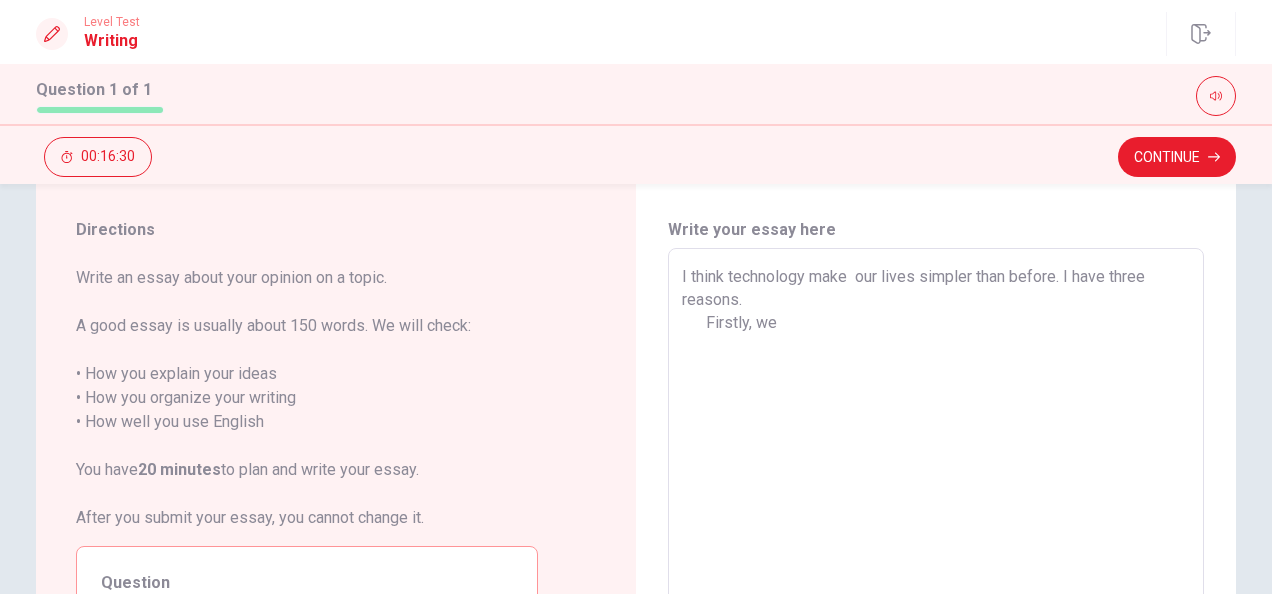 scroll, scrollTop: 0, scrollLeft: 0, axis: both 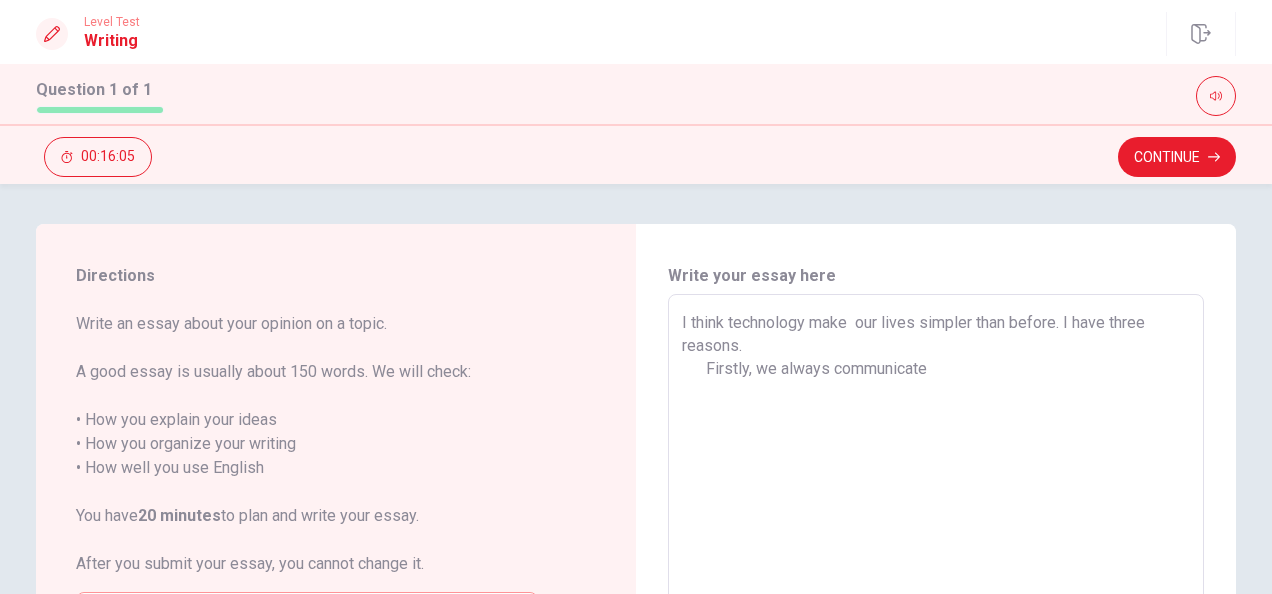 click on "I think technology make  our lives simpler than before. I have three reasons.
Firstly, we always communicate" at bounding box center [936, 571] 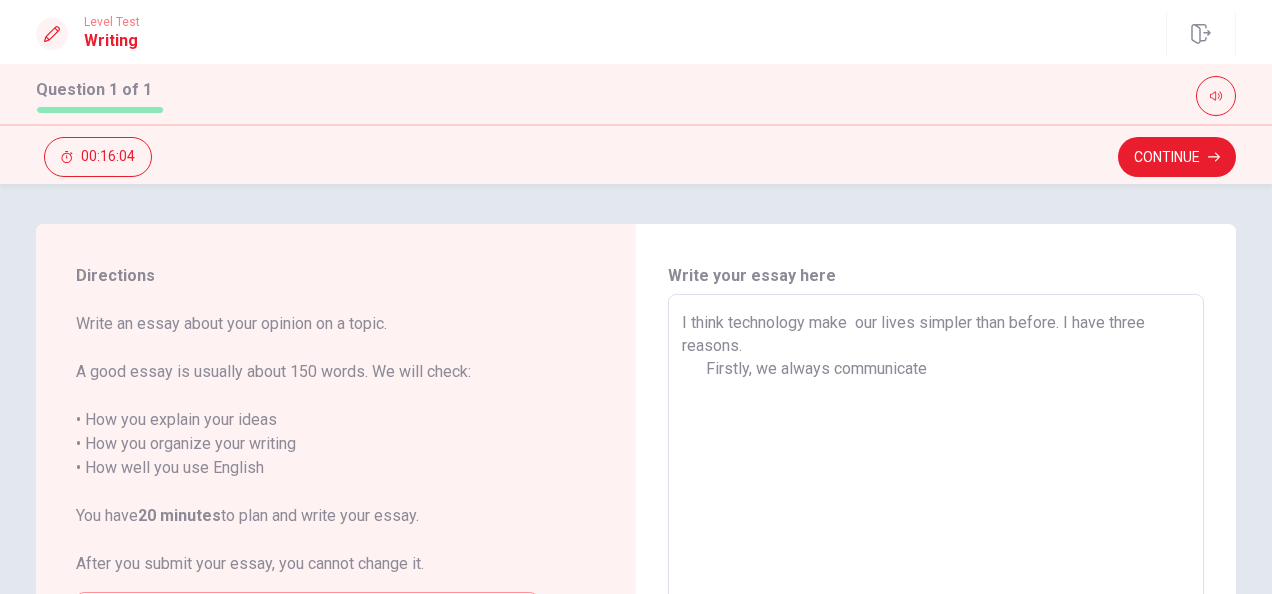 click on "I think technology make  our lives simpler than before. I have three reasons.
Firstly, we always communicate" at bounding box center [936, 571] 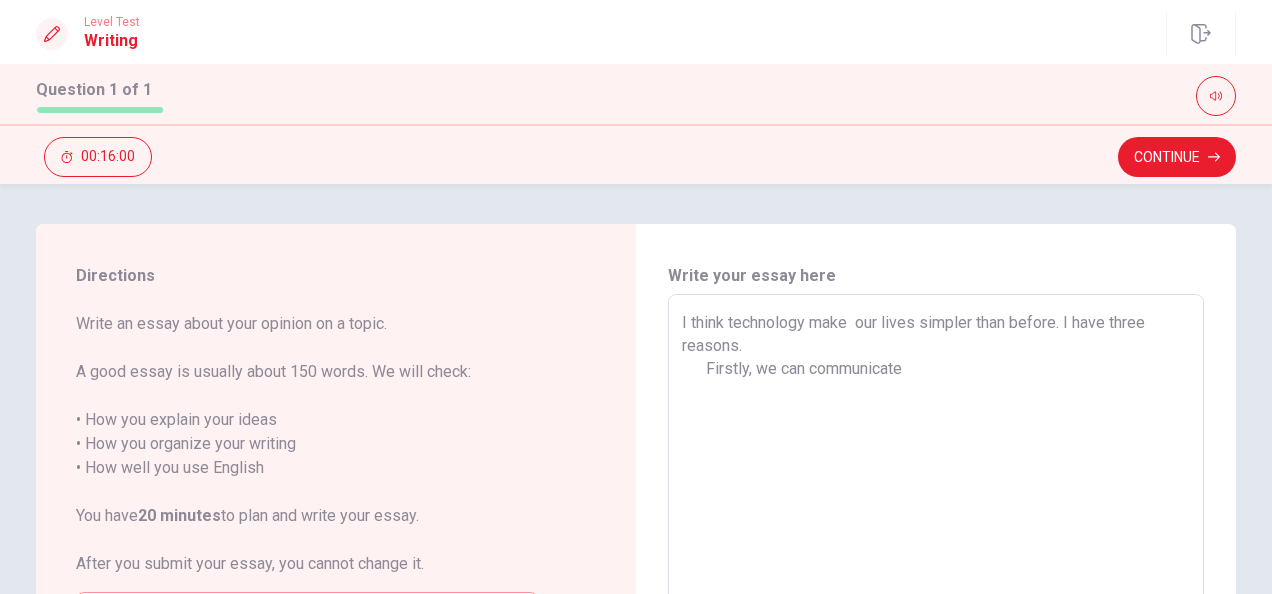 click on "I think technology make  our lives simpler than before. I have three reasons.
Firstly, we can communicate" at bounding box center (936, 571) 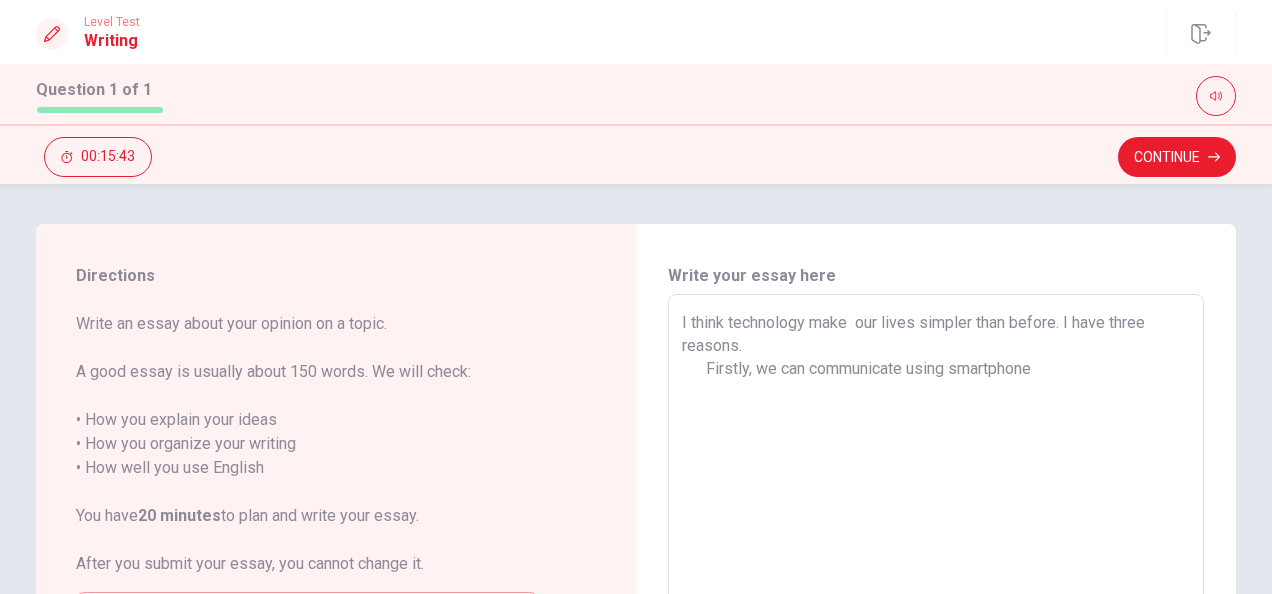 click on "I think technology make  our lives simpler than before. I have three reasons.
Firstly, we can communicate using smartphone" at bounding box center (936, 571) 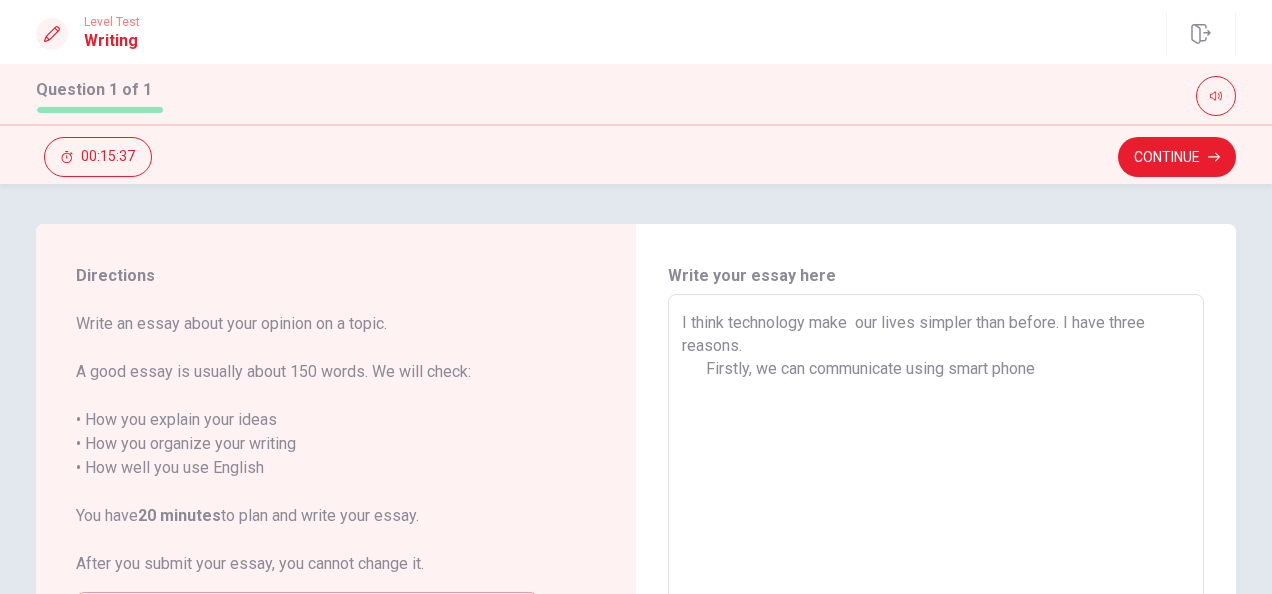 click on "I think technology make  our lives simpler than before. I have three reasons.
Firstly, we can communicate using smart phone" at bounding box center (936, 571) 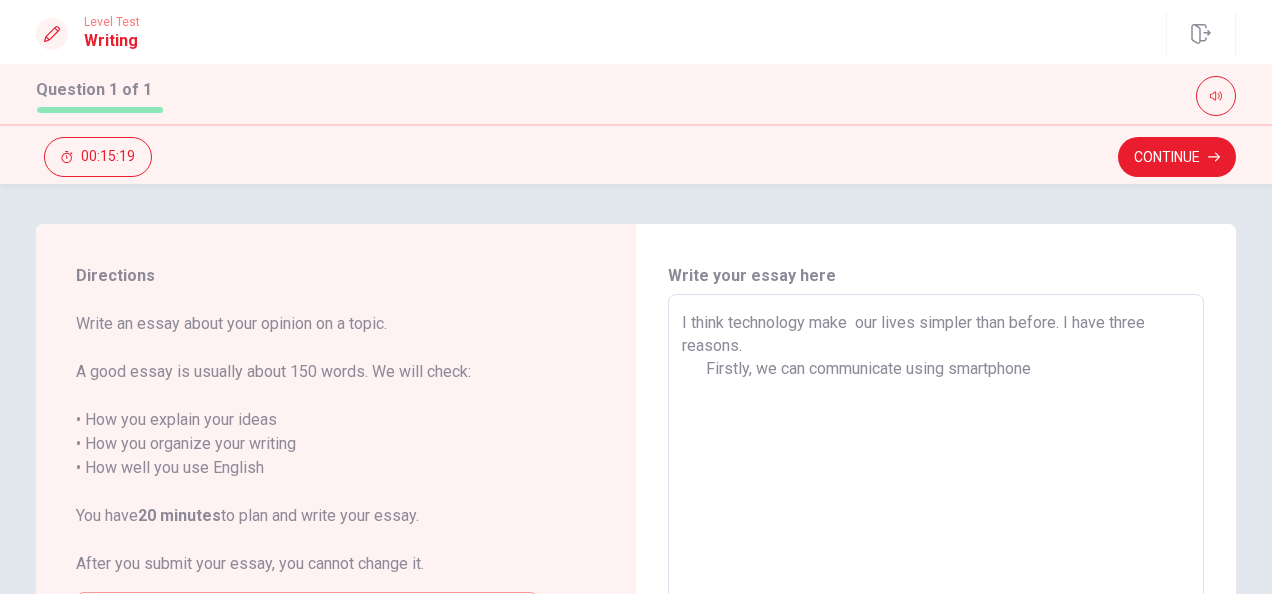 click on "I think technology make  our lives simpler than before. I have three reasons.
Firstly, we can communicate using smartphone" at bounding box center [936, 571] 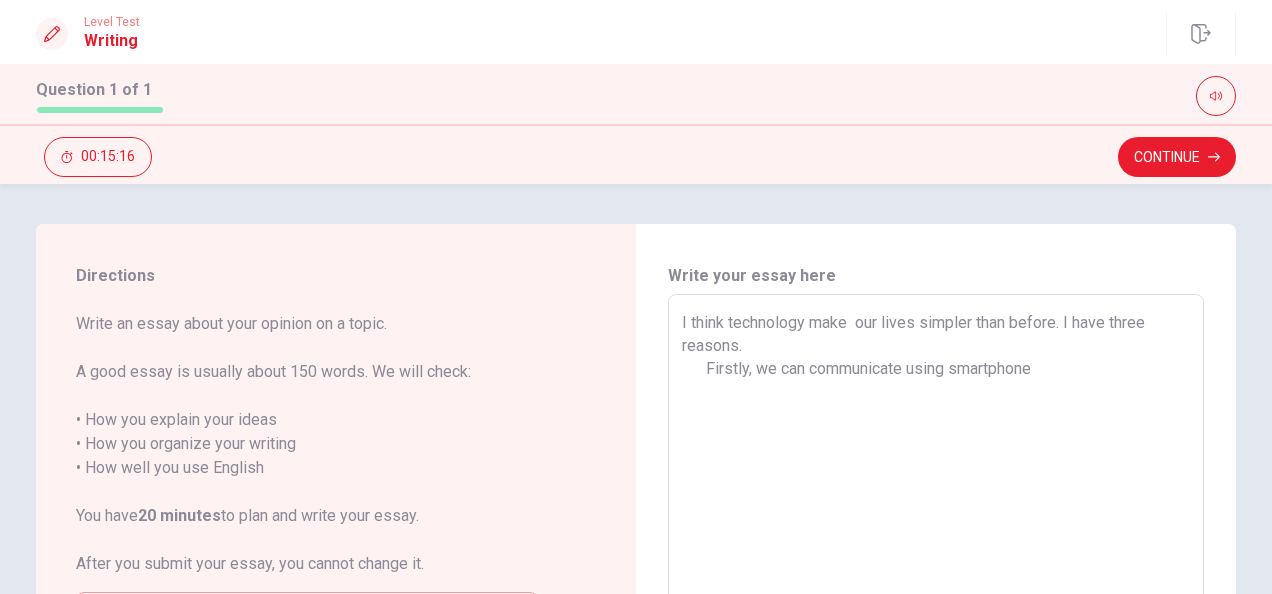 click on "I think technology make  our lives simpler than before. I have three reasons.
Firstly, we can communicate using smartphone" at bounding box center (936, 571) 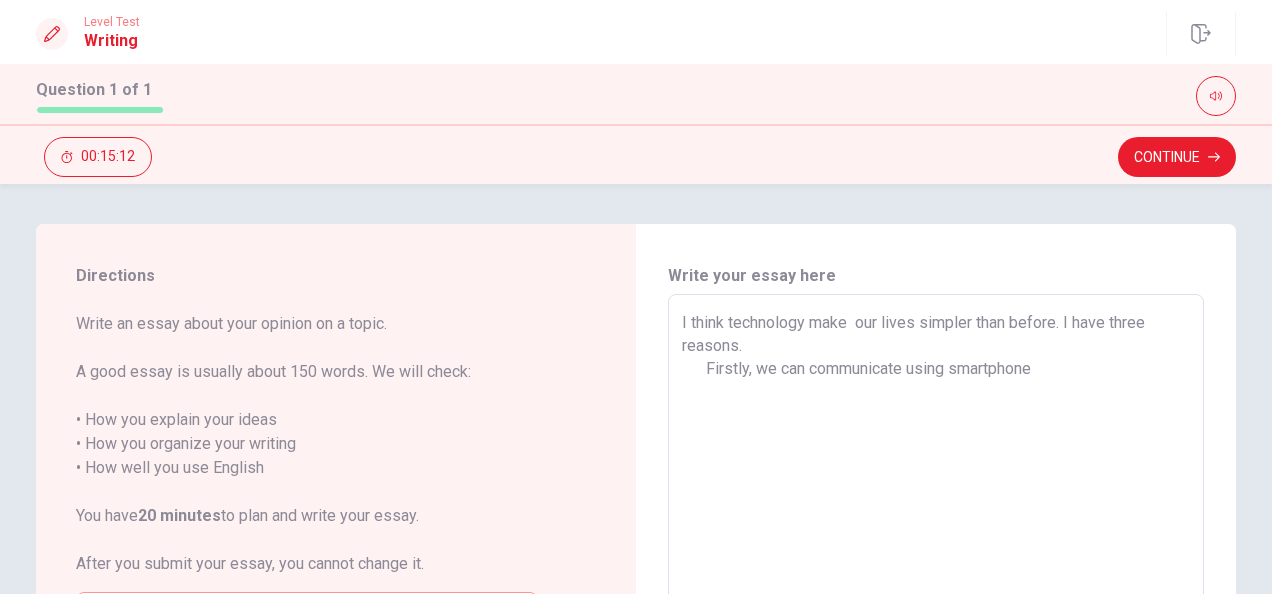 click on "I think technology make  our lives simpler than before. I have three reasons.
Firstly, we can communicate using smartphone" at bounding box center [936, 571] 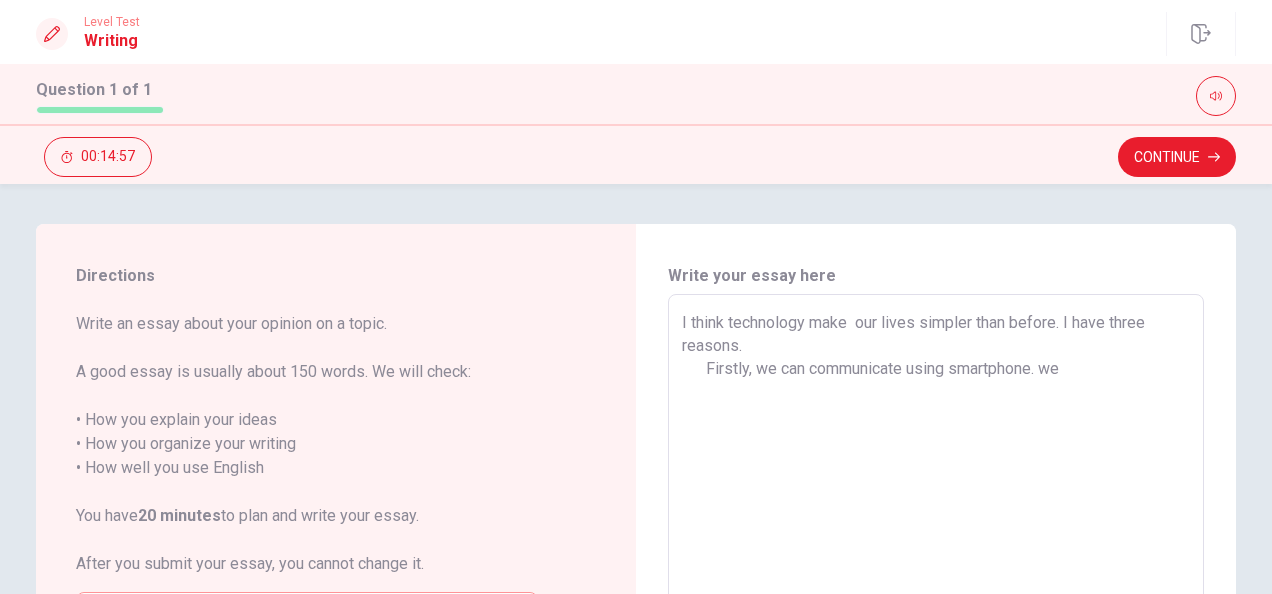 click on "I think technology make  our lives simpler than before. I have three reasons.
Firstly, we can communicate using smartphone. we" at bounding box center [936, 571] 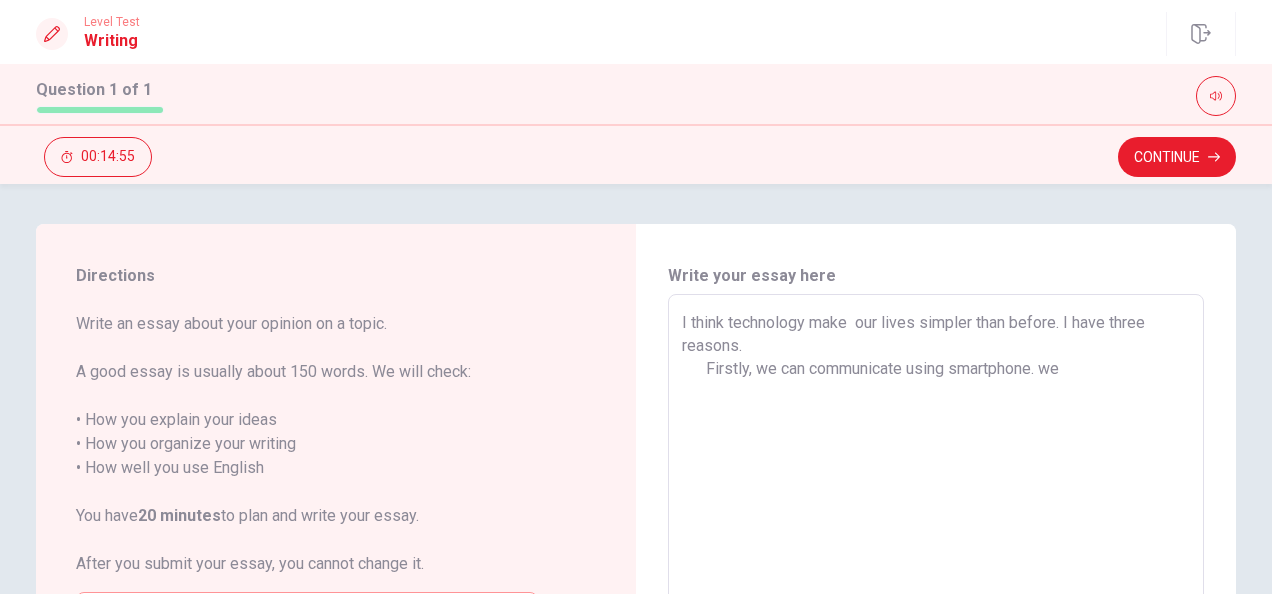 click on "I think technology make  our lives simpler than before. I have three reasons.
Firstly, we can communicate using smartphone. we" at bounding box center (936, 571) 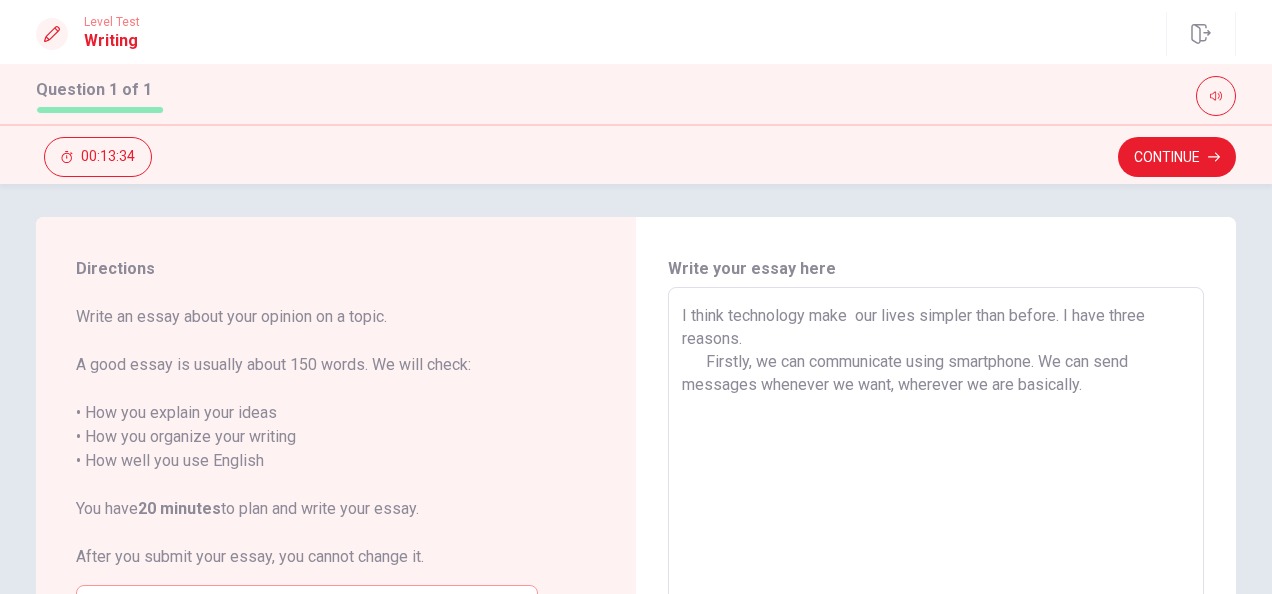 scroll, scrollTop: 0, scrollLeft: 0, axis: both 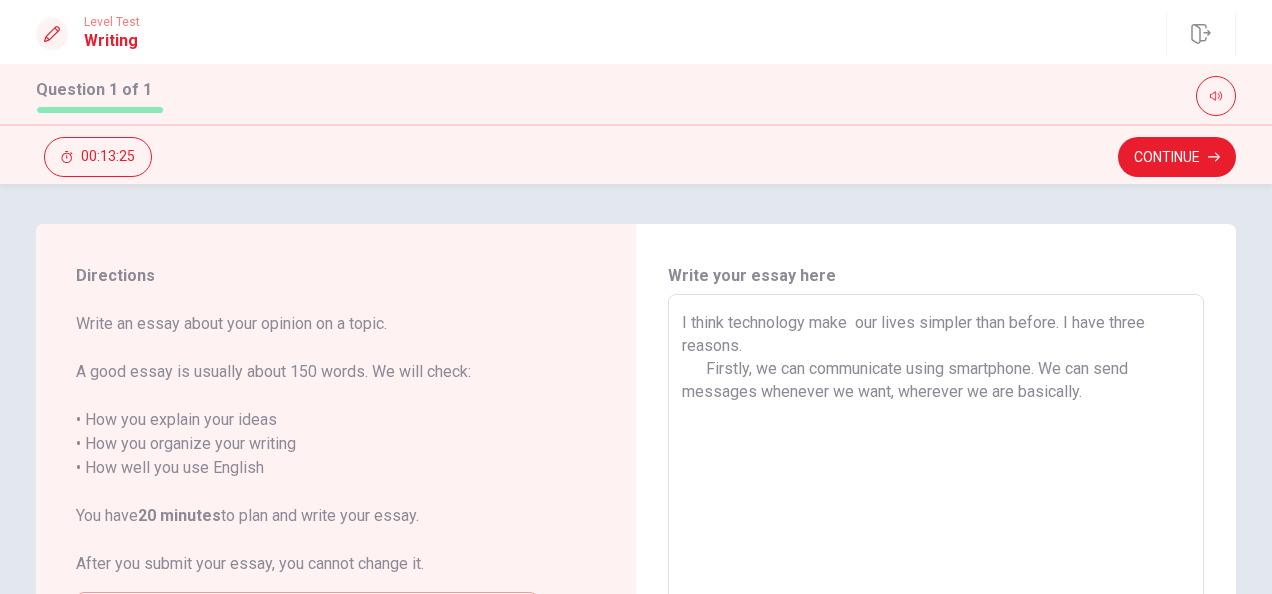 click on "I think technology make  our lives simpler than before. I have three reasons.
Firstly, we can communicate using smartphone. We can send messages whenever we want, wherever we are basically." at bounding box center (936, 571) 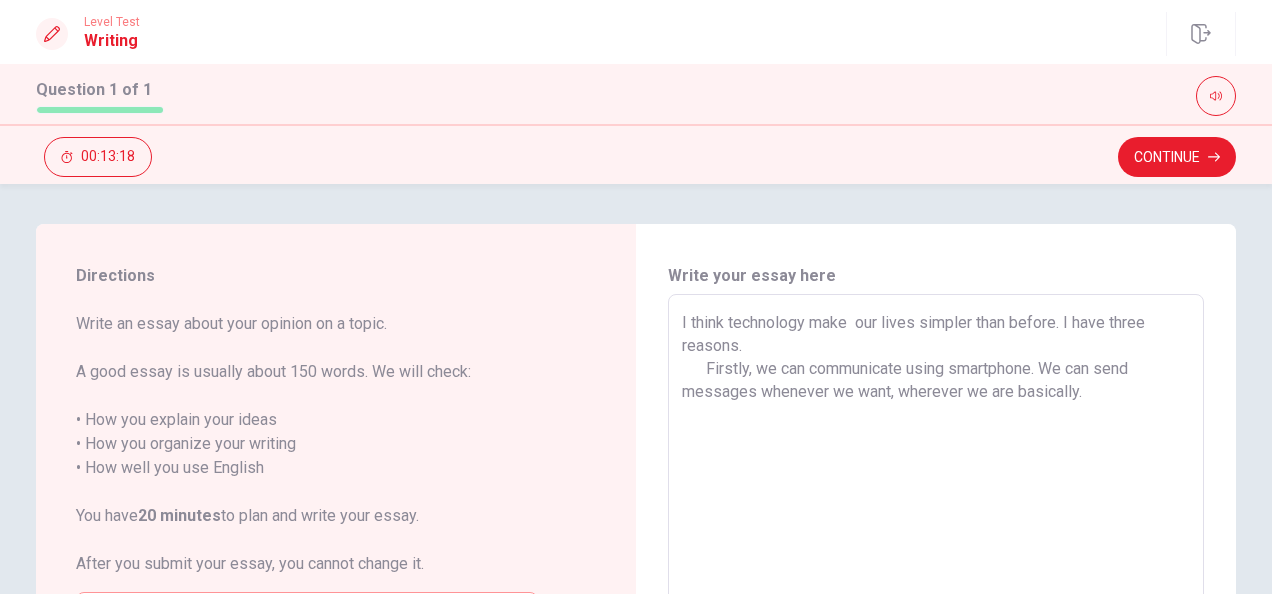 click on "I think technology make  our lives simpler than before. I have three reasons.
Firstly, we can communicate using smartphone. We can send messages whenever we want, wherever we are basically." at bounding box center (936, 571) 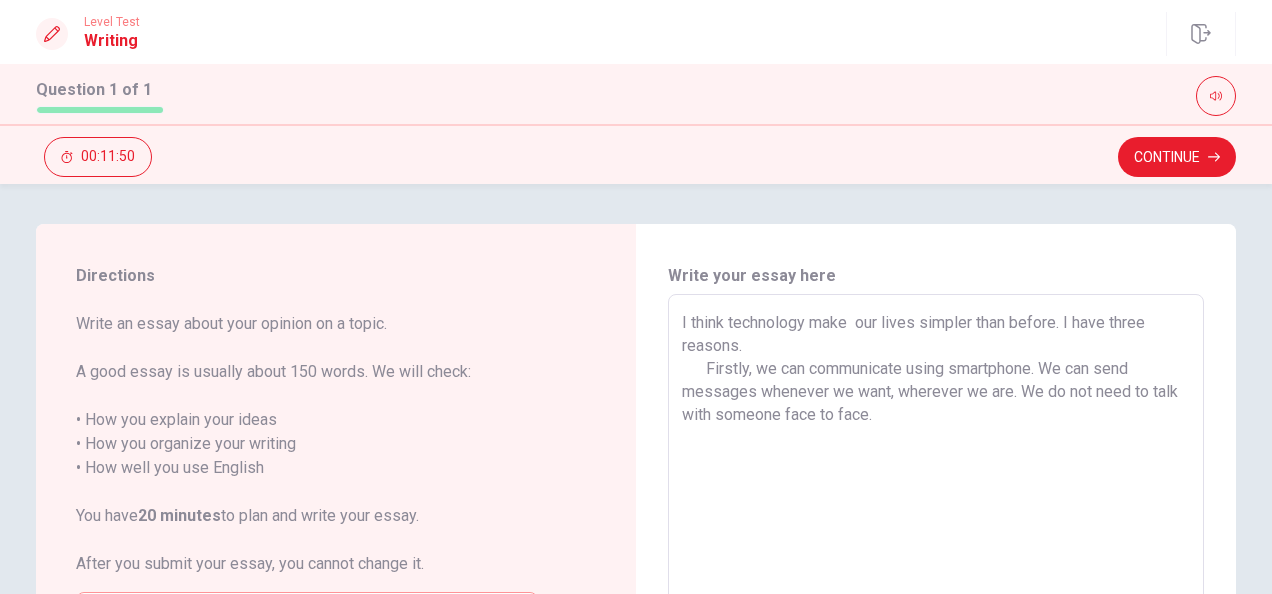 click on "I think technology make  our lives simpler than before. I have three reasons.
Firstly, we can communicate using smartphone. We can send messages whenever we want, wherever we are. We do not need to talk with someone face to face." at bounding box center [936, 571] 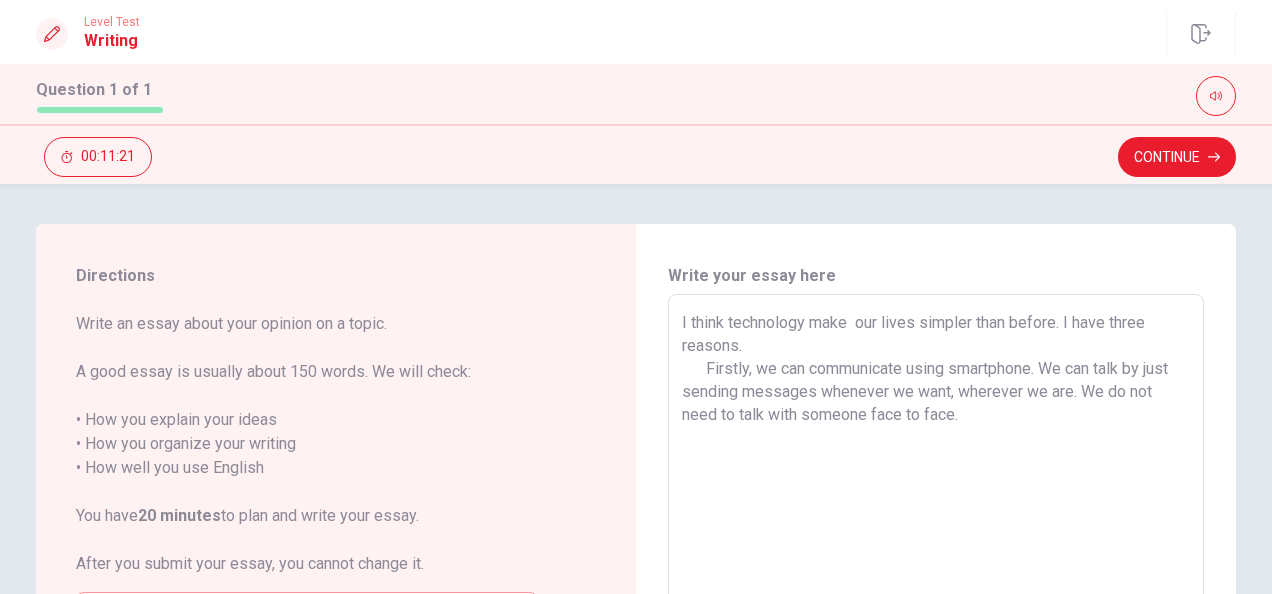 click on "I think technology make  our lives simpler than before. I have three reasons.
Firstly, we can communicate using smartphone. We can talk by just sending messages whenever we want, wherever we are. We do not need to talk with someone face to face." at bounding box center [936, 571] 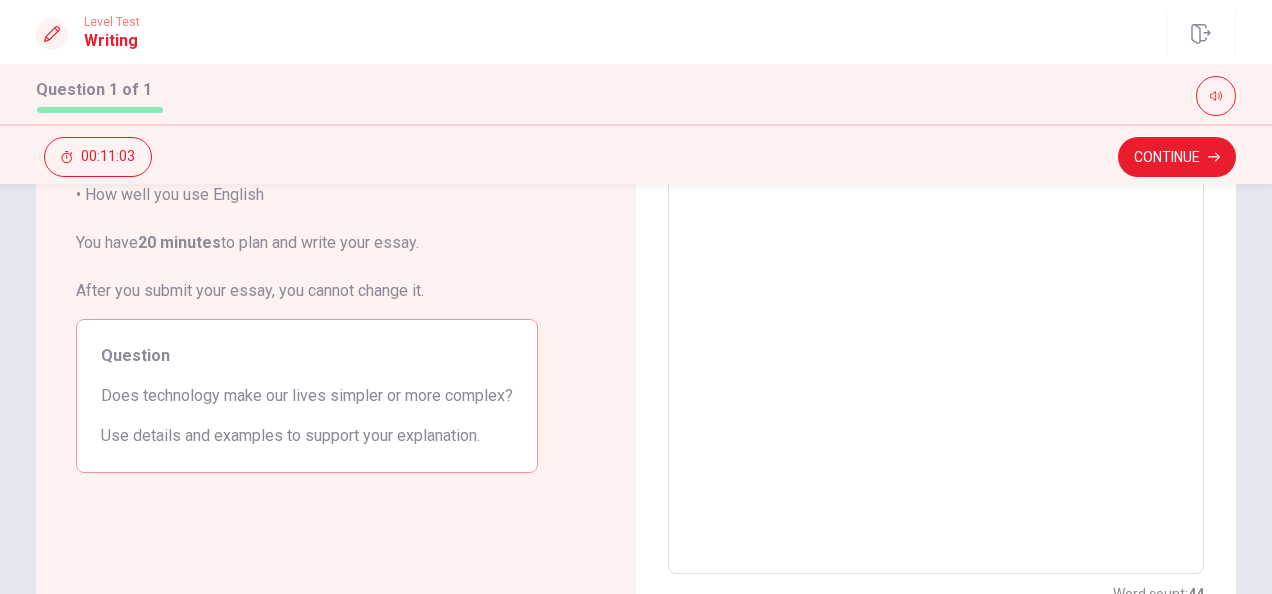 scroll, scrollTop: 0, scrollLeft: 0, axis: both 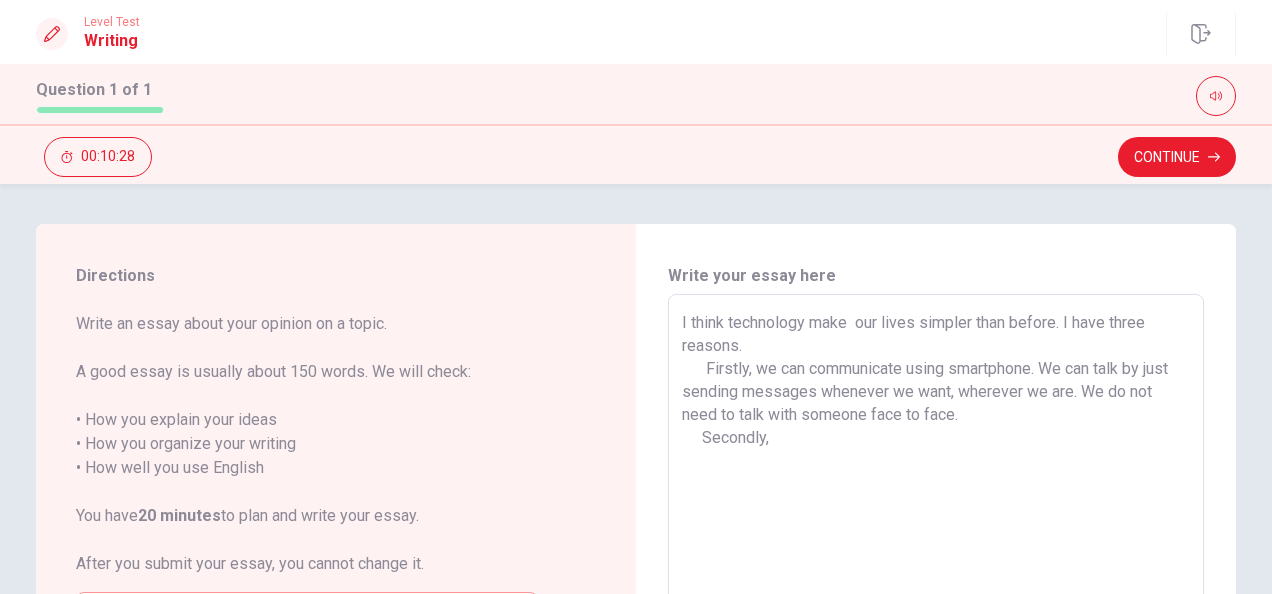 click on "I think technology make  our lives simpler than before. I have three reasons.
Firstly, we can communicate using smartphone. We can talk by just sending messages whenever we want, wherever we are. We do not need to talk with someone face to face.
Secondly," at bounding box center (936, 571) 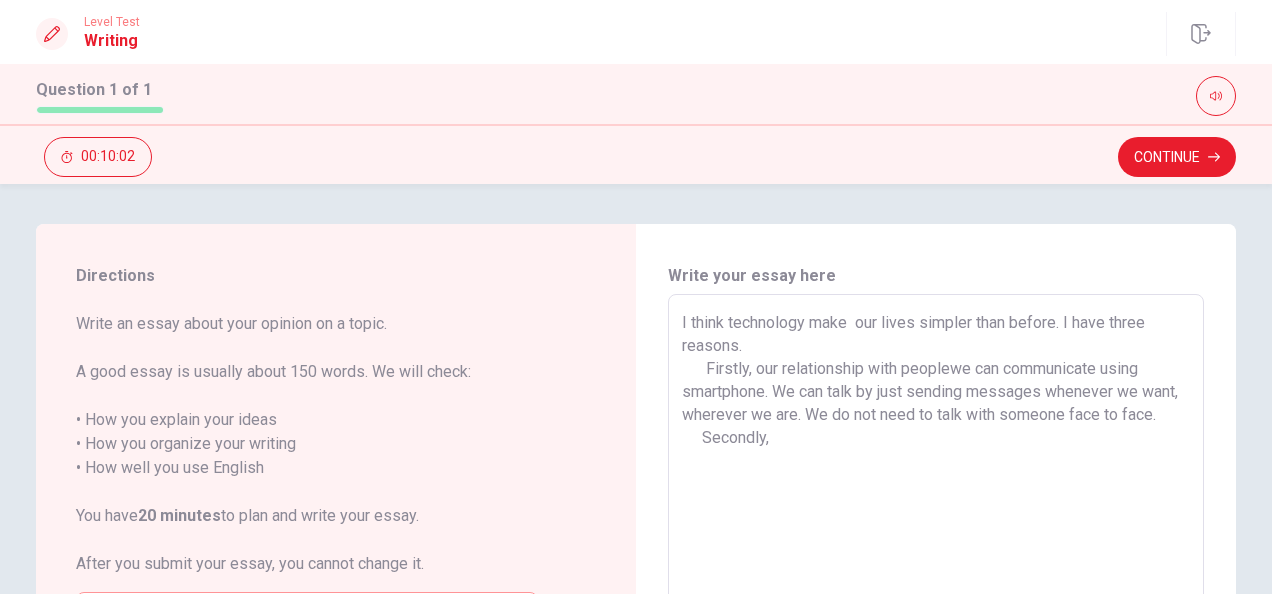click on "I think technology make  our lives simpler than before. I have three reasons.
Firstly, our relationship with peoplewe can communicate using smartphone. We can talk by just sending messages whenever we want, wherever we are. We do not need to talk with someone face to face.
Secondly," at bounding box center (936, 571) 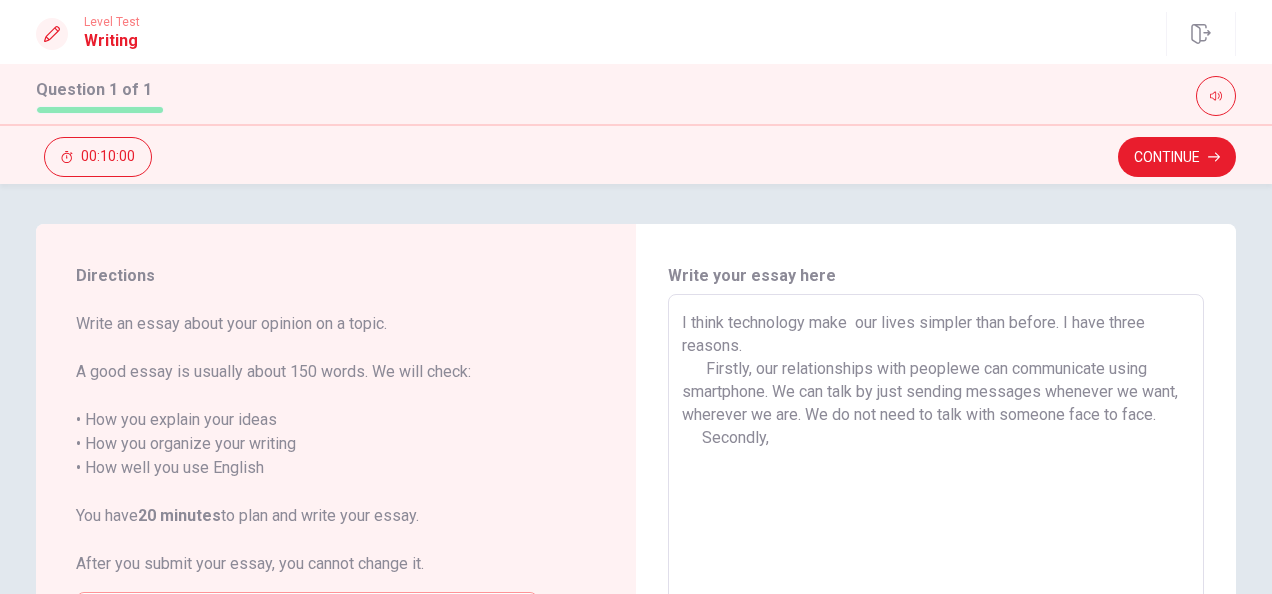 click on "I think technology make  our lives simpler than before. I have three reasons.
Firstly, our relationships with peoplewe can communicate using smartphone. We can talk by just sending messages whenever we want, wherever we are. We do not need to talk with someone face to face.
Secondly," at bounding box center [936, 571] 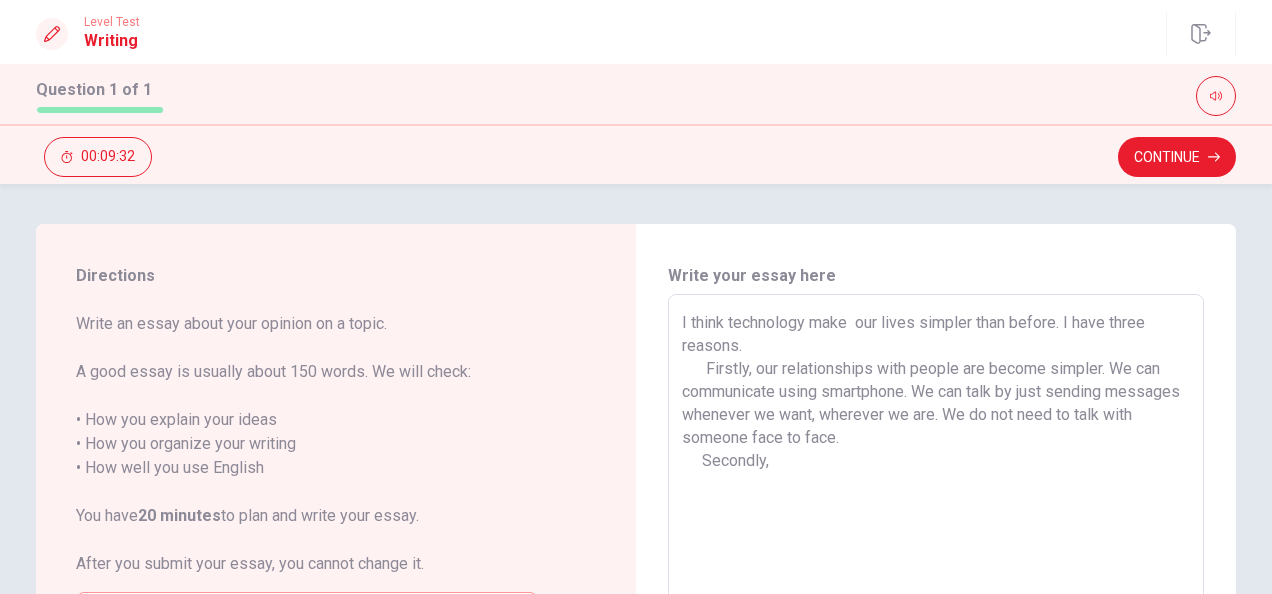 click on "I think technology make  our lives simpler than before. I have three reasons.
Firstly, our relationships with people are become simpler. We can communicate using smartphone. We can talk by just sending messages whenever we want, wherever we are. We do not need to talk with someone face to face.
Secondly," at bounding box center (936, 571) 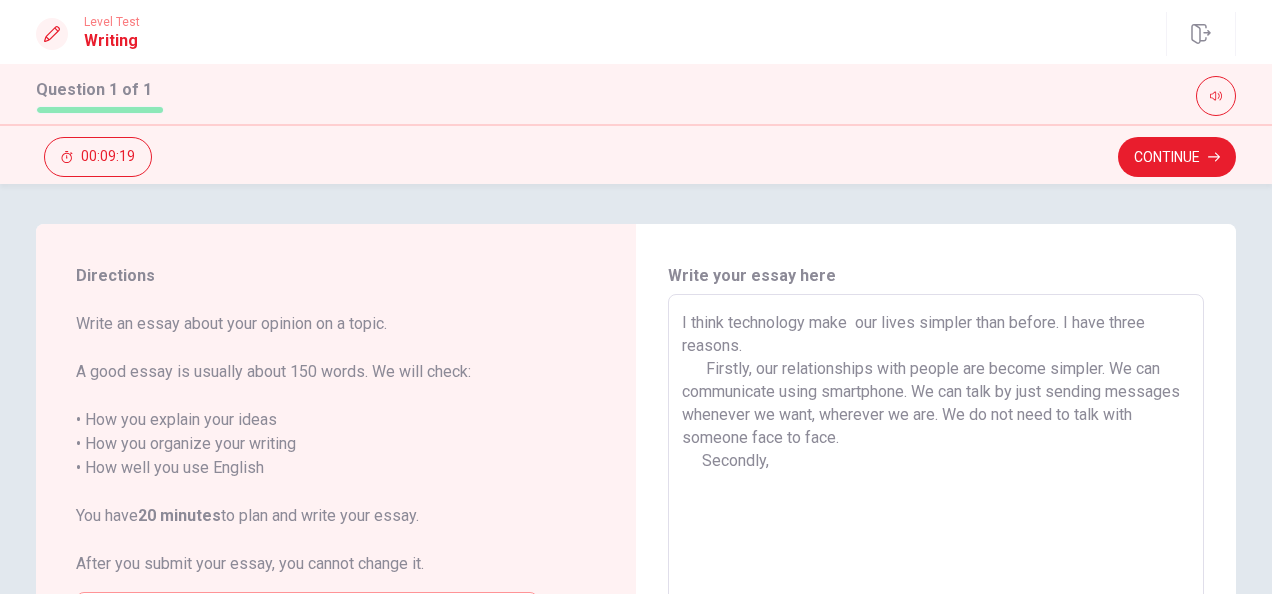click on "I think technology make  our lives simpler than before. I have three reasons.
Firstly, our relationships with people are become simpler. We can communicate using smartphone. We can talk by just sending messages whenever we want, wherever we are. We do not need to talk with someone face to face.
Secondly," at bounding box center [936, 571] 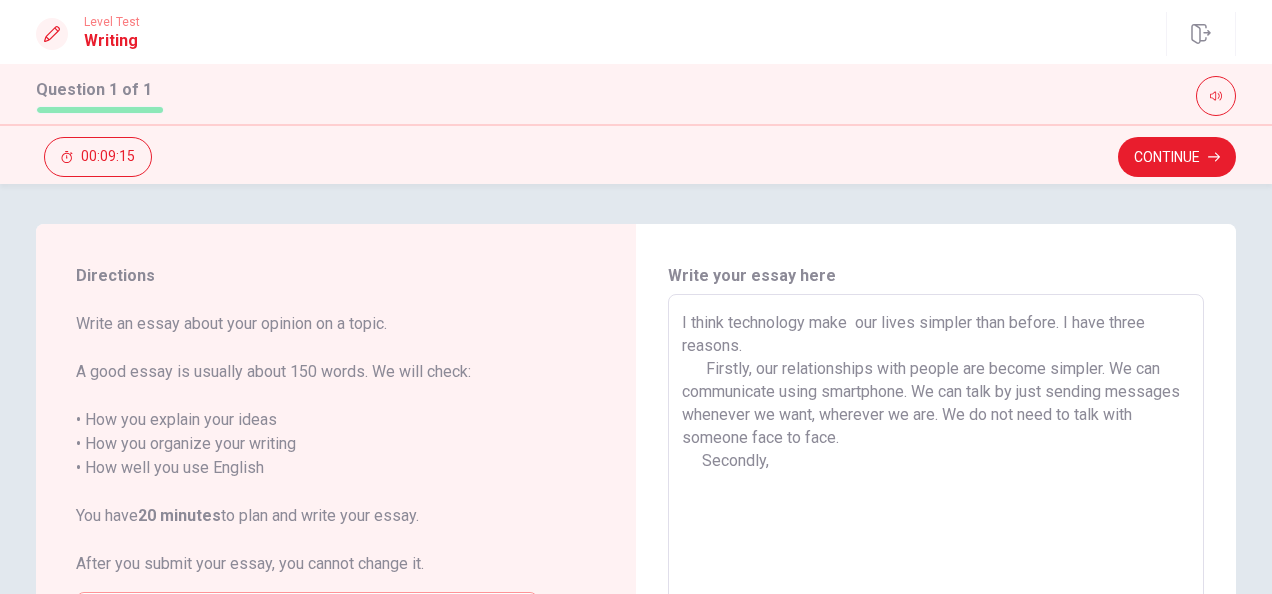 click on "I think technology make  our lives simpler than before. I have three reasons.
Firstly, our relationships with people are become simpler. We can communicate using smartphone. We can talk by just sending messages whenever we want, wherever we are. We do not need to talk with someone face to face.
Secondly," at bounding box center [936, 571] 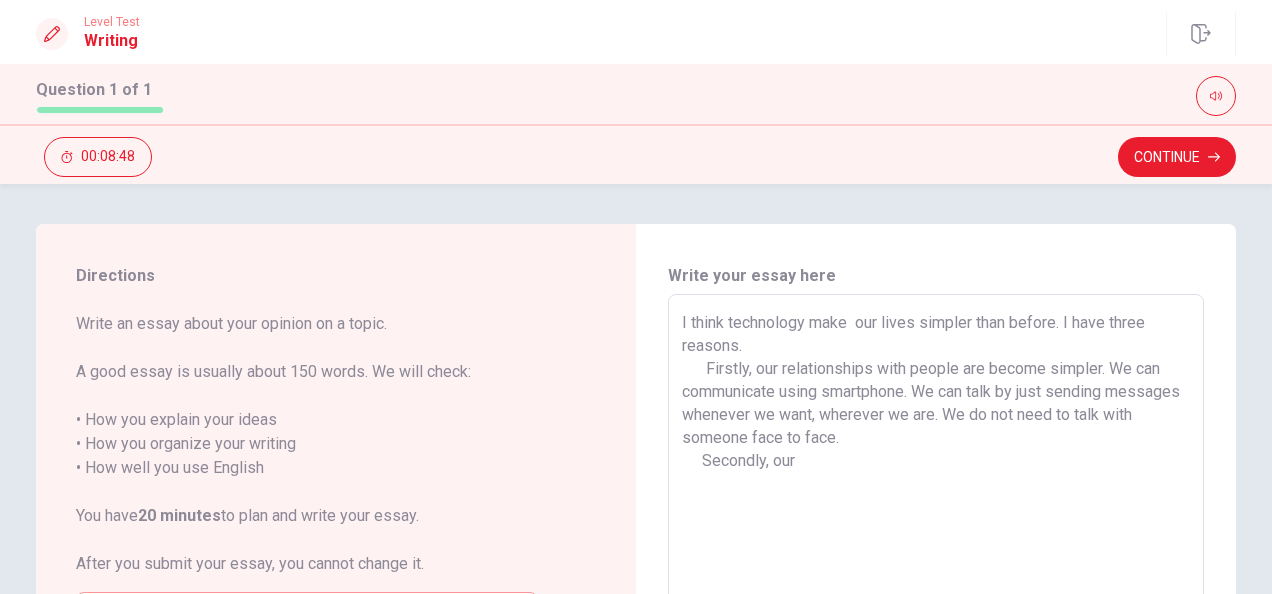 click on "I think technology make  our lives simpler than before. I have three reasons.
Firstly, our relationships with people are become simpler. We can communicate using smartphone. We can talk by just sending messages whenever we want, wherever we are. We do not need to talk with someone face to face.
Secondly, our" at bounding box center [936, 571] 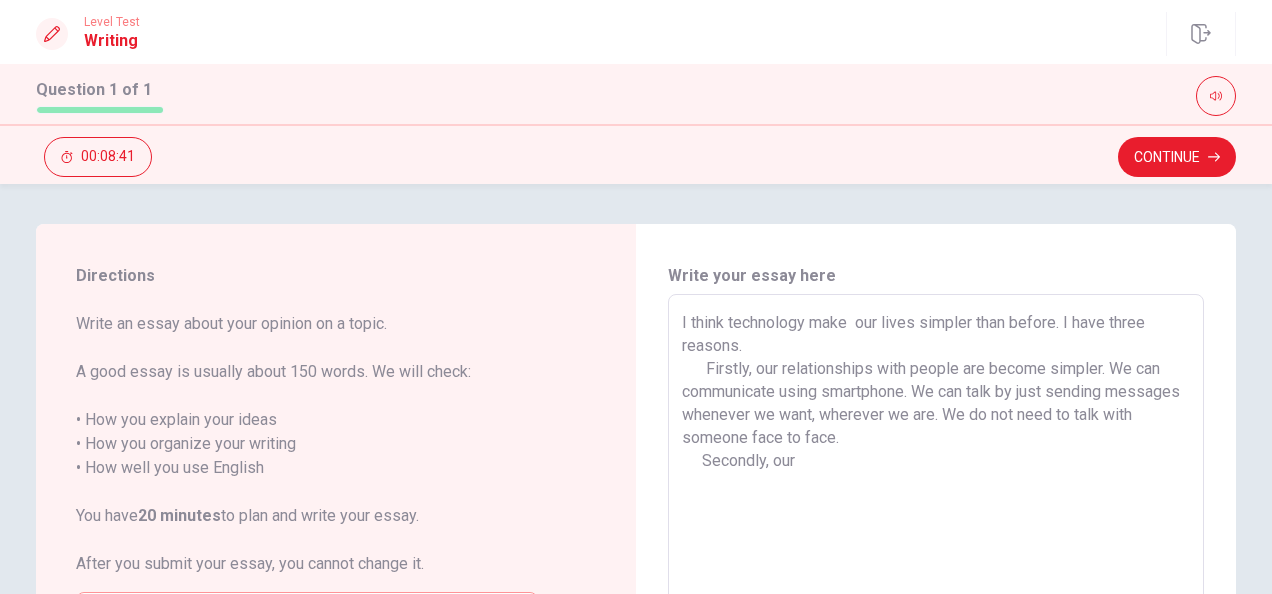 click on "I think technology make  our lives simpler than before. I have three reasons.
Firstly, our relationships with people are become simpler. We can communicate using smartphone. We can talk by just sending messages whenever we want, wherever we are. We do not need to talk with someone face to face.
Secondly, our" at bounding box center (936, 571) 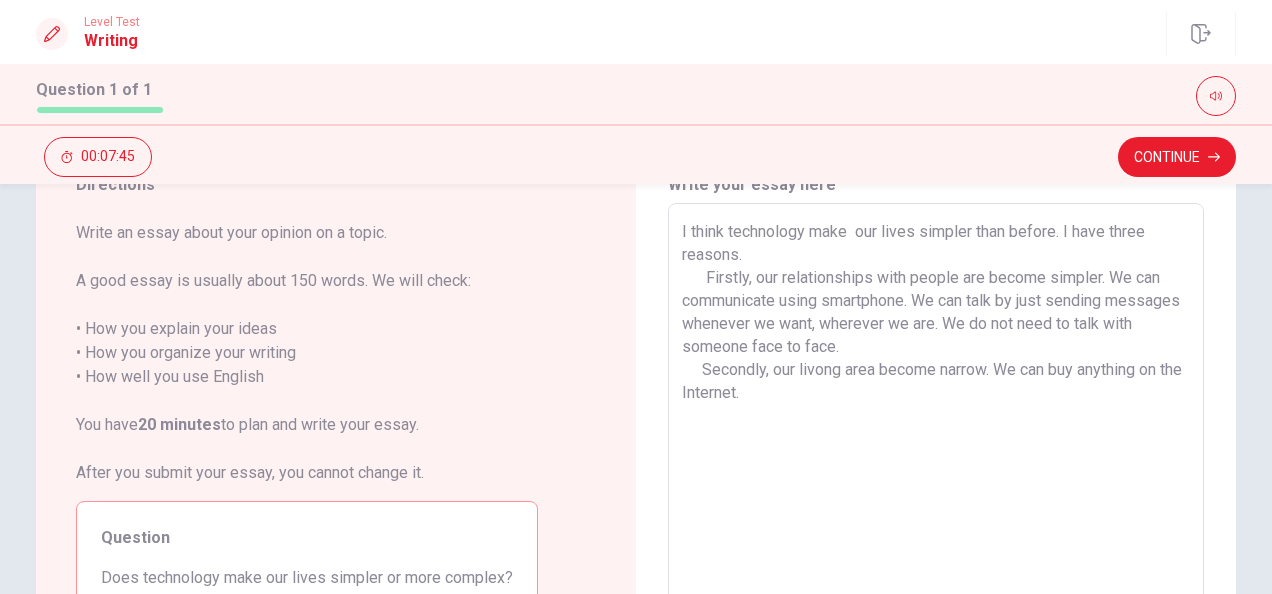 scroll, scrollTop: 86, scrollLeft: 0, axis: vertical 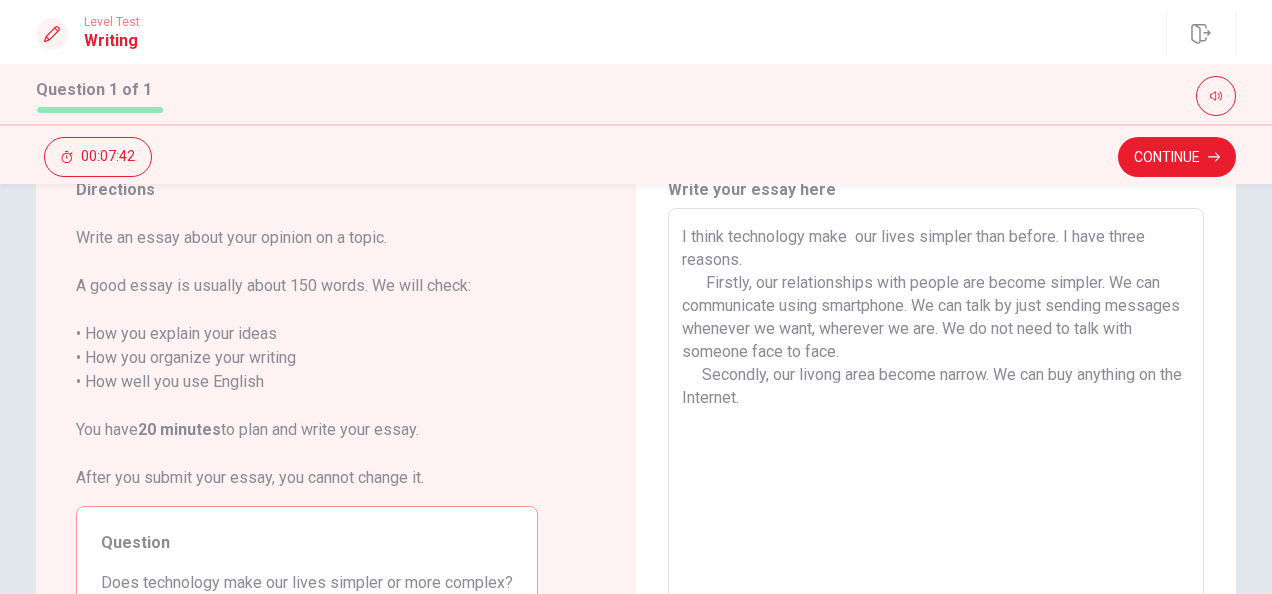 click on "I think technology make  our lives simpler than before. I have three reasons.
Firstly, our relationships with people are become simpler. We can communicate using smartphone. We can talk by just sending messages whenever we want, wherever we are. We do not need to talk with someone face to face.
Secondly, our livong area become narrow. We can buy anything on the Internet." at bounding box center [936, 485] 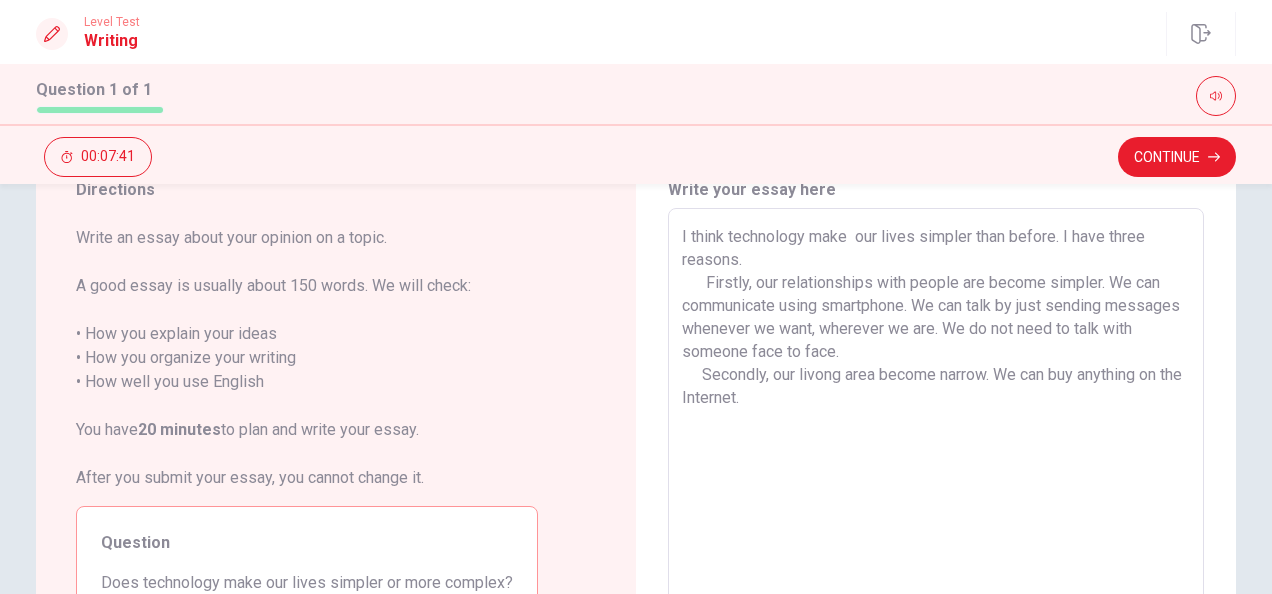 click on "I think technology make  our lives simpler than before. I have three reasons.
Firstly, our relationships with people are become simpler. We can communicate using smartphone. We can talk by just sending messages whenever we want, wherever we are. We do not need to talk with someone face to face.
Secondly, our livong area become narrow. We can buy anything on the Internet." at bounding box center (936, 485) 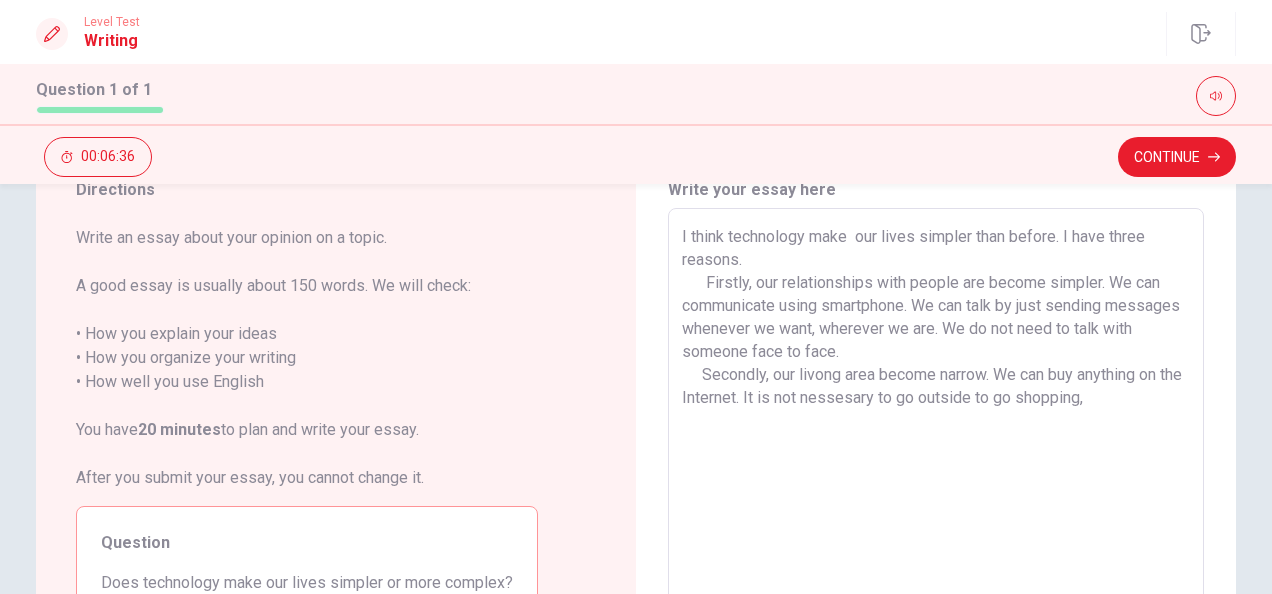 click on "I think technology make  our lives simpler than before. I have three reasons.
Firstly, our relationships with people are become simpler. We can communicate using smartphone. We can talk by just sending messages whenever we want, wherever we are. We do not need to talk with someone face to face.
Secondly, our livong area become narrow. We can buy anything on the Internet. It is not nessesary to go outside to go shopping," at bounding box center [936, 485] 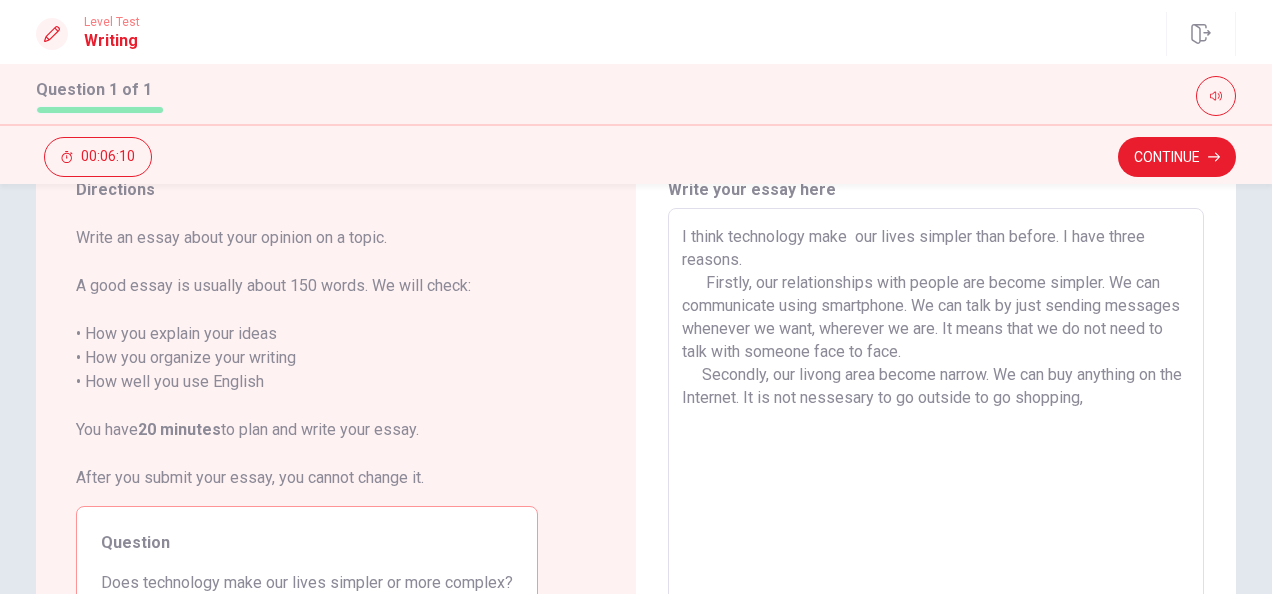click on "I think technology make  our lives simpler than before. I have three reasons.
Firstly, our relationships with people are become simpler. We can communicate using smartphone. We can talk by just sending messages whenever we want, wherever we are. It means that we do not need to talk with someone face to face.
Secondly, our livong area become narrow. We can buy anything on the Internet. It is not nessesary to go outside to go shopping," at bounding box center [936, 485] 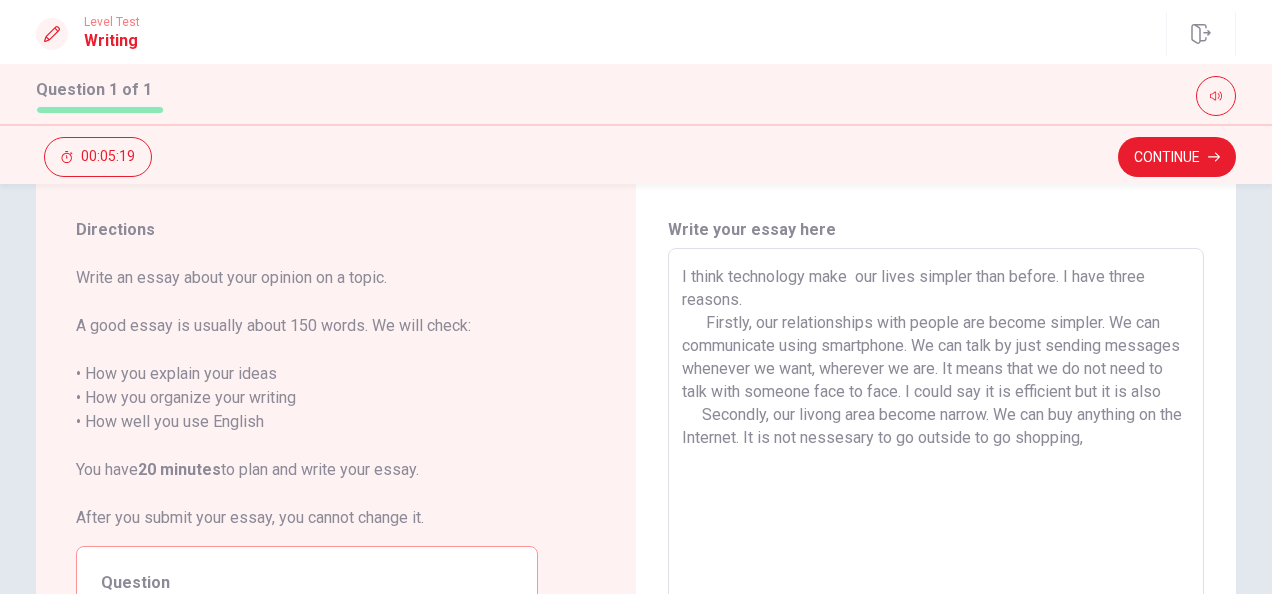 scroll, scrollTop: 44, scrollLeft: 0, axis: vertical 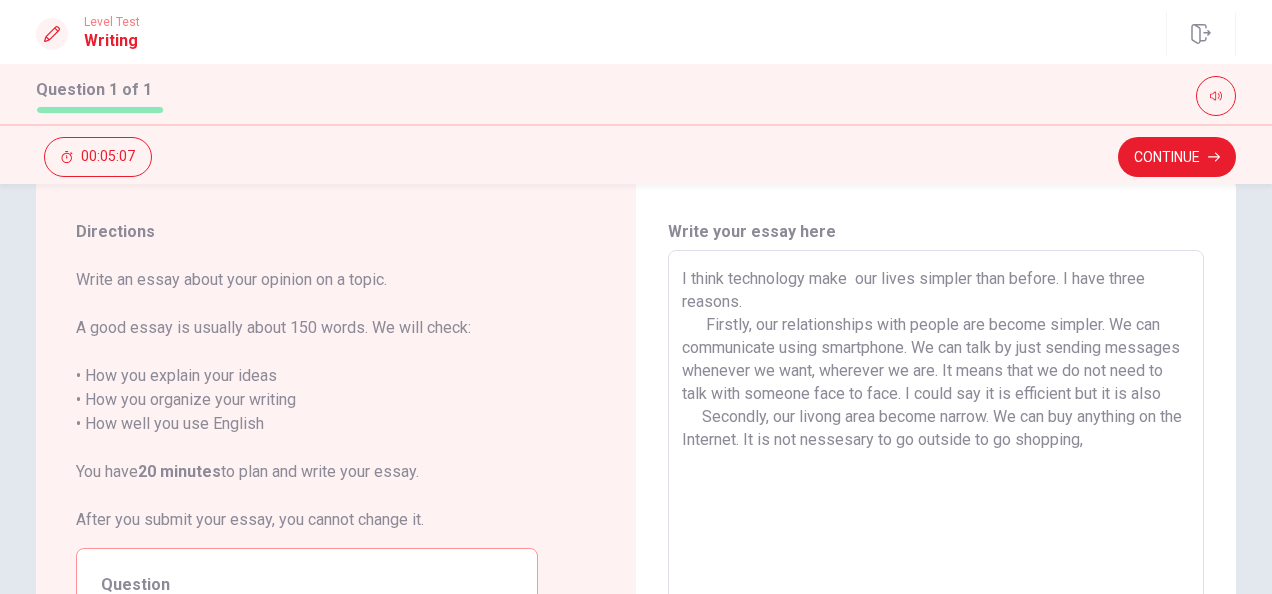 click on "I think technology make  our lives simpler than before. I have three reasons.
Firstly, our relationships with people are become simpler. We can communicate using smartphone. We can talk by just sending messages whenever we want, wherever we are. It means that we do not need to talk with someone face to face. I could say it is efficient but it is also
Secondly, our livong area become narrow. We can buy anything on the Internet. It is not nessesary to go outside to go shopping," at bounding box center (936, 527) 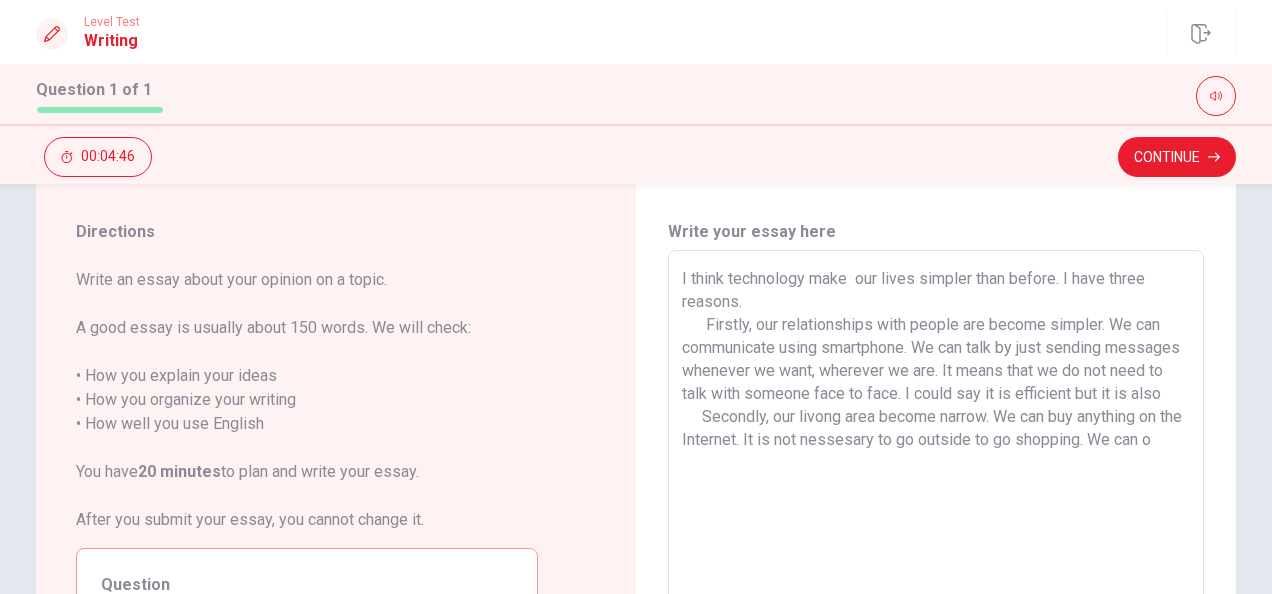 click on "I think technology make  our lives simpler than before. I have three reasons.
Firstly, our relationships with people are become simpler. We can communicate using smartphone. We can talk by just sending messages whenever we want, wherever we are. It means that we do not need to talk with someone face to face. I could say it is efficient but it is also
Secondly, our livong area become narrow. We can buy anything on the Internet. It is not nessesary to go outside to go shopping. We can o" at bounding box center (936, 527) 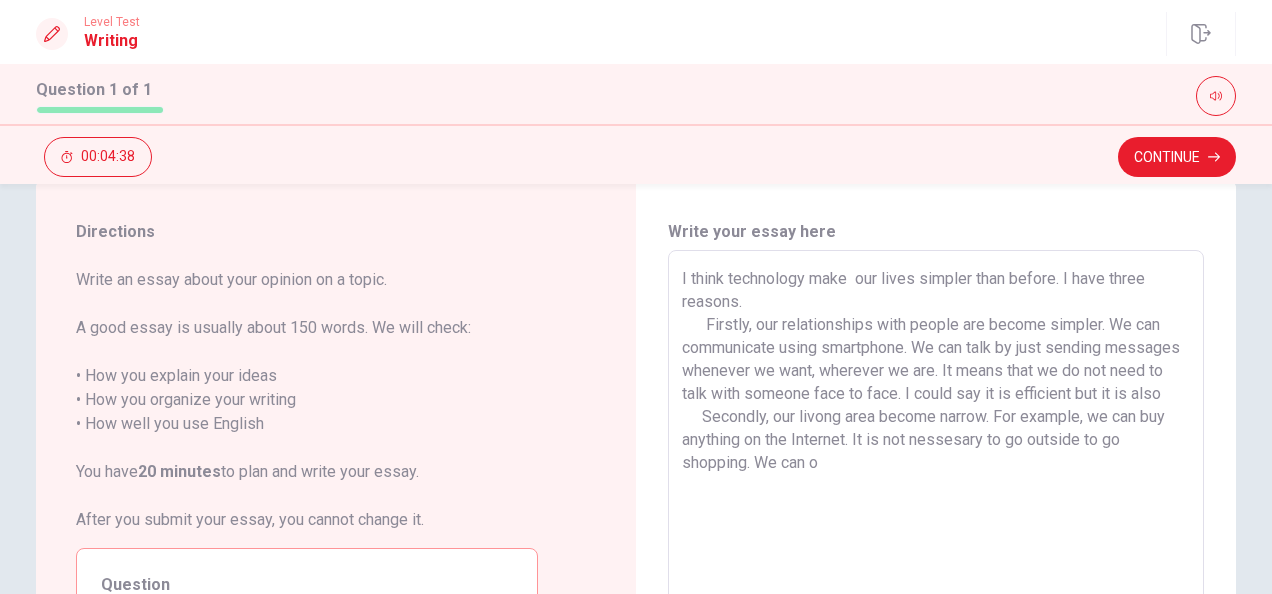 click on "I think technology make  our lives simpler than before. I have three reasons.
Firstly, our relationships with people are become simpler. We can communicate using smartphone. We can talk by just sending messages whenever we want, wherever we are. It means that we do not need to talk with someone face to face. I could say it is efficient but it is also
Secondly, our livong area become narrow. For example, we can buy anything on the Internet. It is not nessesary to go outside to go shopping. We can o" at bounding box center [936, 527] 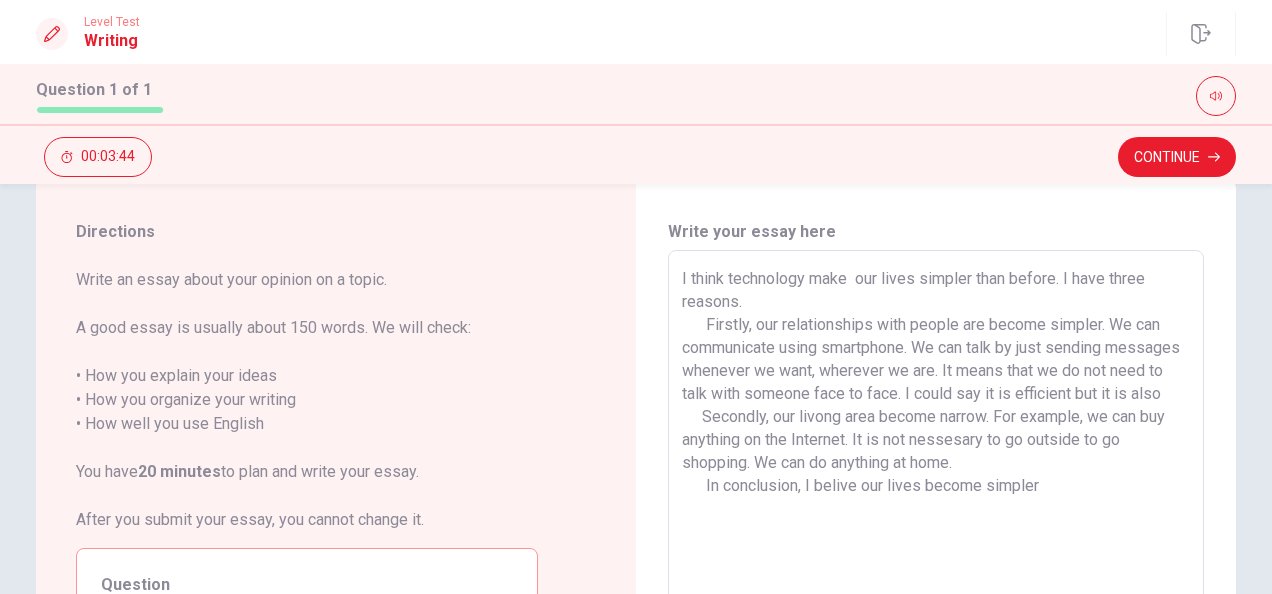 click on "I think technology make  our lives simpler than before. I have three reasons.
Firstly, our relationships with people are become simpler. We can communicate using smartphone. We can talk by just sending messages whenever we want, wherever we are. It means that we do not need to talk with someone face to face. I could say it is efficient but it is also
Secondly, our livong area become narrow. For example, we can buy anything on the Internet. It is not nessesary to go outside to go shopping. We can do anything at home.
In conclusion, I belive our lives become simpler" at bounding box center (936, 527) 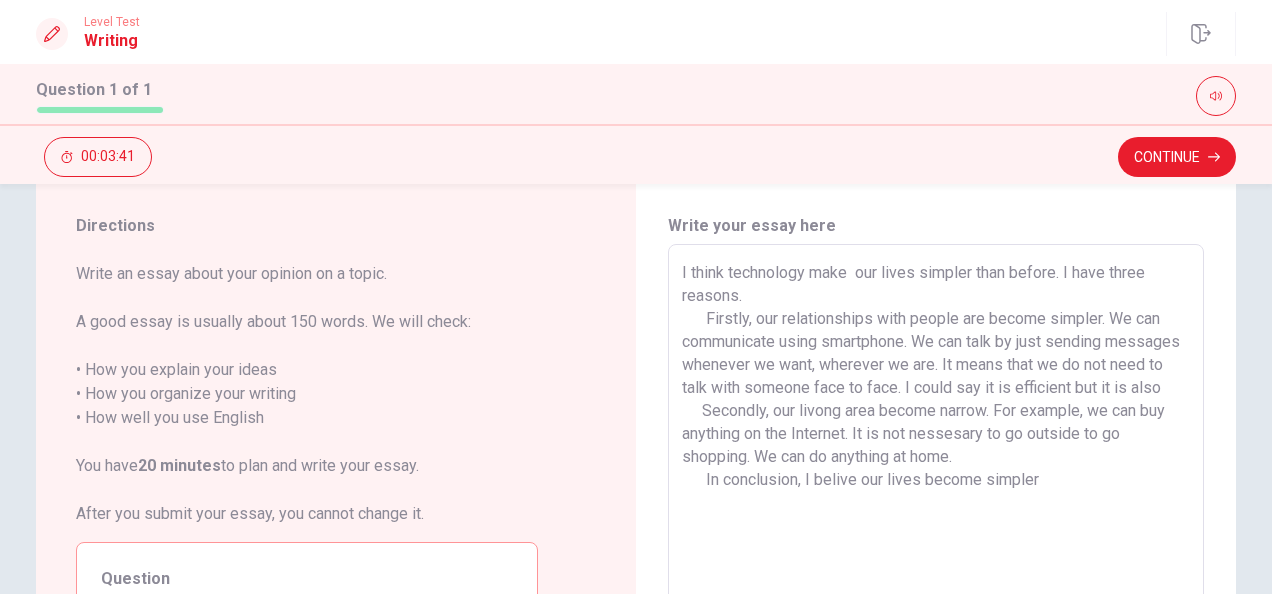 scroll, scrollTop: 44, scrollLeft: 0, axis: vertical 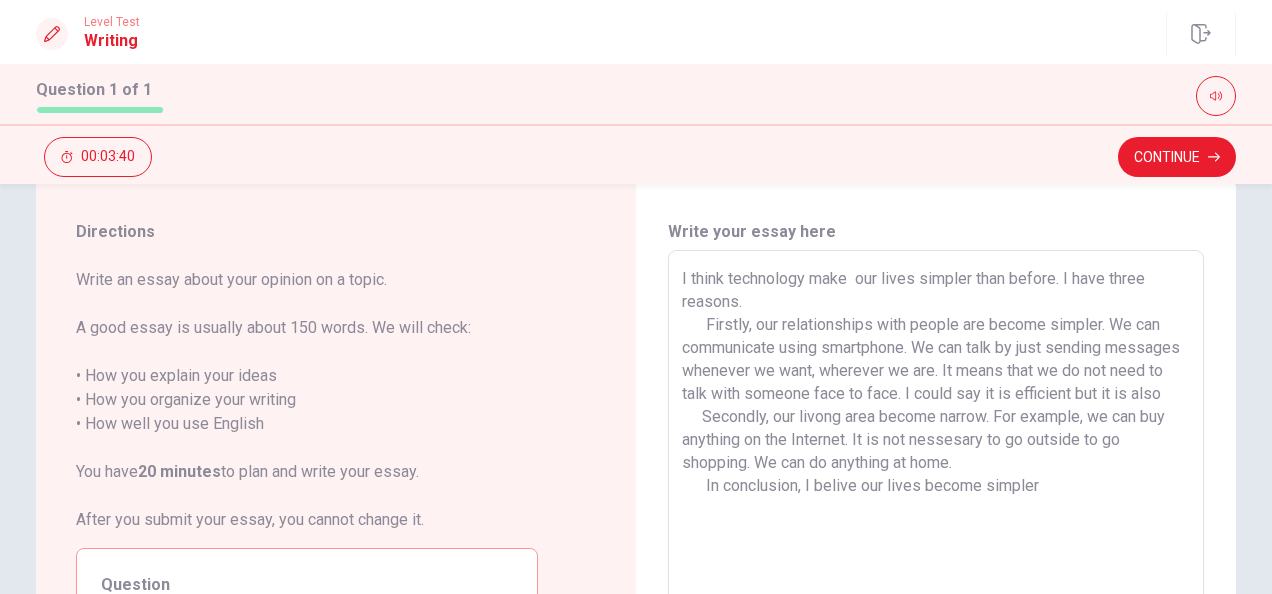 click on "I think technology make  our lives simpler than before. I have three reasons.
Firstly, our relationships with people are become simpler. We can communicate using smartphone. We can talk by just sending messages whenever we want, wherever we are. It means that we do not need to talk with someone face to face. I could say it is efficient but it is also
Secondly, our livong area become narrow. For example, we can buy anything on the Internet. It is not nessesary to go outside to go shopping. We can do anything at home.
In conclusion, I belive our lives become simpler" at bounding box center (936, 527) 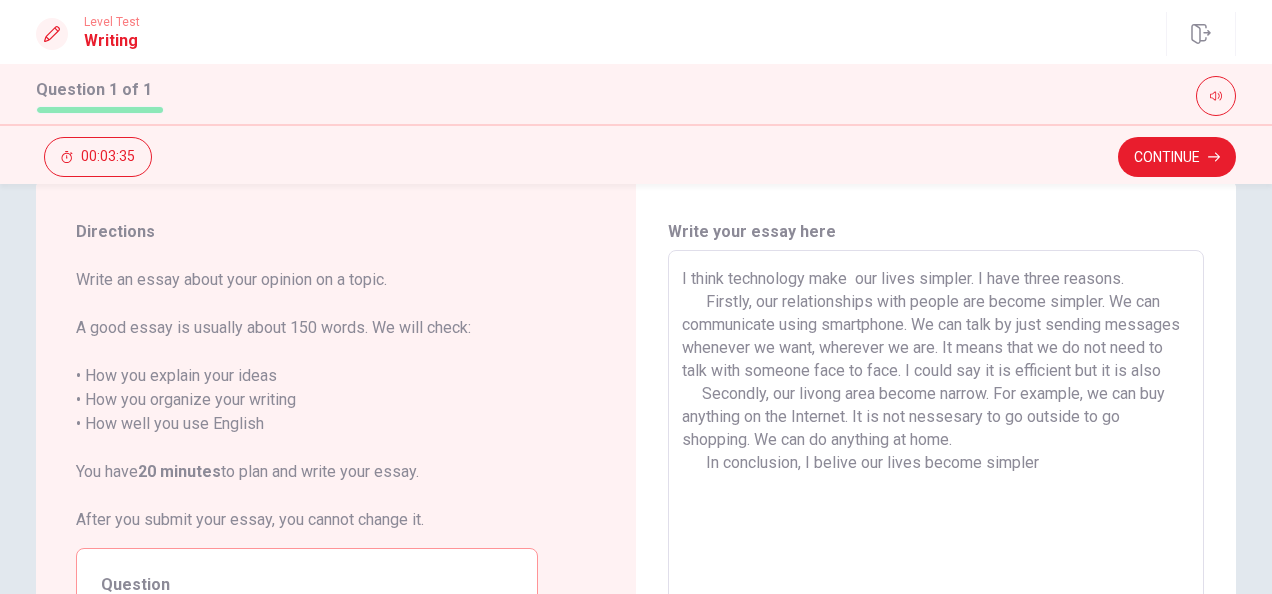 click on "I think technology make  our lives simpler. I have three reasons.
Firstly, our relationships with people are become simpler. We can communicate using smartphone. We can talk by just sending messages whenever we want, wherever we are. It means that we do not need to talk with someone face to face. I could say it is efficient but it is also
Secondly, our livong area become narrow. For example, we can buy anything on the Internet. It is not nessesary to go outside to go shopping. We can do anything at home.
In conclusion, I belive our lives become simpler" at bounding box center (936, 527) 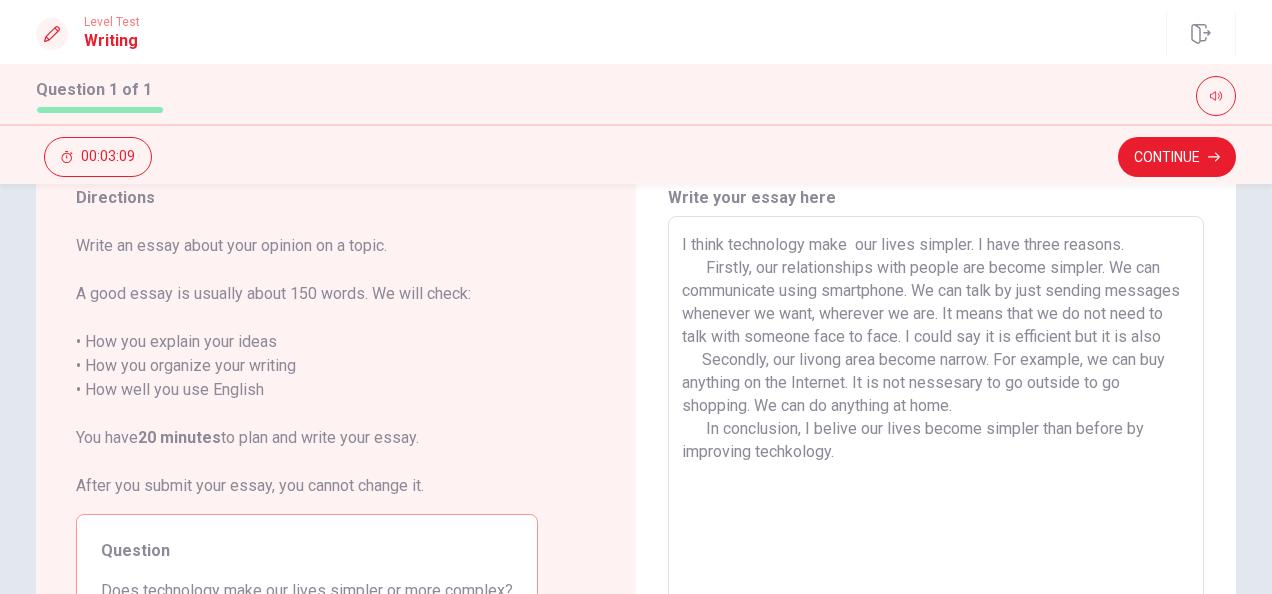 scroll, scrollTop: 80, scrollLeft: 0, axis: vertical 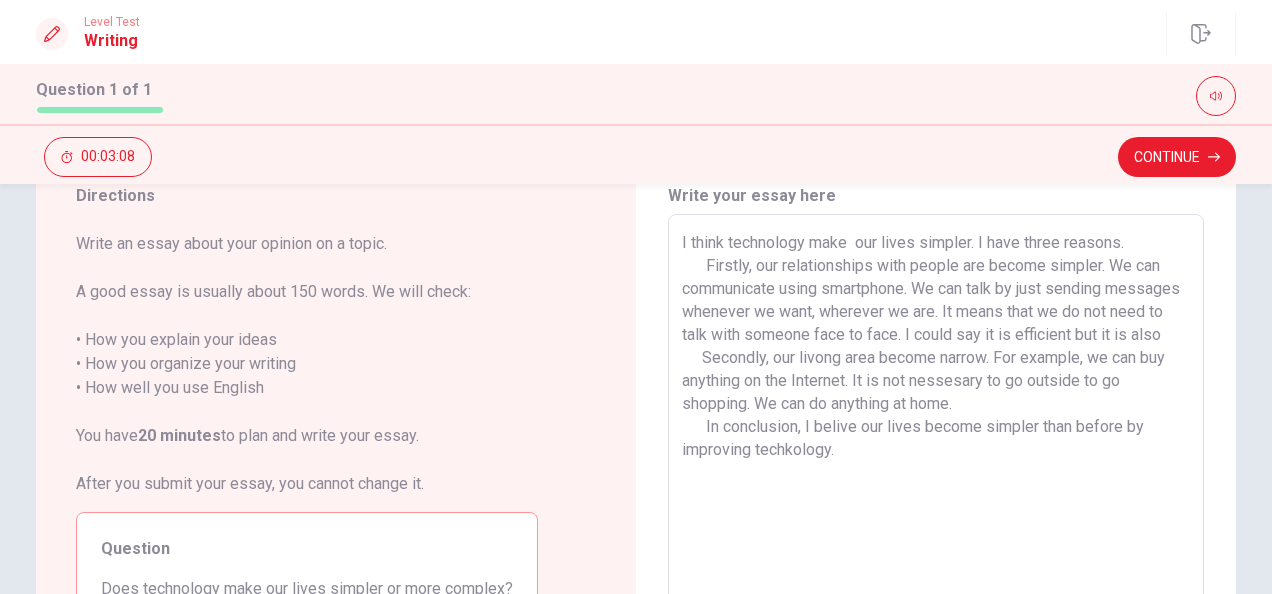 click on "I think technology make  our lives simpler. I have three reasons.
Firstly, our relationships with people are become simpler. We can communicate using smartphone. We can talk by just sending messages whenever we want, wherever we are. It means that we do not need to talk with someone face to face. I could say it is efficient but it is also
Secondly, our livong area become narrow. For example, we can buy anything on the Internet. It is not nessesary to go outside to go shopping. We can do anything at home.
In conclusion, I belive our lives become simpler than before by improving techkology." at bounding box center (936, 491) 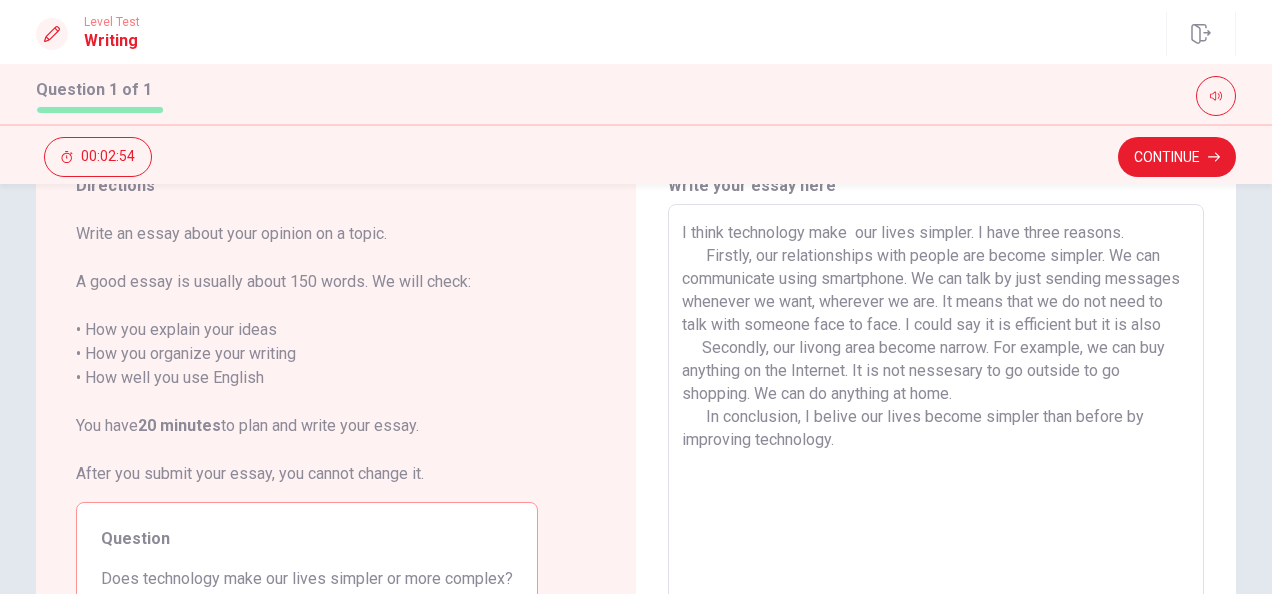 scroll, scrollTop: 90, scrollLeft: 0, axis: vertical 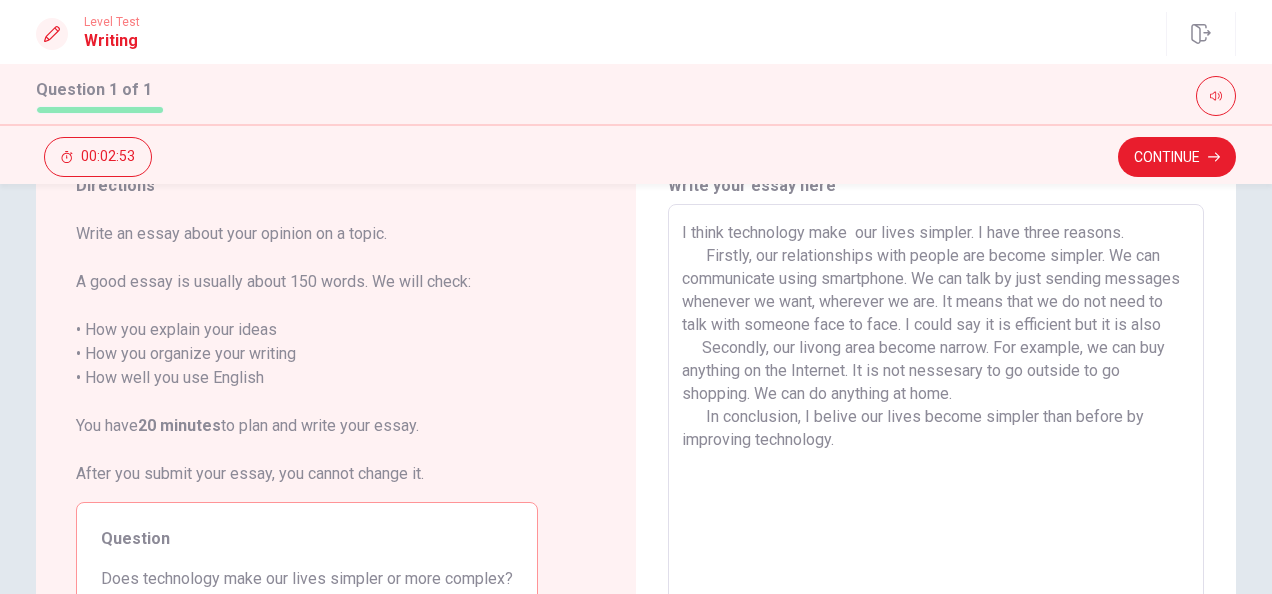 click on "I think technology make  our lives simpler. I have three reasons.
Firstly, our relationships with people are become simpler. We can communicate using smartphone. We can talk by just sending messages whenever we want, wherever we are. It means that we do not need to talk with someone face to face. I could say it is efficient but it is also
Secondly, our livong area become narrow. For example, we can buy anything on the Internet. It is not nessesary to go outside to go shopping. We can do anything at home.
In conclusion, I belive our lives become simpler than before by improving technology." at bounding box center [936, 481] 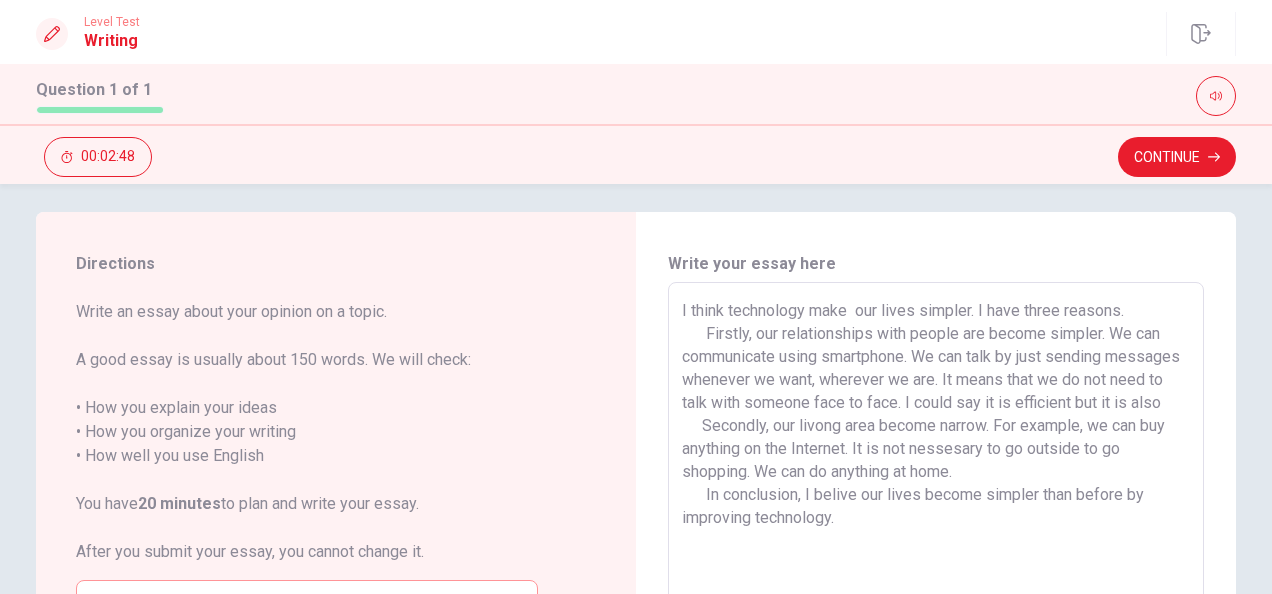 scroll, scrollTop: 8, scrollLeft: 0, axis: vertical 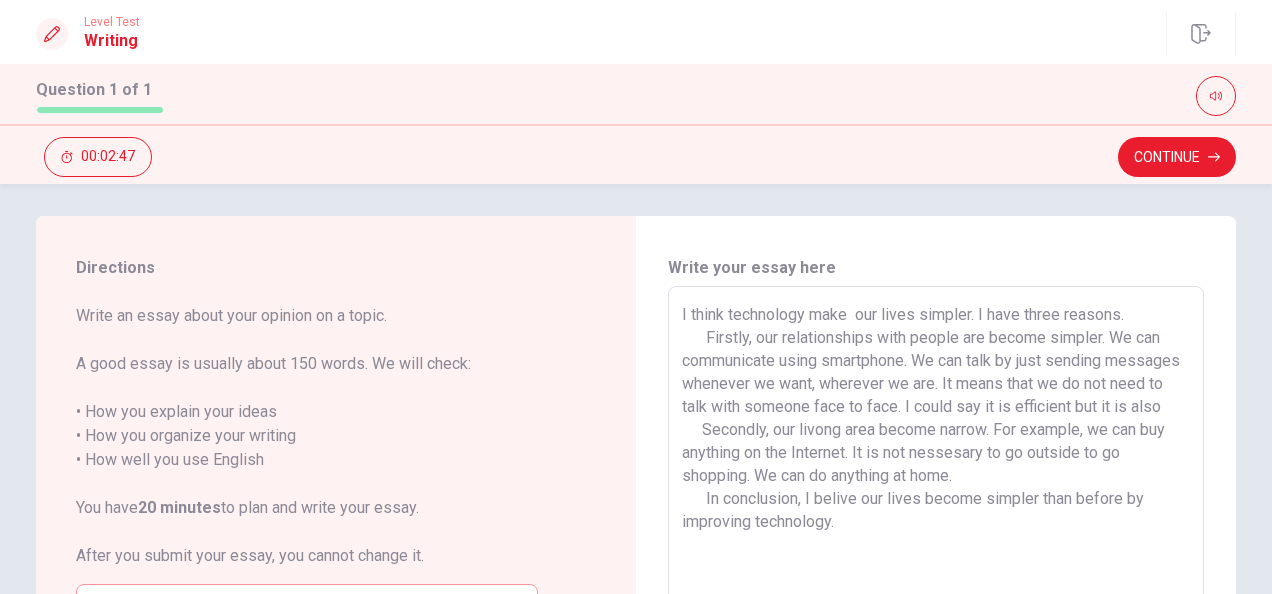 click on "I think technology make  our lives simpler. I have three reasons.
Firstly, our relationships with people are become simpler. We can communicate using smartphone. We can talk by just sending messages whenever we want, wherever we are. It means that we do not need to talk with someone face to face. I could say it is efficient but it is also
Secondly, our livong area become narrow. For example, we can buy anything on the Internet. It is not nessesary to go outside to go shopping. We can do anything at home.
In conclusion, I belive our lives become simpler than before by improving technology." at bounding box center (936, 563) 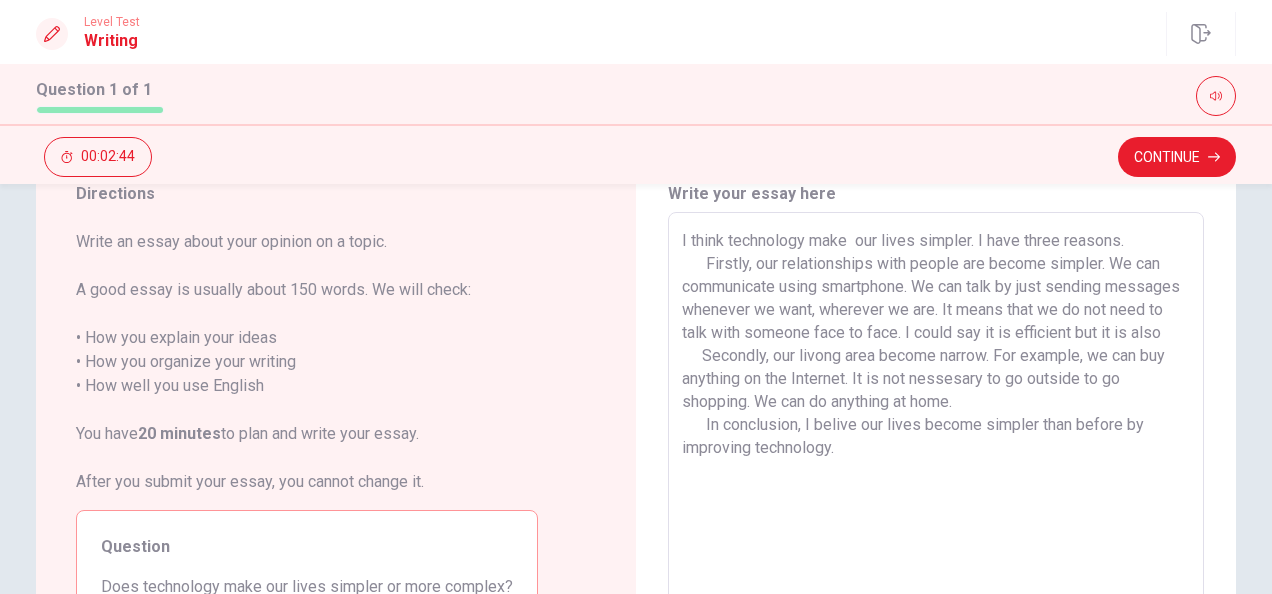 scroll, scrollTop: 80, scrollLeft: 0, axis: vertical 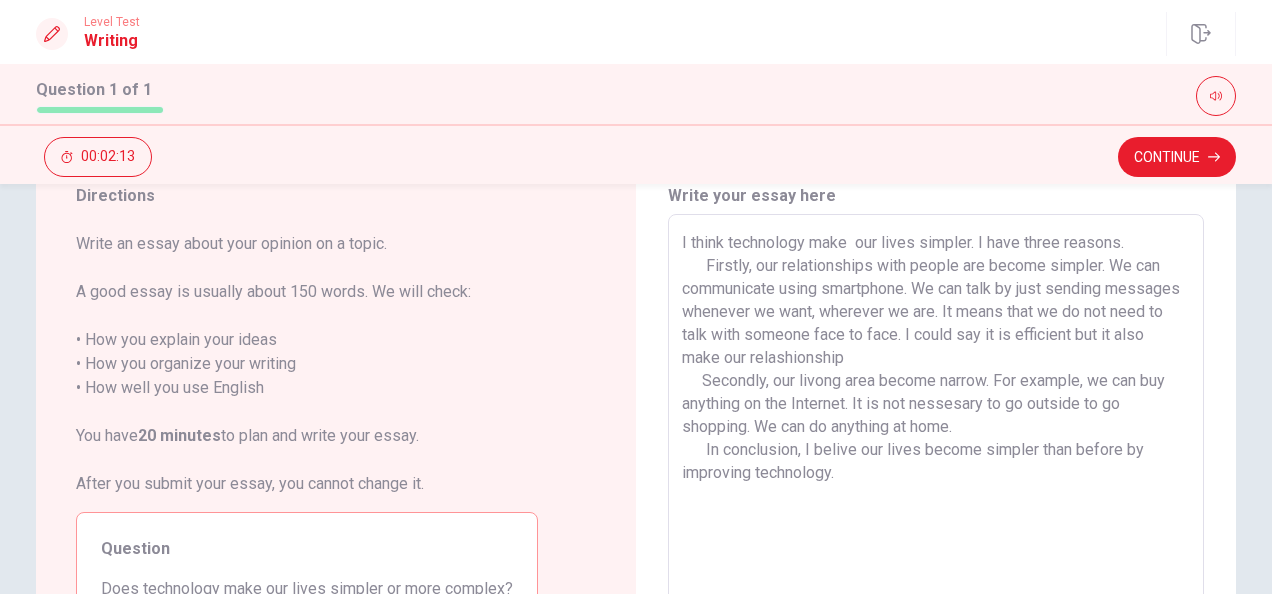 click on "I think technology make  our lives simpler. I have three reasons.
Firstly, our relationships with people are become simpler. We can communicate using smartphone. We can talk by just sending messages whenever we want, wherever we are. It means that we do not need to talk with someone face to face. I could say it is efficient but it also make our relashionship
Secondly, our livong area become narrow. For example, we can buy anything on the Internet. It is not nessesary to go outside to go shopping. We can do anything at home.
In conclusion, I belive our lives become simpler than before by improving technology." at bounding box center [936, 491] 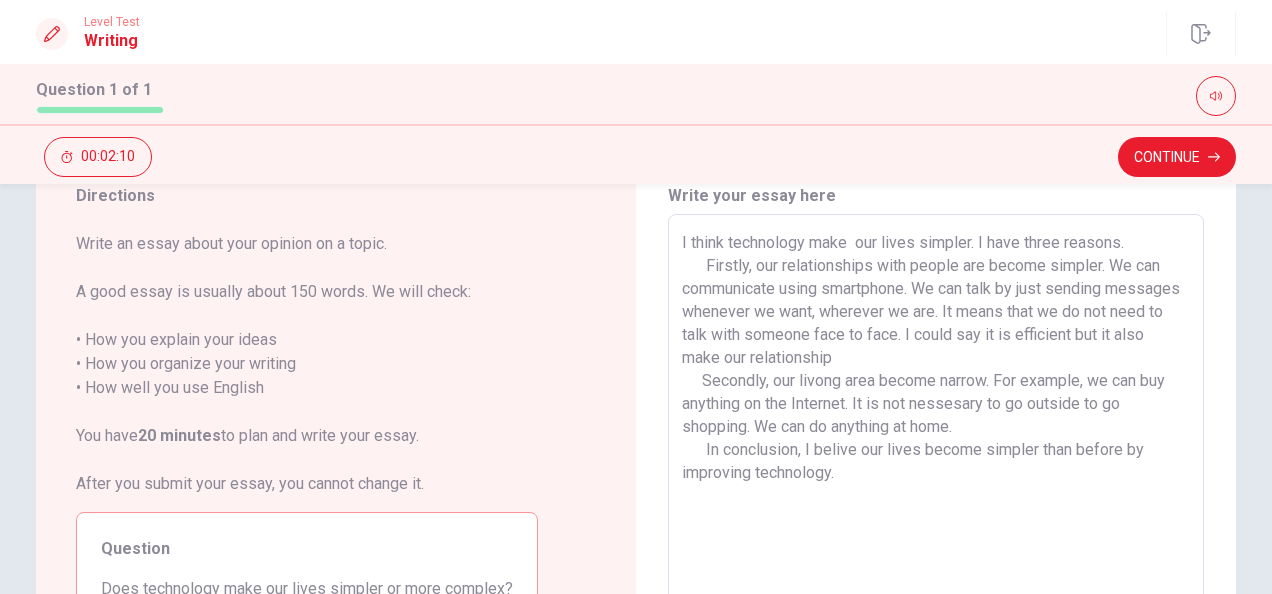 click on "I think technology make  our lives simpler. I have three reasons.
Firstly, our relationships with people are become simpler. We can communicate using smartphone. We can talk by just sending messages whenever we want, wherever we are. It means that we do not need to talk with someone face to face. I could say it is efficient but it also make our relationship
Secondly, our livong area become narrow. For example, we can buy anything on the Internet. It is not nessesary to go outside to go shopping. We can do anything at home.
In conclusion, I belive our lives become simpler than before by improving technology." at bounding box center (936, 491) 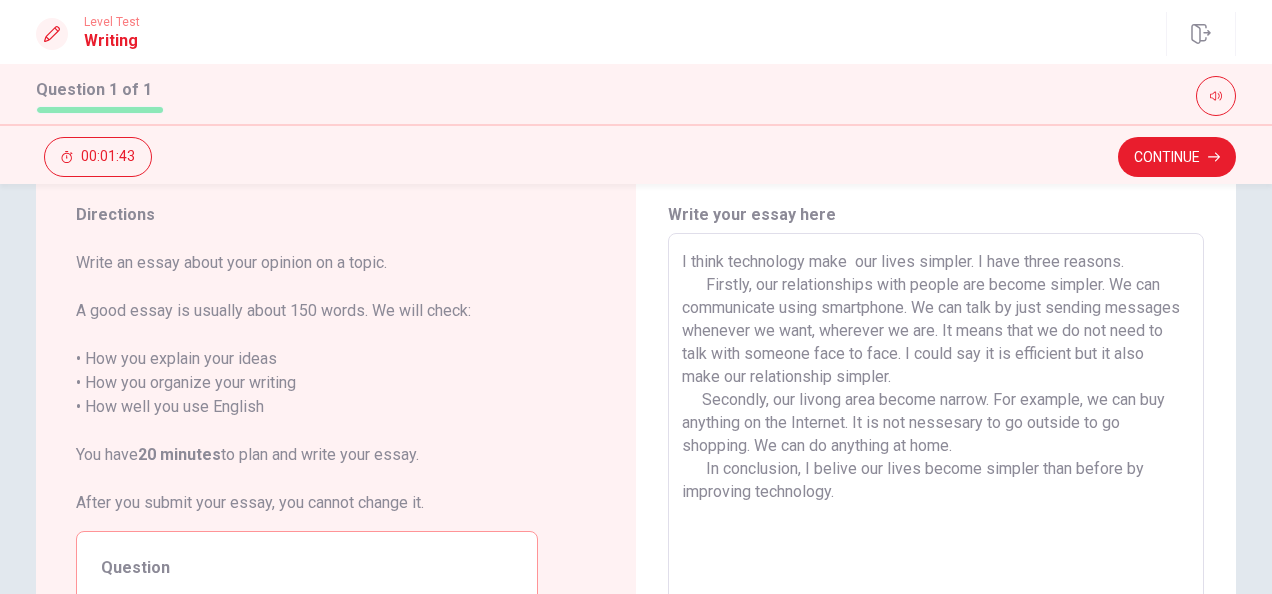 scroll, scrollTop: 68, scrollLeft: 0, axis: vertical 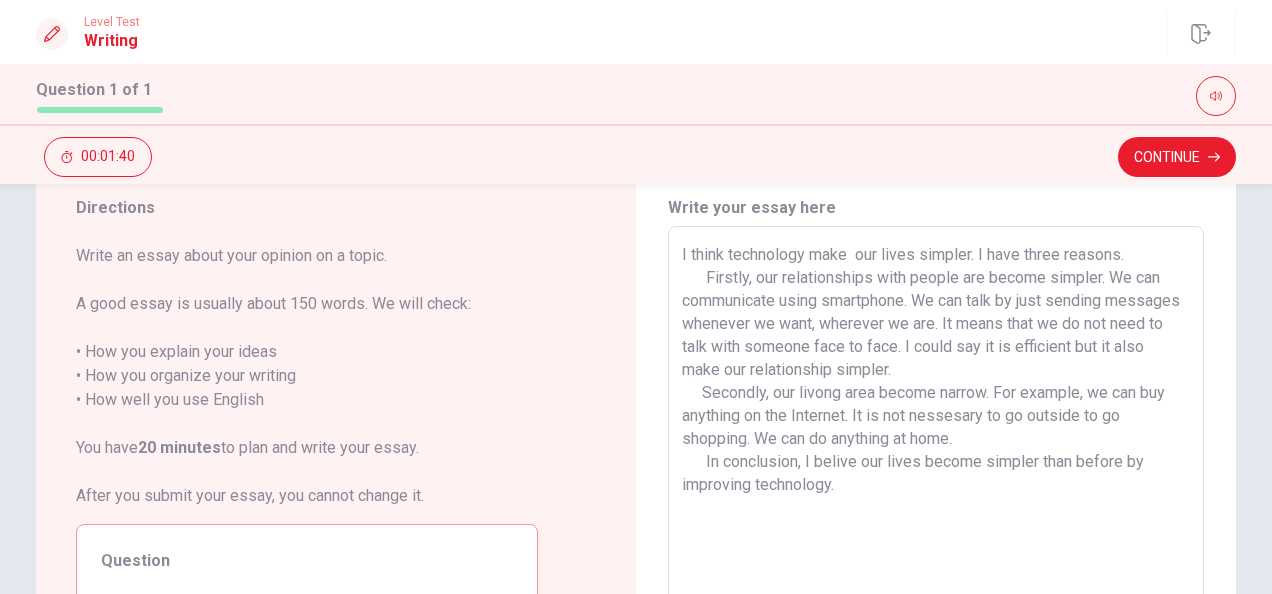 click on "I think technology make  our lives simpler. I have three reasons.
Firstly, our relationships with people are become simpler. We can communicate using smartphone. We can talk by just sending messages whenever we want, wherever we are. It means that we do not need to talk with someone face to face. I could say it is efficient but it also make our relationship simpler.
Secondly, our livong area become narrow. For example, we can buy anything on the Internet. It is not nessesary to go outside to go shopping. We can do anything at home.
In conclusion, I belive our lives become simpler than before by improving technology." at bounding box center [936, 503] 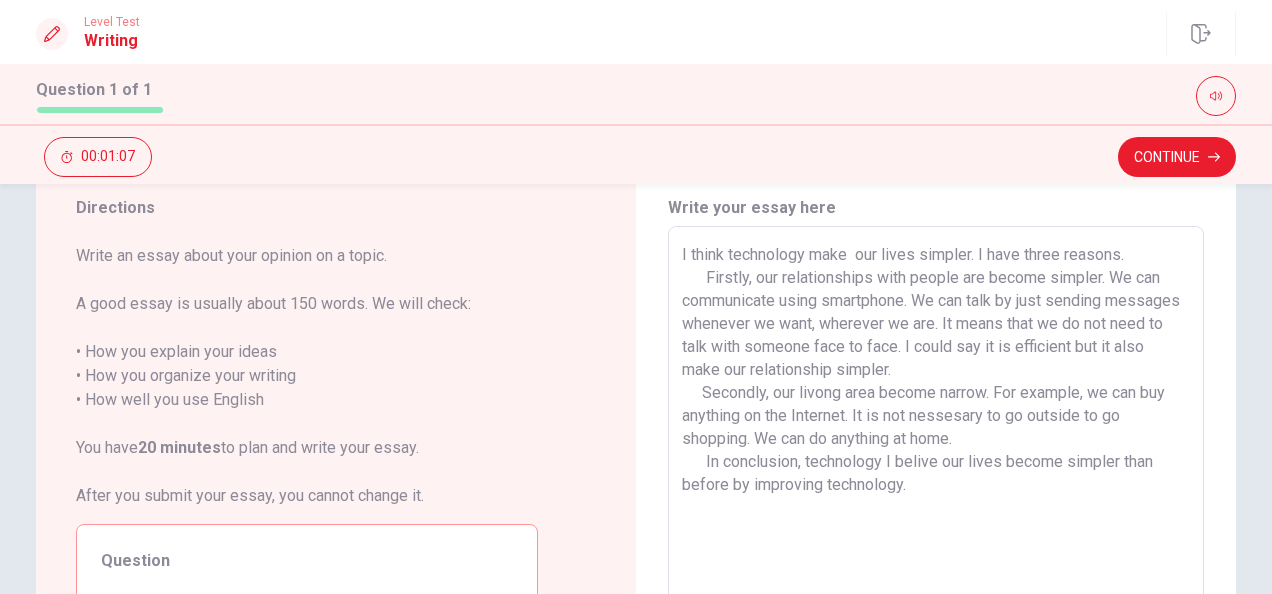 click on "I think technology make  our lives simpler. I have three reasons.
Firstly, our relationships with people are become simpler. We can communicate using smartphone. We can talk by just sending messages whenever we want, wherever we are. It means that we do not need to talk with someone face to face. I could say it is efficient but it also make our relationship simpler.
Secondly, our livong area become narrow. For example, we can buy anything on the Internet. It is not nessesary to go outside to go shopping. We can do anything at home.
In conclusion, technology I belive our lives become simpler than before by improving technology." at bounding box center (936, 503) 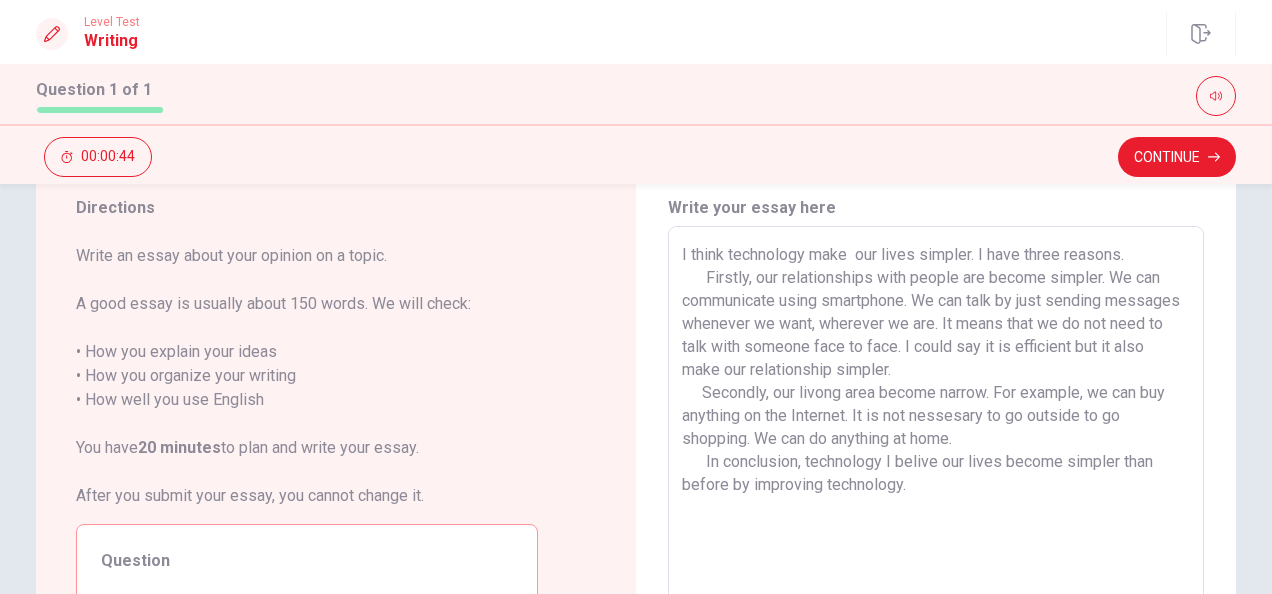 click on "I think technology make  our lives simpler. I have three reasons.
Firstly, our relationships with people are become simpler. We can communicate using smartphone. We can talk by just sending messages whenever we want, wherever we are. It means that we do not need to talk with someone face to face. I could say it is efficient but it also make our relationship simpler.
Secondly, our livong area become narrow. For example, we can buy anything on the Internet. It is not nessesary to go outside to go shopping. We can do anything at home.
In conclusion, technology I belive our lives become simpler than before by improving technology." at bounding box center [936, 503] 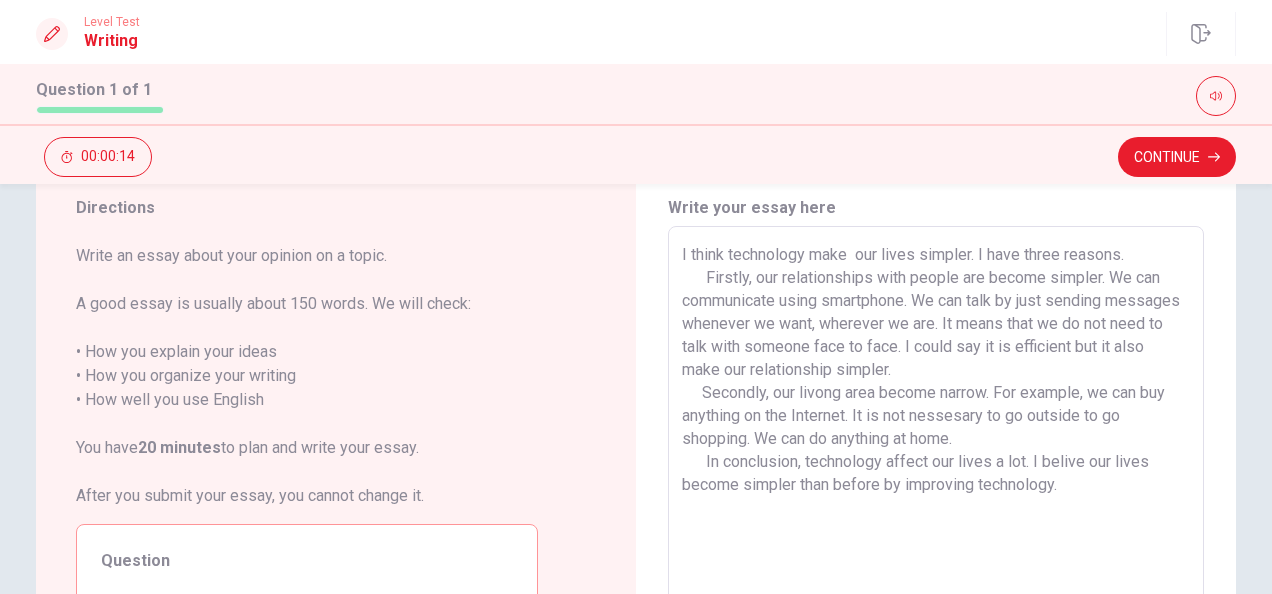 click on "I think technology make  our lives simpler. I have three reasons.
Firstly, our relationships with people are become simpler. We can communicate using smartphone. We can talk by just sending messages whenever we want, wherever we are. It means that we do not need to talk with someone face to face. I could say it is efficient but it also make our relationship simpler.
Secondly, our livong area become narrow. For example, we can buy anything on the Internet. It is not nessesary to go outside to go shopping. We can do anything at home.
In conclusion, technology affect our lives a lot. I belive our lives become simpler than before by improving technology." at bounding box center (936, 503) 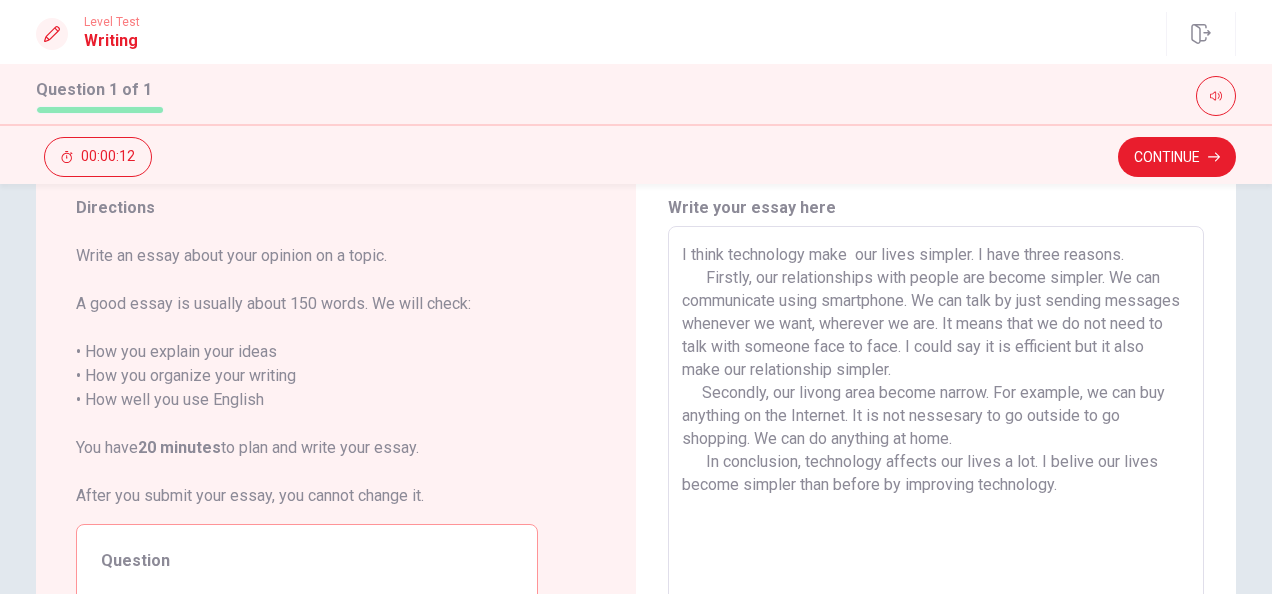 click on "I think technology make  our lives simpler. I have three reasons.
Firstly, our relationships with people are become simpler. We can communicate using smartphone. We can talk by just sending messages whenever we want, wherever we are. It means that we do not need to talk with someone face to face. I could say it is efficient but it also make our relationship simpler.
Secondly, our livong area become narrow. For example, we can buy anything on the Internet. It is not nessesary to go outside to go shopping. We can do anything at home.
In conclusion, technology affects our lives a lot. I belive our lives become simpler than before by improving technology." at bounding box center (936, 503) 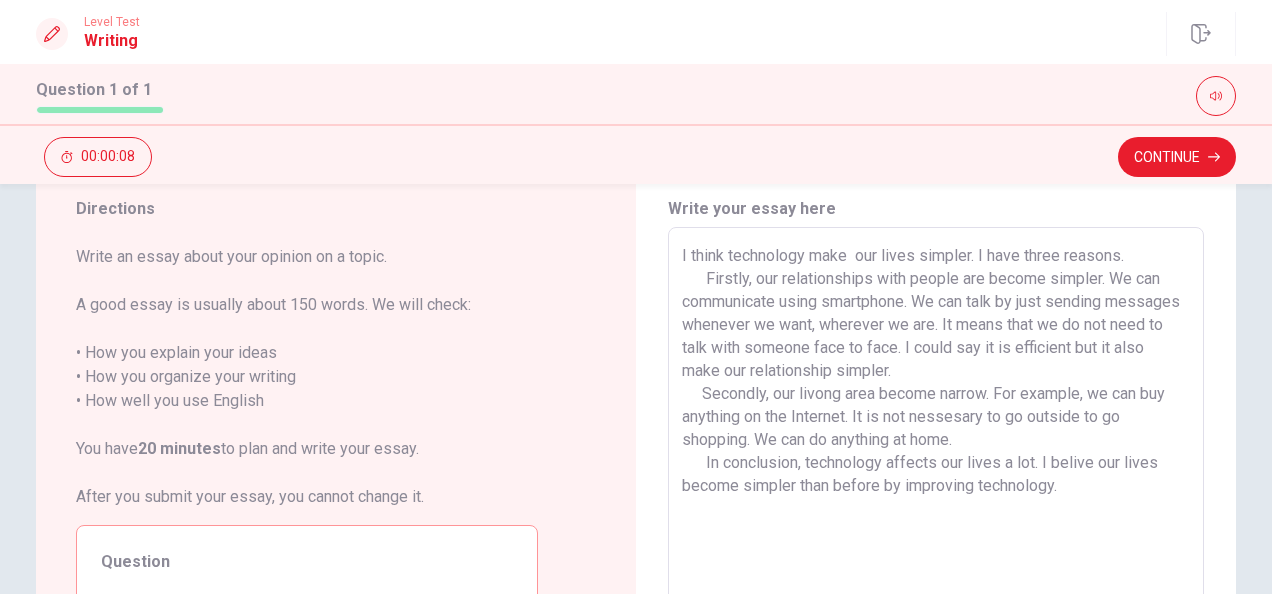 scroll, scrollTop: 63, scrollLeft: 0, axis: vertical 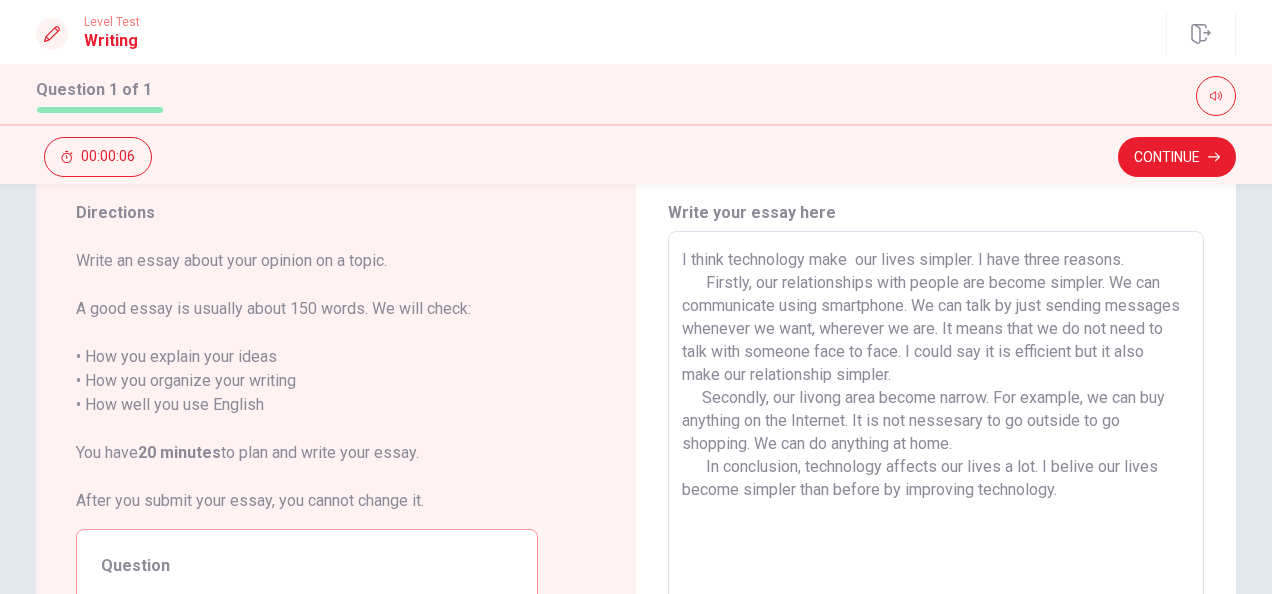 click on "I think technology make  our lives simpler. I have three reasons.
Firstly, our relationships with people are become simpler. We can communicate using smartphone. We can talk by just sending messages whenever we want, wherever we are. It means that we do not need to talk with someone face to face. I could say it is efficient but it also make our relationship simpler.
Secondly, our livong area become narrow. For example, we can buy anything on the Internet. It is not nessesary to go outside to go shopping. We can do anything at home.
In conclusion, technology affects our lives a lot. I belive our lives become simpler than before by improving technology." at bounding box center (936, 508) 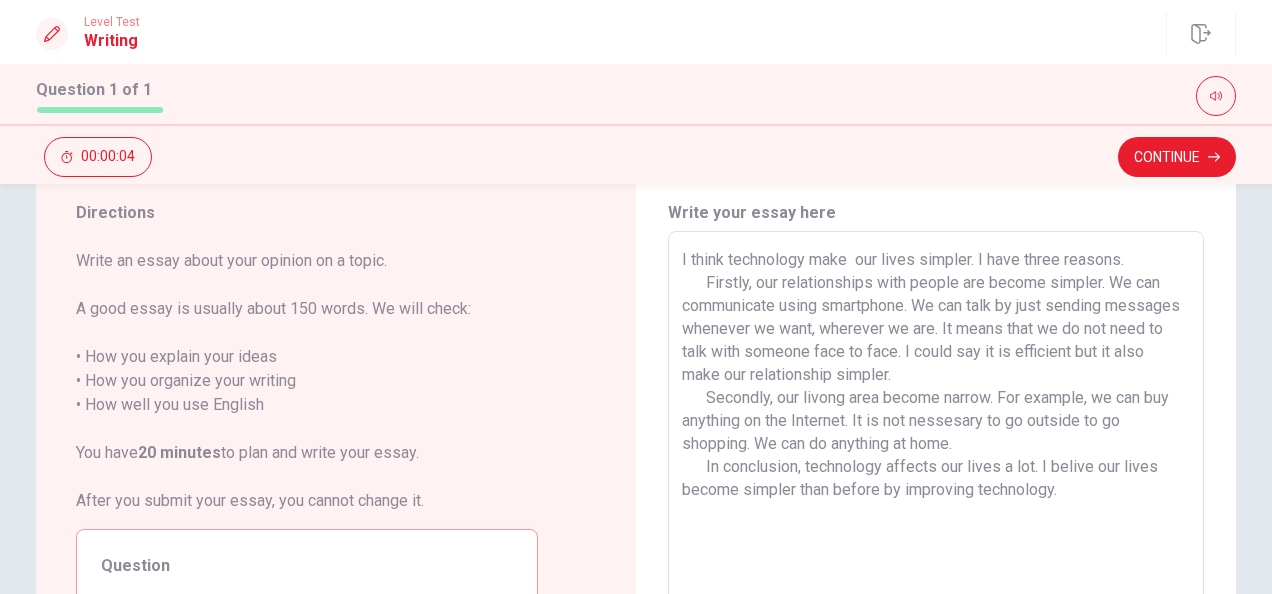 click on "I think technology make  our lives simpler. I have three reasons.
Firstly, our relationships with people are become simpler. We can communicate using smartphone. We can talk by just sending messages whenever we want, wherever we are. It means that we do not need to talk with someone face to face. I could say it is efficient but it also make our relationship simpler.
Secondly, our livong area become narrow. For example, we can buy anything on the Internet. It is not nessesary to go outside to go shopping. We can do anything at home.
In conclusion, technology affects our lives a lot. I belive our lives become simpler than before by improving technology." at bounding box center (936, 508) 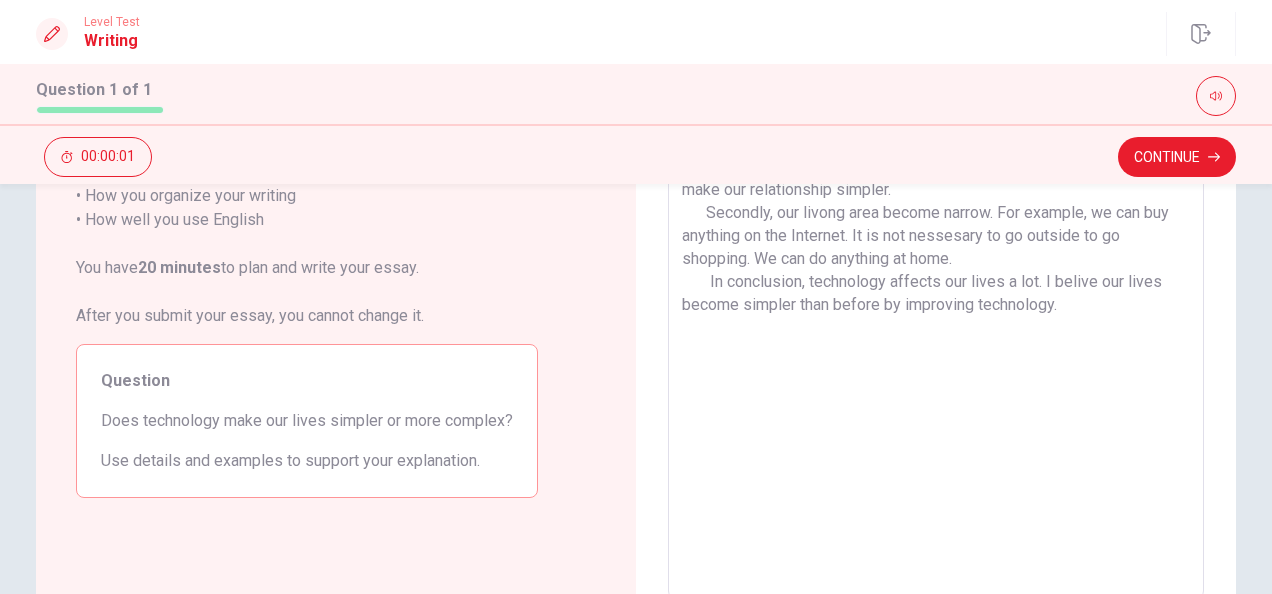 scroll, scrollTop: 250, scrollLeft: 0, axis: vertical 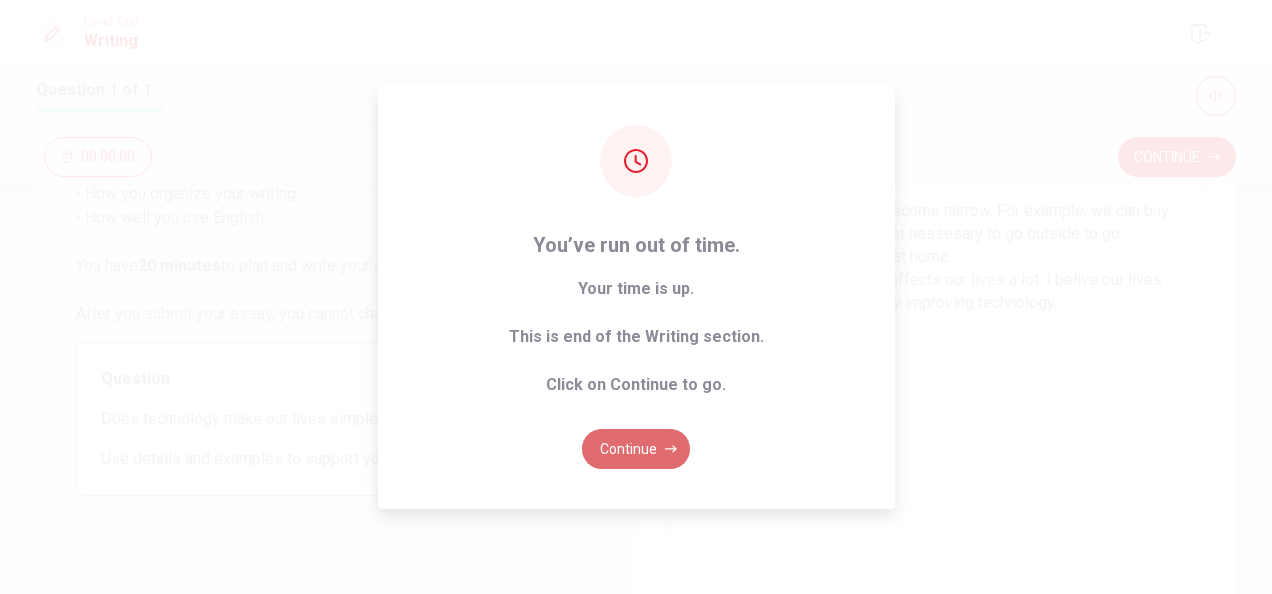 click on "Continue" at bounding box center [636, 449] 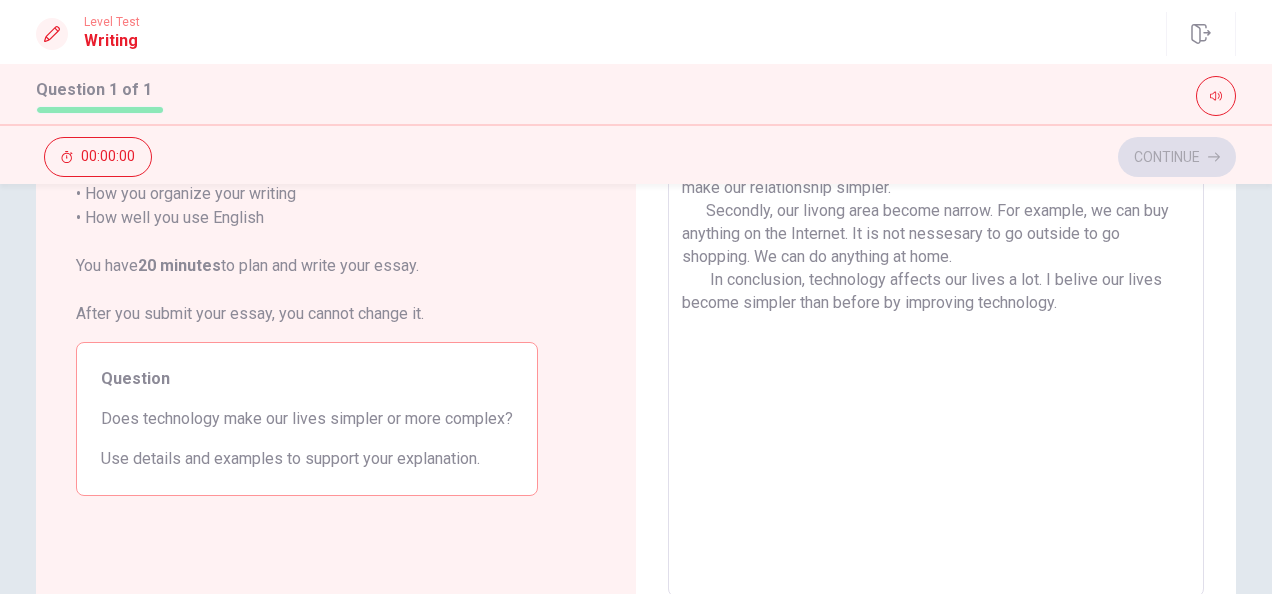 scroll, scrollTop: 134, scrollLeft: 0, axis: vertical 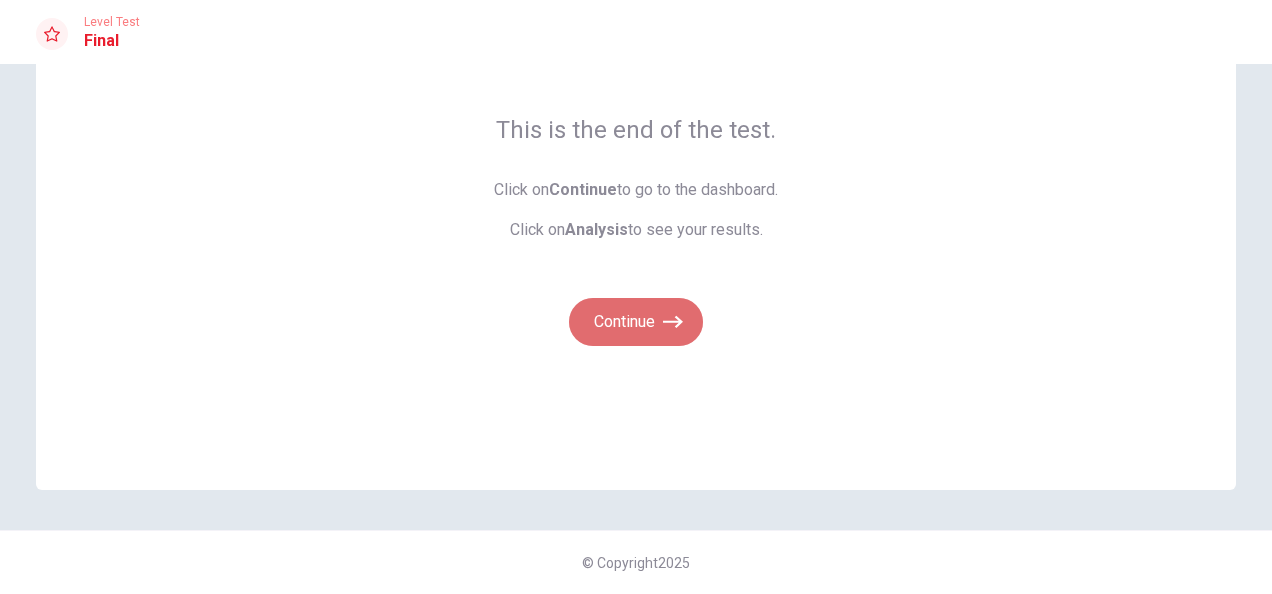 click on "Continue" at bounding box center [636, 322] 